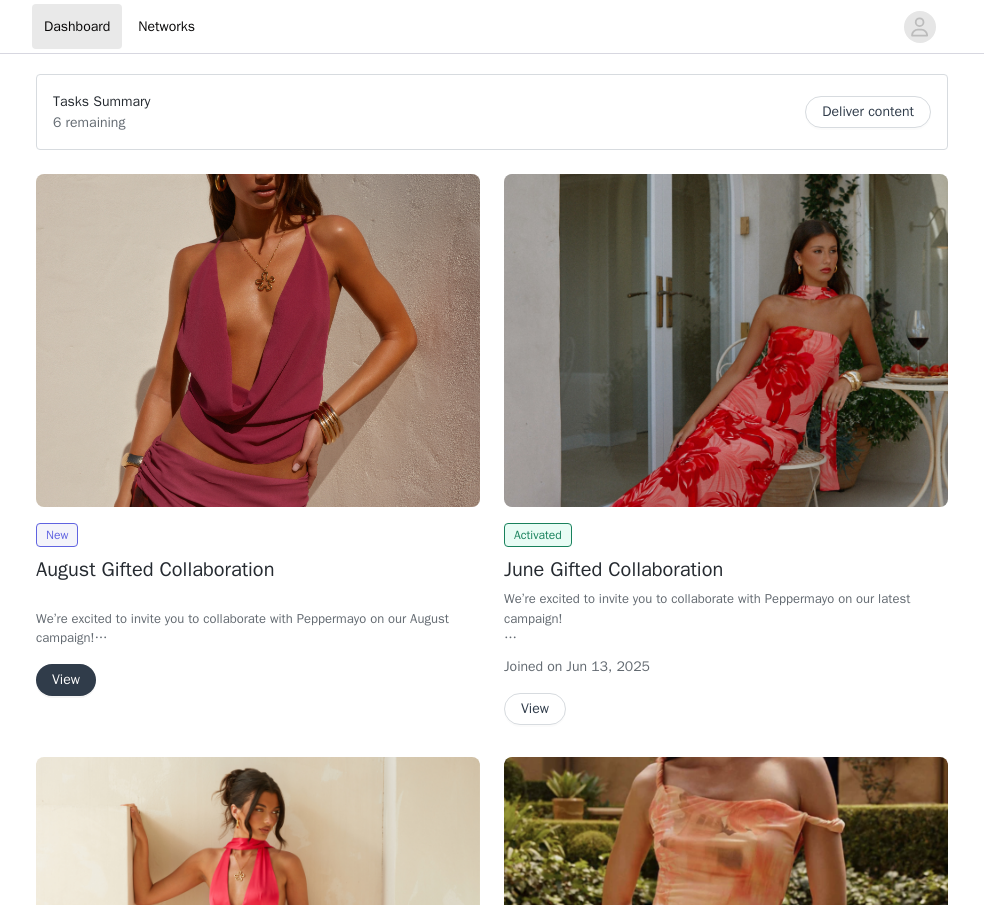 scroll, scrollTop: 0, scrollLeft: 0, axis: both 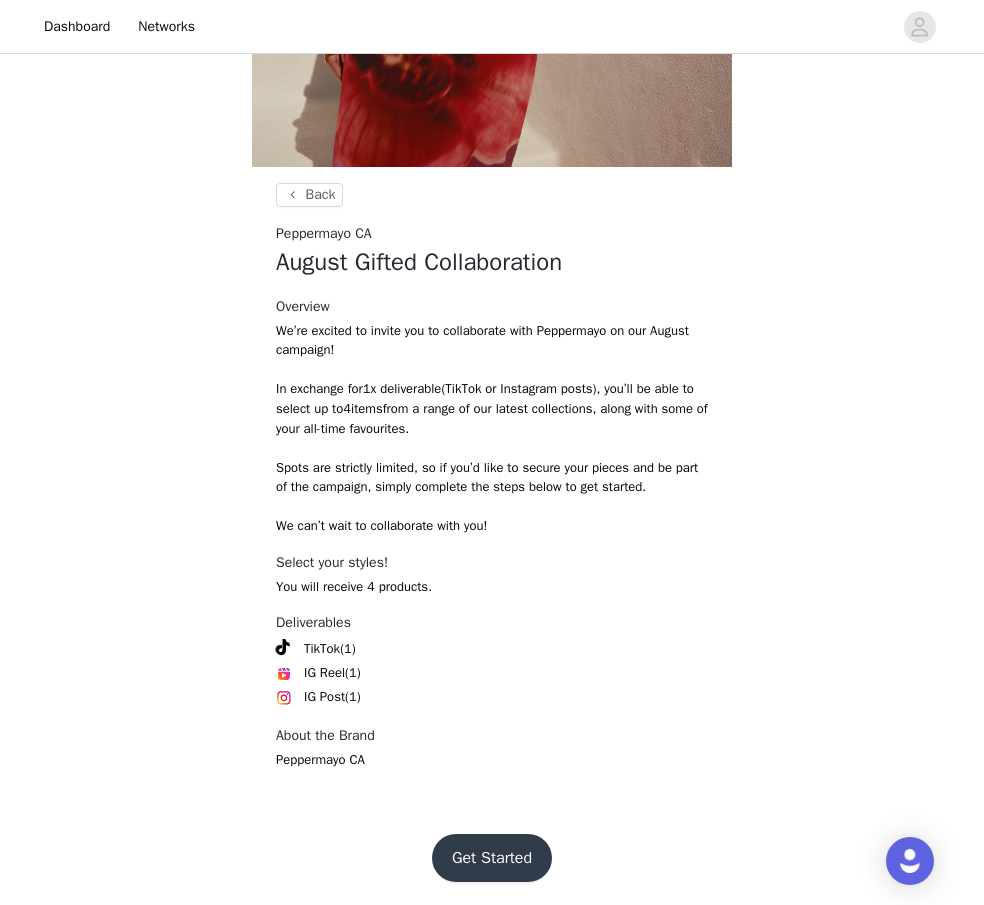 click on "Get Started" at bounding box center (492, 858) 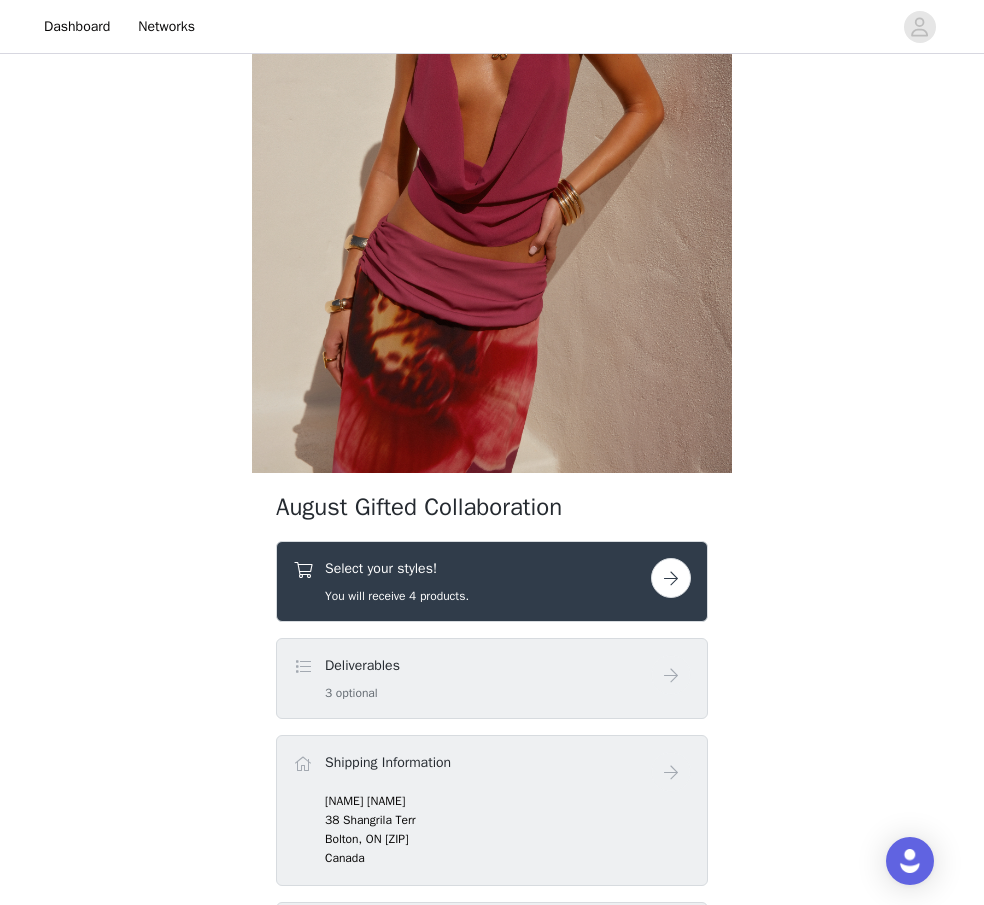 scroll, scrollTop: 242, scrollLeft: 0, axis: vertical 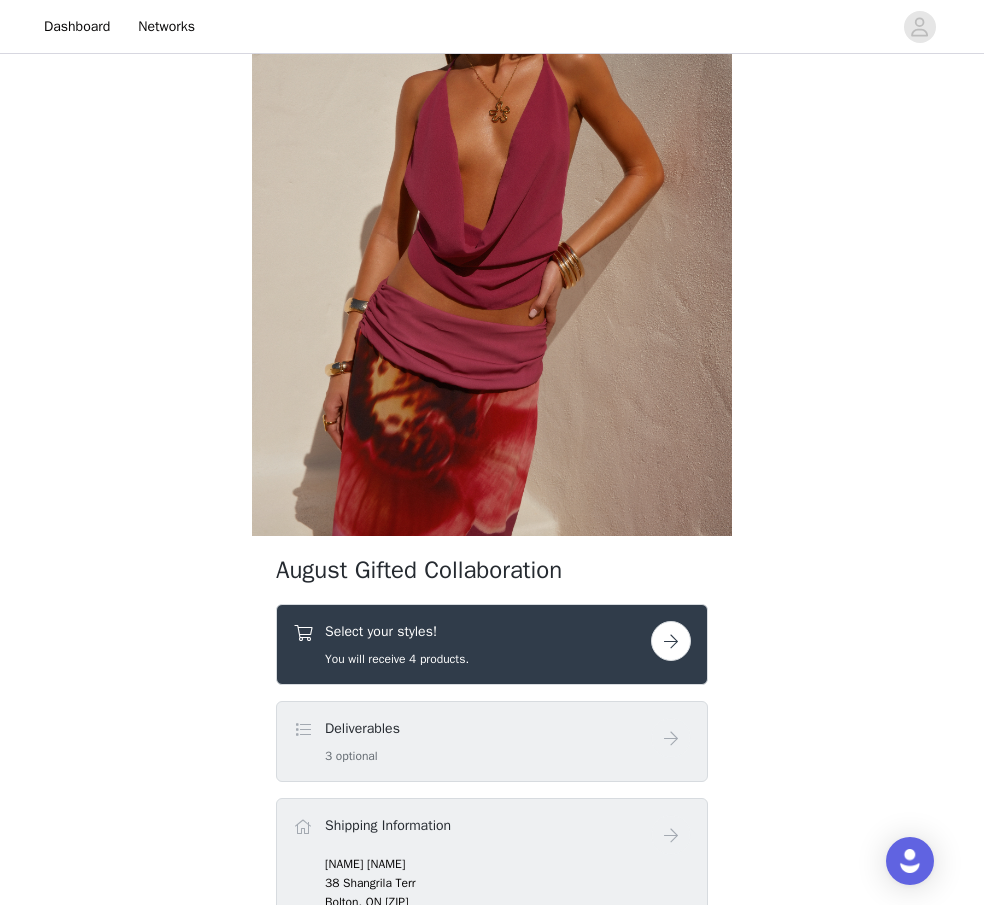 click at bounding box center (671, 641) 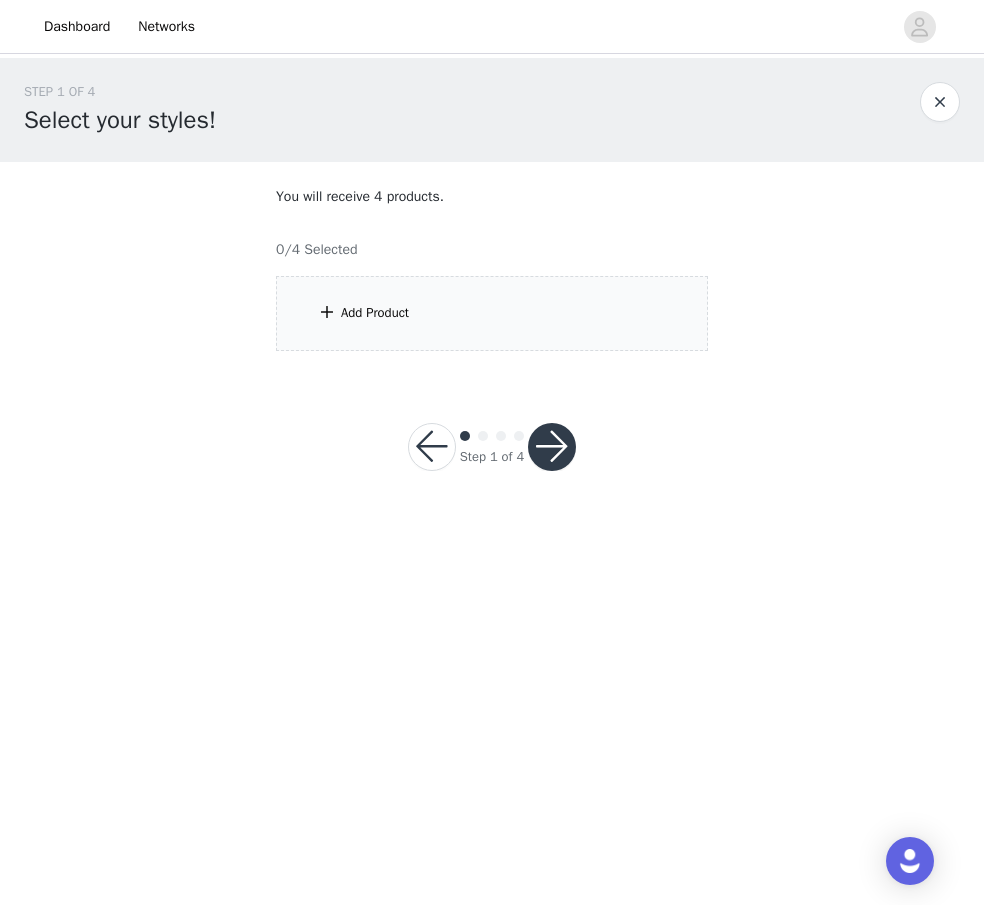 click on "Add Product" at bounding box center [492, 313] 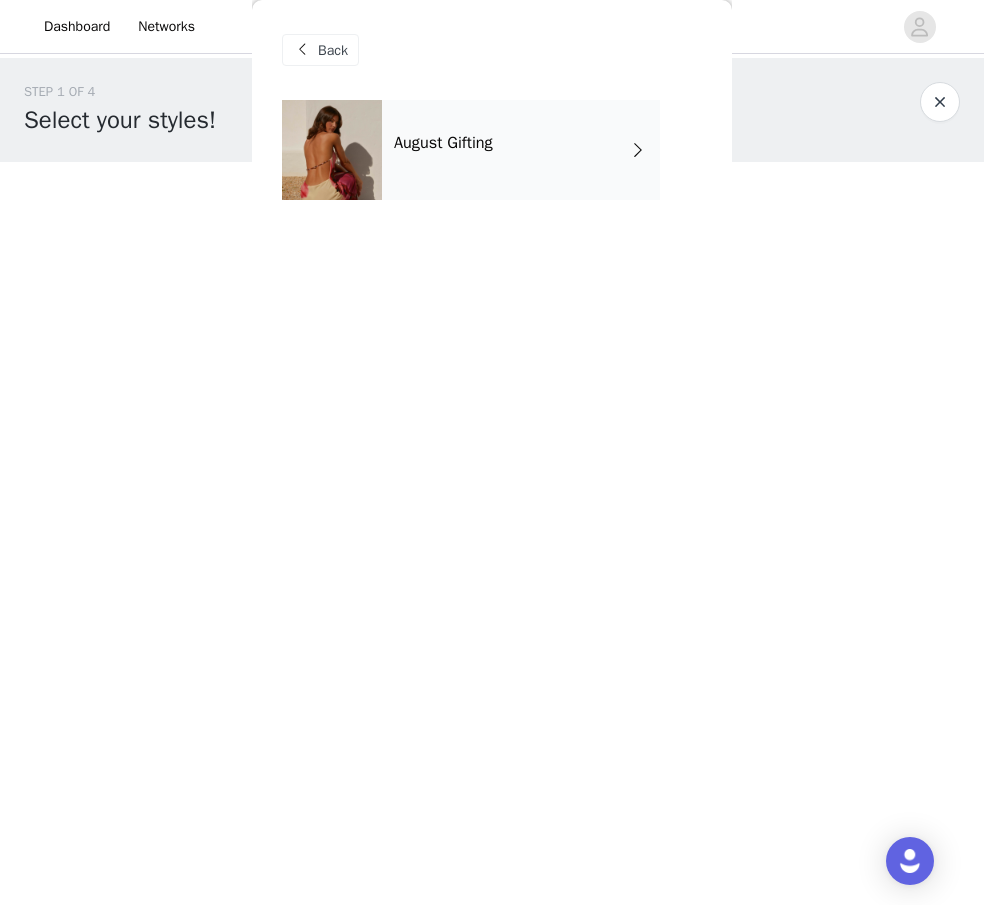 click on "August Gifting" at bounding box center [521, 150] 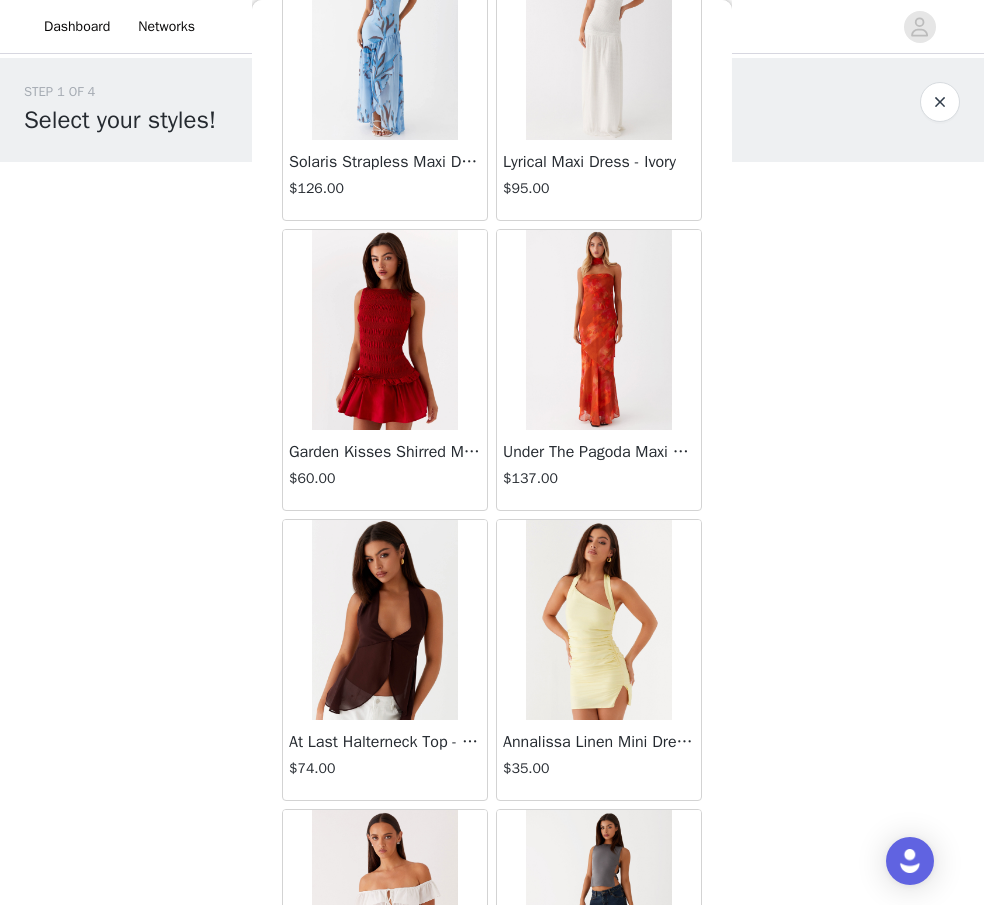 scroll, scrollTop: 2155, scrollLeft: 0, axis: vertical 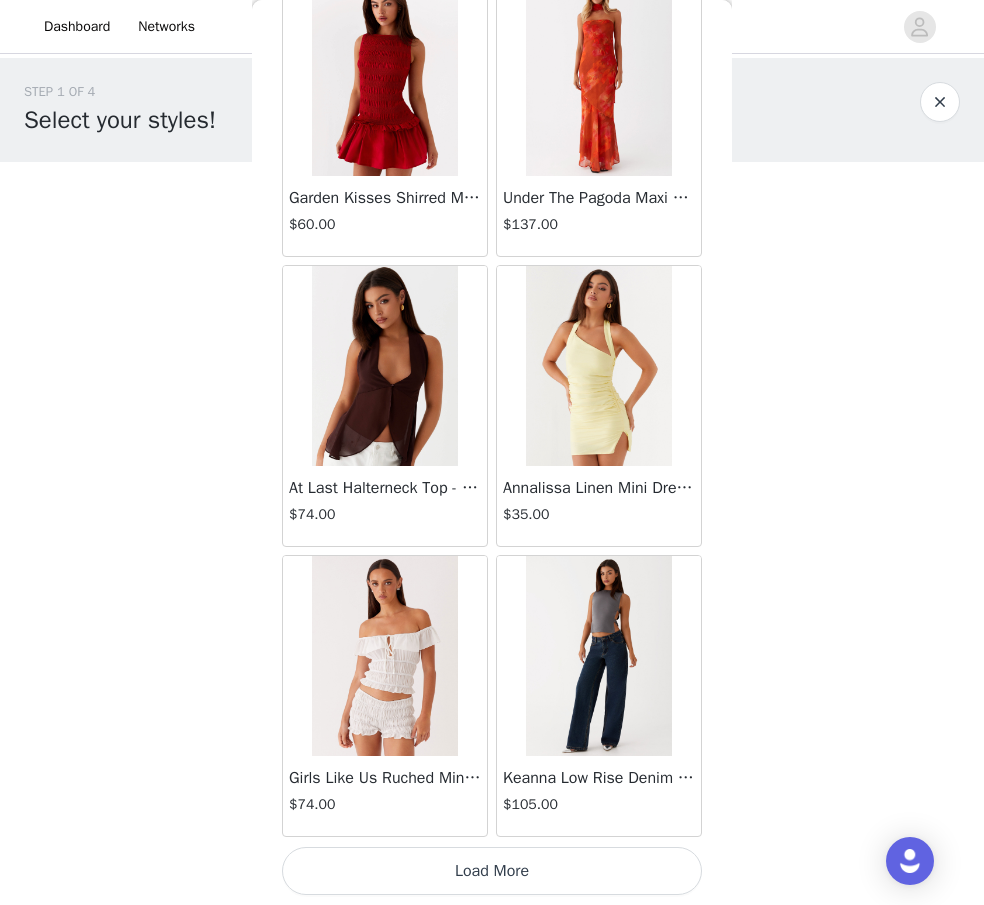 click on "Load More" at bounding box center (492, 871) 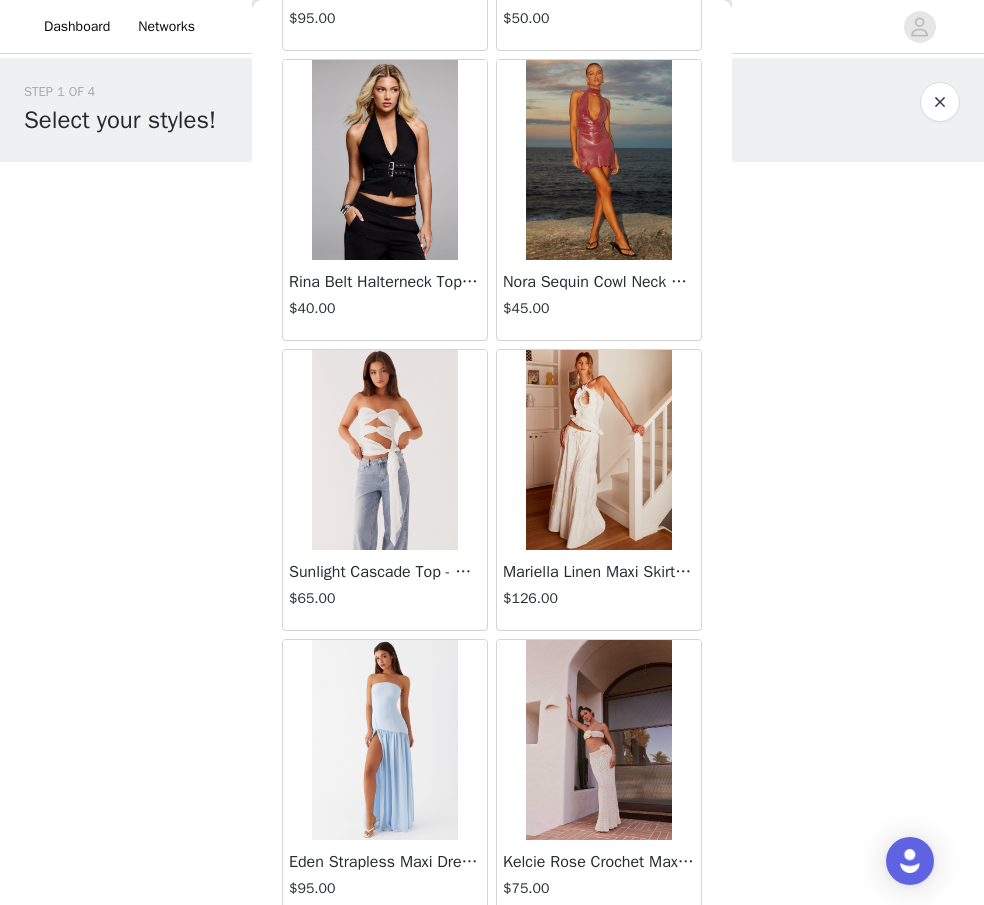 scroll, scrollTop: 3529, scrollLeft: 0, axis: vertical 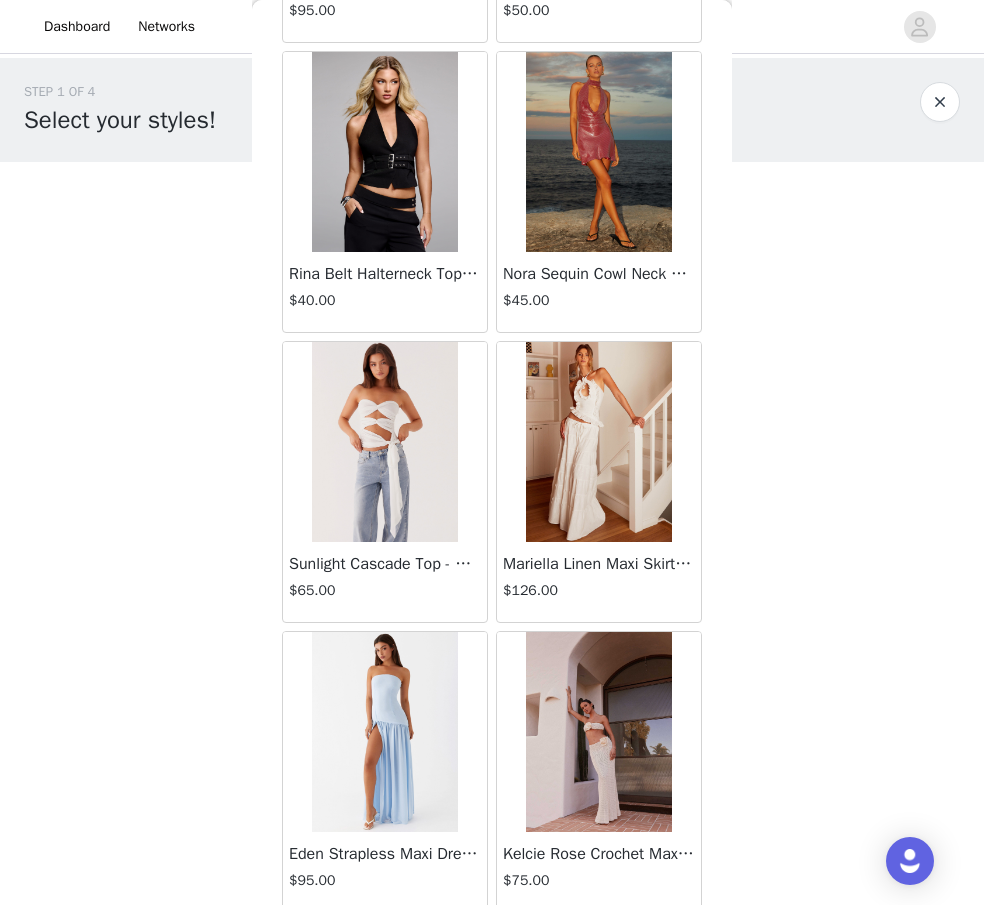 click on "Mariella Linen Maxi Skirt - White" at bounding box center [599, 564] 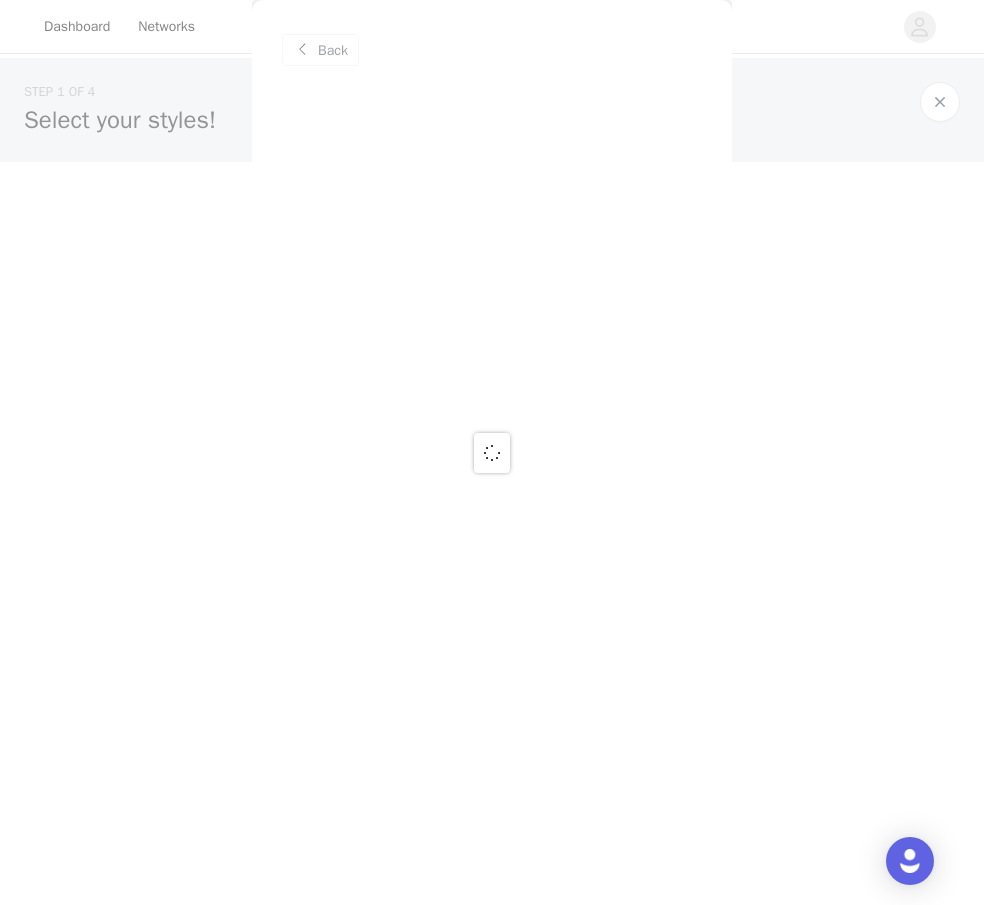 scroll, scrollTop: 0, scrollLeft: 0, axis: both 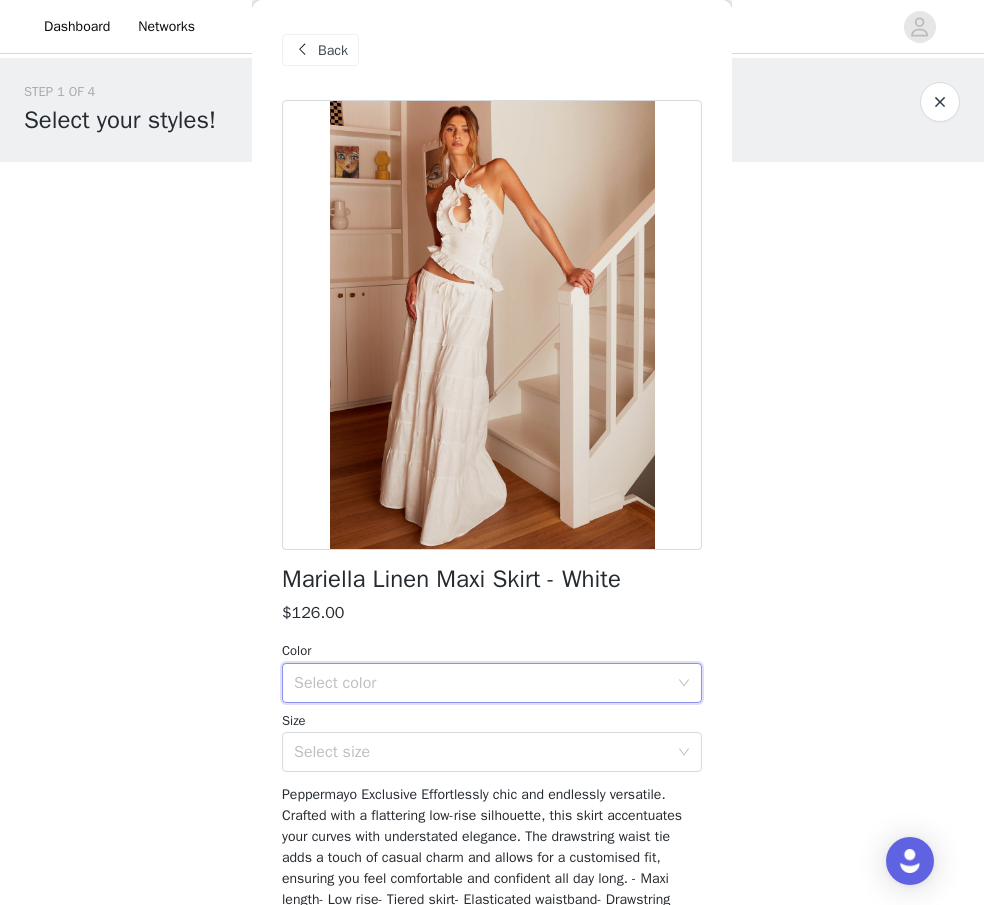 click on "Select color" at bounding box center [485, 683] 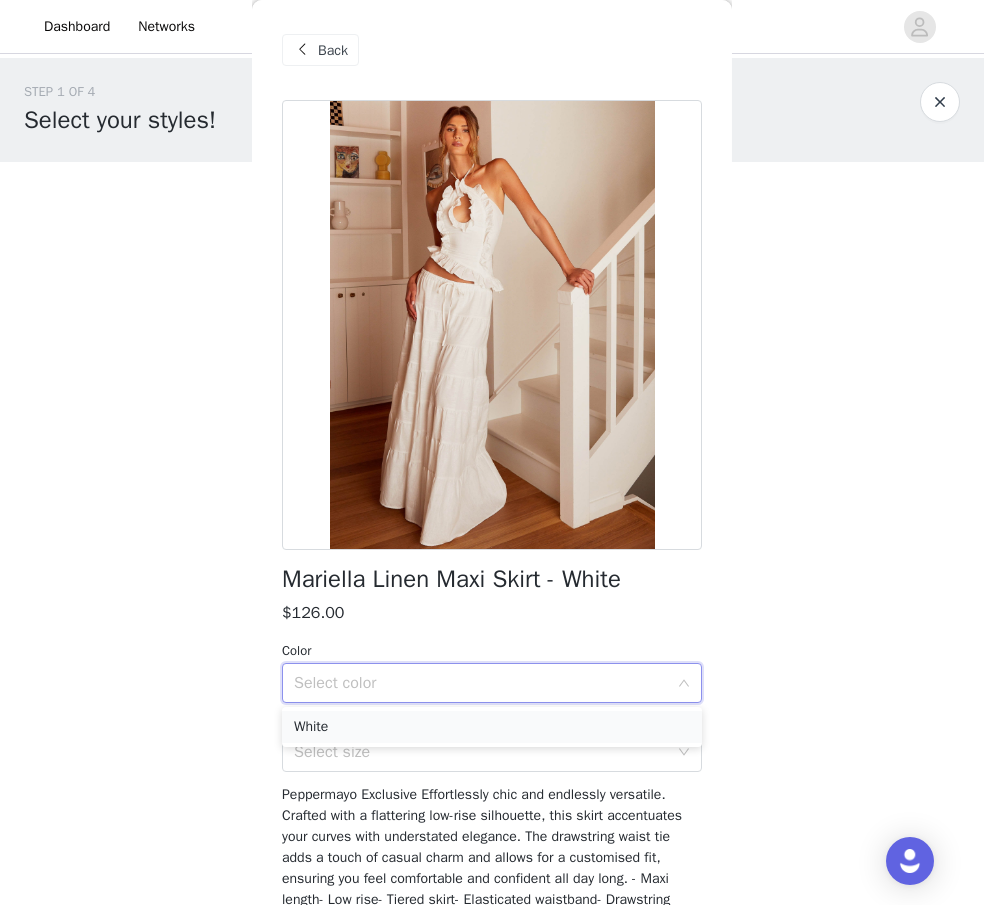 click on "White" at bounding box center [492, 727] 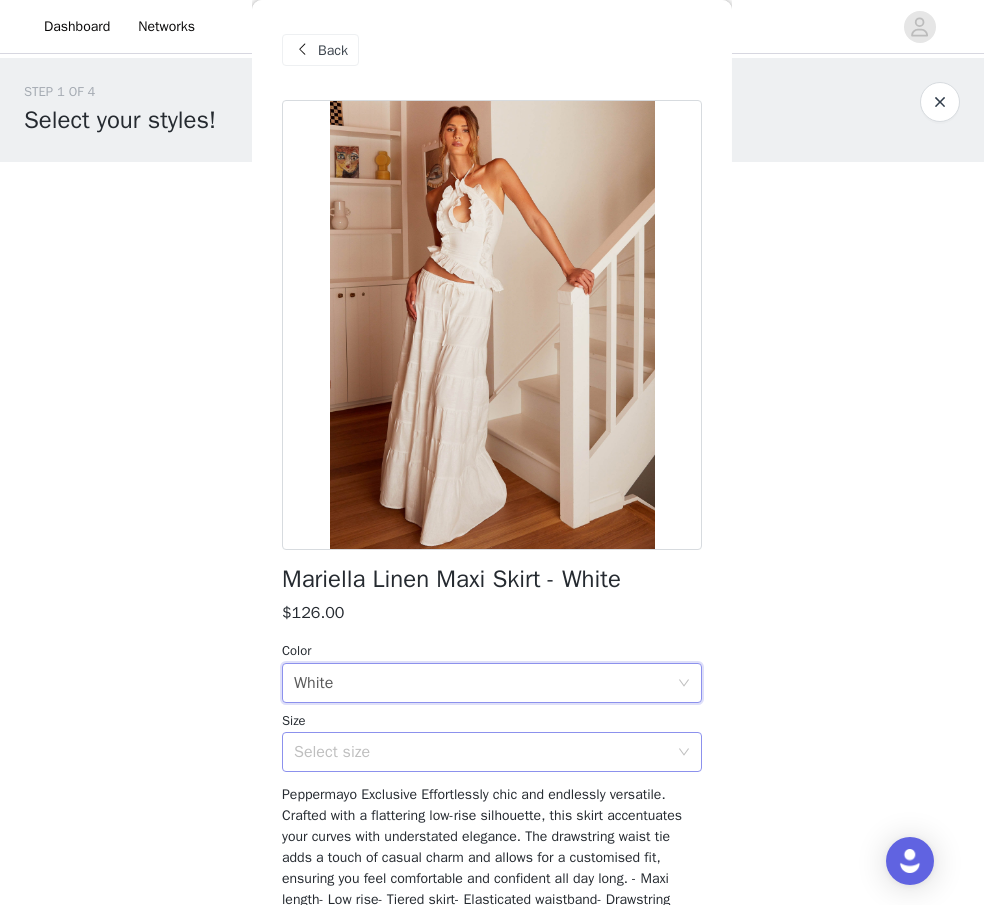 click on "Select size" at bounding box center (481, 752) 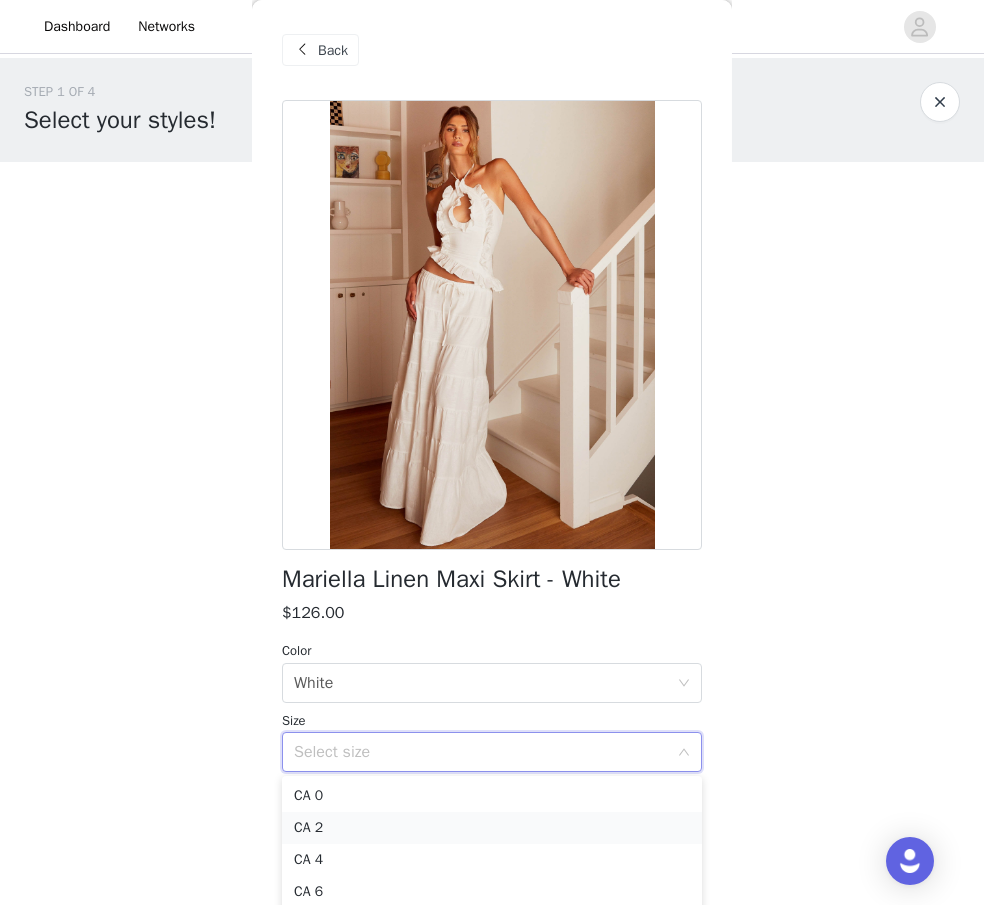 click on "CA 2" at bounding box center (492, 828) 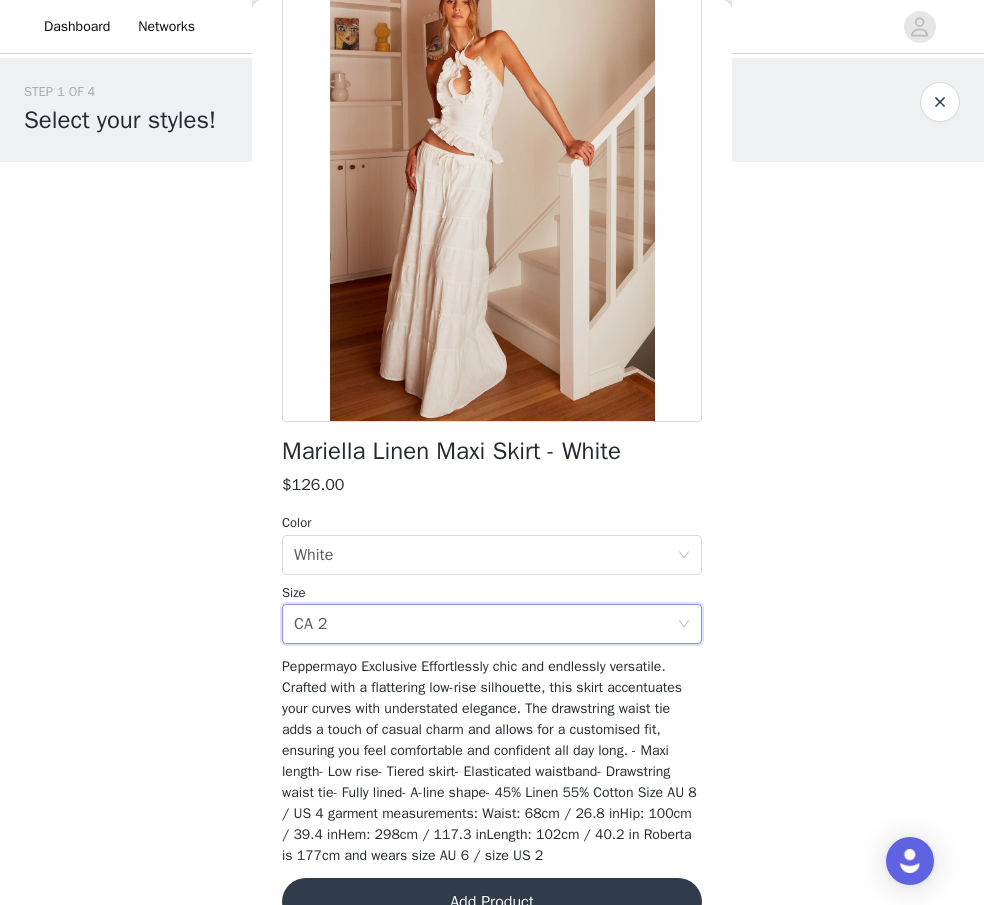 scroll, scrollTop: 194, scrollLeft: 0, axis: vertical 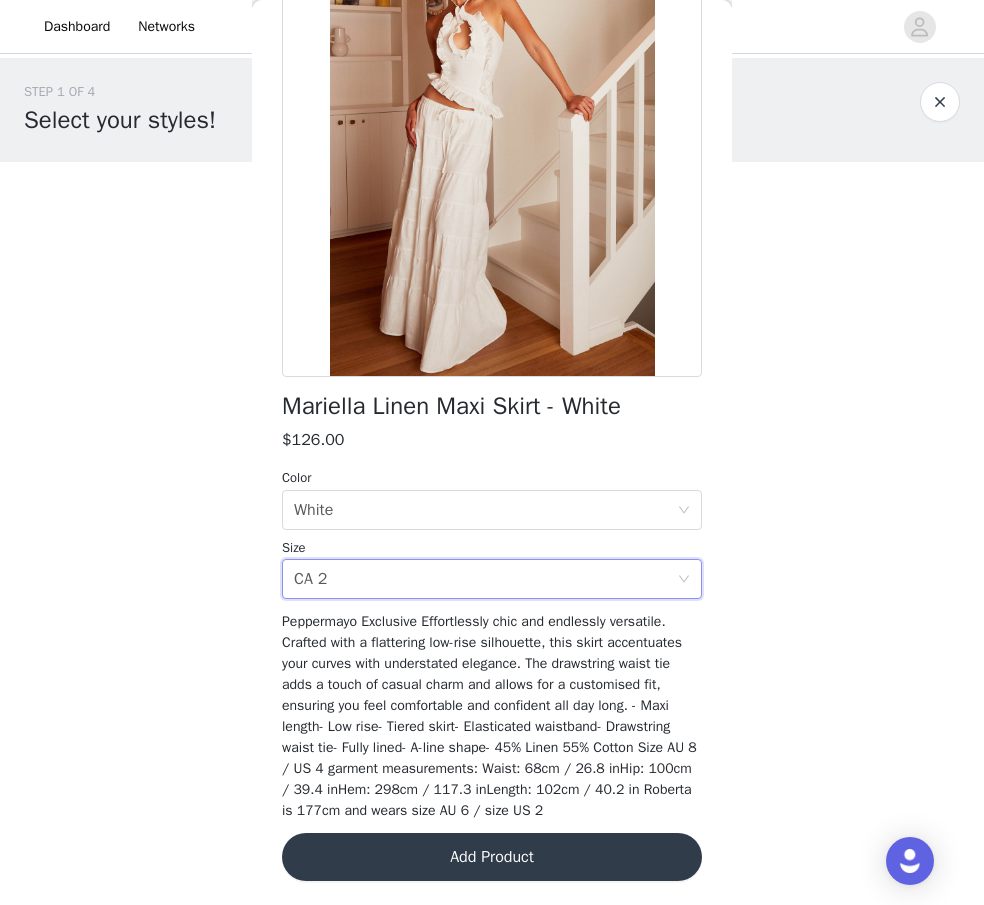 click on "Add Product" at bounding box center [492, 857] 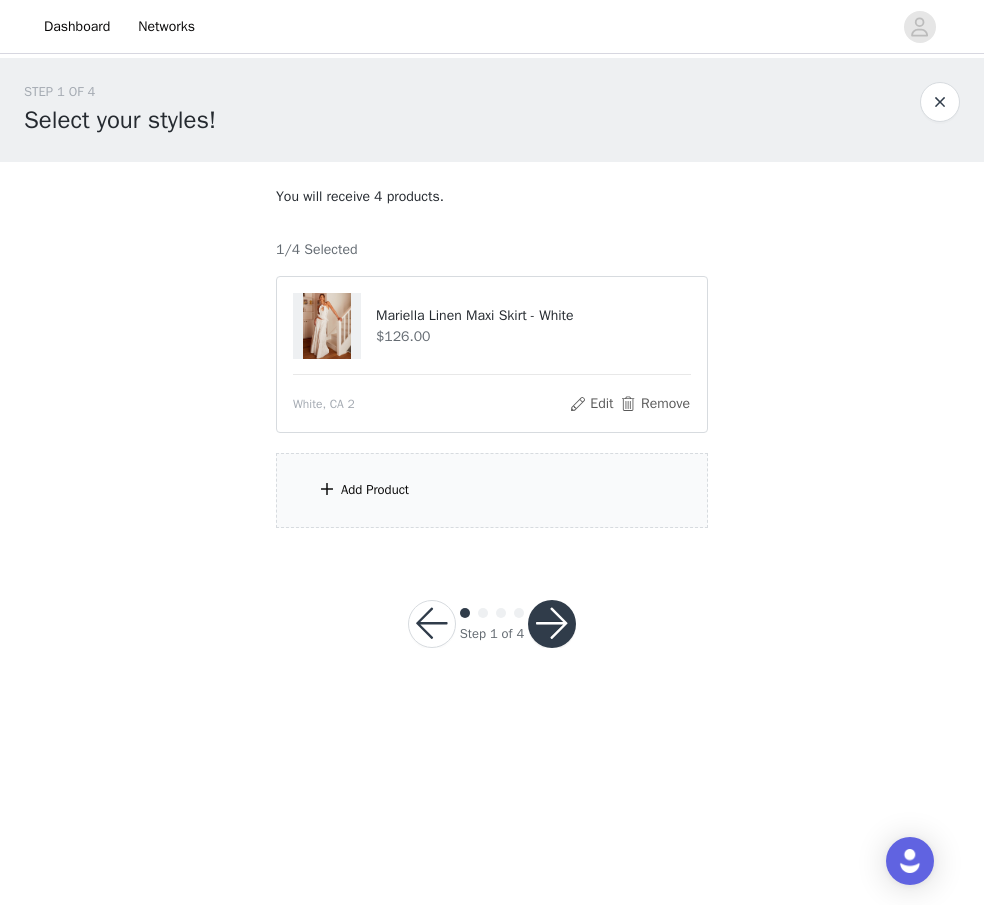 click on "Mariella Linen Maxi Skirt - White     $126.00       White, CA 2       Edit   Remove     Add Product" at bounding box center (492, 357) 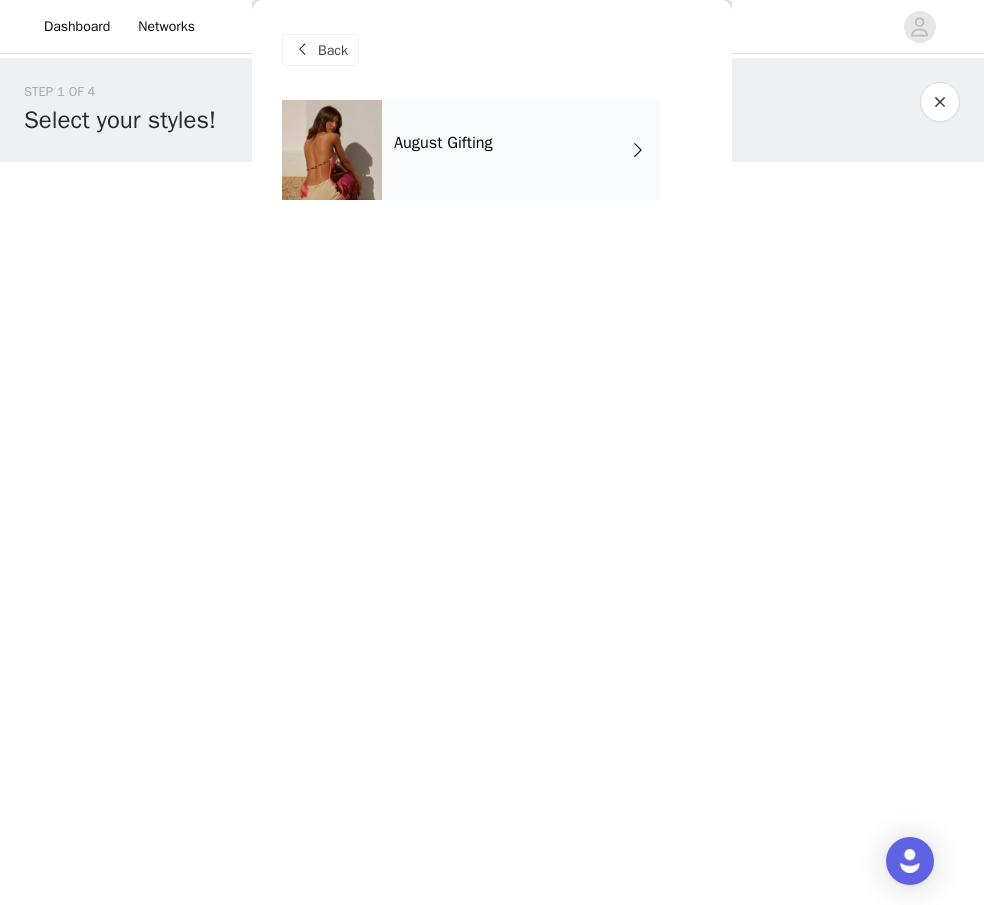 click on "August Gifting" at bounding box center (521, 150) 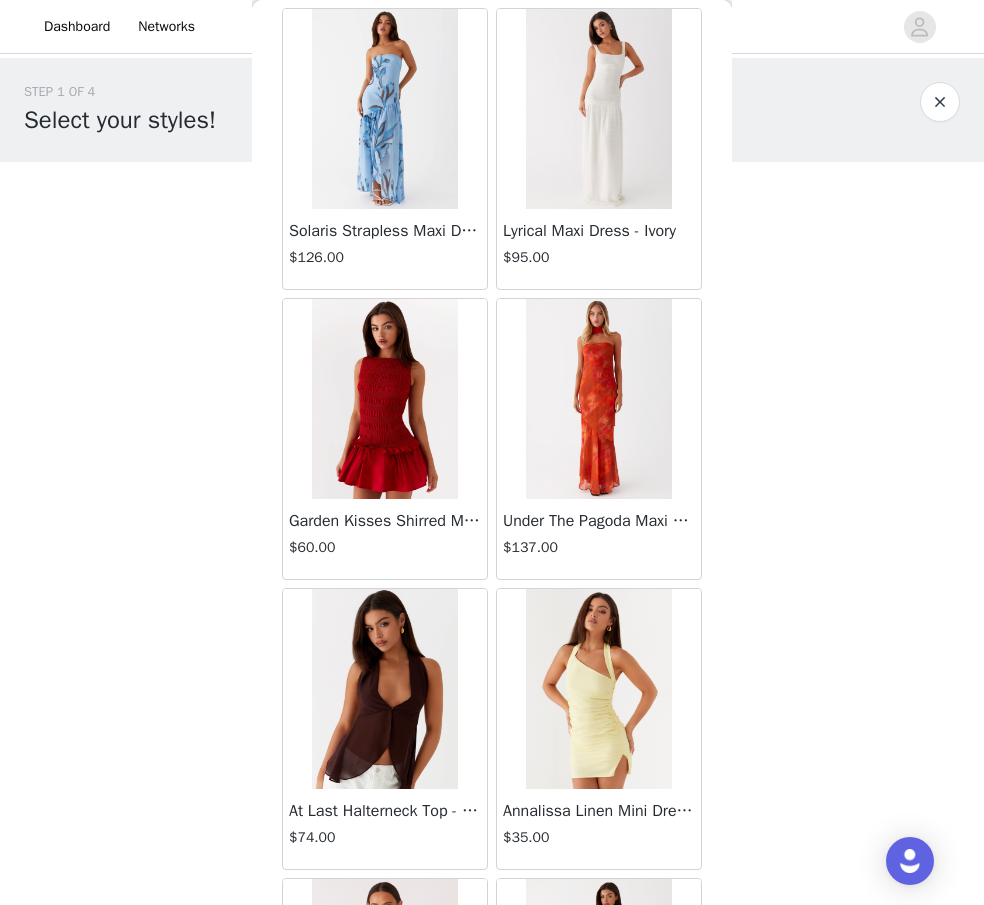 scroll, scrollTop: 2155, scrollLeft: 0, axis: vertical 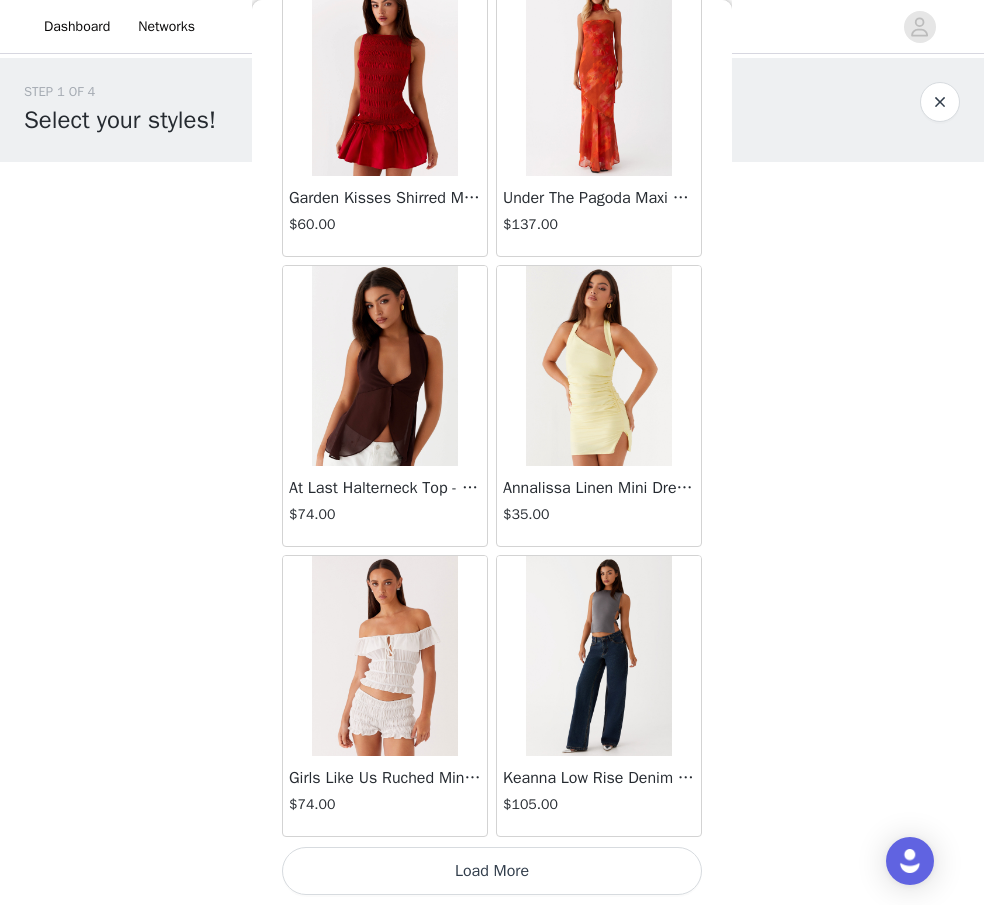 click on "Load More" at bounding box center [492, 871] 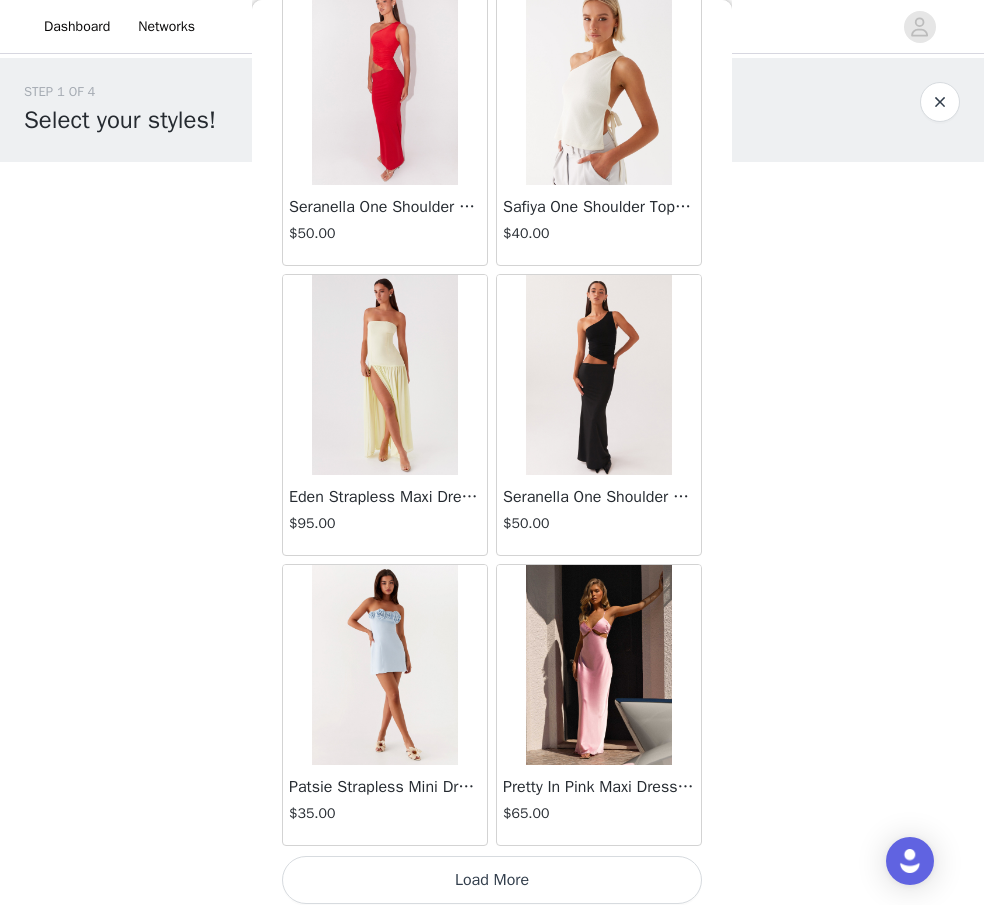 scroll, scrollTop: 5055, scrollLeft: 0, axis: vertical 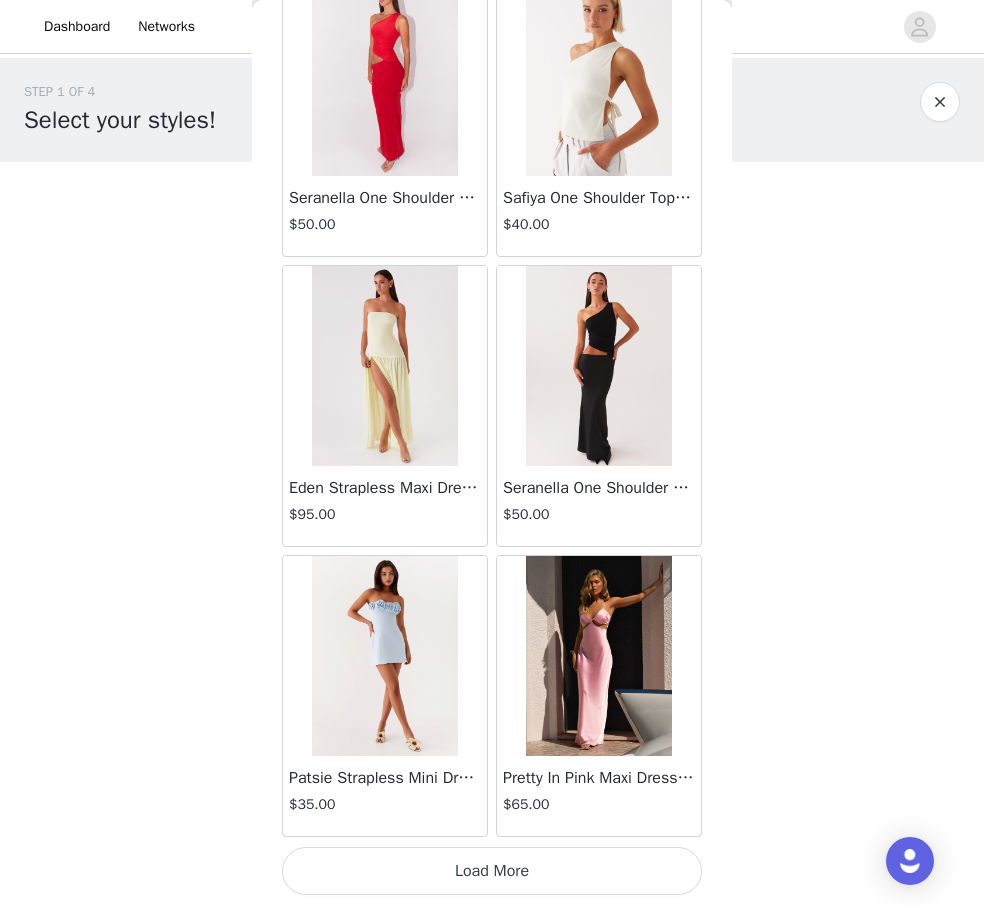 click on "Load More" at bounding box center [492, 871] 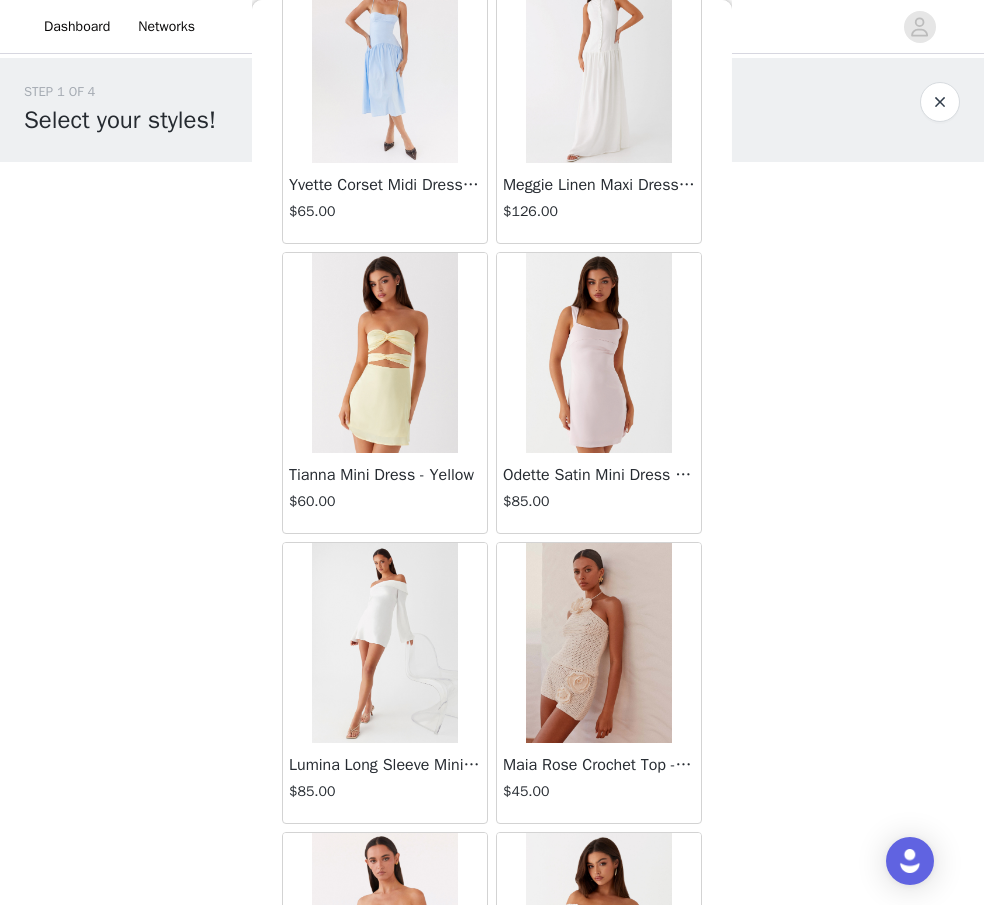 scroll, scrollTop: 7955, scrollLeft: 0, axis: vertical 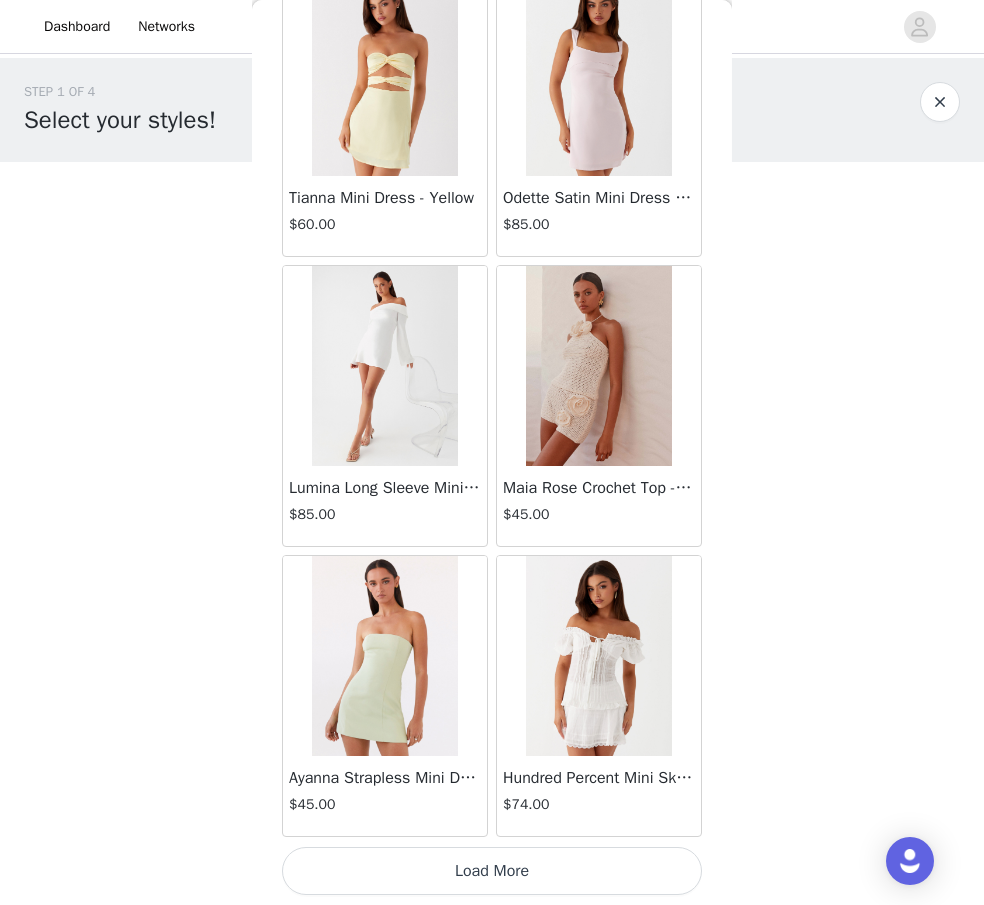 click on "Load More" at bounding box center [492, 871] 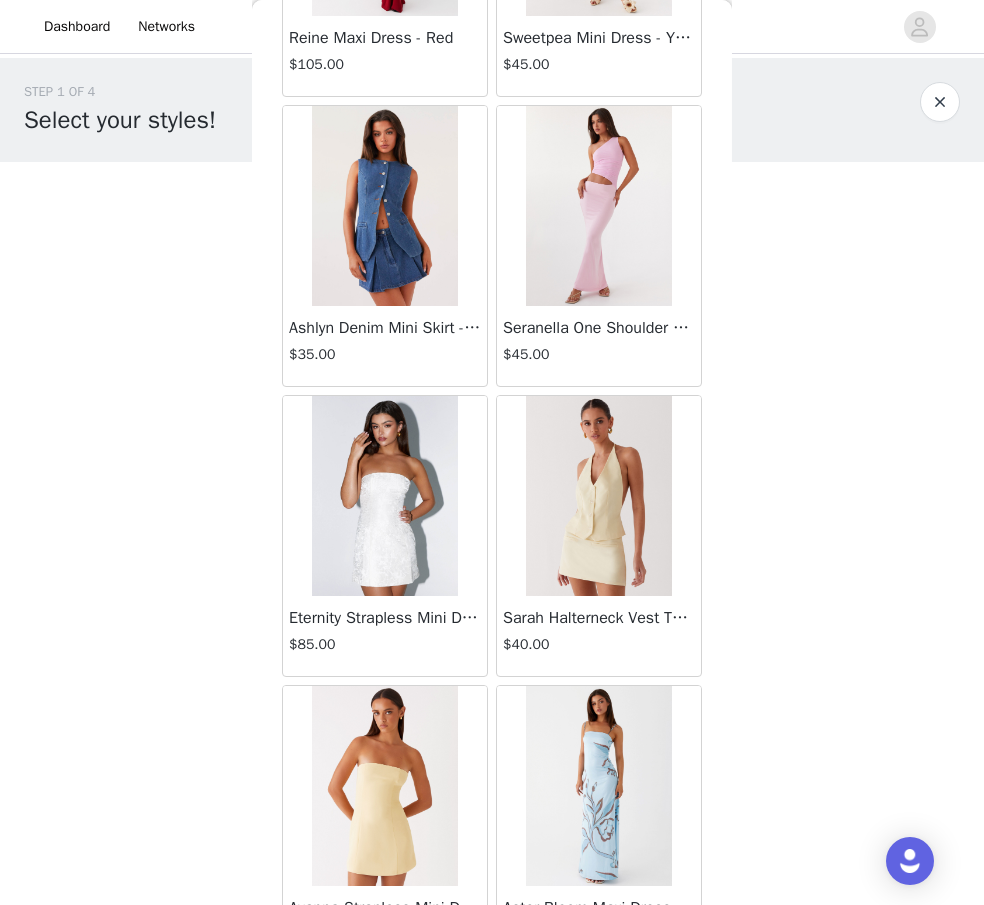 scroll, scrollTop: 10855, scrollLeft: 0, axis: vertical 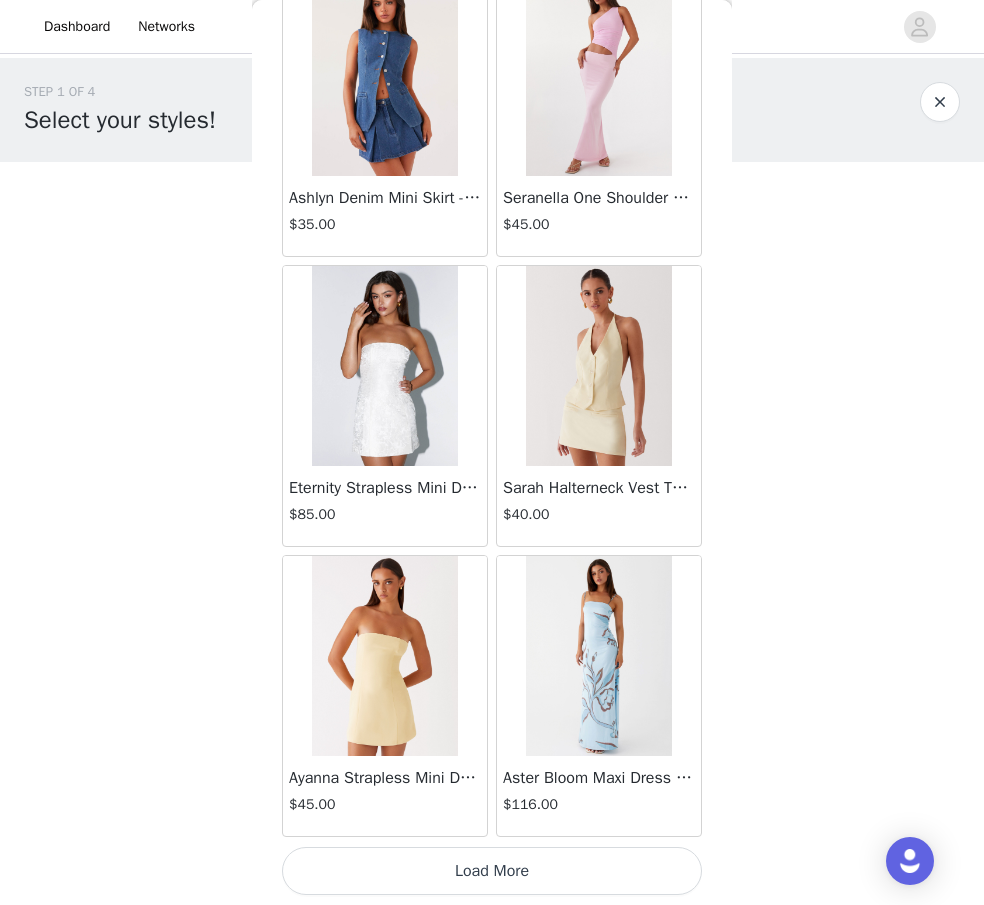 click on "Load More" at bounding box center [492, 871] 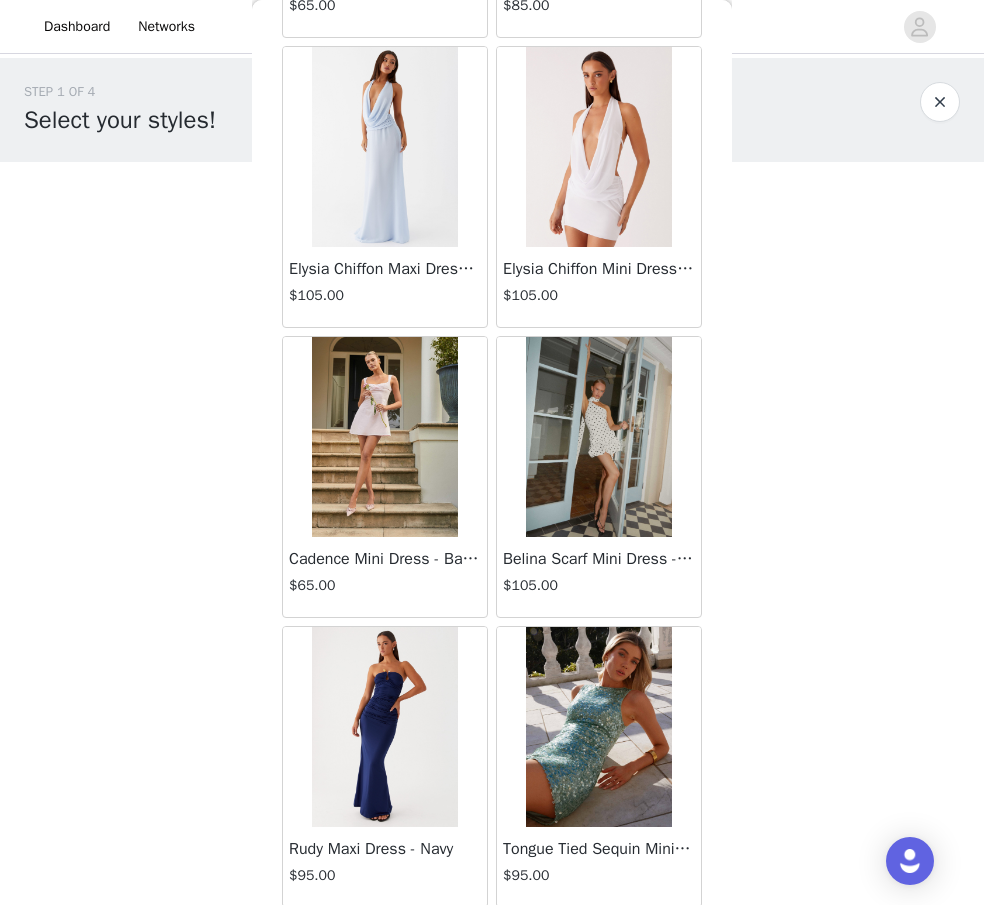 scroll, scrollTop: 13106, scrollLeft: 0, axis: vertical 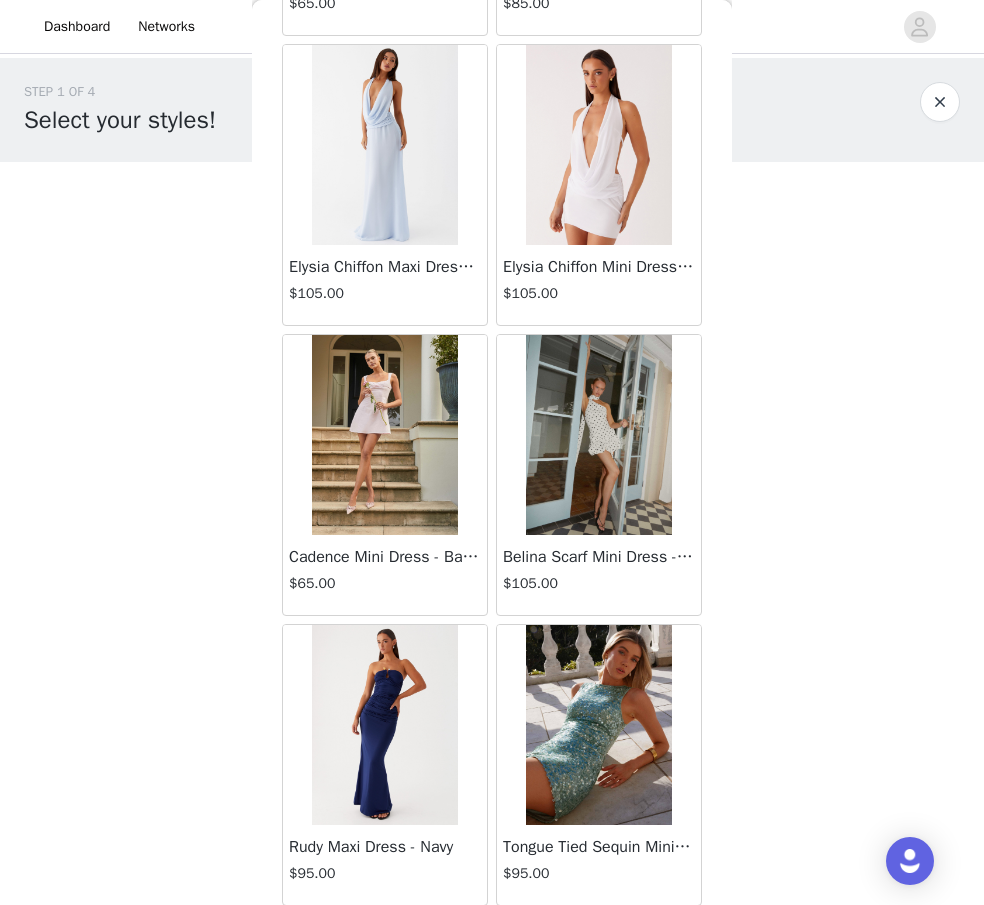 click at bounding box center [598, 435] 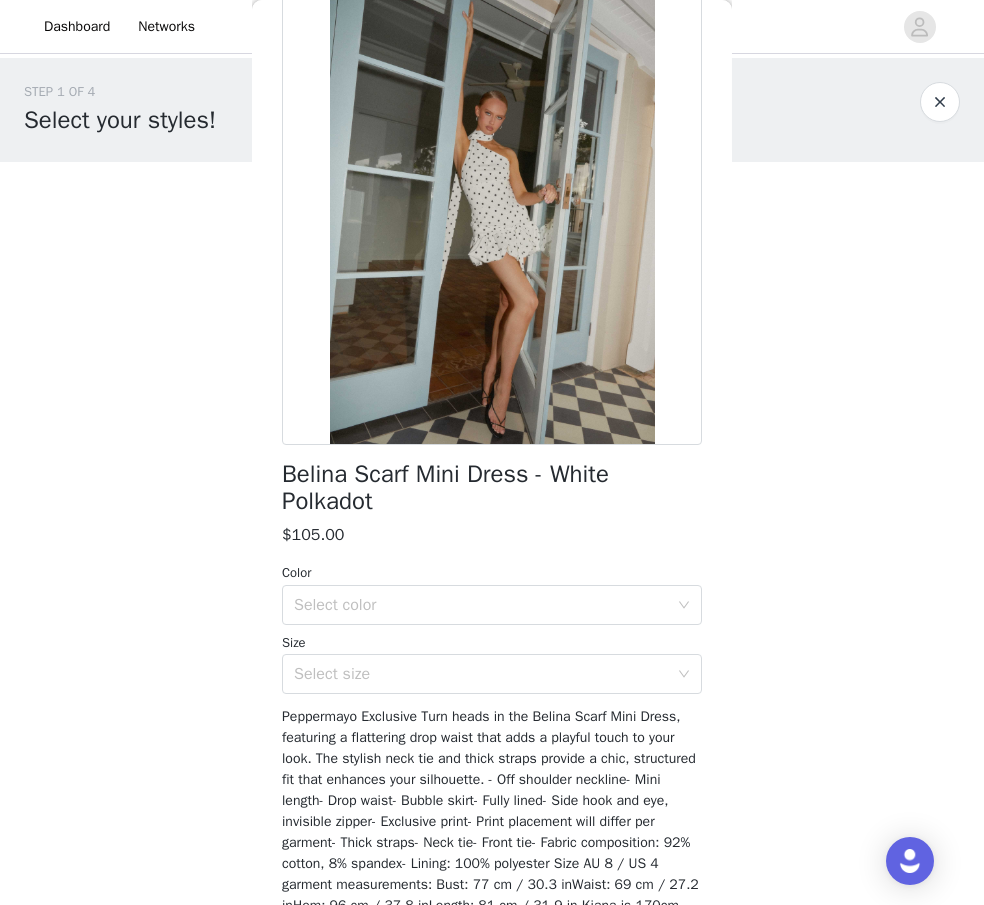 scroll, scrollTop: 221, scrollLeft: 0, axis: vertical 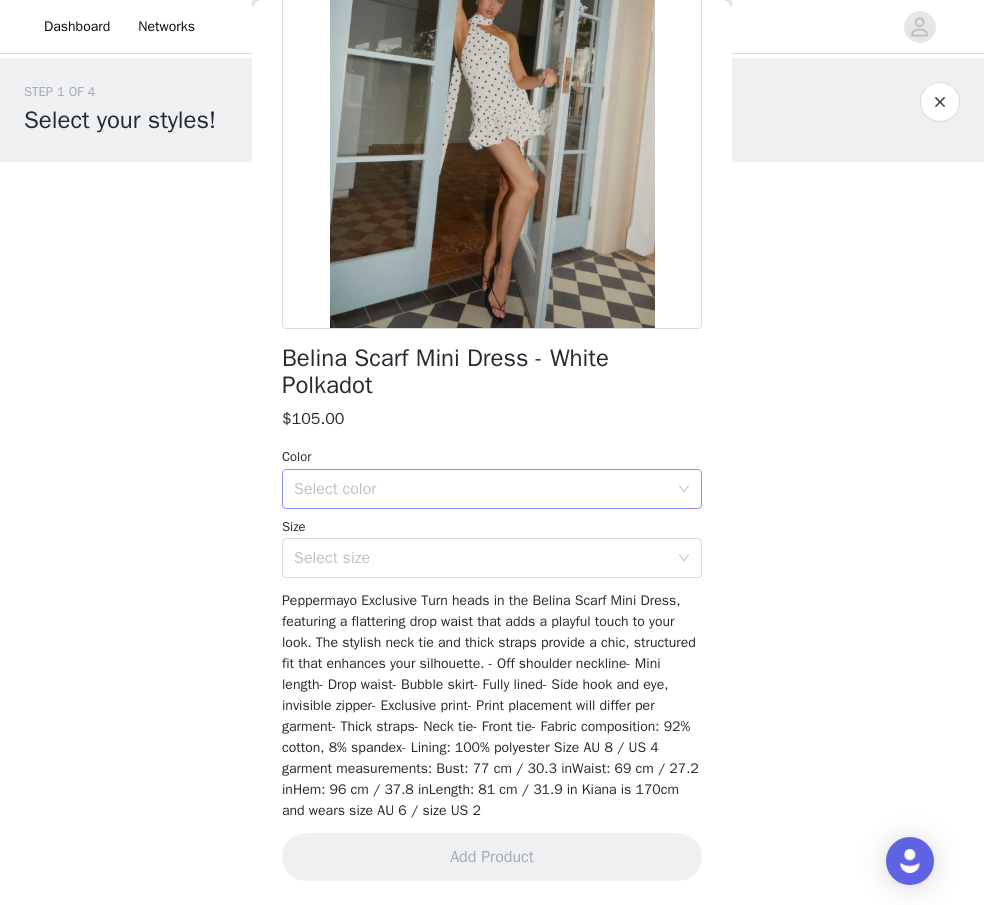 click on "Select color" at bounding box center [481, 489] 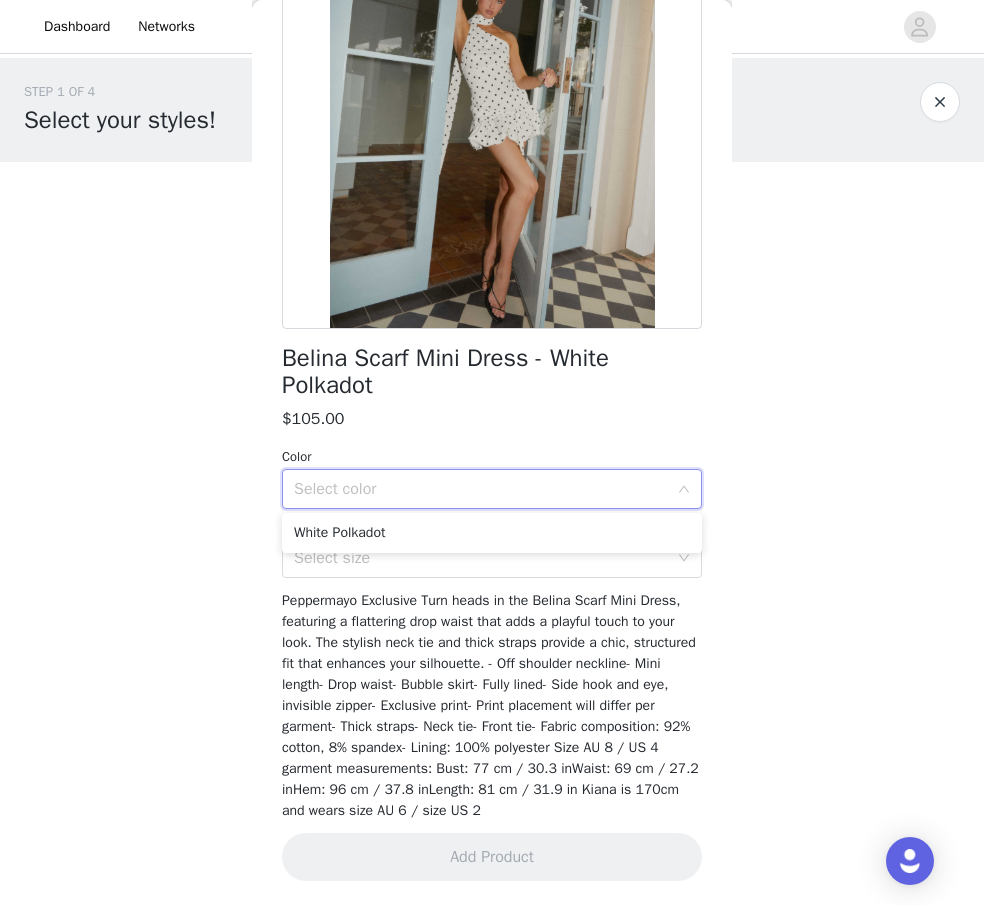 click on "White Polkadot" at bounding box center (492, 533) 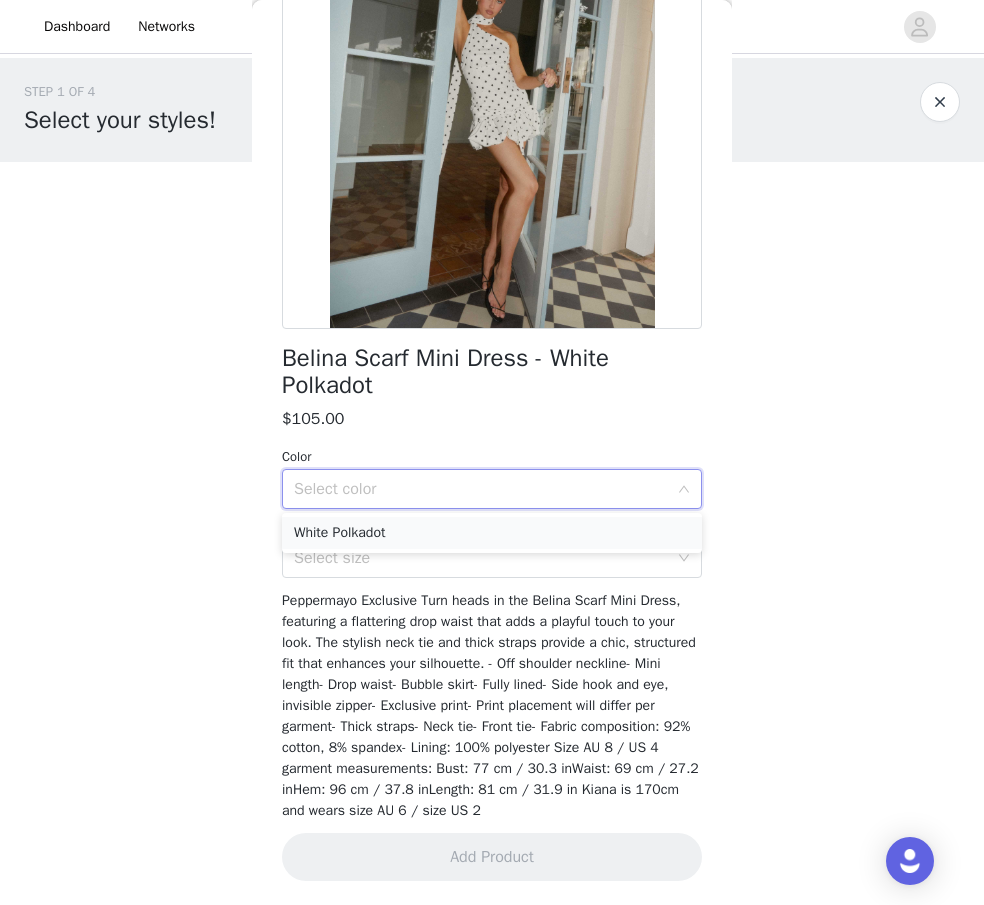 click on "White Polkadot" at bounding box center (492, 533) 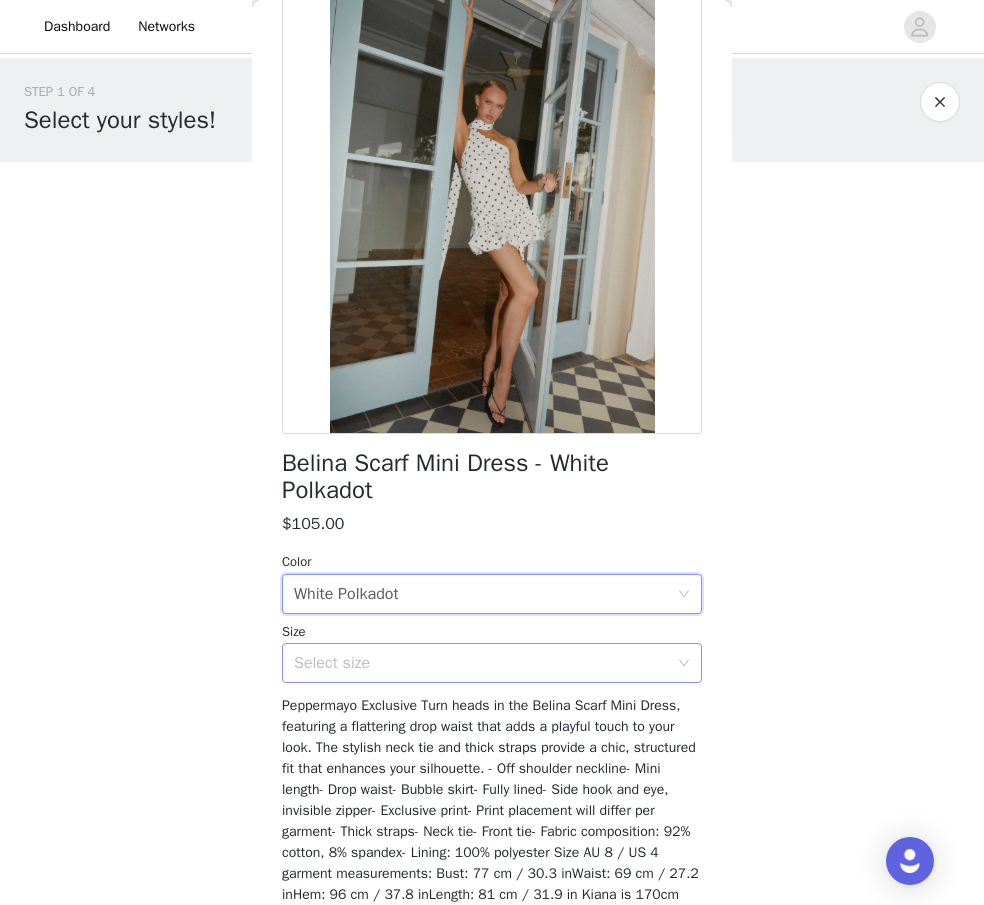 scroll, scrollTop: 0, scrollLeft: 0, axis: both 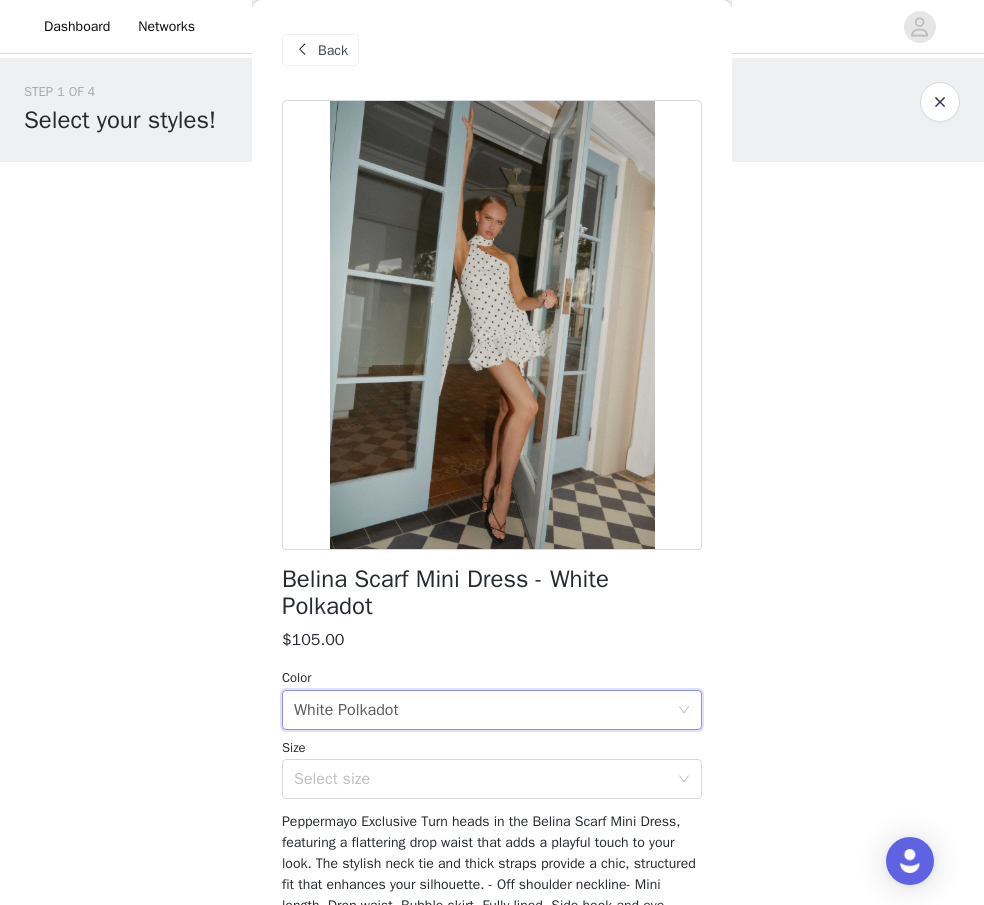 click on "Back" at bounding box center [320, 50] 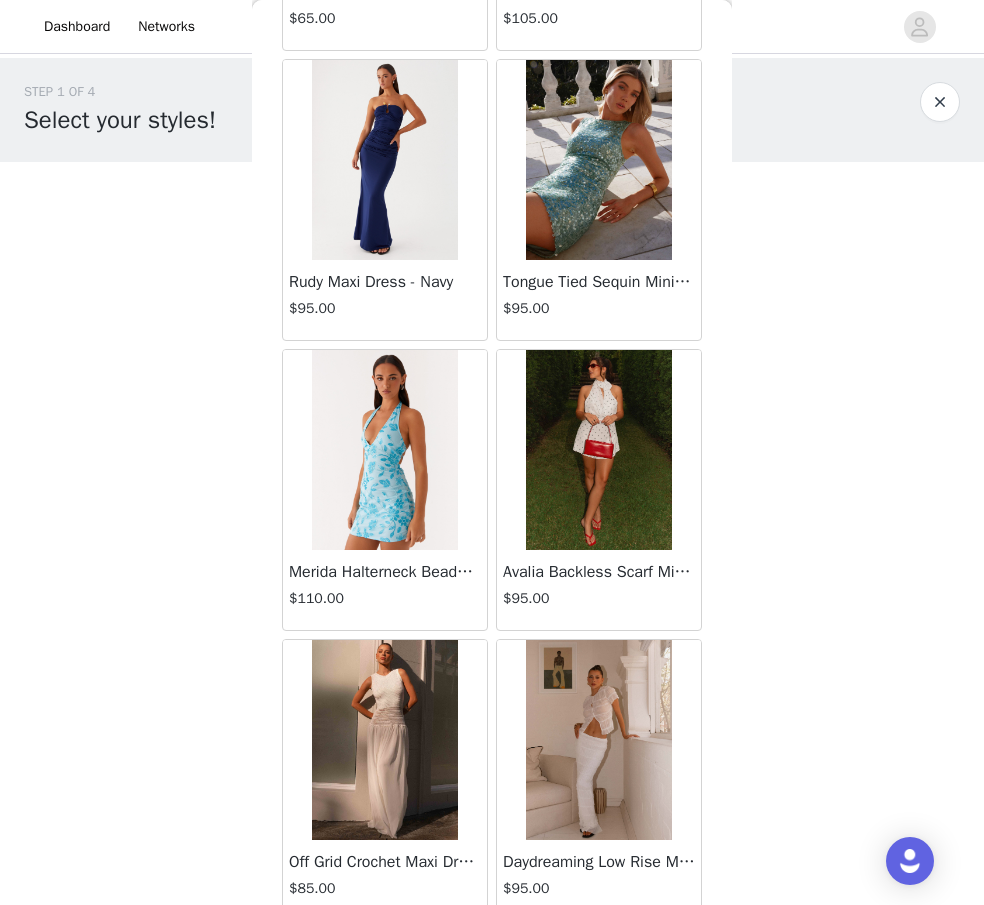 scroll, scrollTop: 13755, scrollLeft: 0, axis: vertical 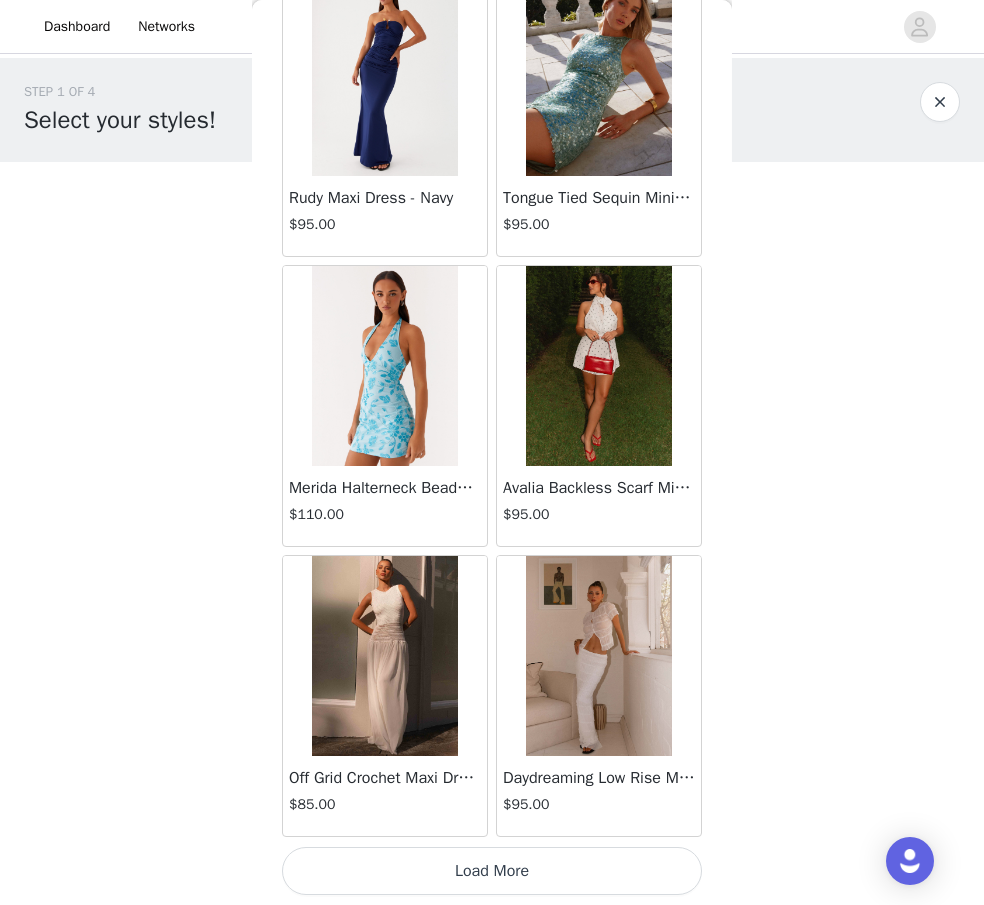 click on "Load More" at bounding box center (492, 871) 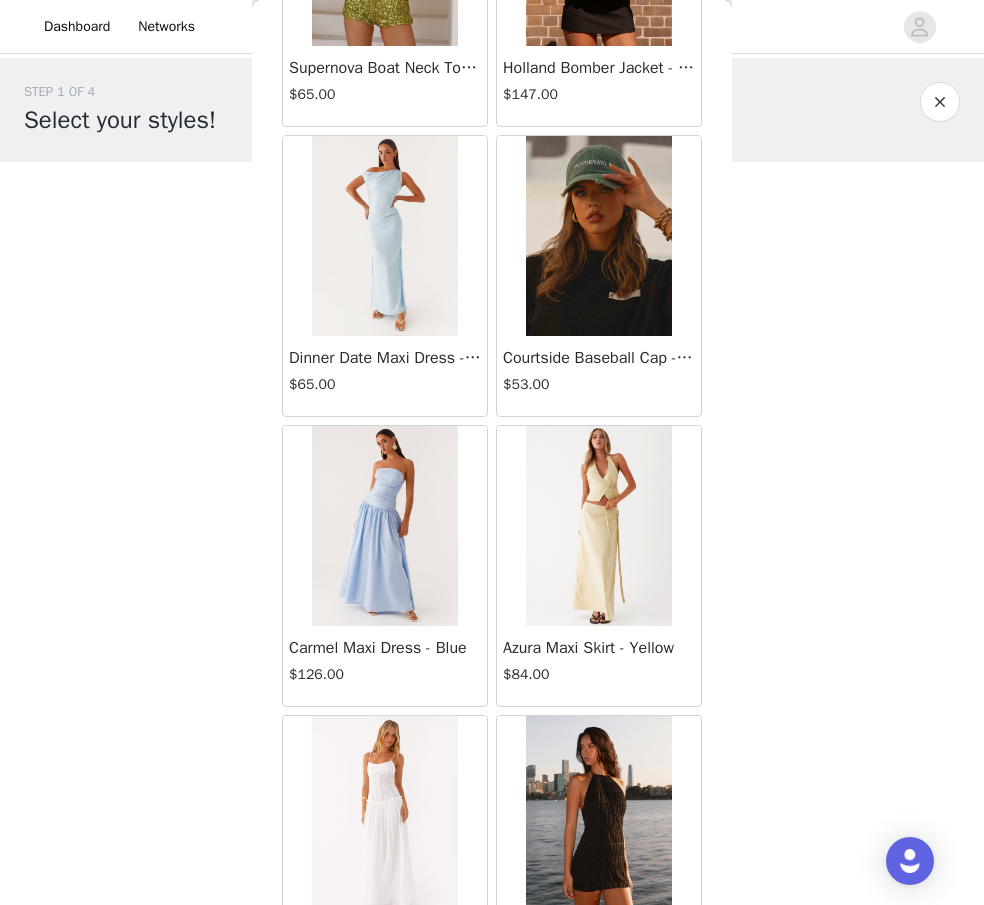 scroll, scrollTop: 16655, scrollLeft: 0, axis: vertical 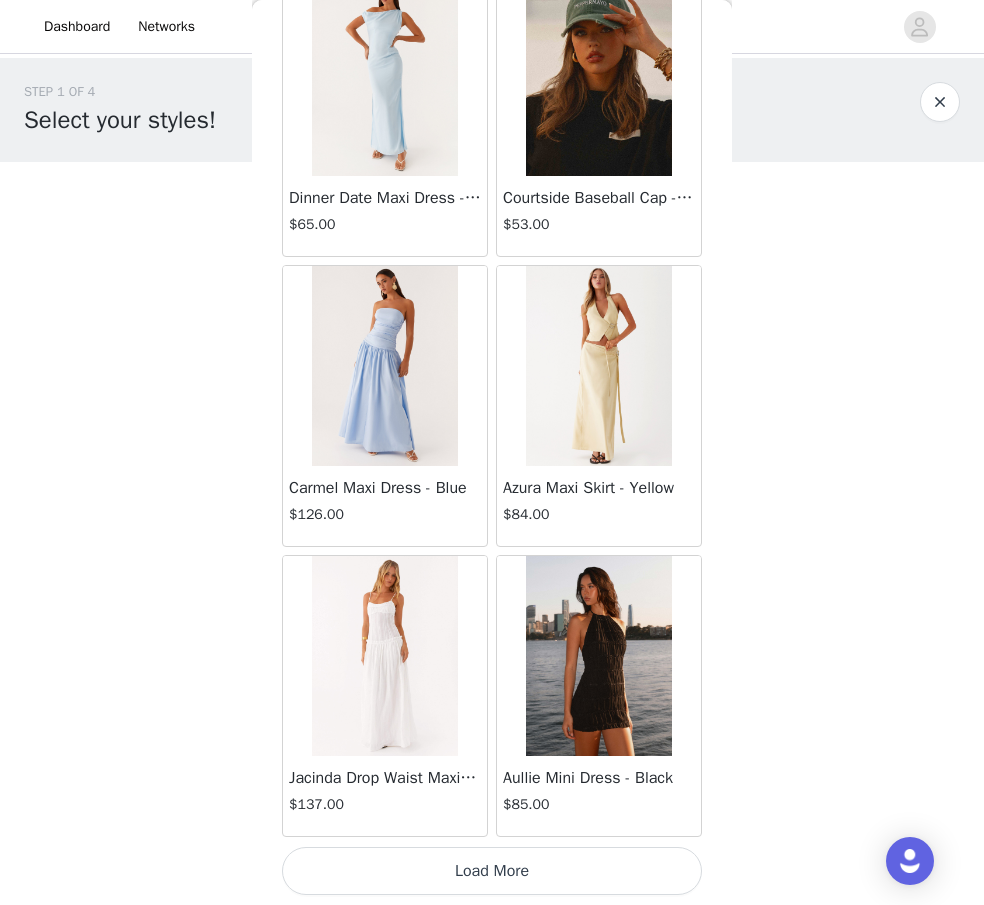 click on "Load More" at bounding box center (492, 871) 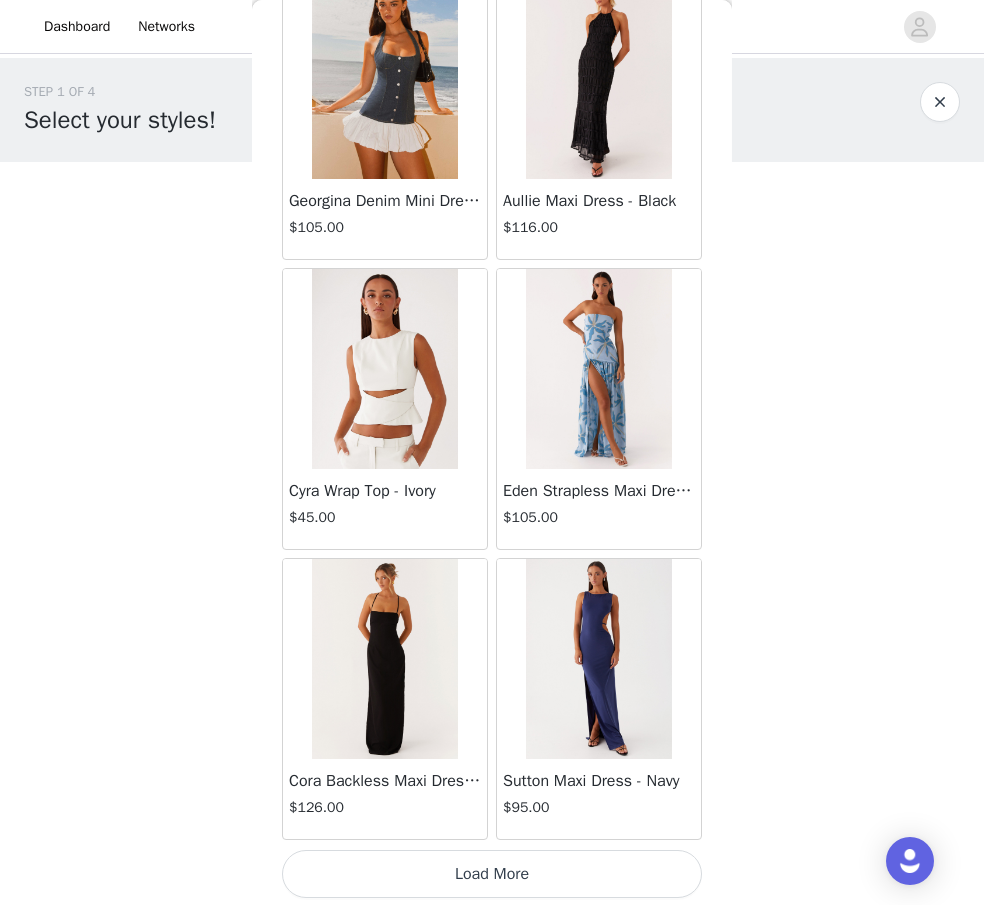 scroll, scrollTop: 19555, scrollLeft: 0, axis: vertical 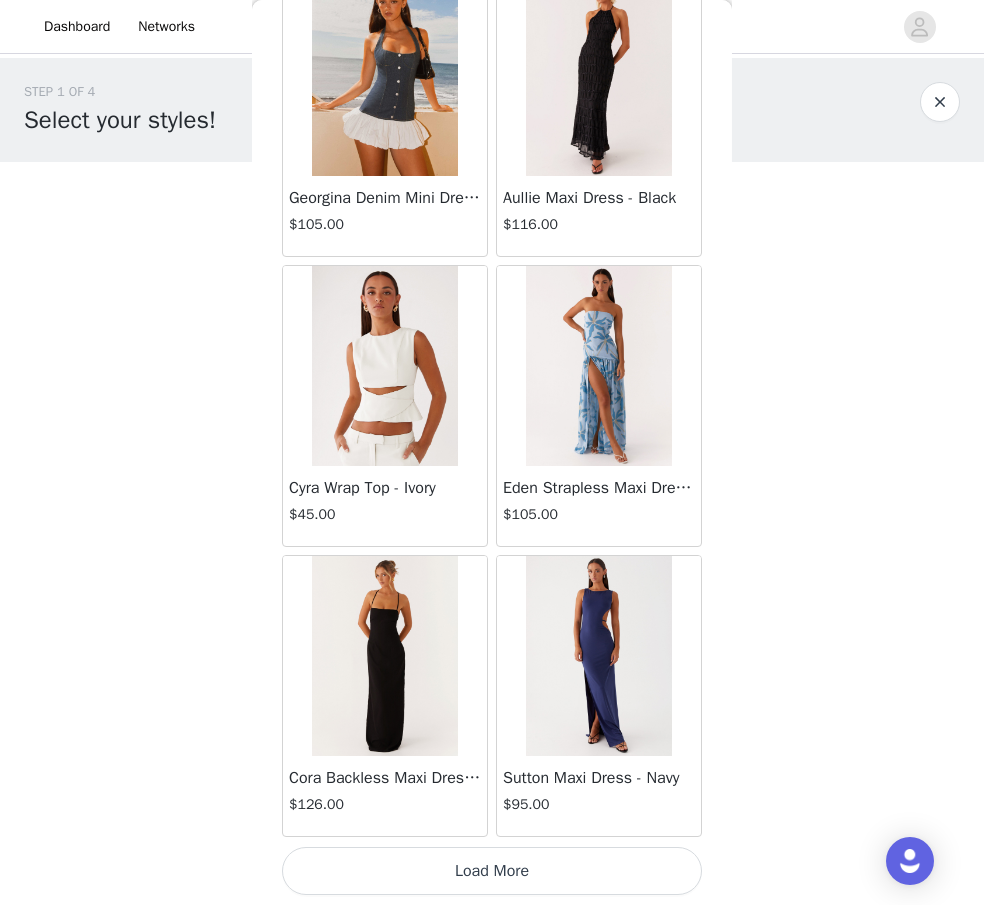 click on "Load More" at bounding box center (492, 871) 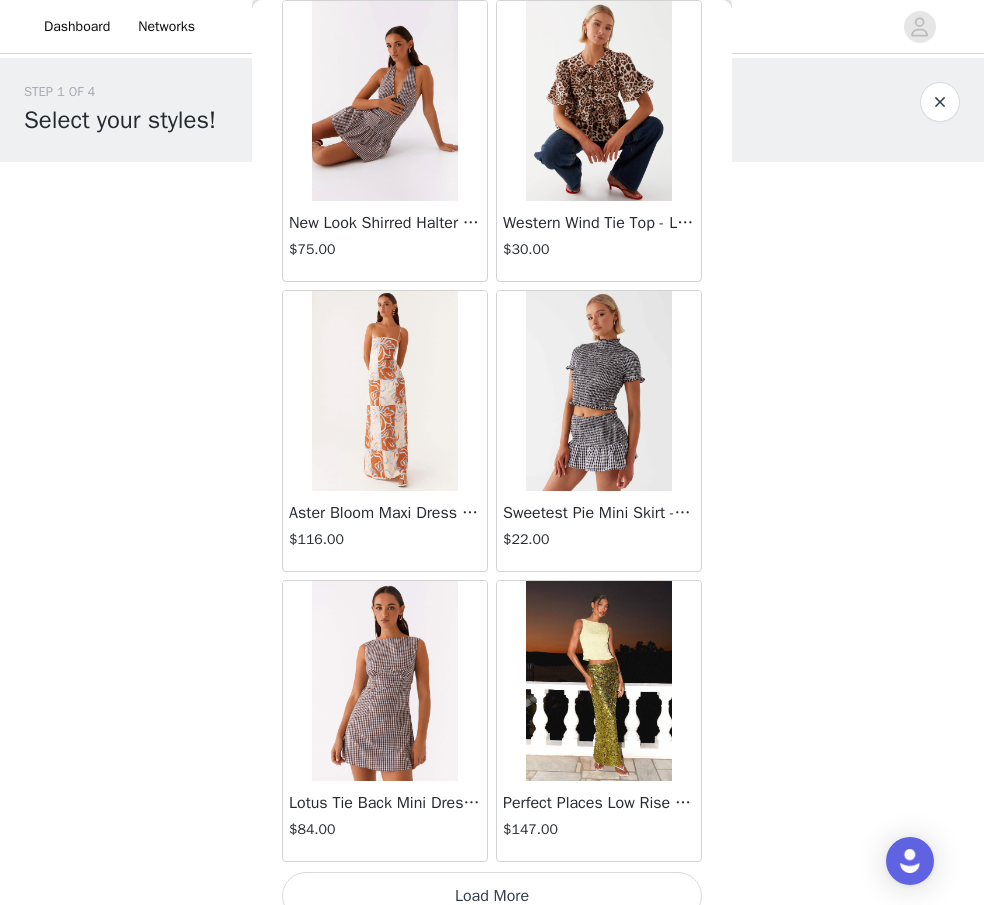 scroll, scrollTop: 22455, scrollLeft: 0, axis: vertical 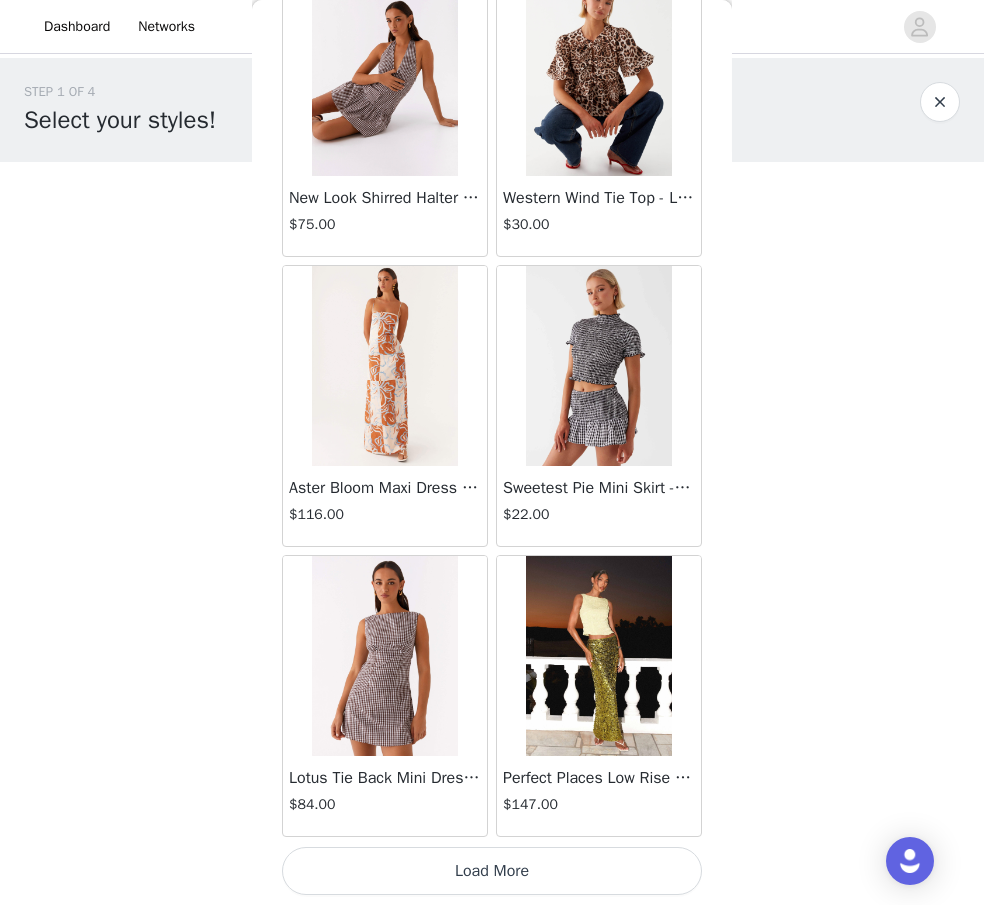 click on "Load More" at bounding box center [492, 871] 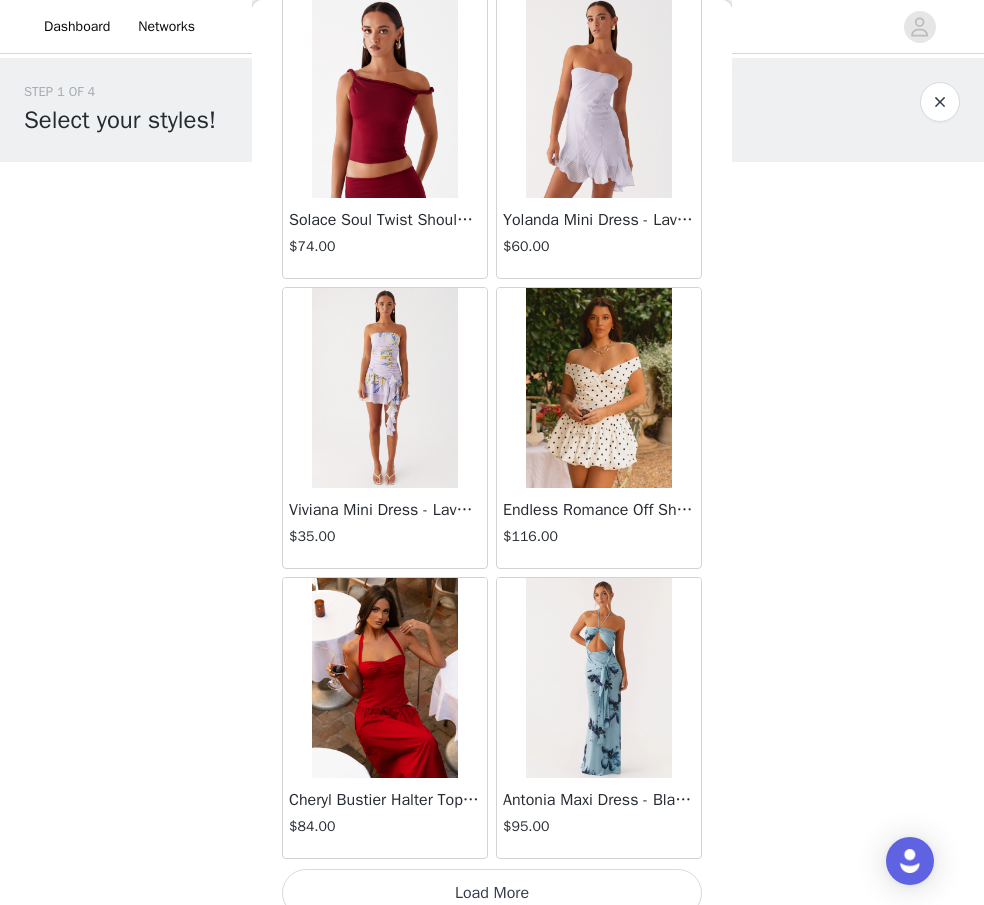 scroll, scrollTop: 25355, scrollLeft: 0, axis: vertical 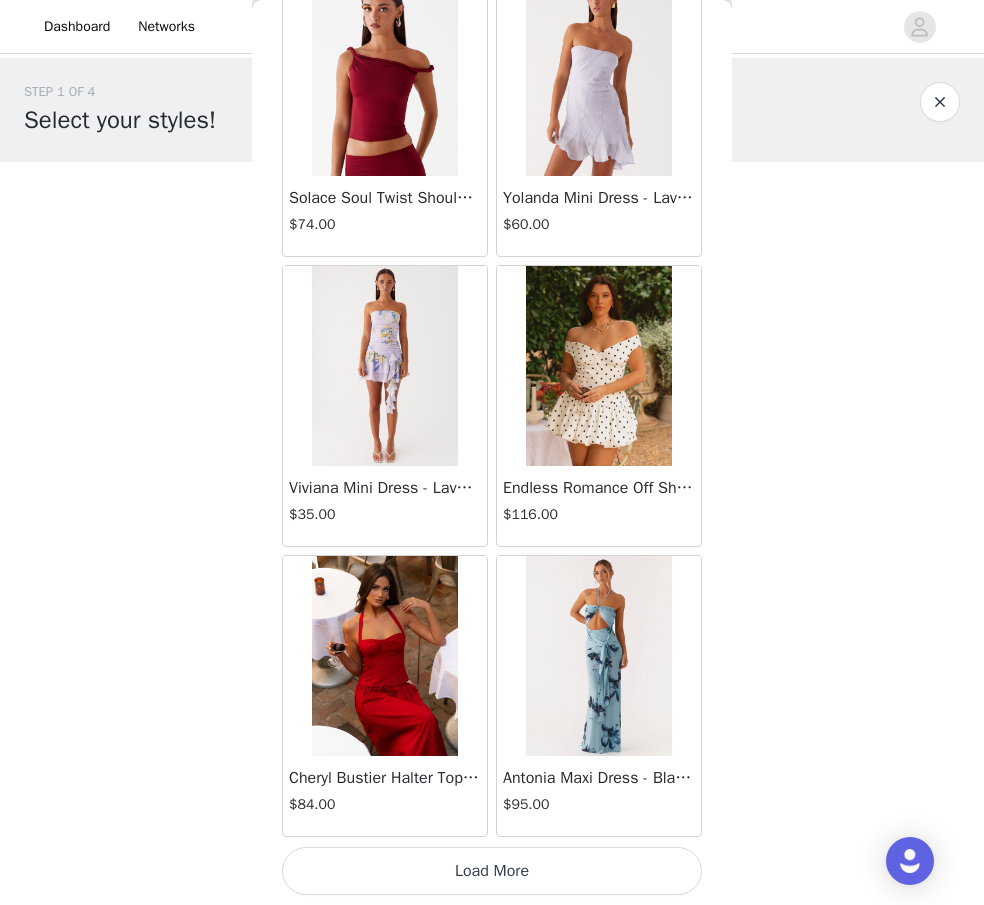 click on "Load More" at bounding box center (492, 871) 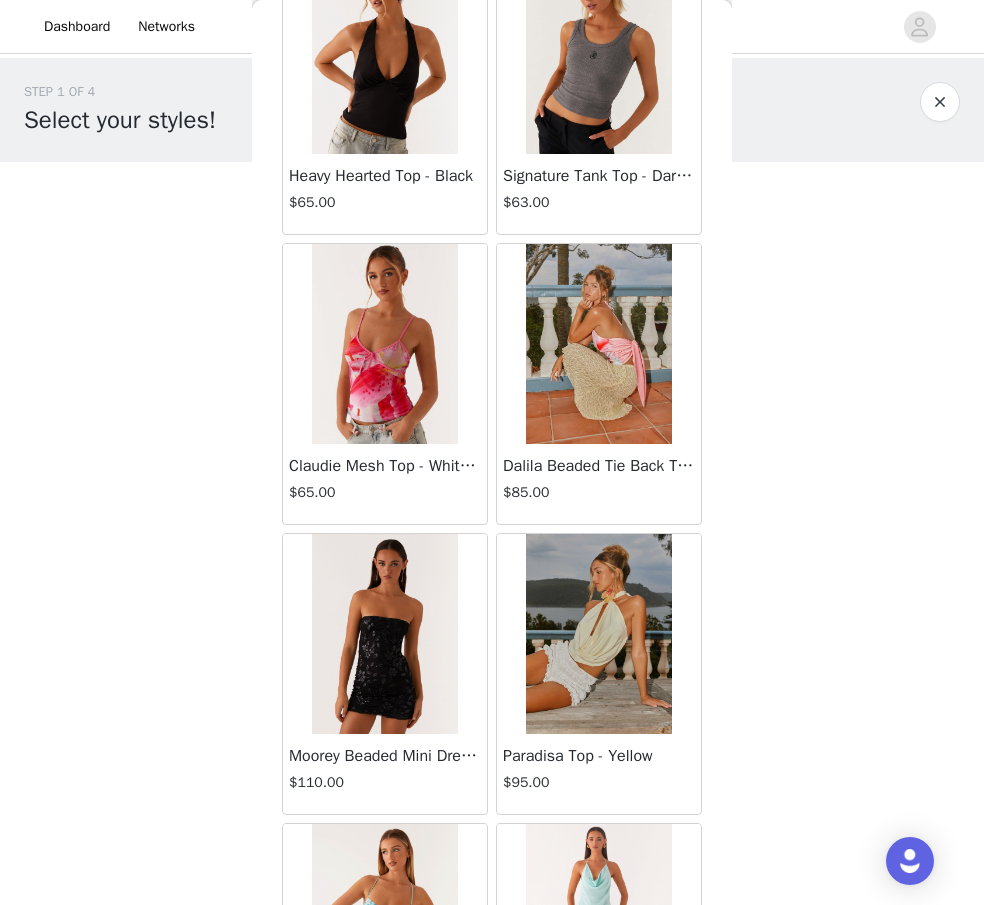 scroll, scrollTop: 28255, scrollLeft: 0, axis: vertical 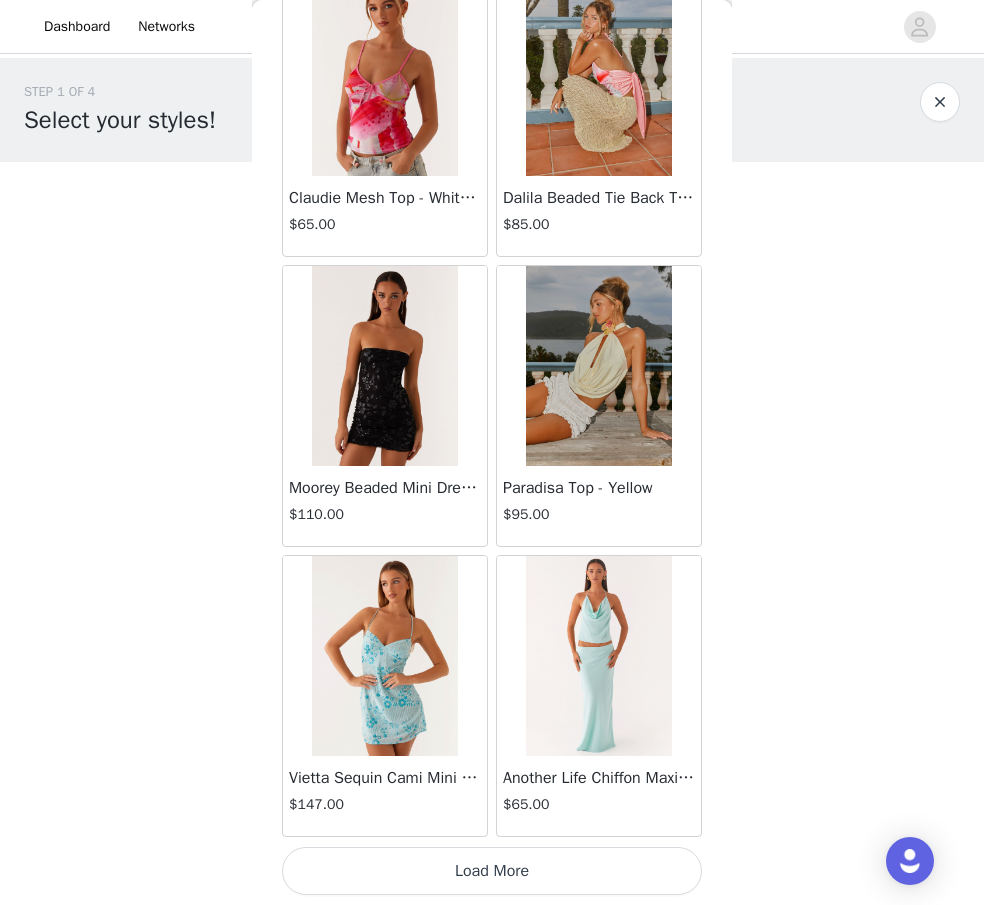 click on "Load More" at bounding box center (492, 871) 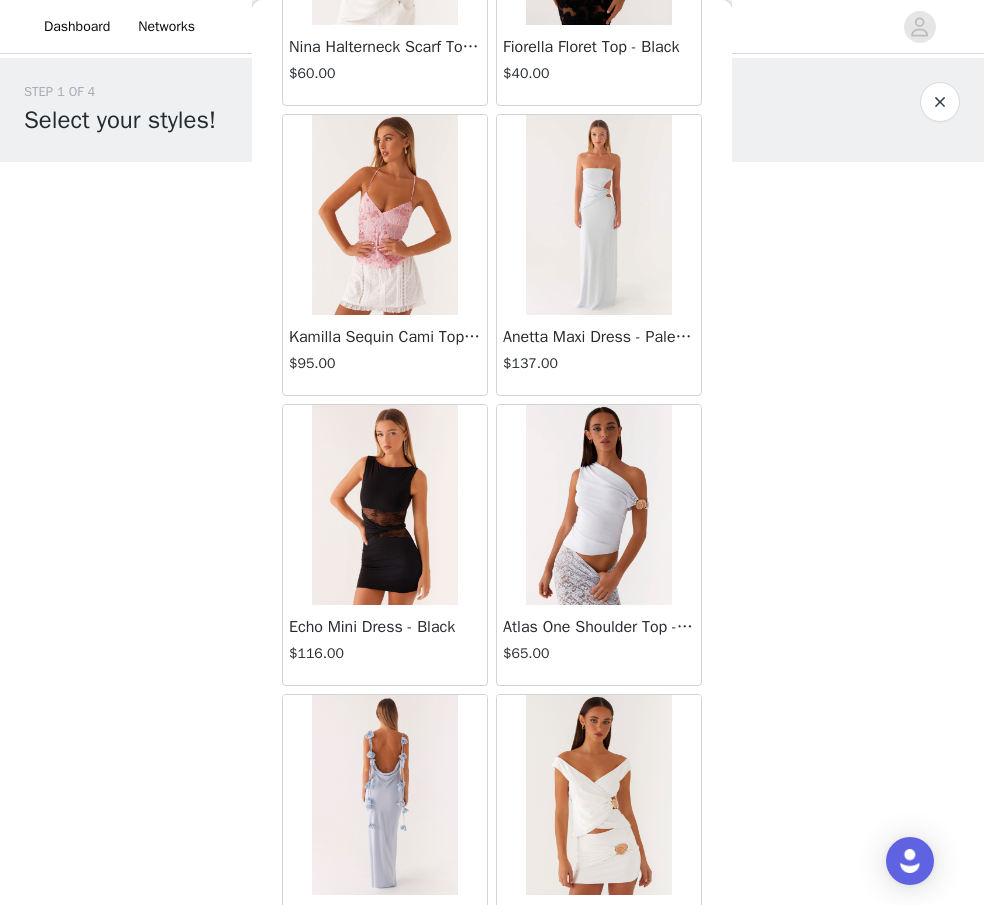 scroll, scrollTop: 31155, scrollLeft: 0, axis: vertical 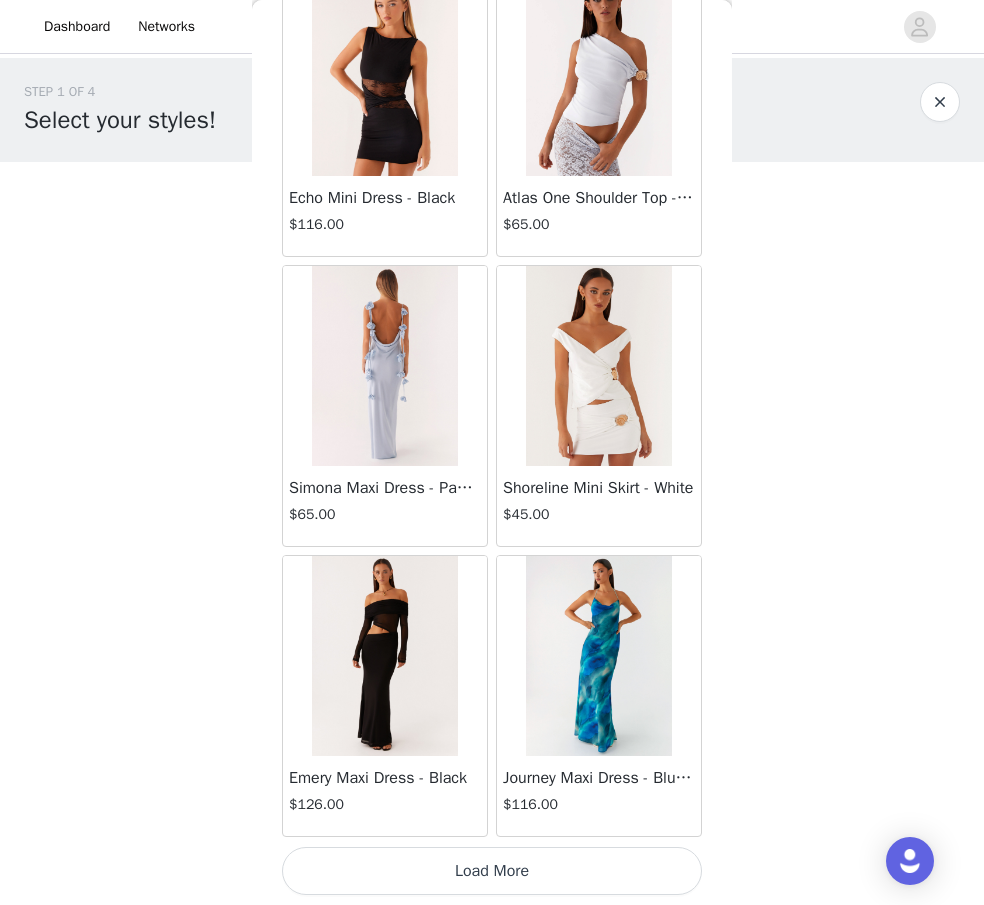 click on "Aullie Mini Dress - White   $60.00       Mira Halter Neck Mini Dress - Black   $85.00       Heavy Hearted Mini Dress - Yellow   $85.00       Hundred Percent Puff Sleeve Top - White   $105.00       Love Seeker Corset Mini Dress - Red   $45.00       Cherish You Buckle Top - Red   $30.00       Ayla Satin Mini Dress - Yellow   $105.00       Rudy Tube Top - Ivory   $30.00       Keira Linen Mini Dress - White   $105.00       Not One Time Knit Mini Dress - Red   $35.00       Carmel Maxi Dress - Brown   $126.00       Moorey Beaded Mini Dress - Blue   $45.00       Solaris Strapless Maxi Dress - Blue Floral   $126.00       Lyrical Maxi Dress - Ivory   $95.00       Garden Kisses Shirred Mini Dress - Red   $60.00       Under The Pagoda Maxi Dress - Amber   $137.00       At Last Halterneck Top - Brown   $74.00       Annalissa Linen Mini Dress - Yellow   $35.00       Girls Like Us Ruched Mini Shorts - White   $74.00       Keanna Low Rise Denim Jeans - Washed Denim   $105.00       Jocelyn Maxi Dress - Sage   $95.00" at bounding box center (492, -15077) 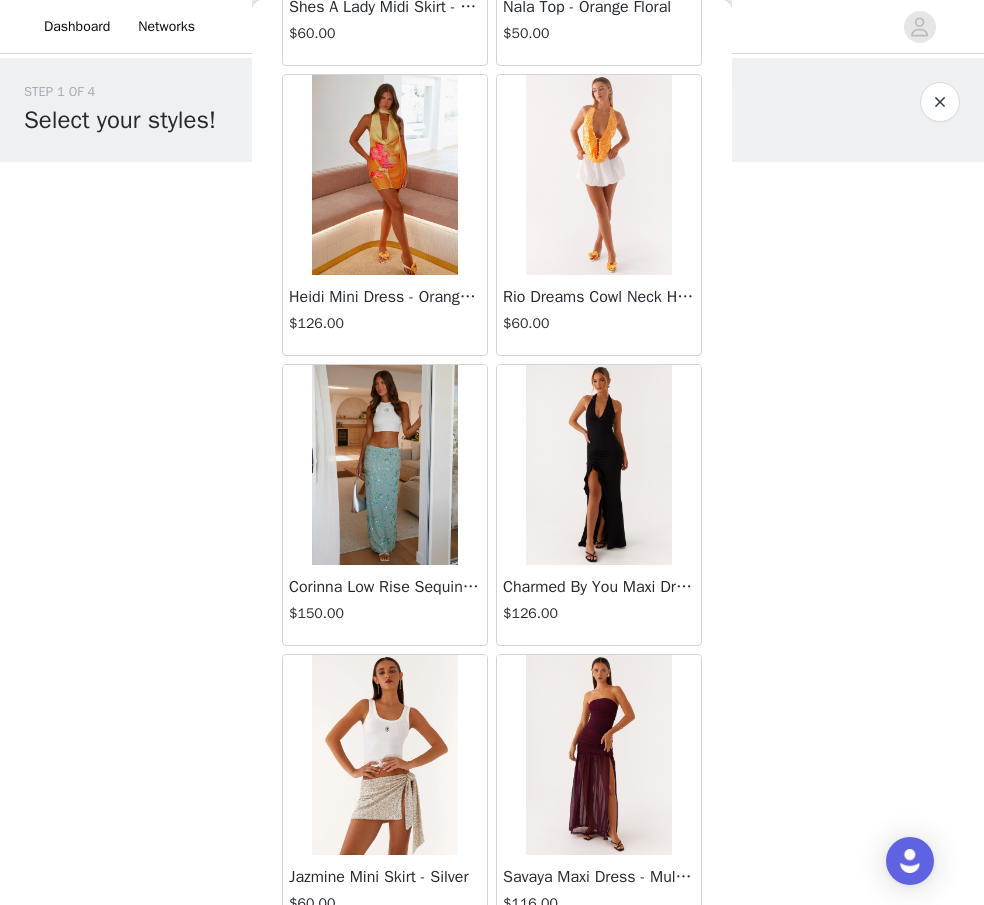 scroll, scrollTop: 34055, scrollLeft: 0, axis: vertical 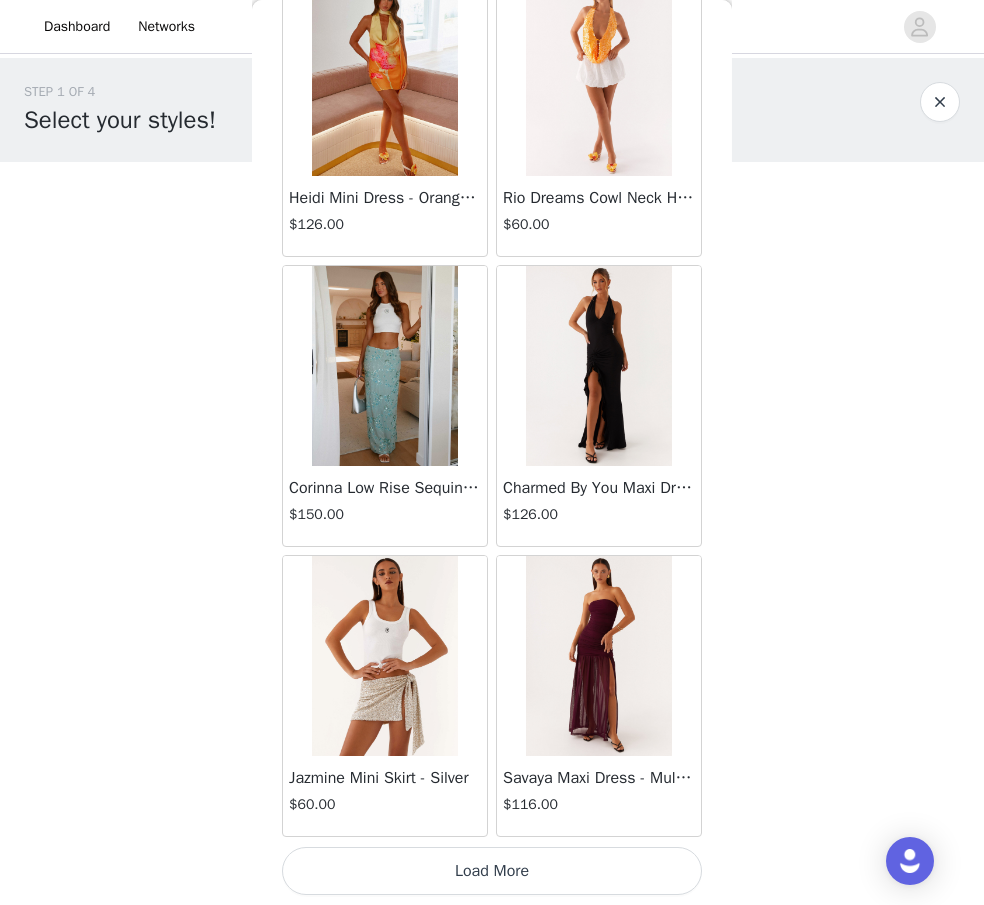 click on "Load More" at bounding box center (492, 871) 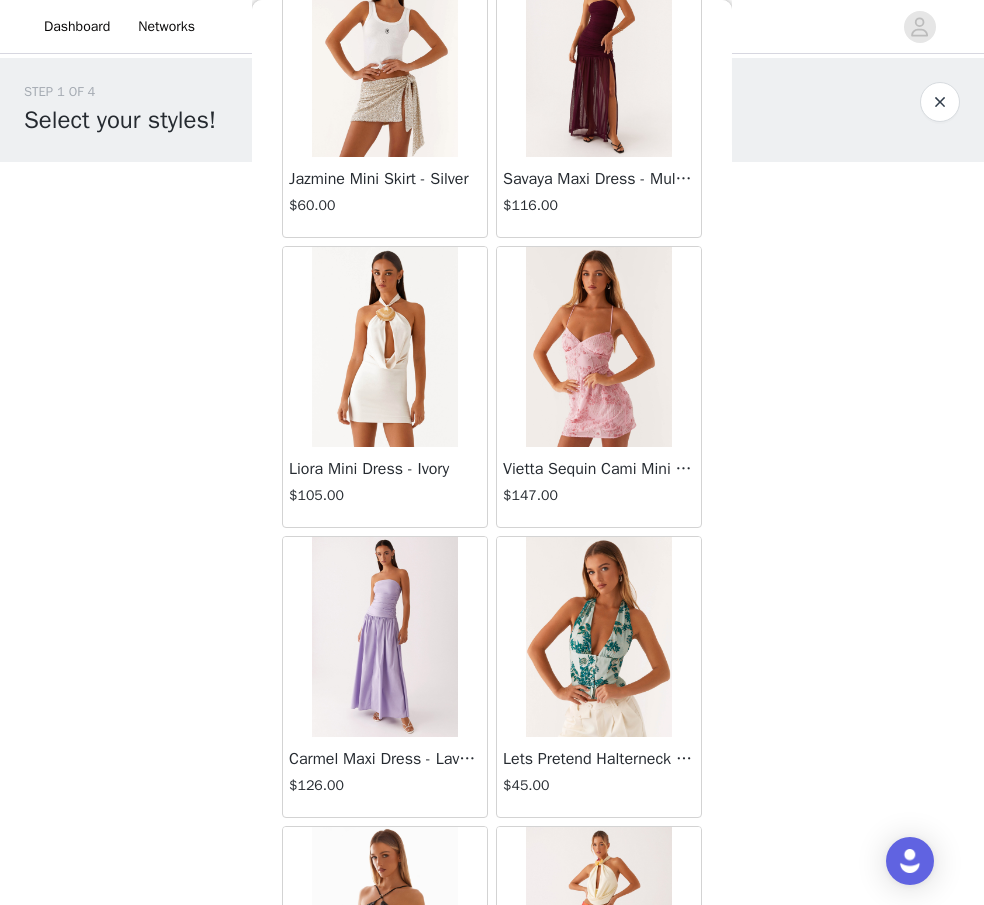 scroll, scrollTop: 34310, scrollLeft: 0, axis: vertical 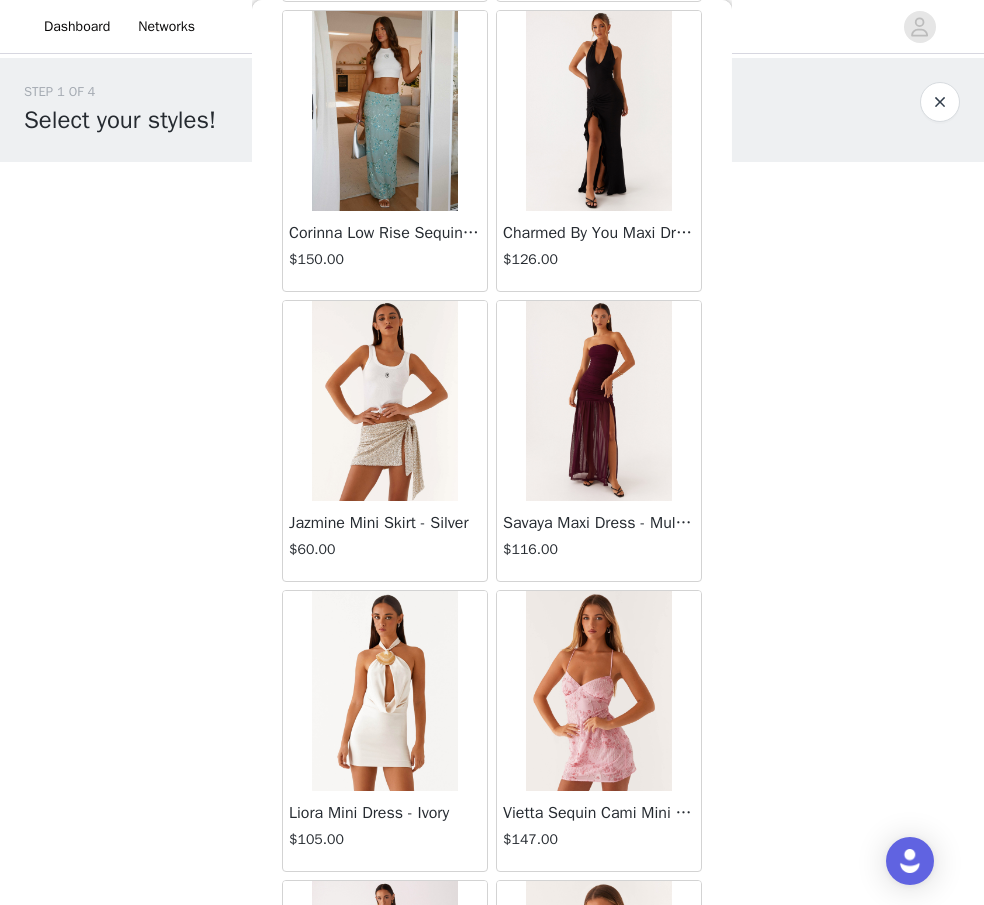 click at bounding box center [384, 691] 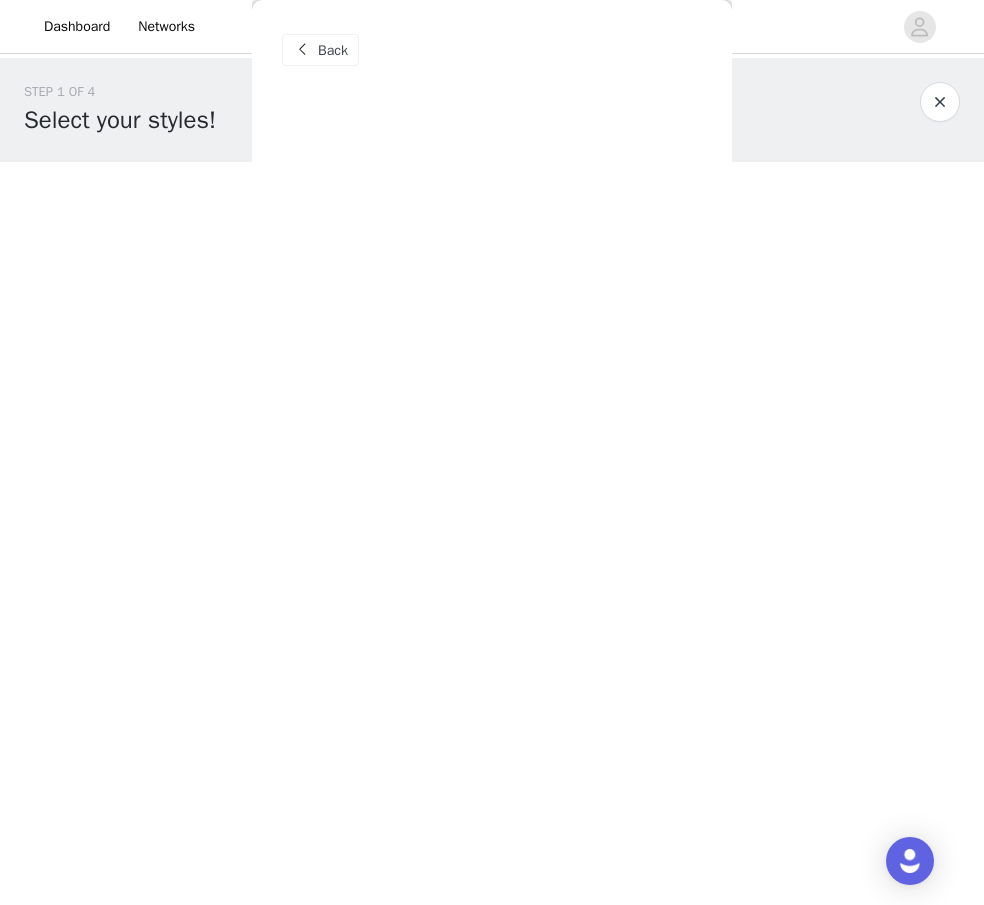 scroll, scrollTop: 0, scrollLeft: 0, axis: both 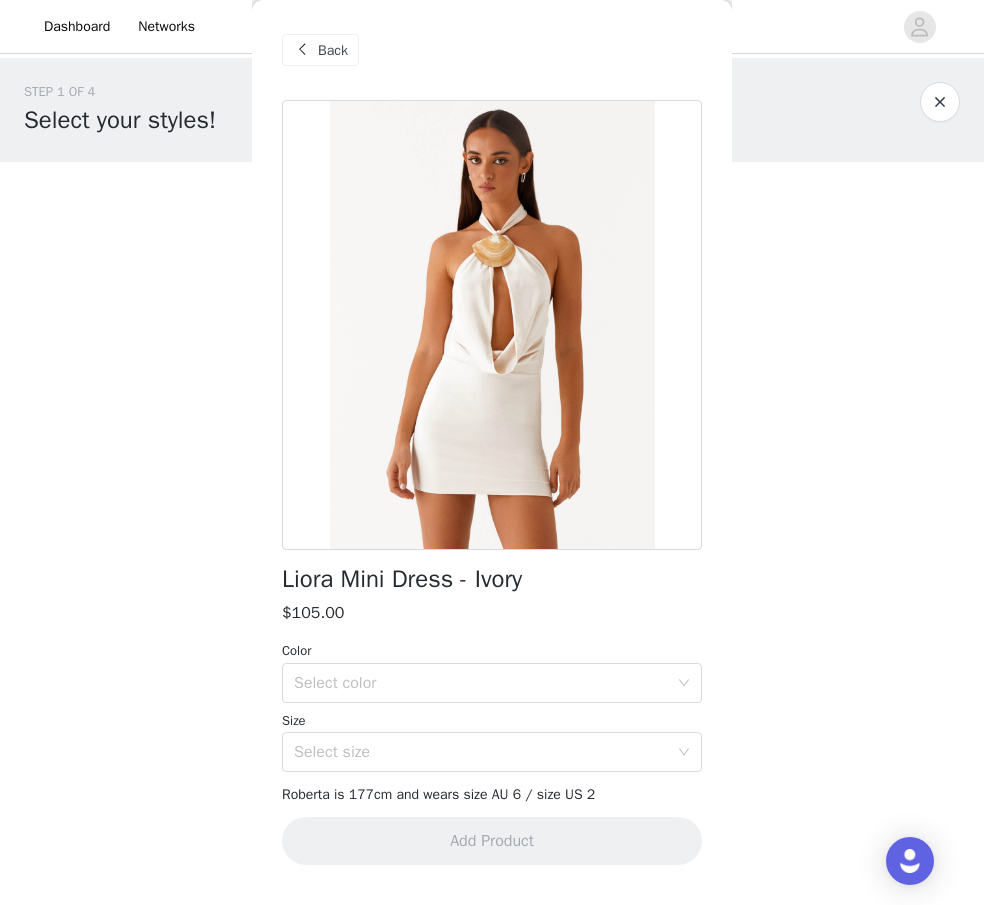 click on "Back" at bounding box center [492, 50] 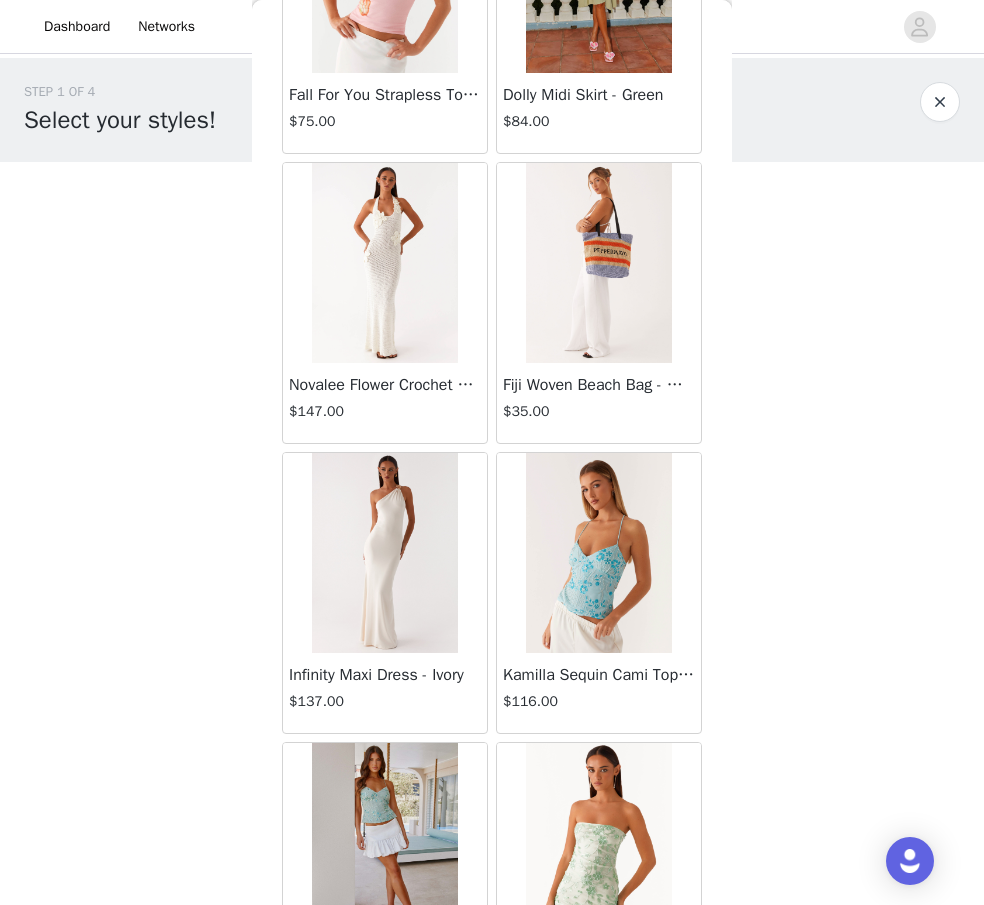 scroll, scrollTop: 36955, scrollLeft: 0, axis: vertical 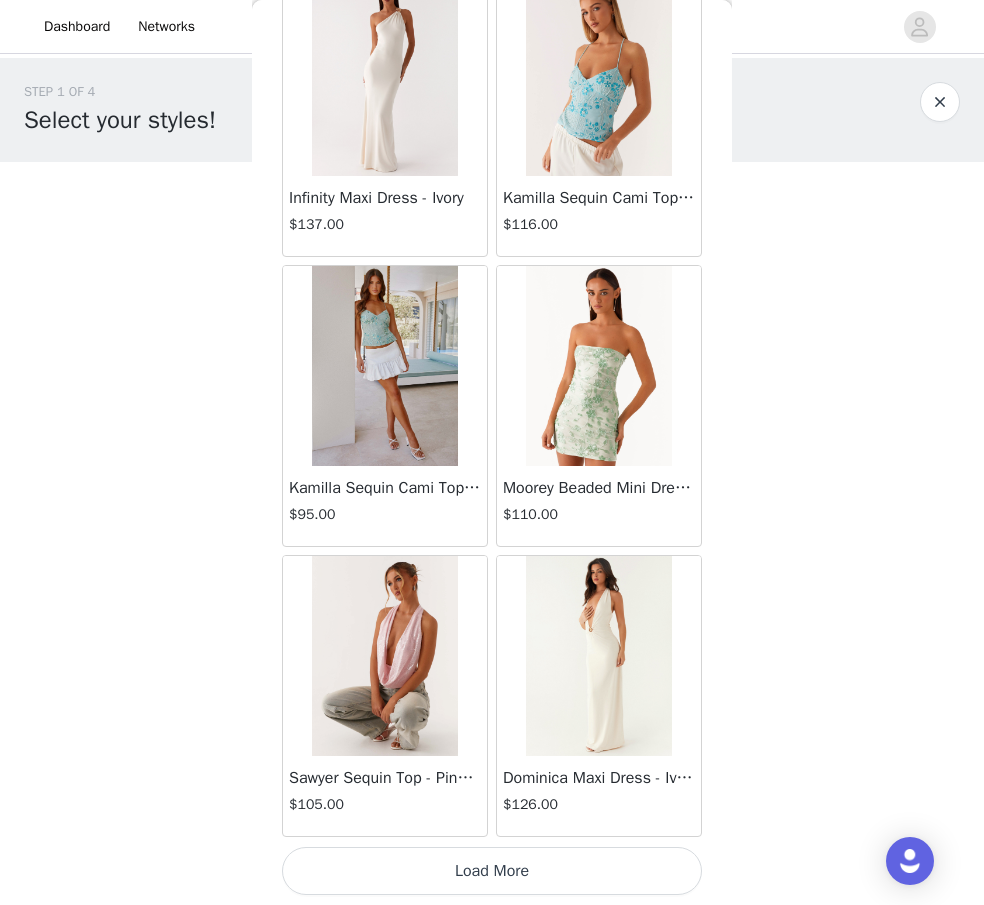 click on "Load More" at bounding box center [492, 871] 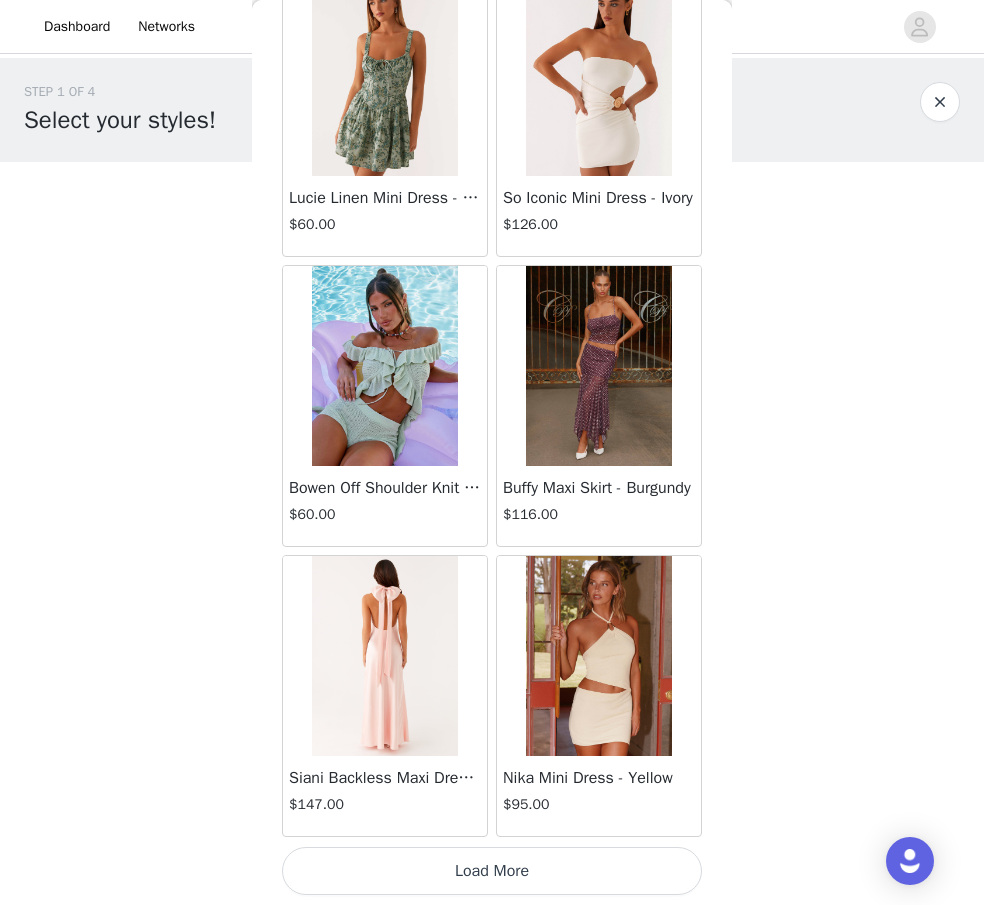 click on "Load More" at bounding box center [492, 871] 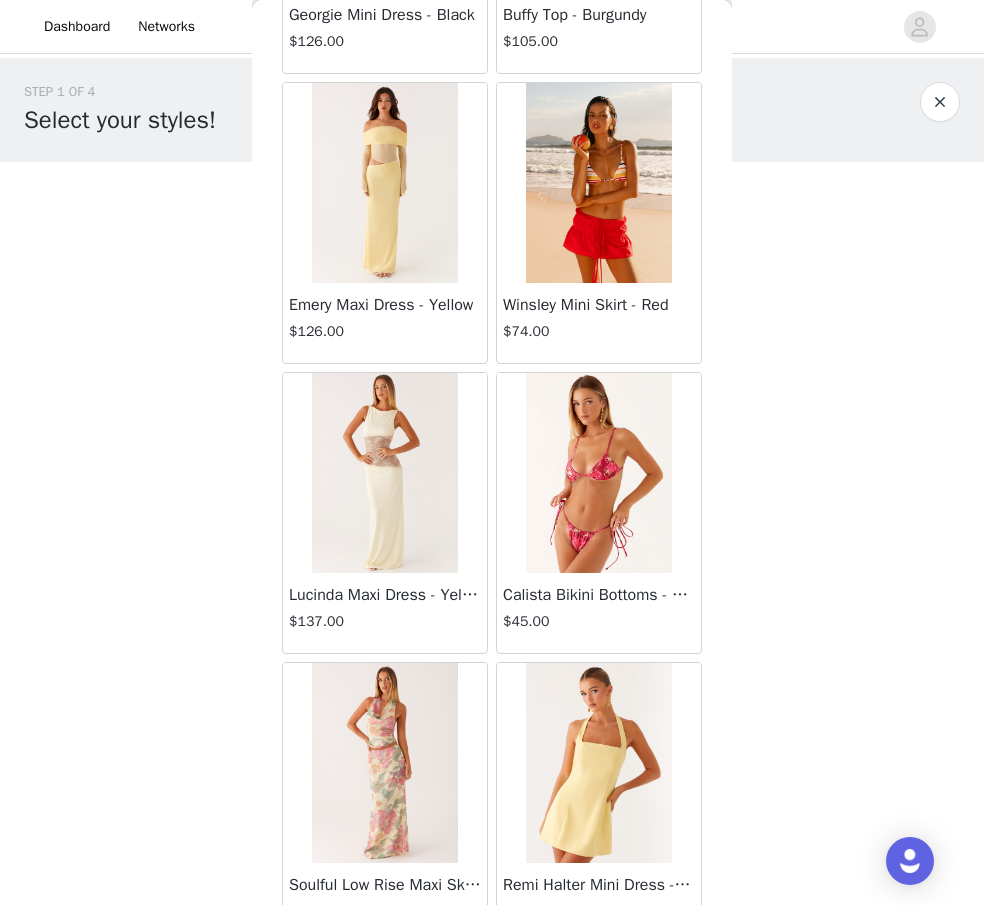 scroll, scrollTop: 42755, scrollLeft: 0, axis: vertical 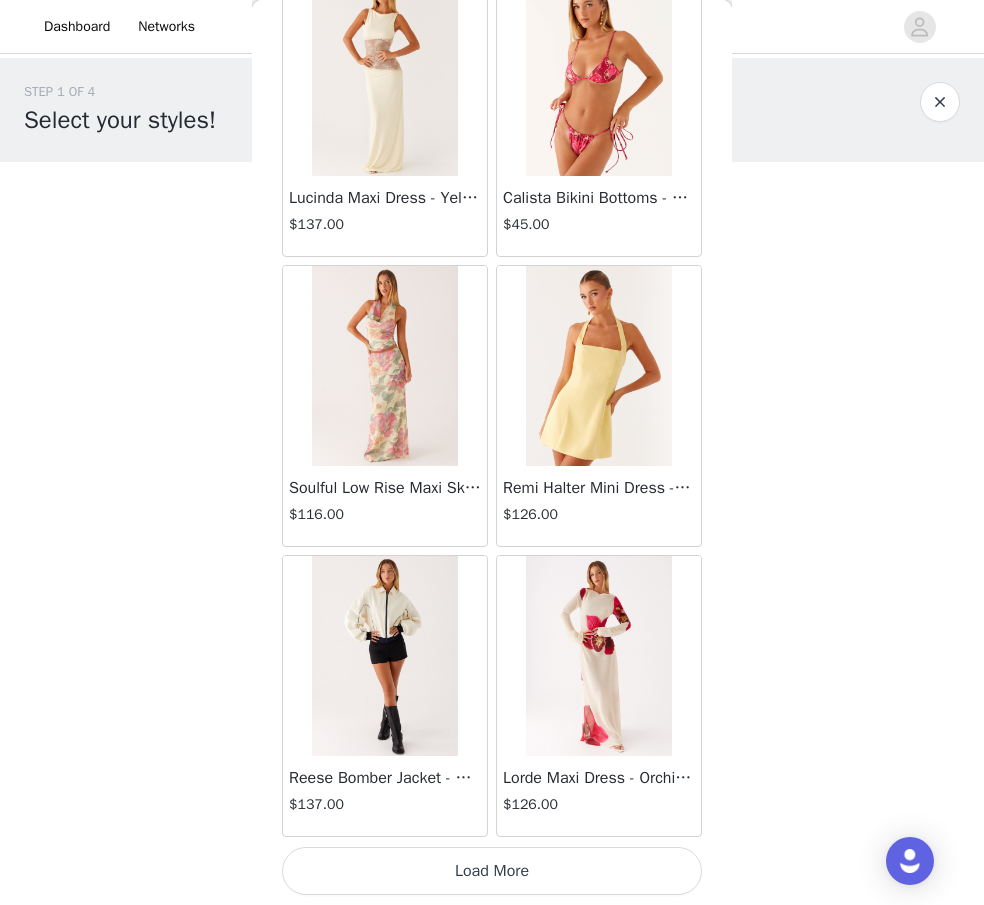 click on "Load More" at bounding box center [492, 871] 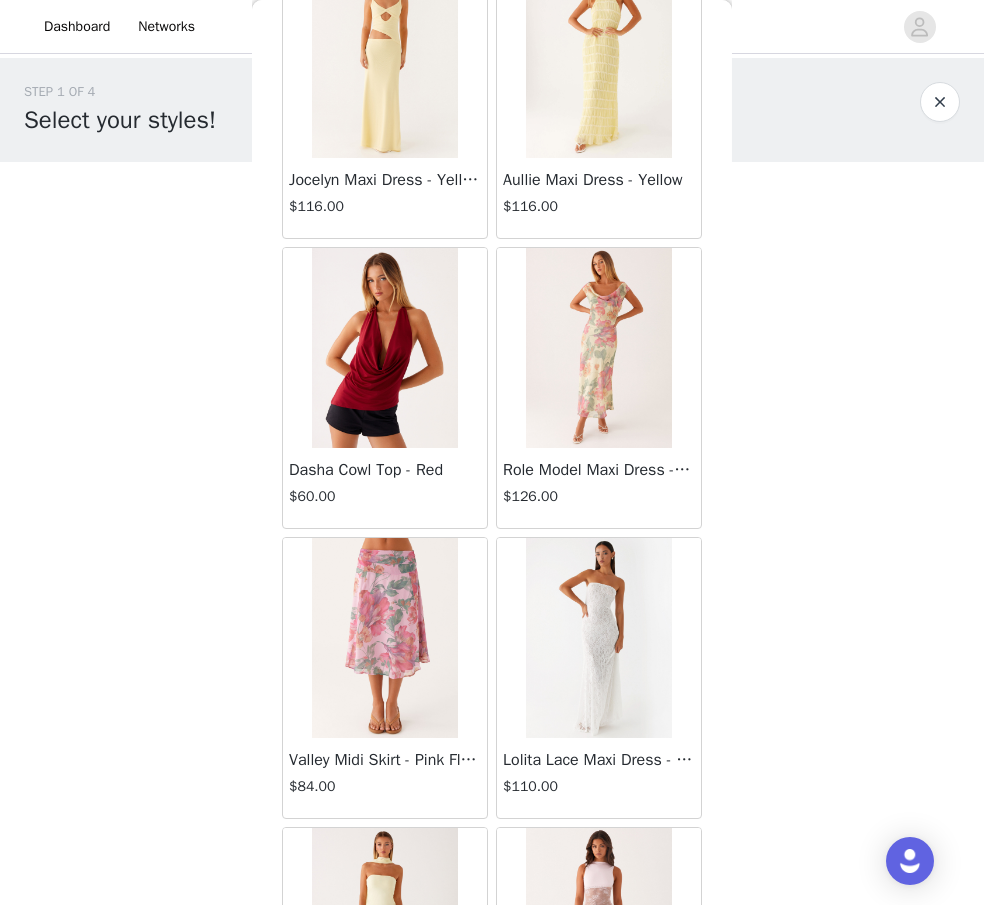 scroll, scrollTop: 45655, scrollLeft: 0, axis: vertical 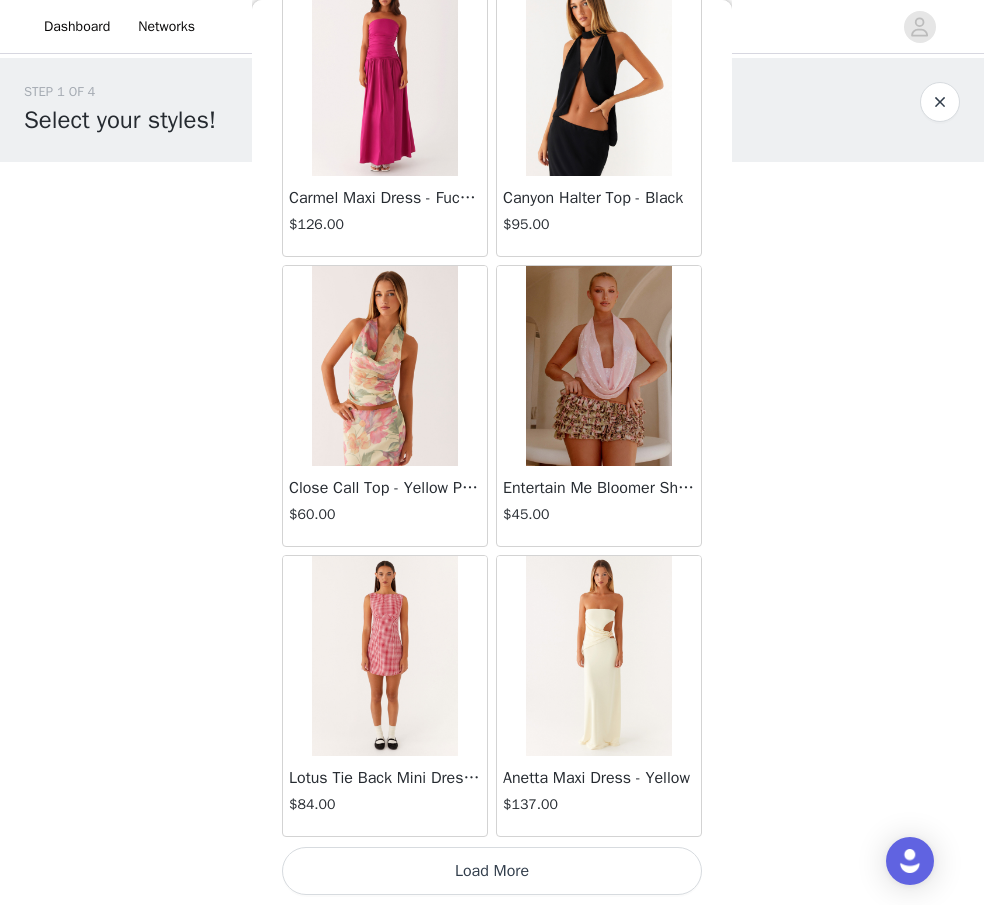 click on "Load More" at bounding box center [492, 871] 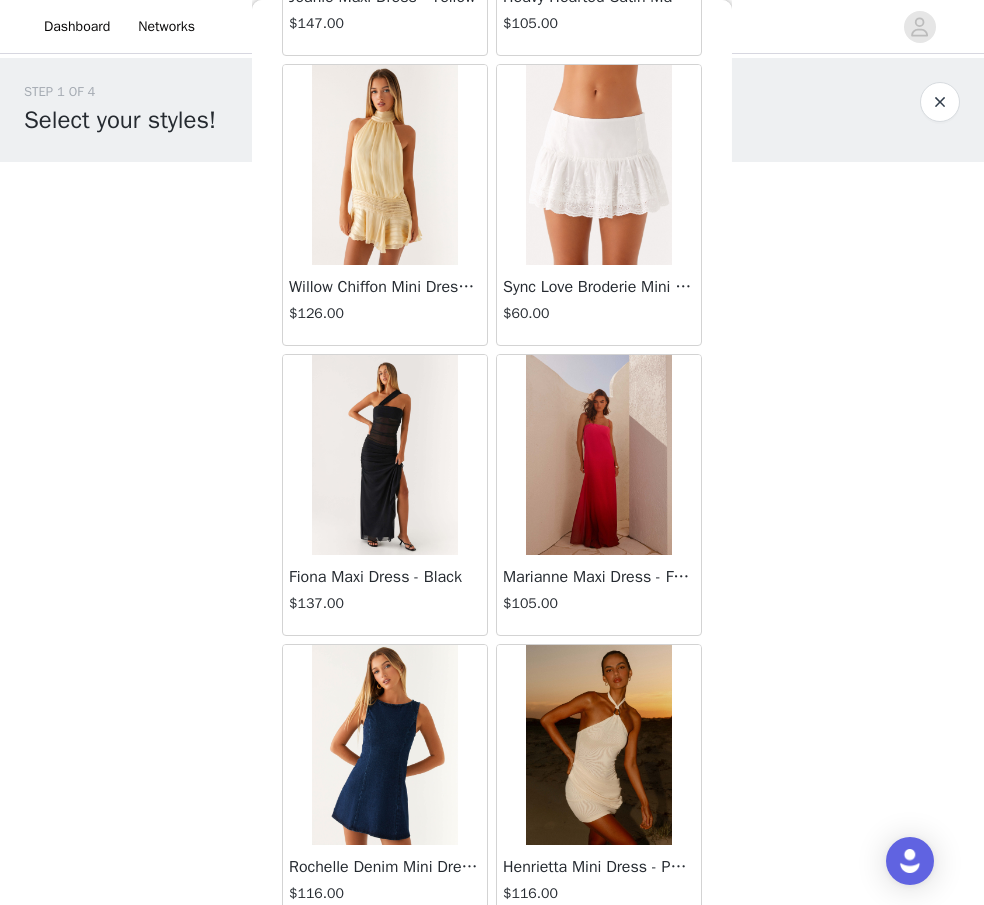 scroll, scrollTop: 48555, scrollLeft: 0, axis: vertical 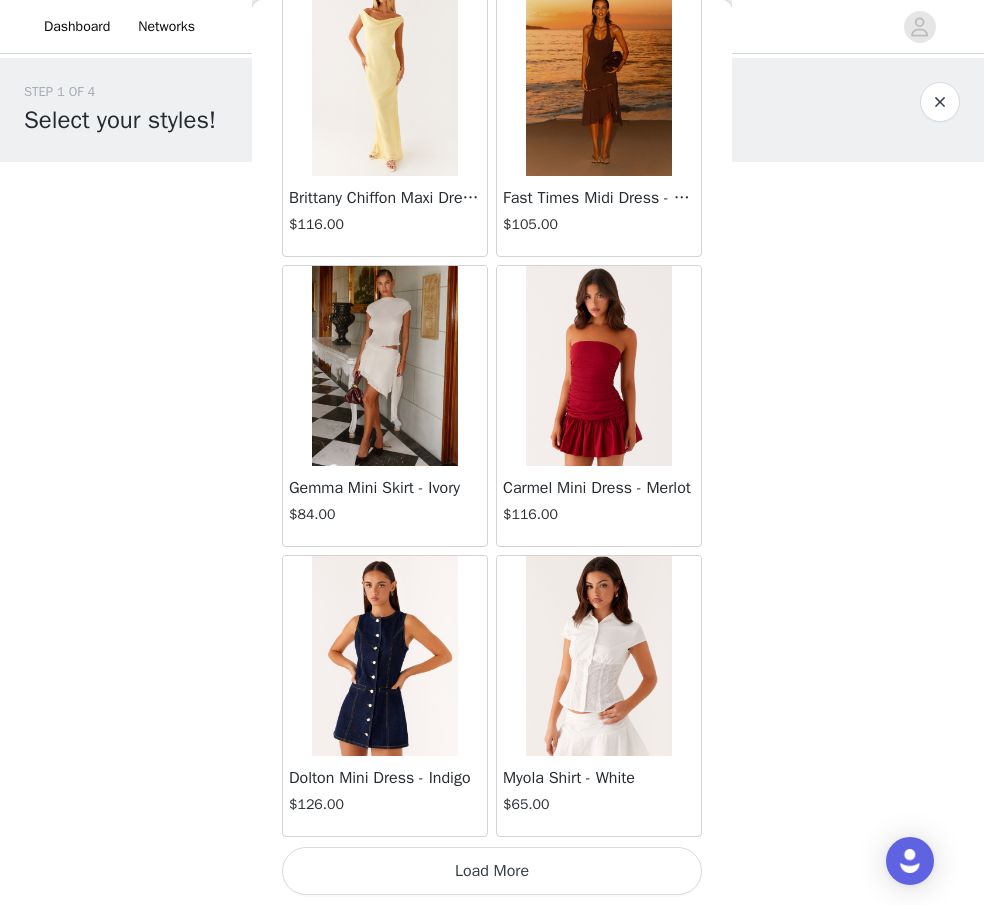 click on "Load More" at bounding box center [492, 871] 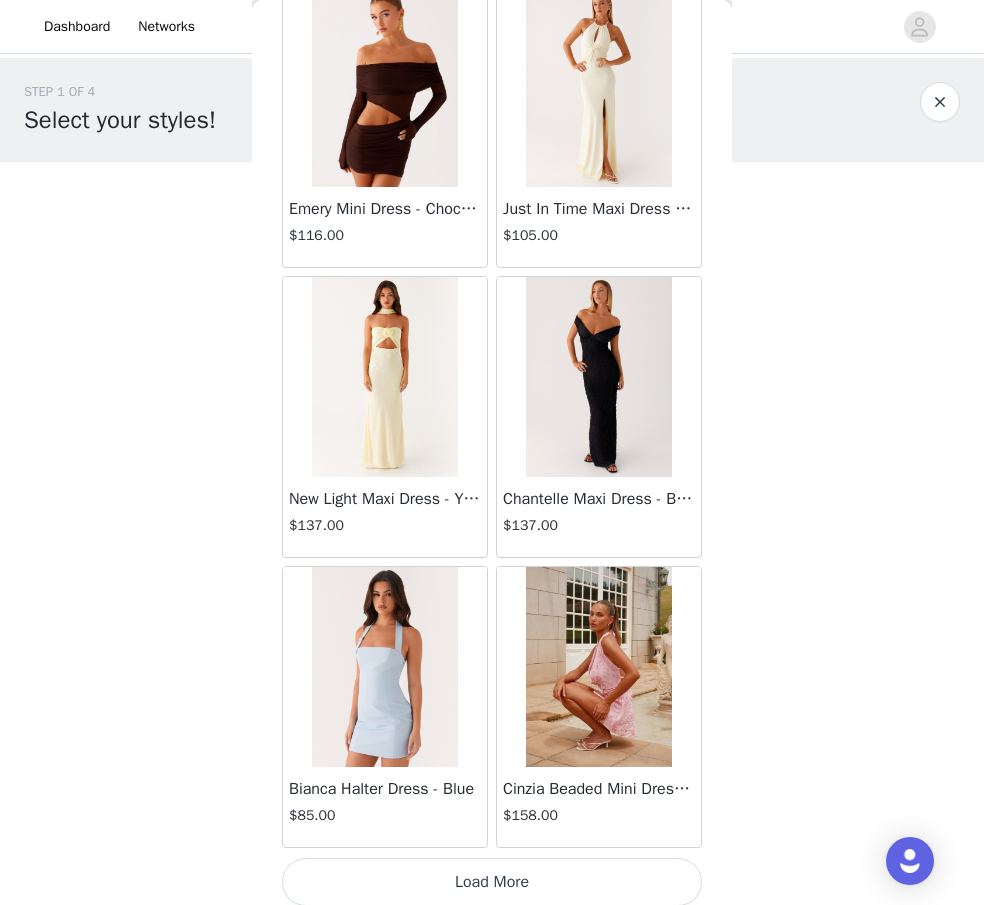 scroll, scrollTop: 51455, scrollLeft: 0, axis: vertical 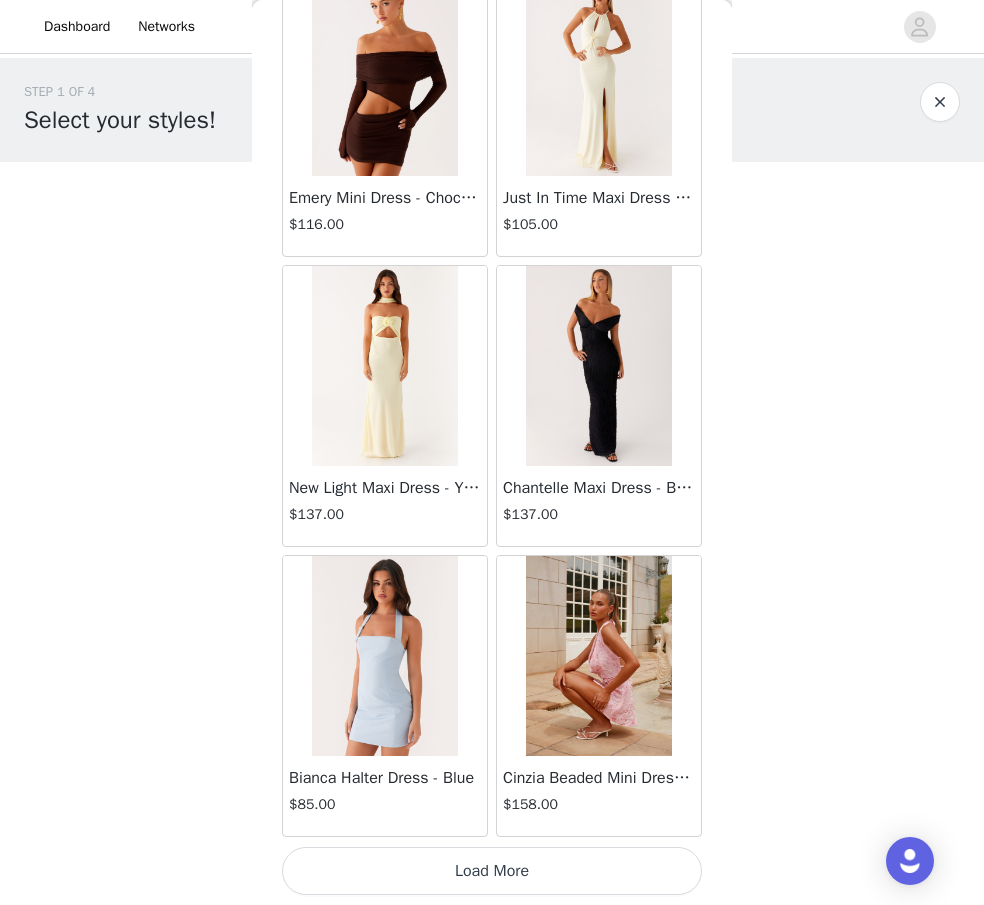 click on "Load More" at bounding box center (492, 871) 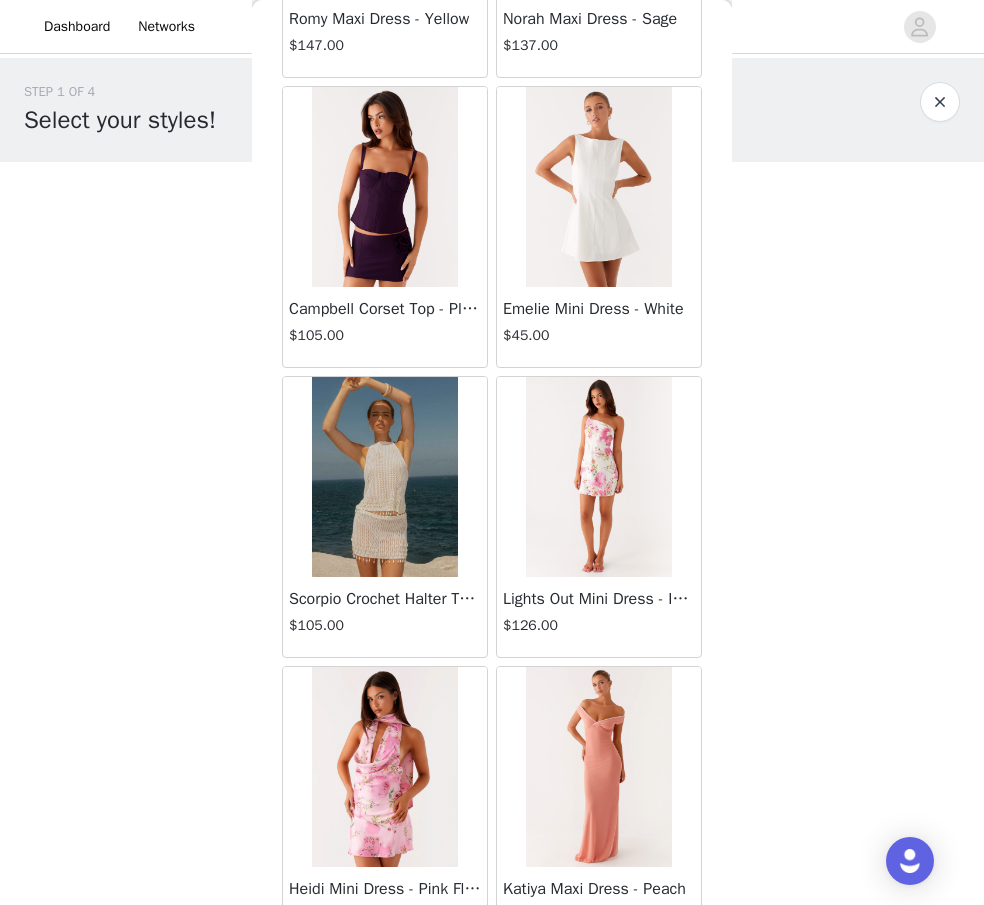 scroll, scrollTop: 54355, scrollLeft: 0, axis: vertical 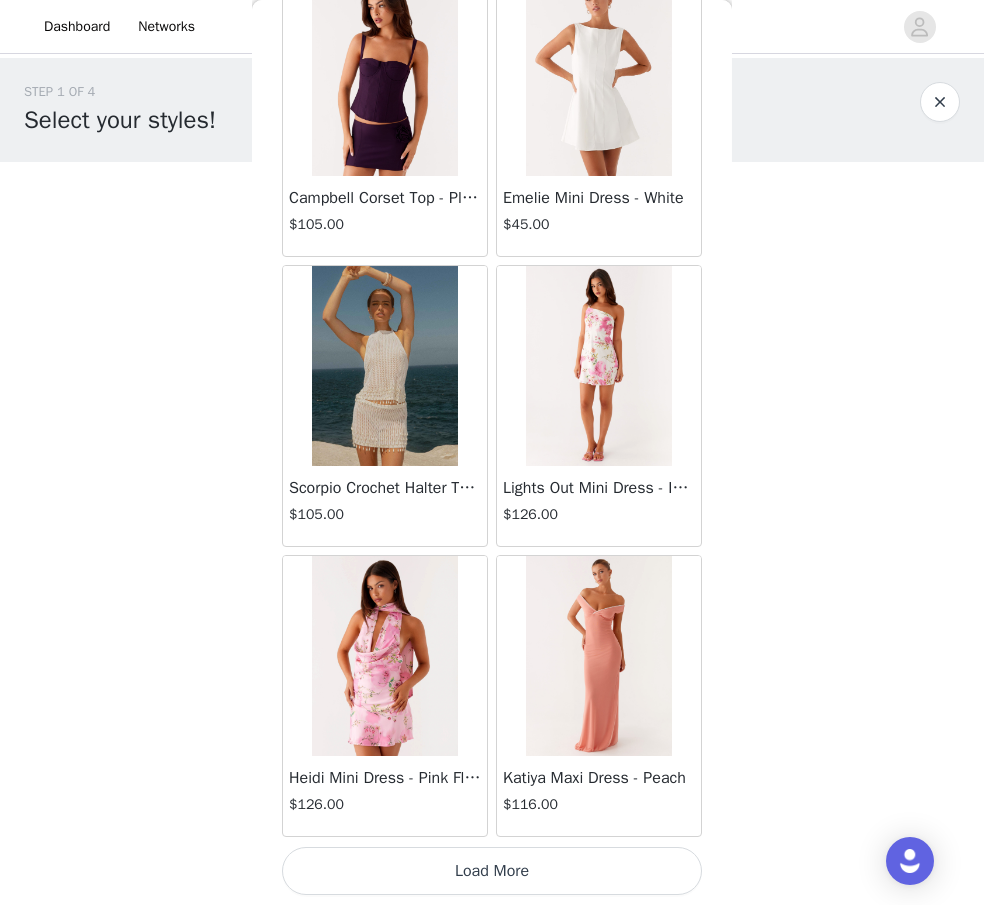 click on "Load More" at bounding box center (492, 871) 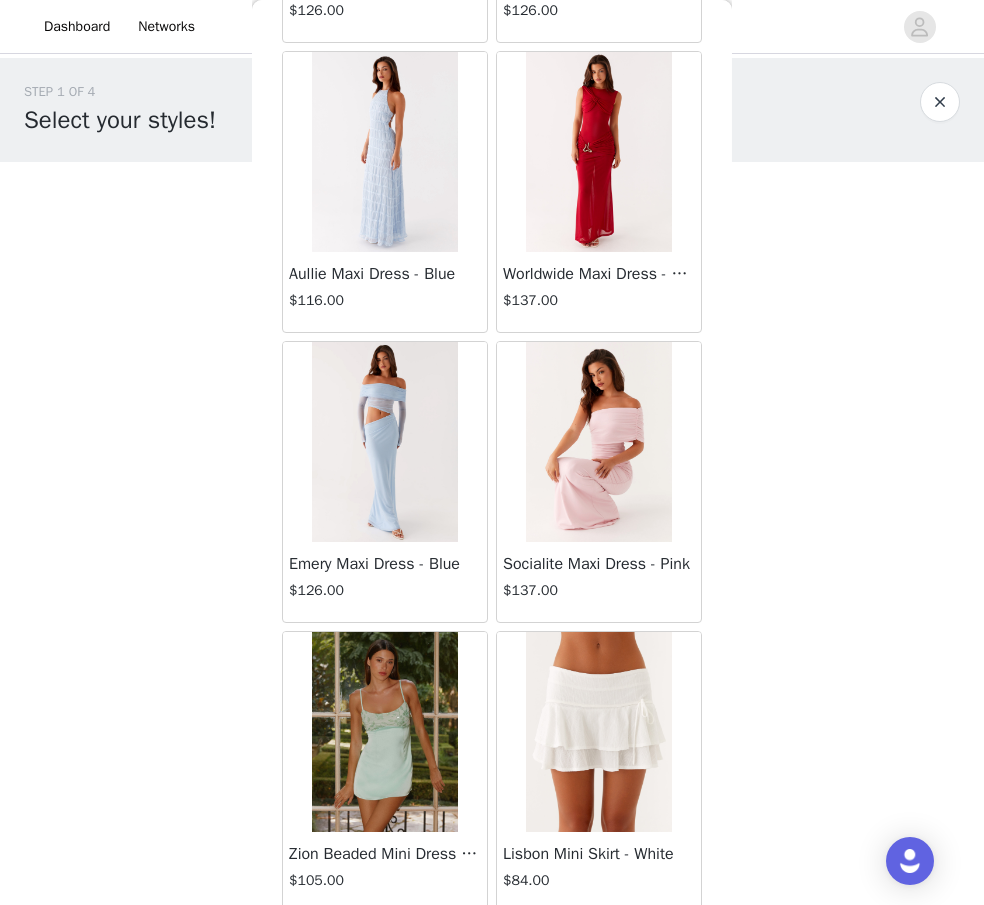scroll, scrollTop: 57255, scrollLeft: 0, axis: vertical 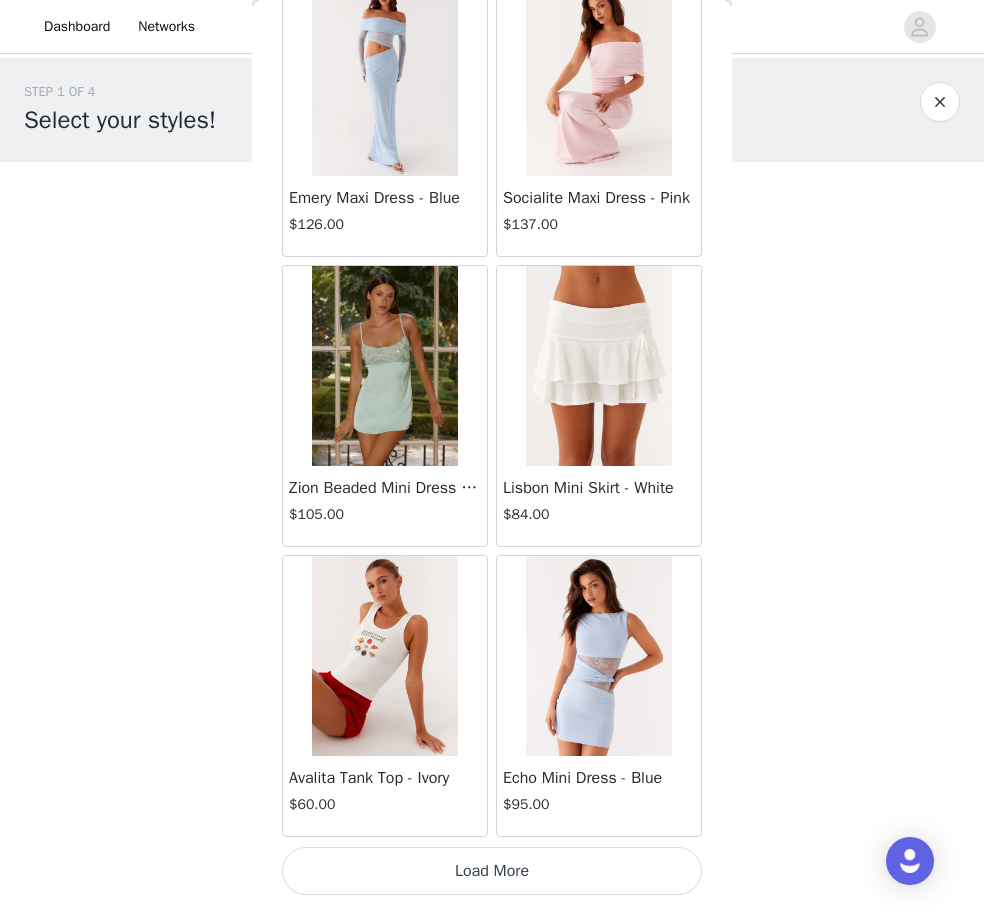 click on "Load More" at bounding box center [492, 871] 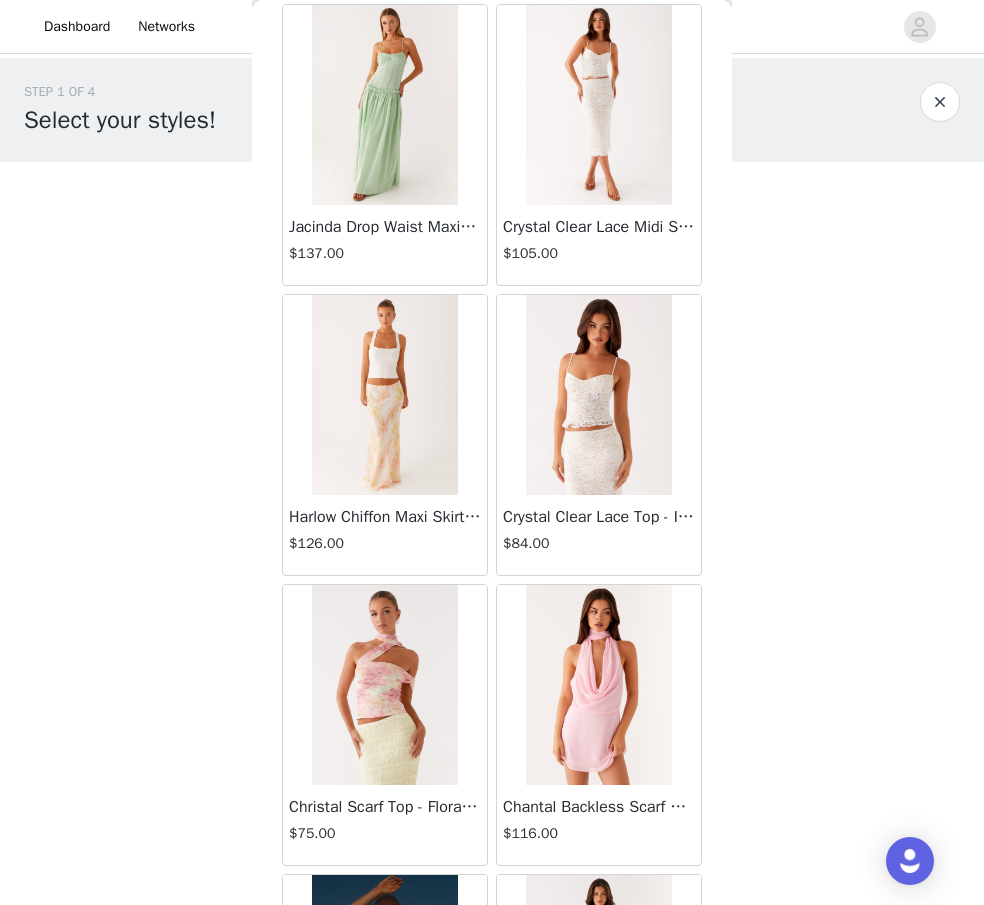 scroll, scrollTop: 60155, scrollLeft: 0, axis: vertical 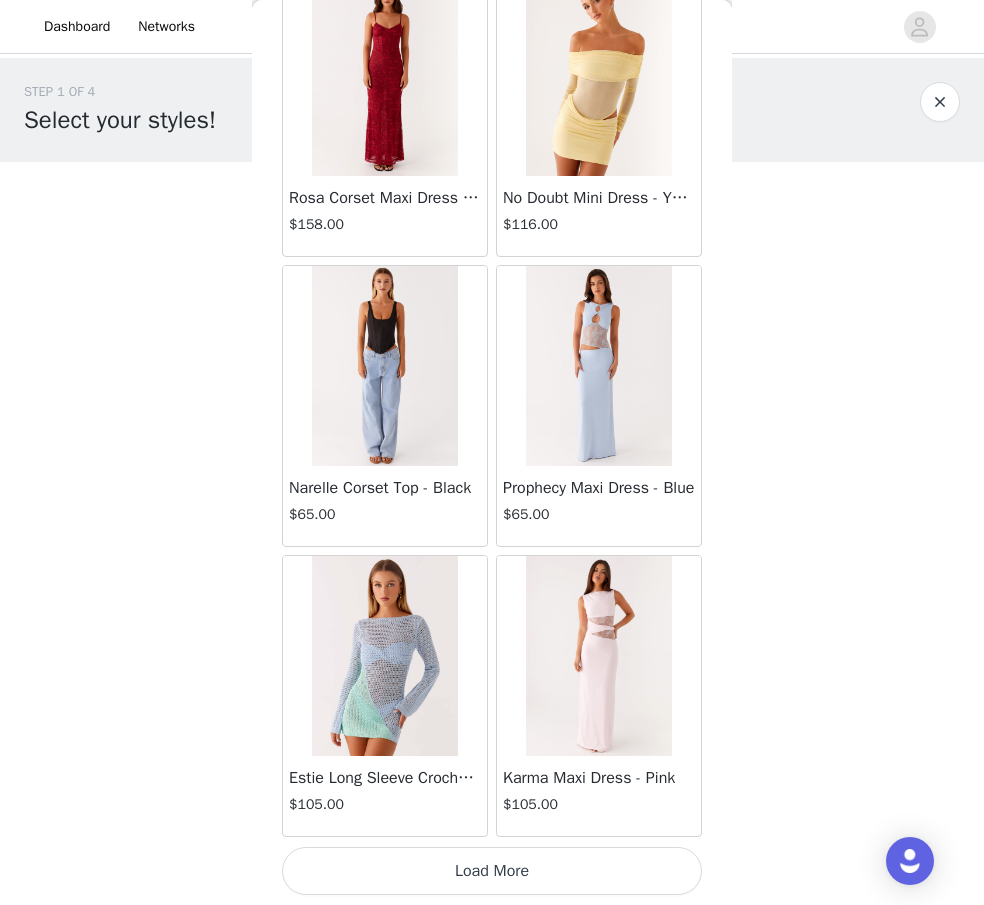 click on "Load More" at bounding box center (492, 871) 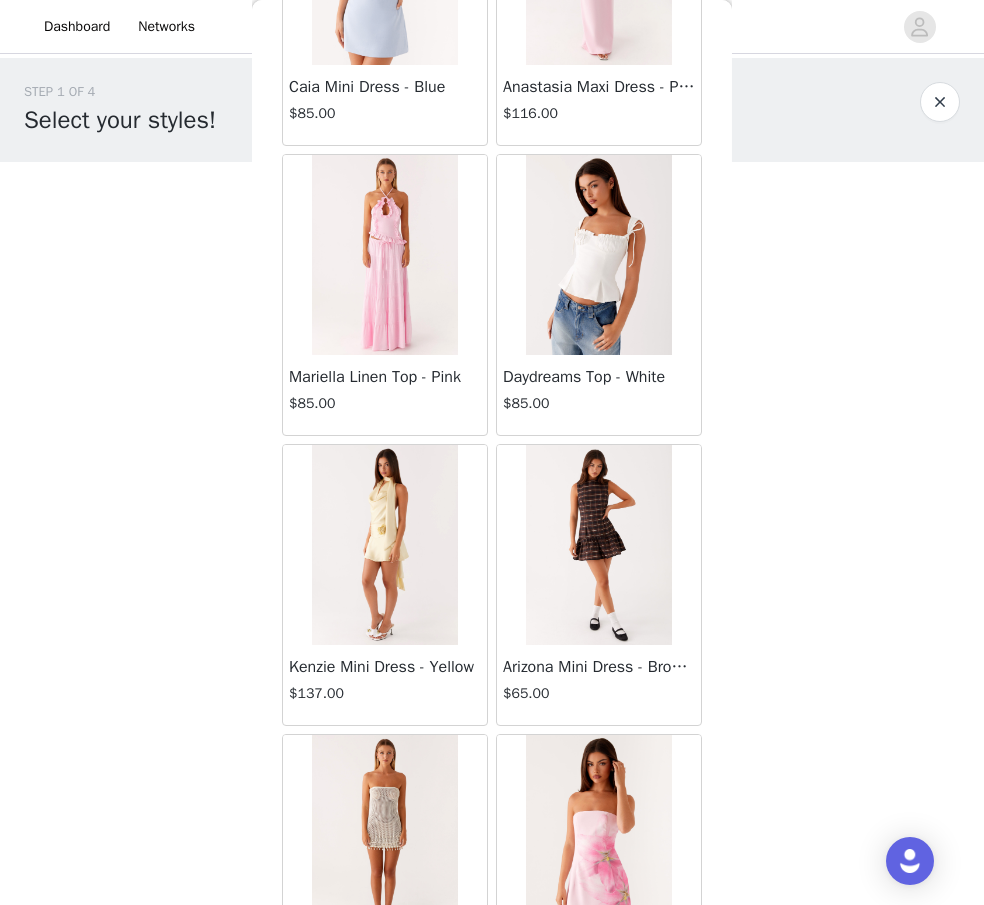 scroll, scrollTop: 63055, scrollLeft: 0, axis: vertical 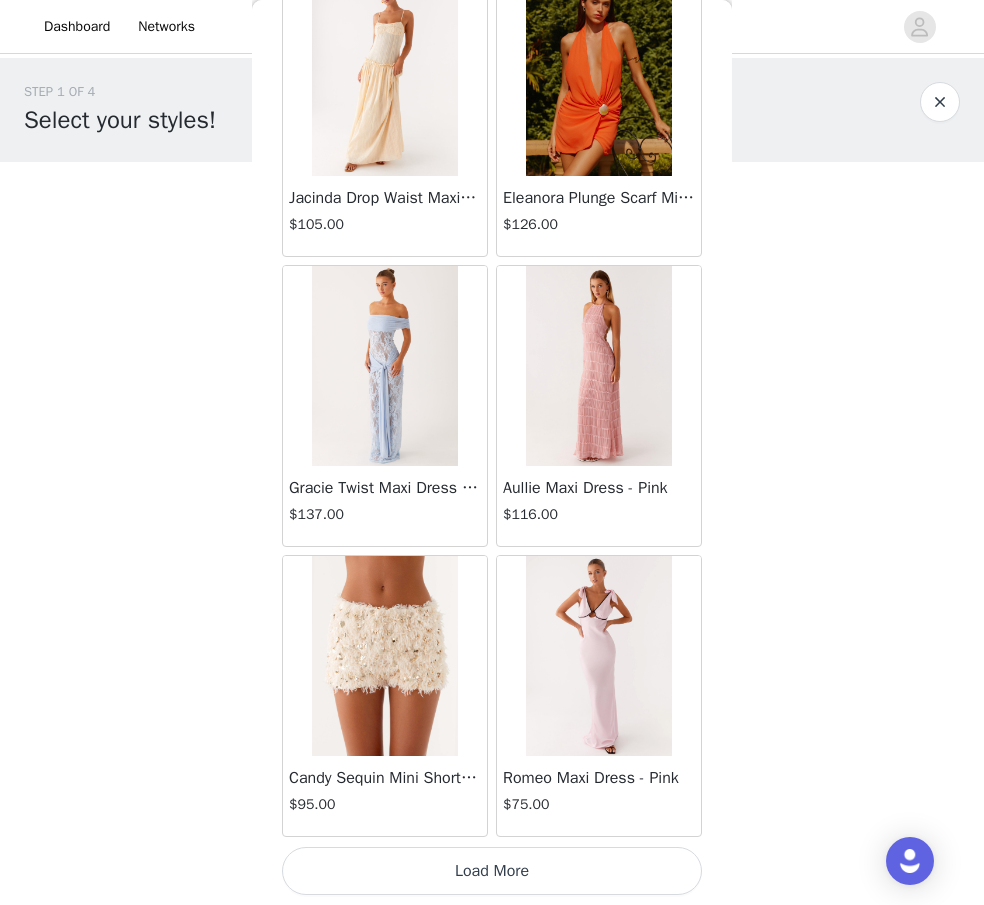click on "Load More" at bounding box center [492, 871] 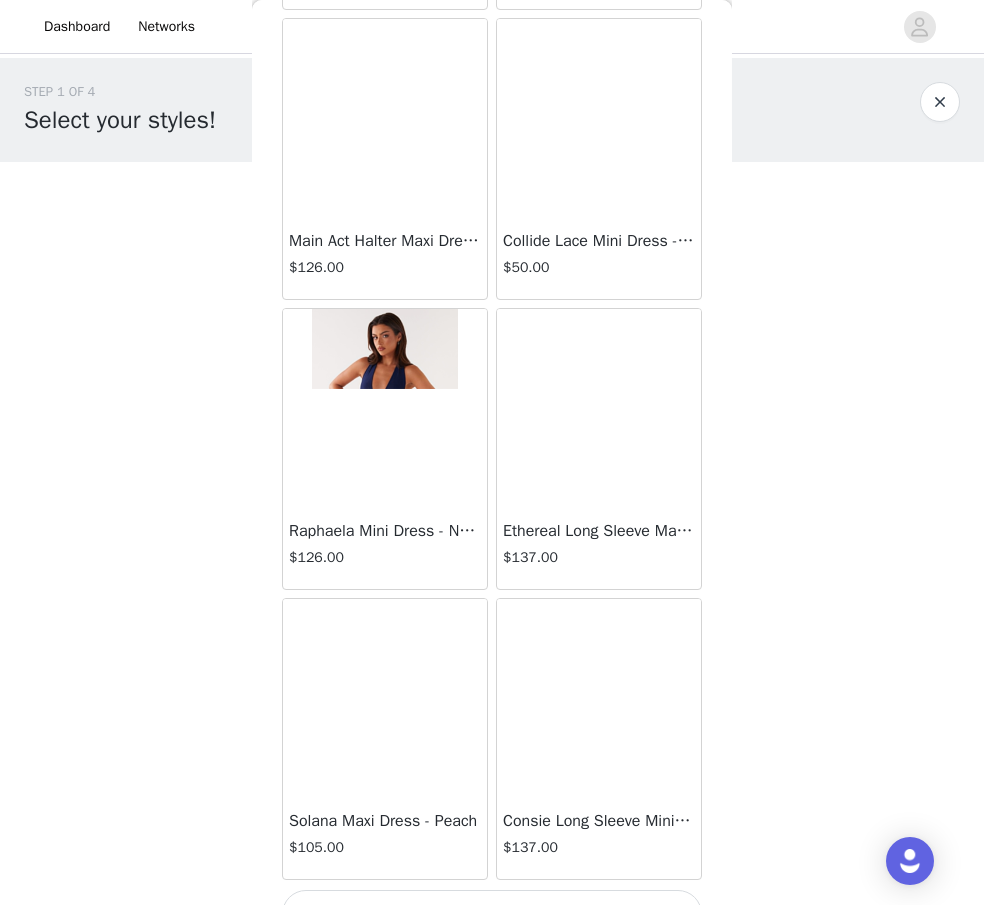 scroll, scrollTop: 65955, scrollLeft: 0, axis: vertical 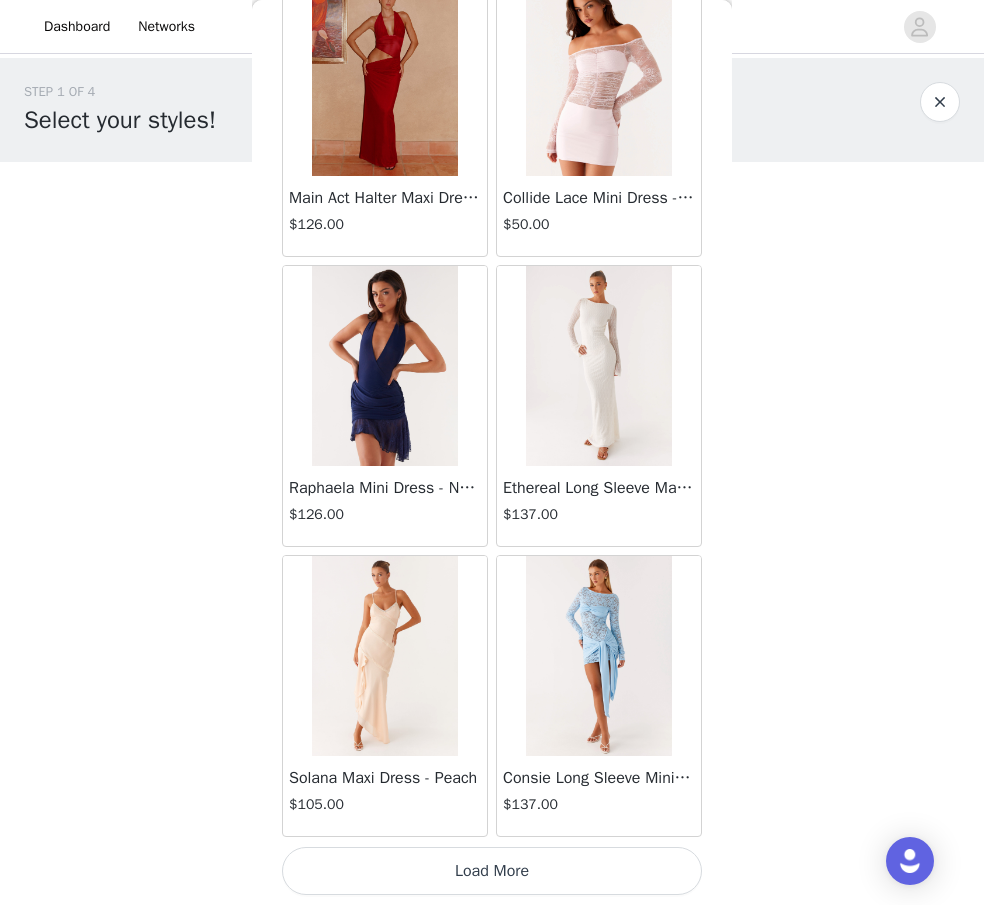 click on "Load More" at bounding box center [492, 871] 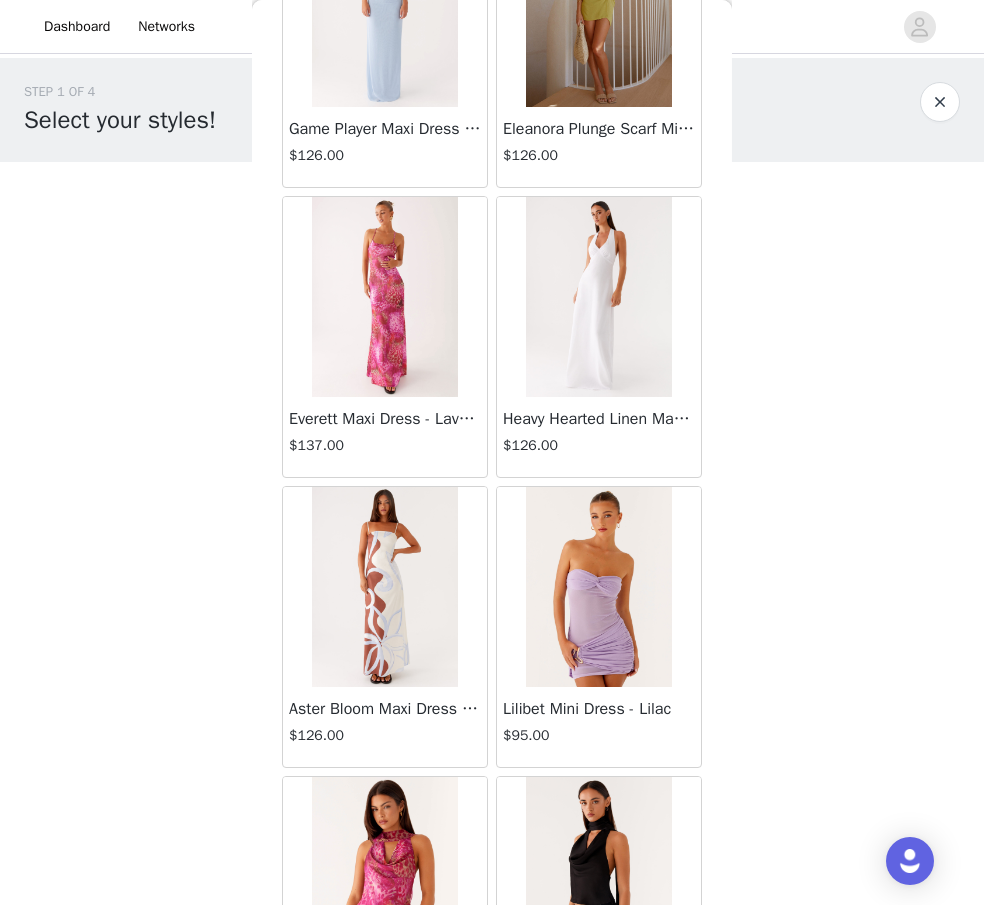 scroll, scrollTop: 68855, scrollLeft: 0, axis: vertical 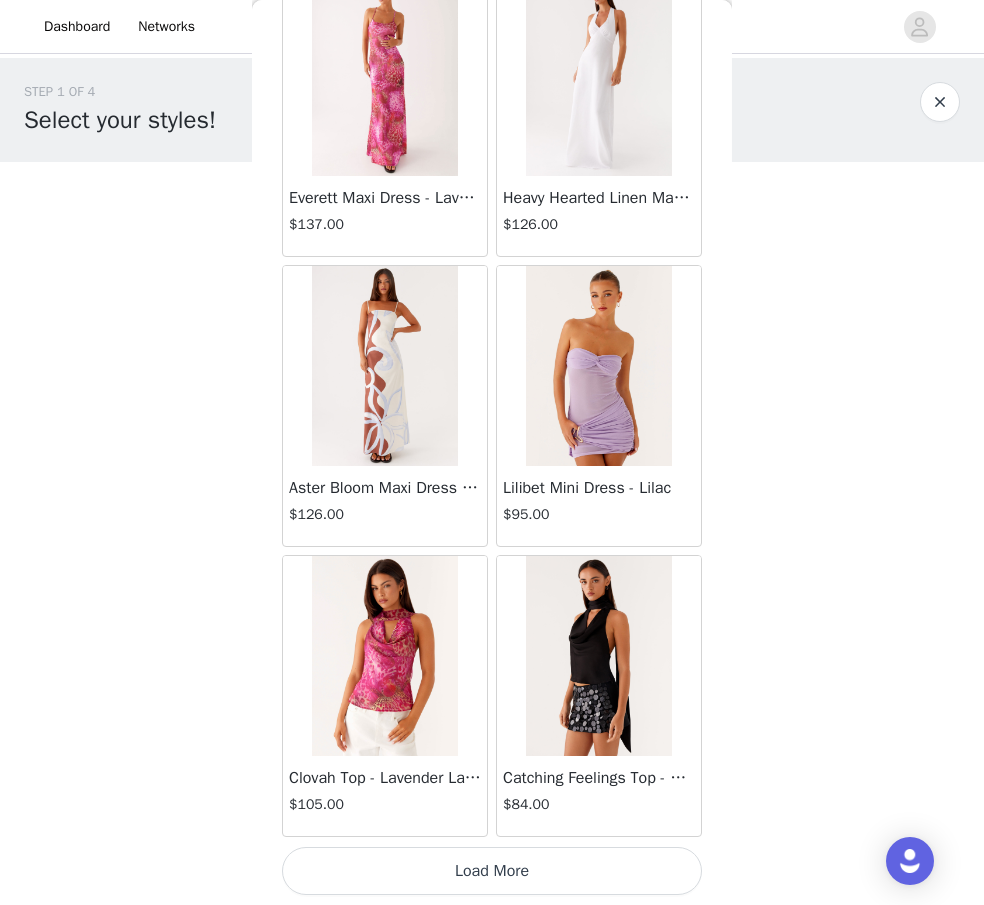 click on "Load More" at bounding box center [492, 871] 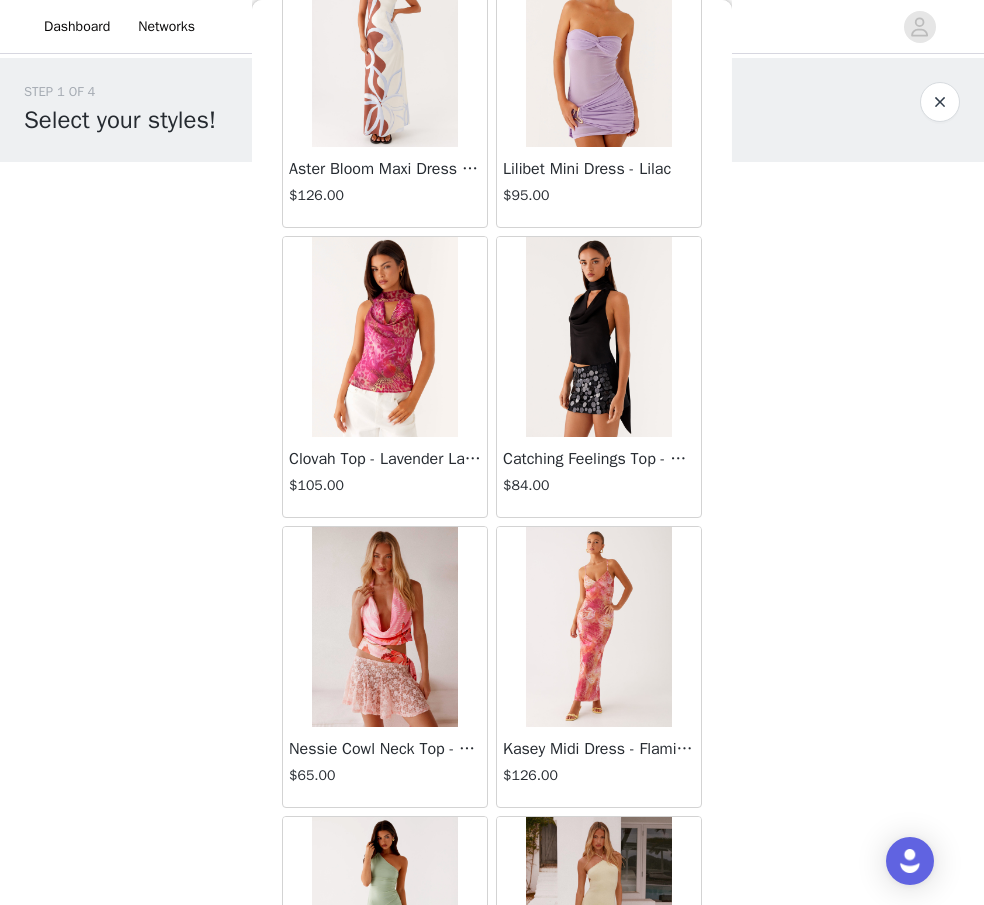 scroll, scrollTop: 69138, scrollLeft: 0, axis: vertical 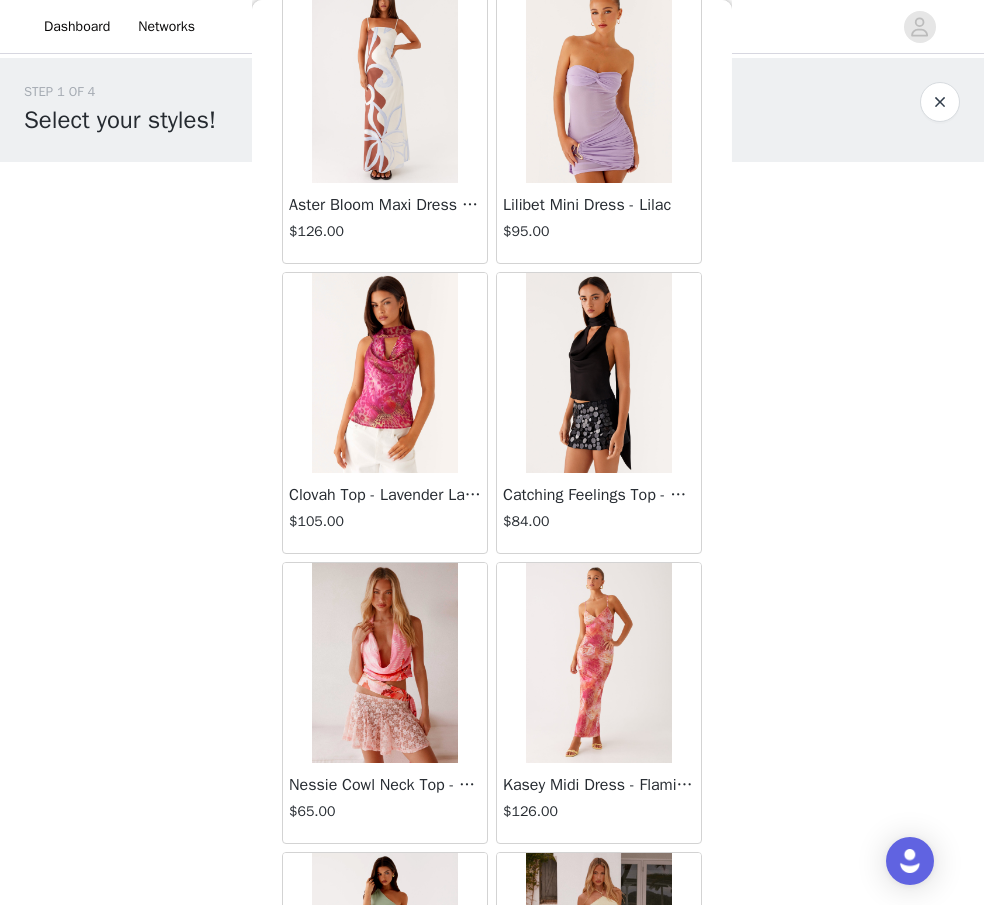 click at bounding box center [598, 373] 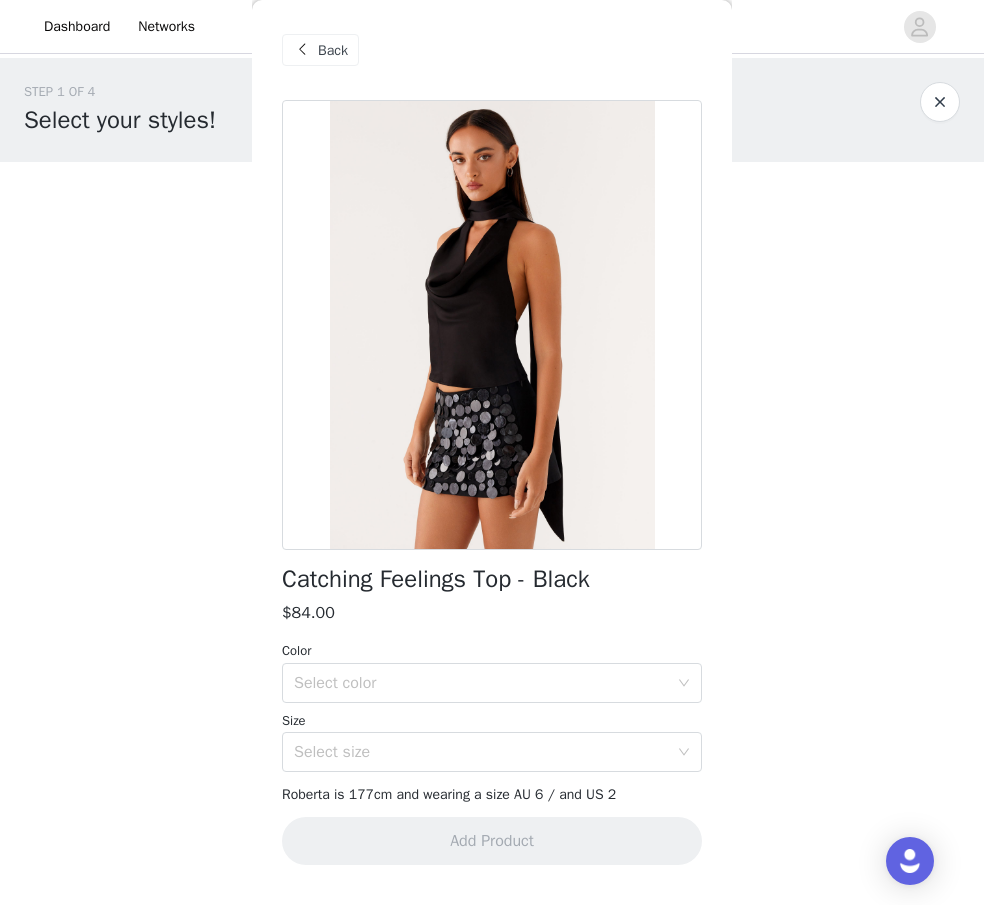 scroll, scrollTop: 152, scrollLeft: 0, axis: vertical 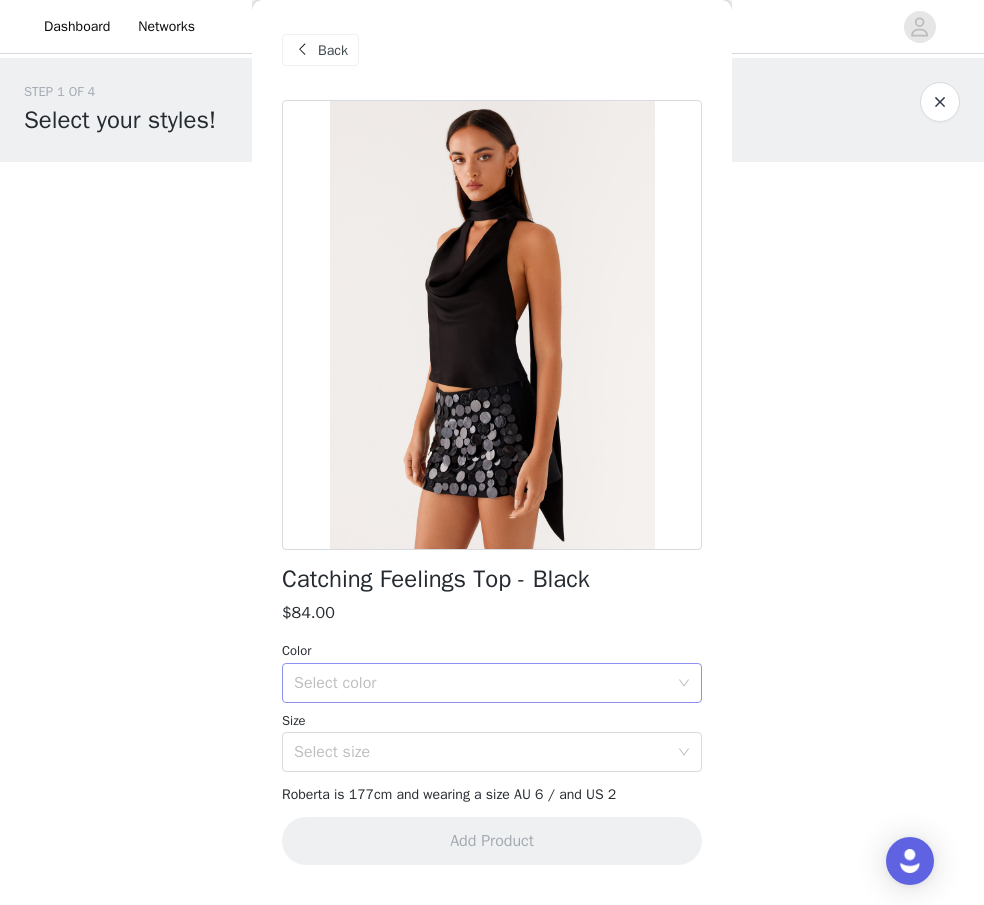 click on "Select color" at bounding box center (481, 683) 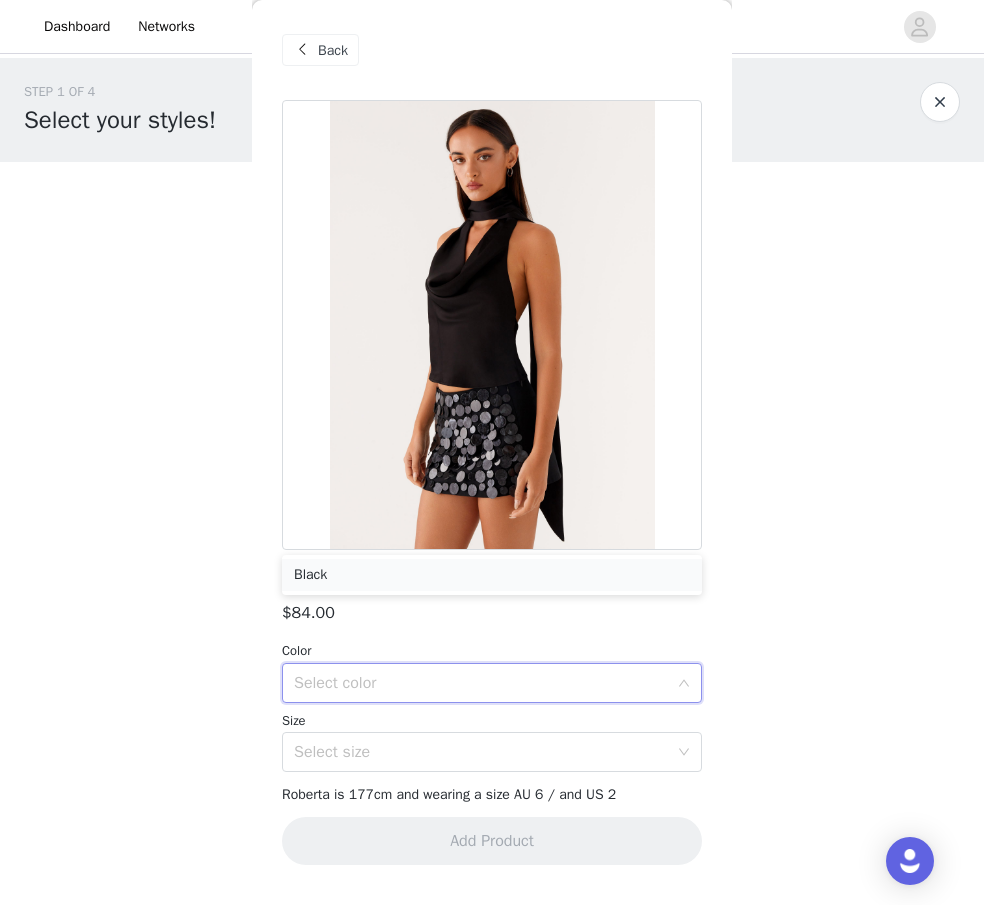 click on "Black" at bounding box center (492, 575) 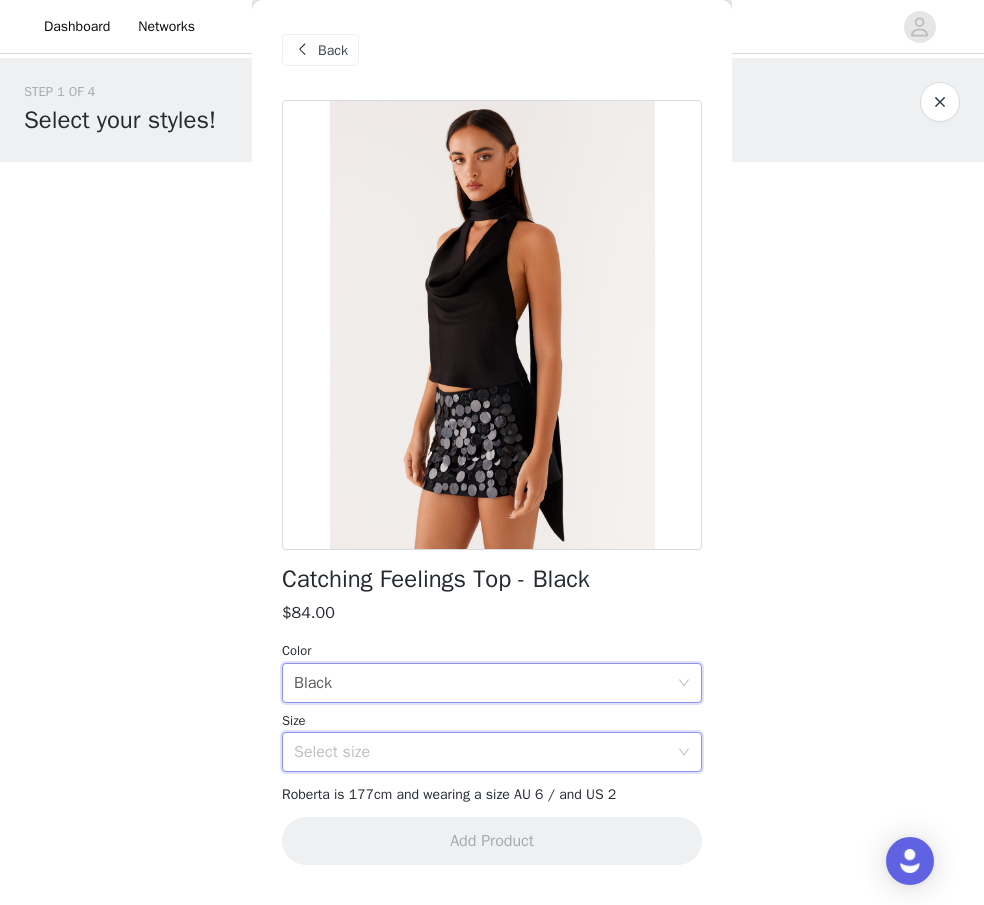click on "Select size" at bounding box center (485, 752) 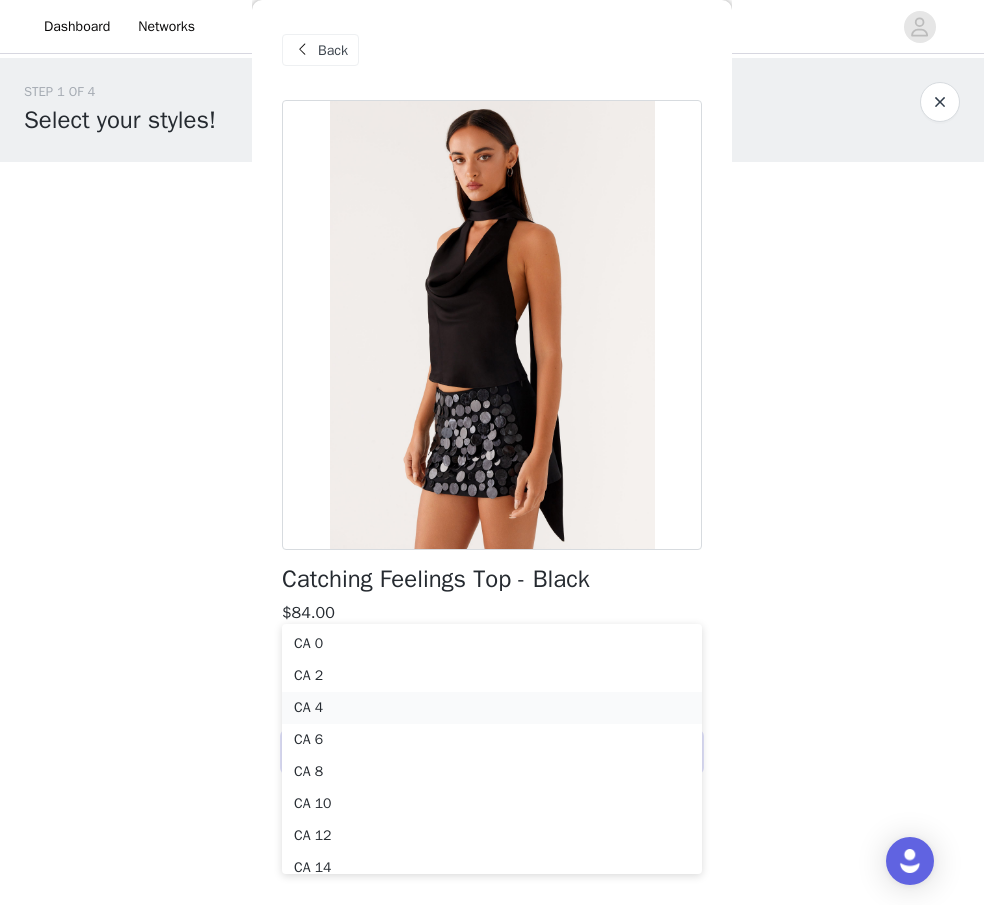 click on "CA 4" at bounding box center [492, 708] 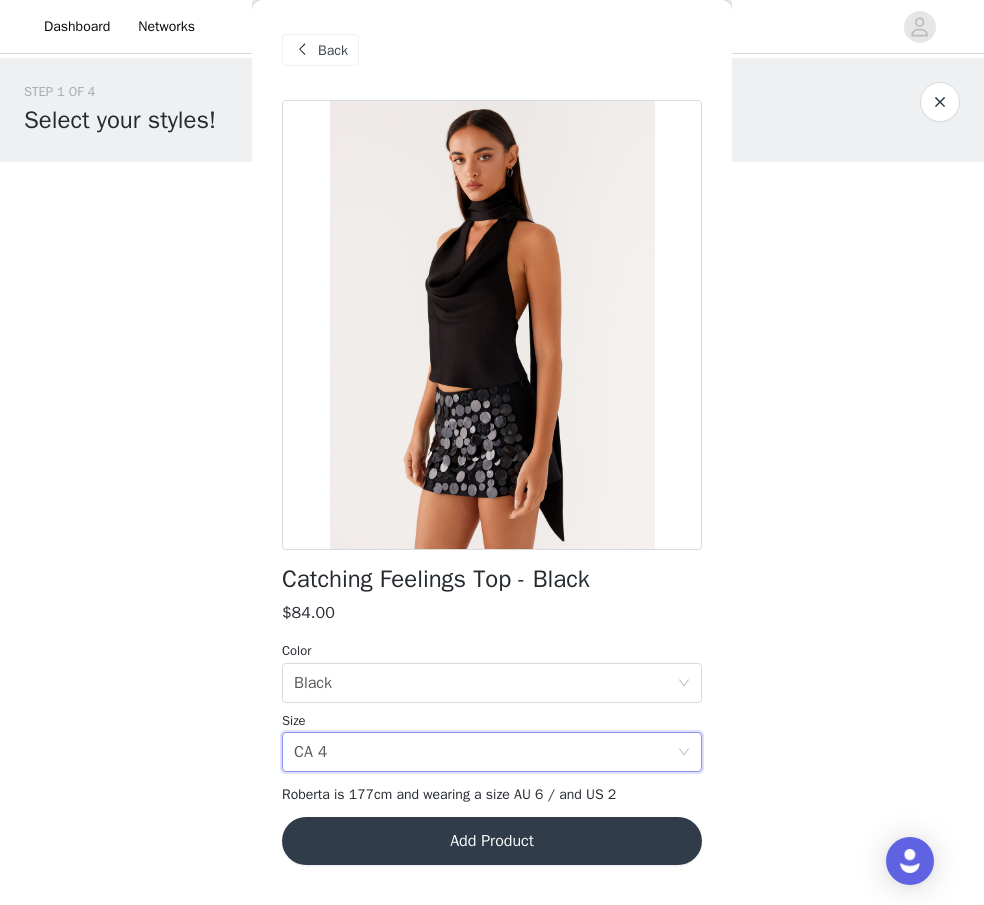 click on "Add Product" at bounding box center [492, 841] 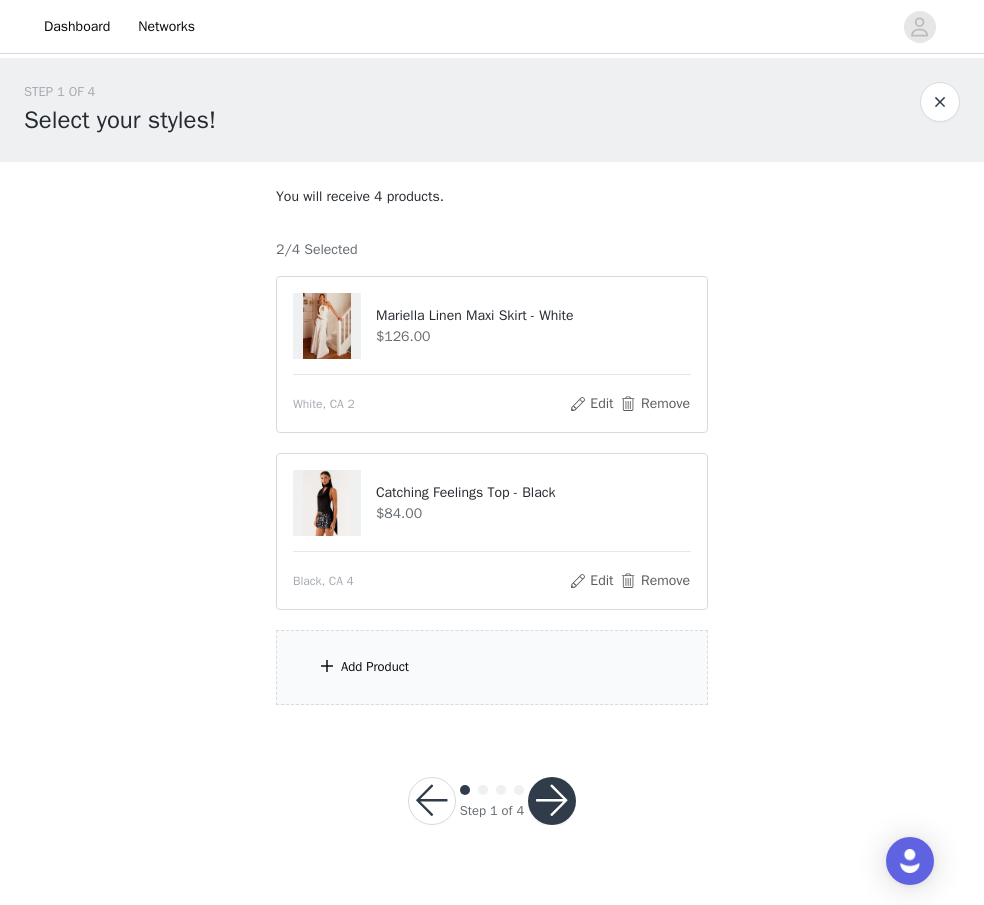 click on "Add Product" at bounding box center (492, 667) 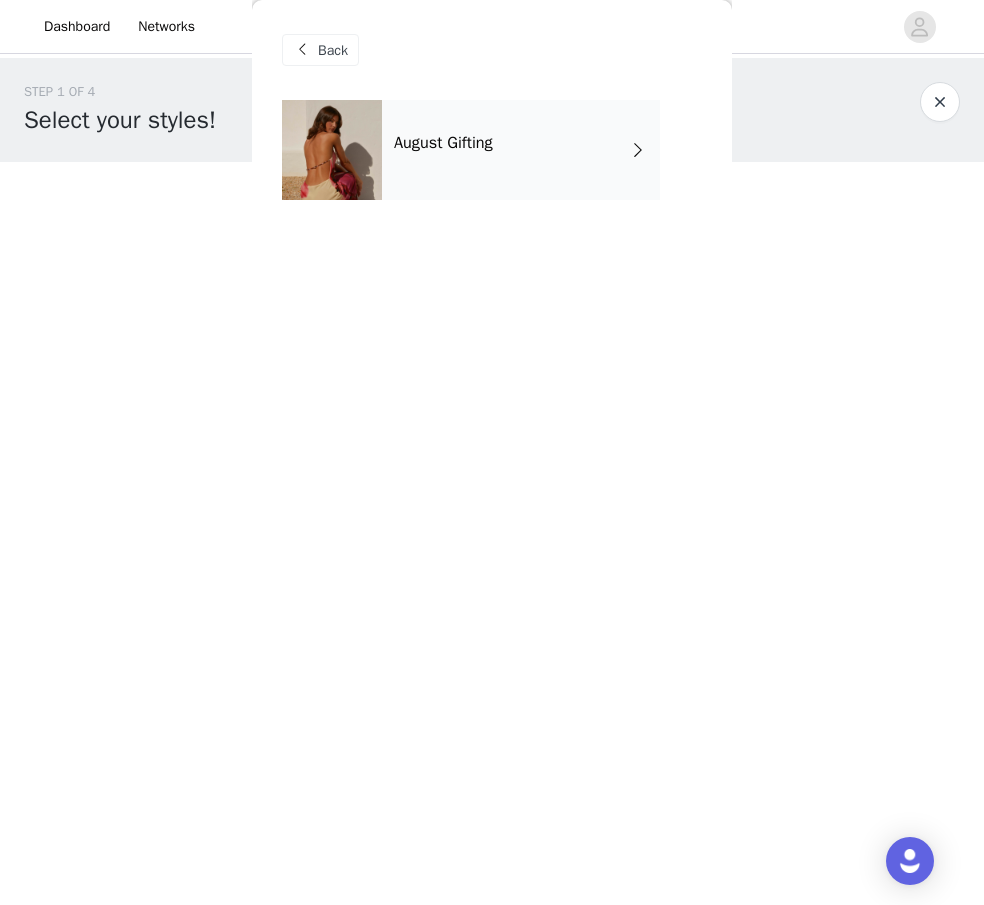 click on "August Gifting" at bounding box center (521, 150) 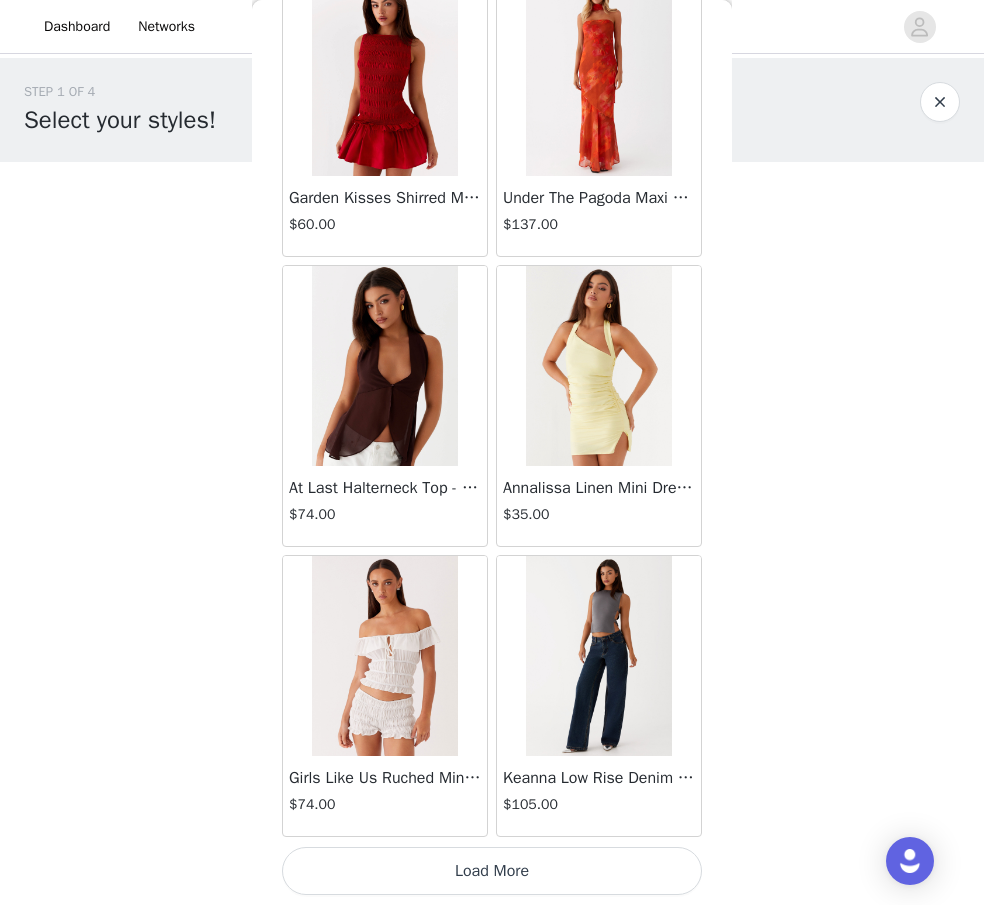 click on "Load More" at bounding box center (492, 871) 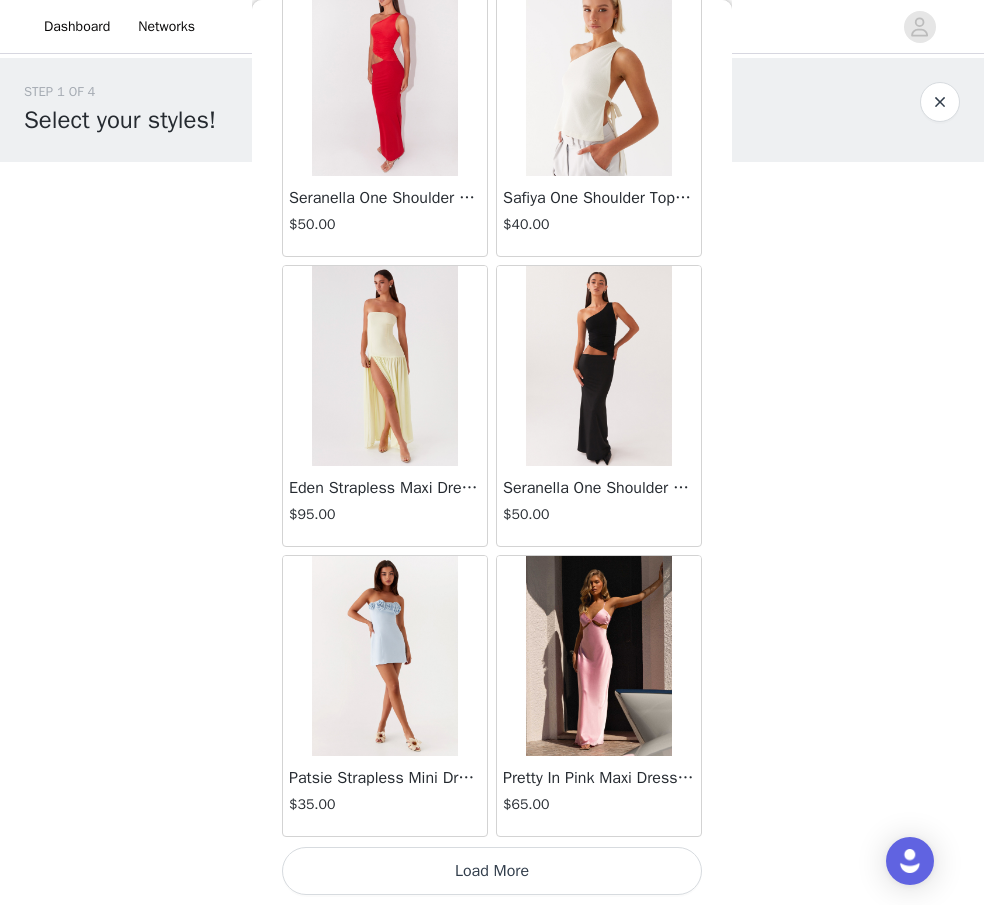 click on "Load More" at bounding box center [492, 871] 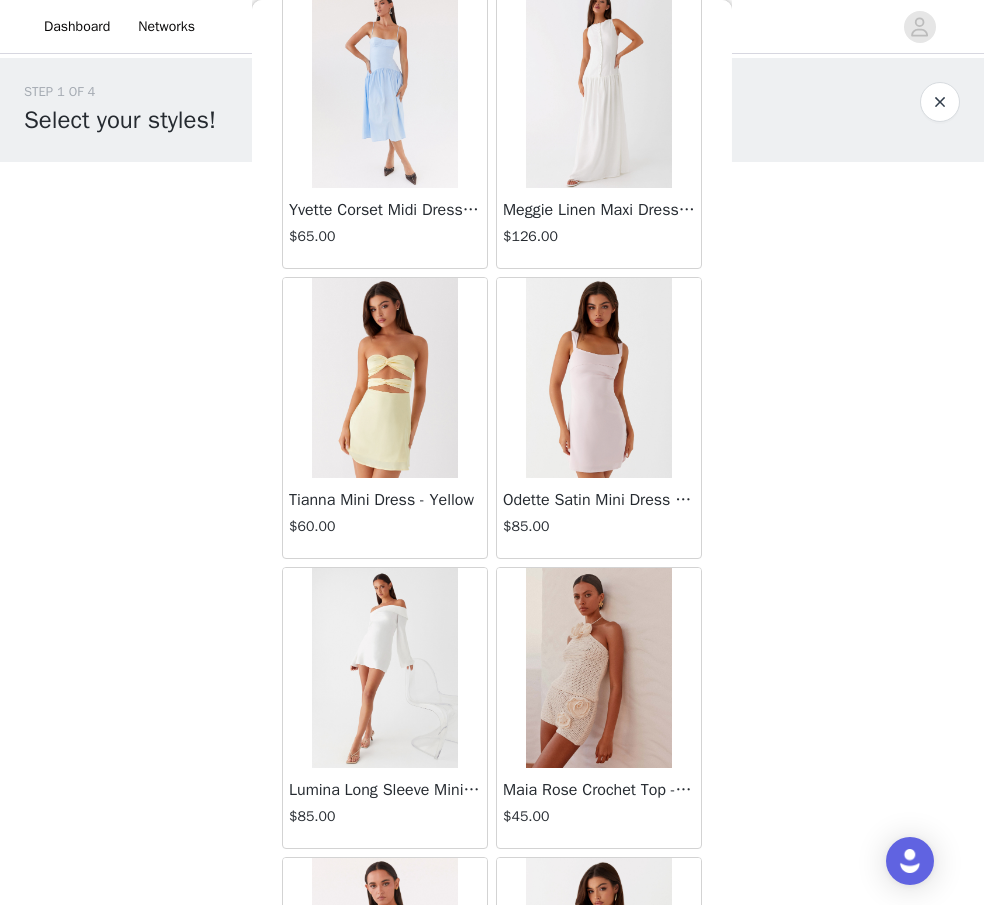 scroll, scrollTop: 7955, scrollLeft: 0, axis: vertical 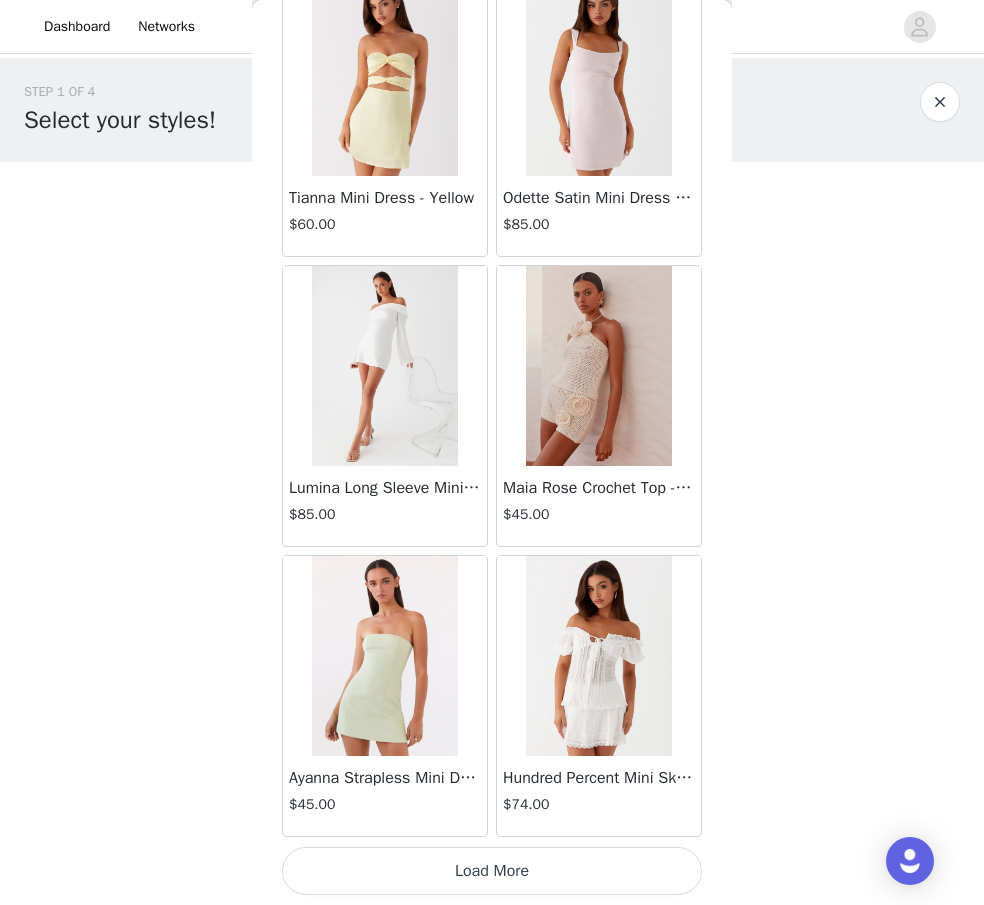 click on "Load More" at bounding box center [492, 871] 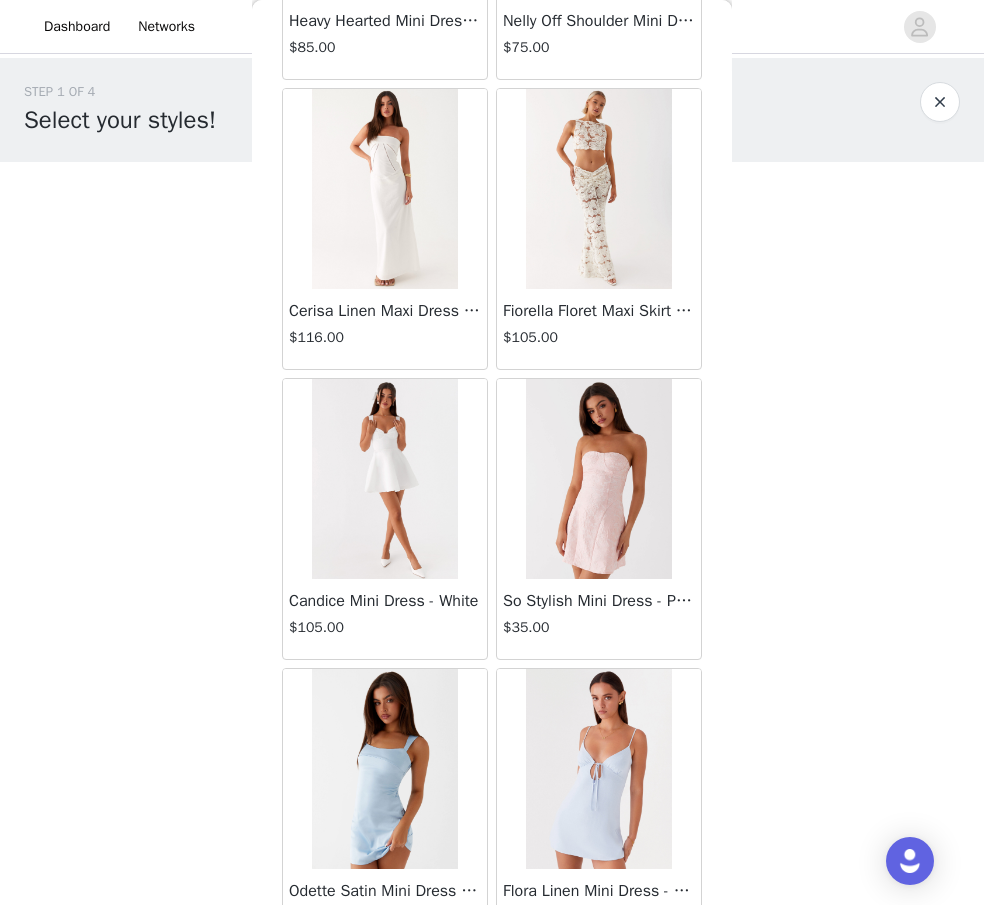 scroll, scrollTop: 10855, scrollLeft: 0, axis: vertical 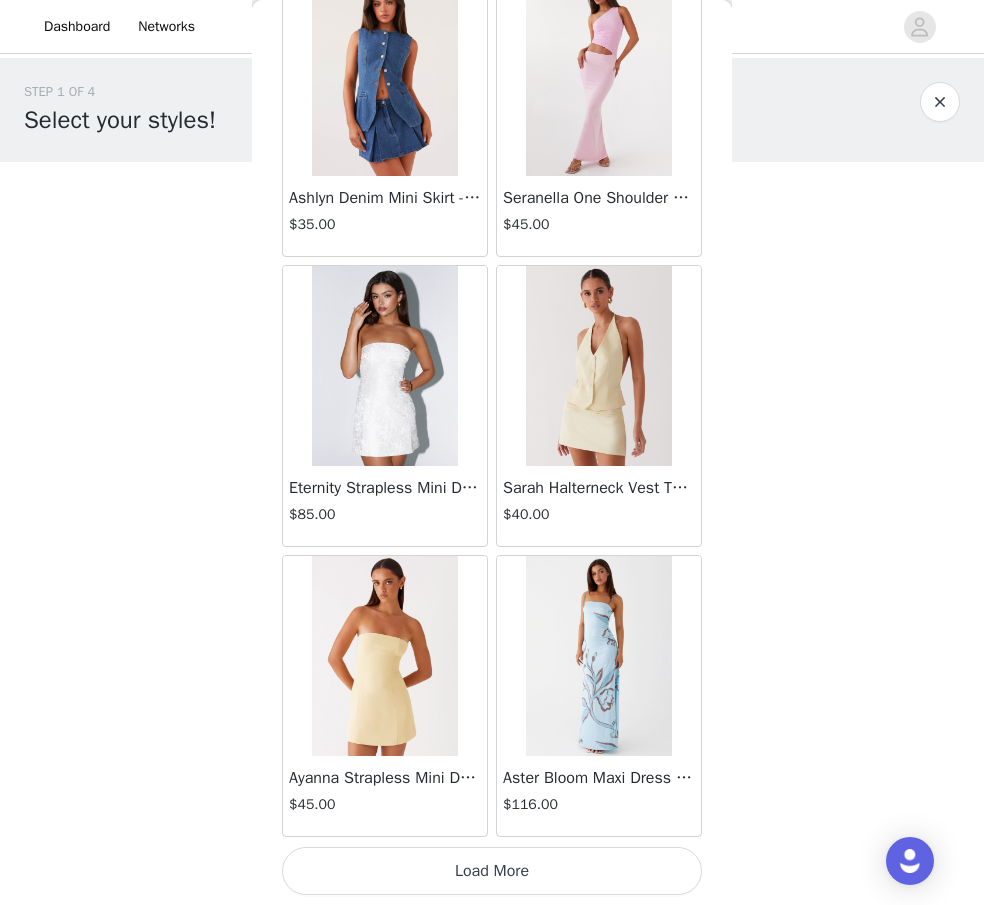 click on "Load More" at bounding box center (492, 871) 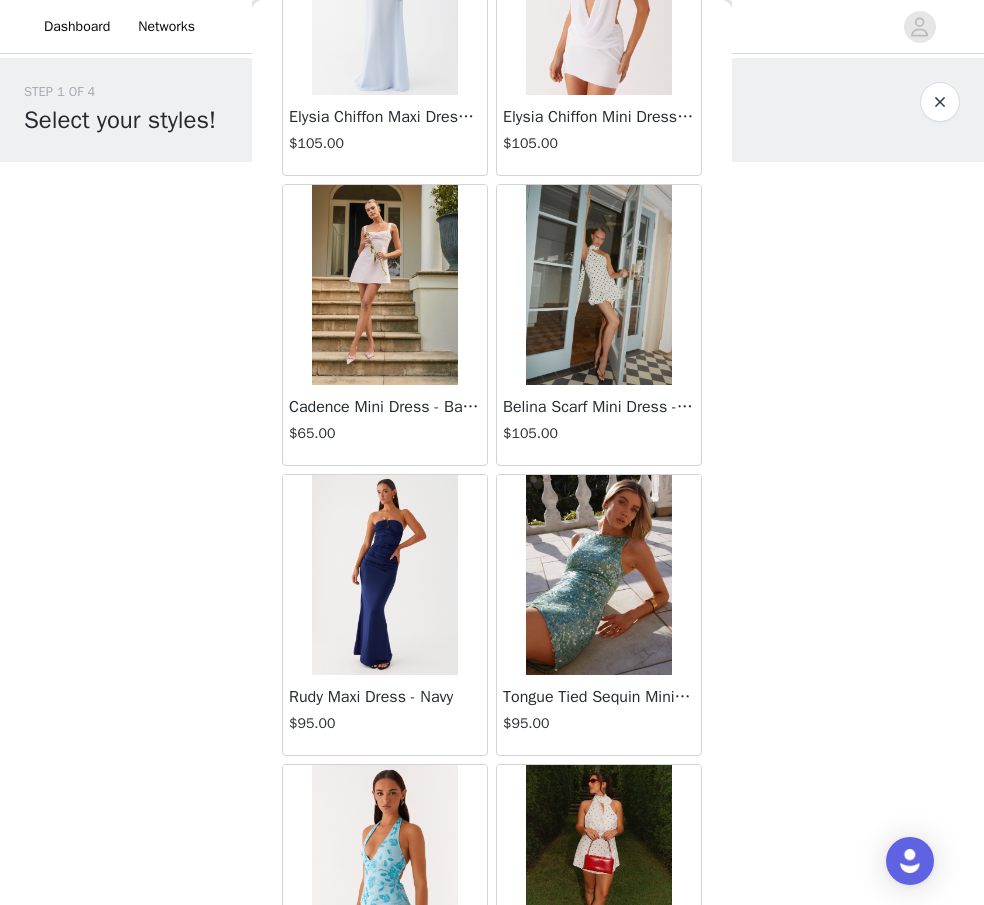 scroll, scrollTop: 13755, scrollLeft: 0, axis: vertical 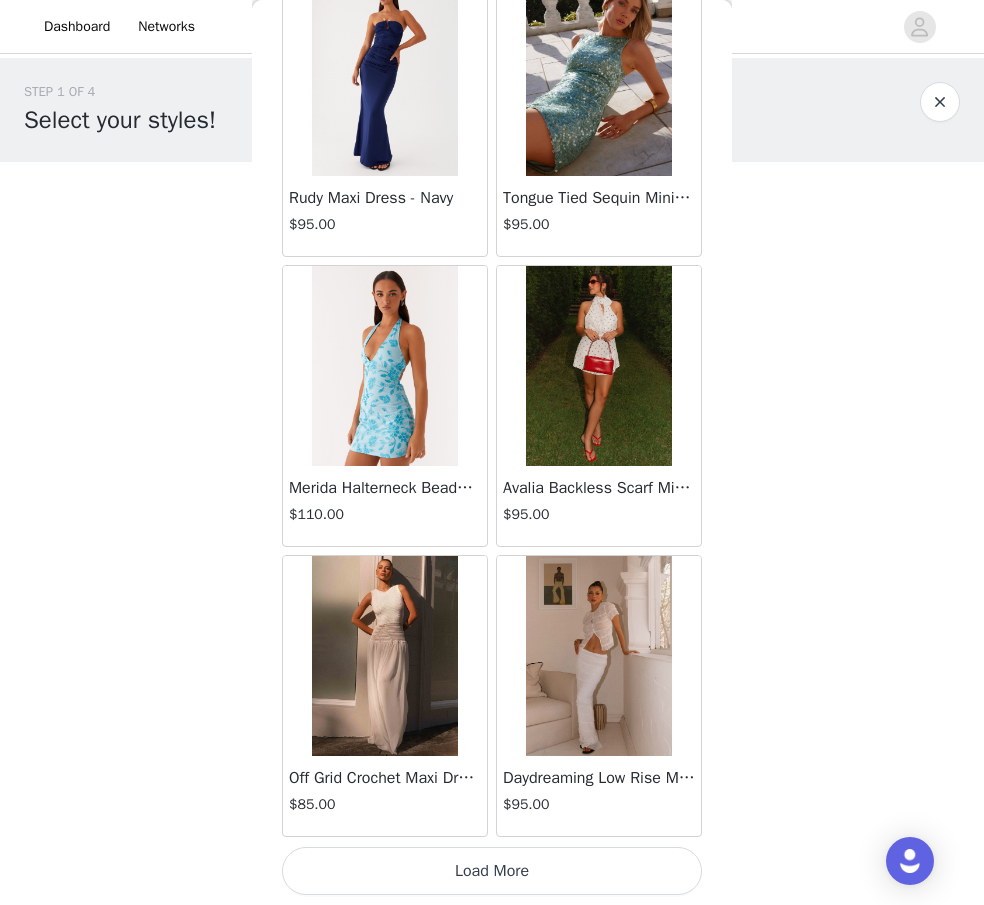 click on "Load More" at bounding box center [492, 871] 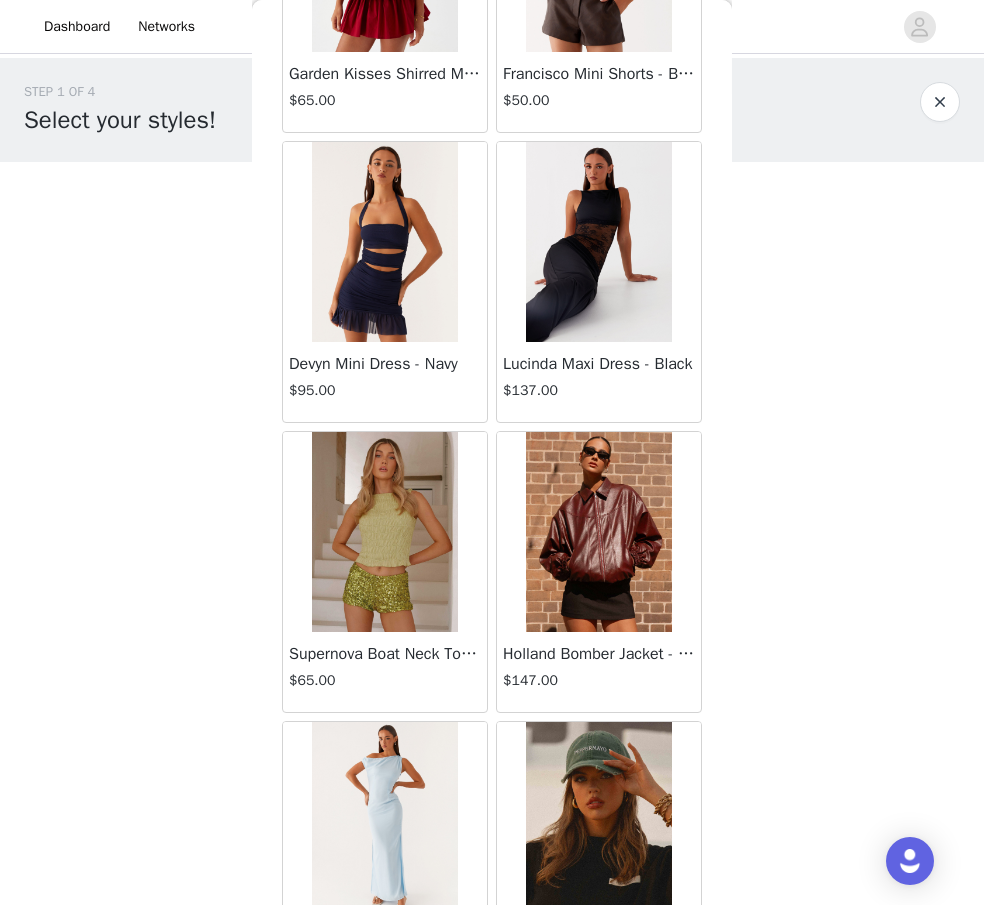 scroll, scrollTop: 16655, scrollLeft: 0, axis: vertical 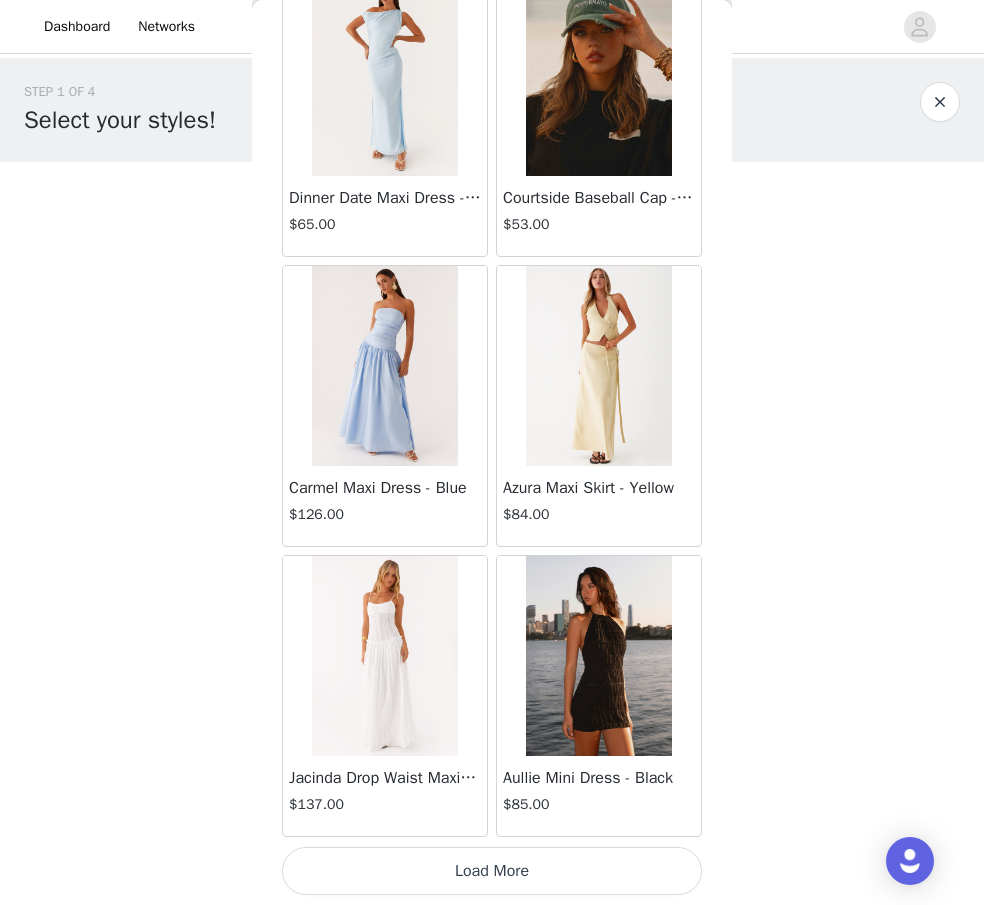 click on "Load More" at bounding box center [492, 871] 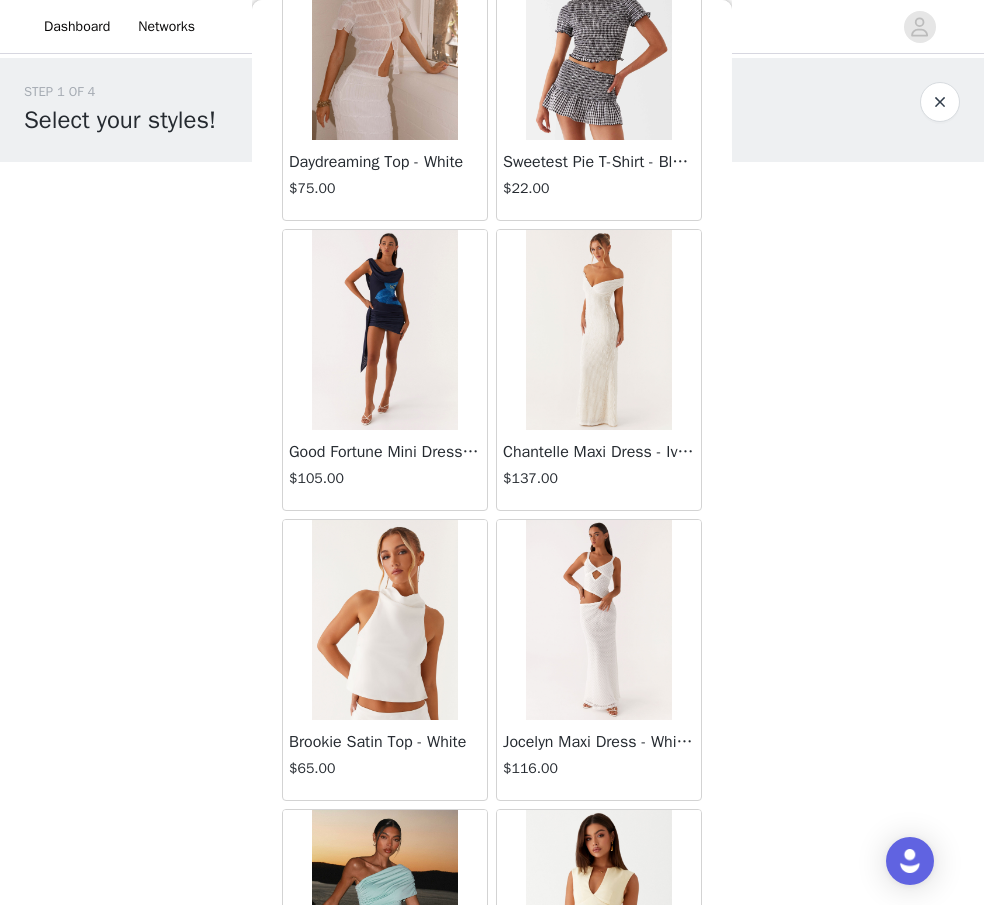 scroll, scrollTop: 19555, scrollLeft: 0, axis: vertical 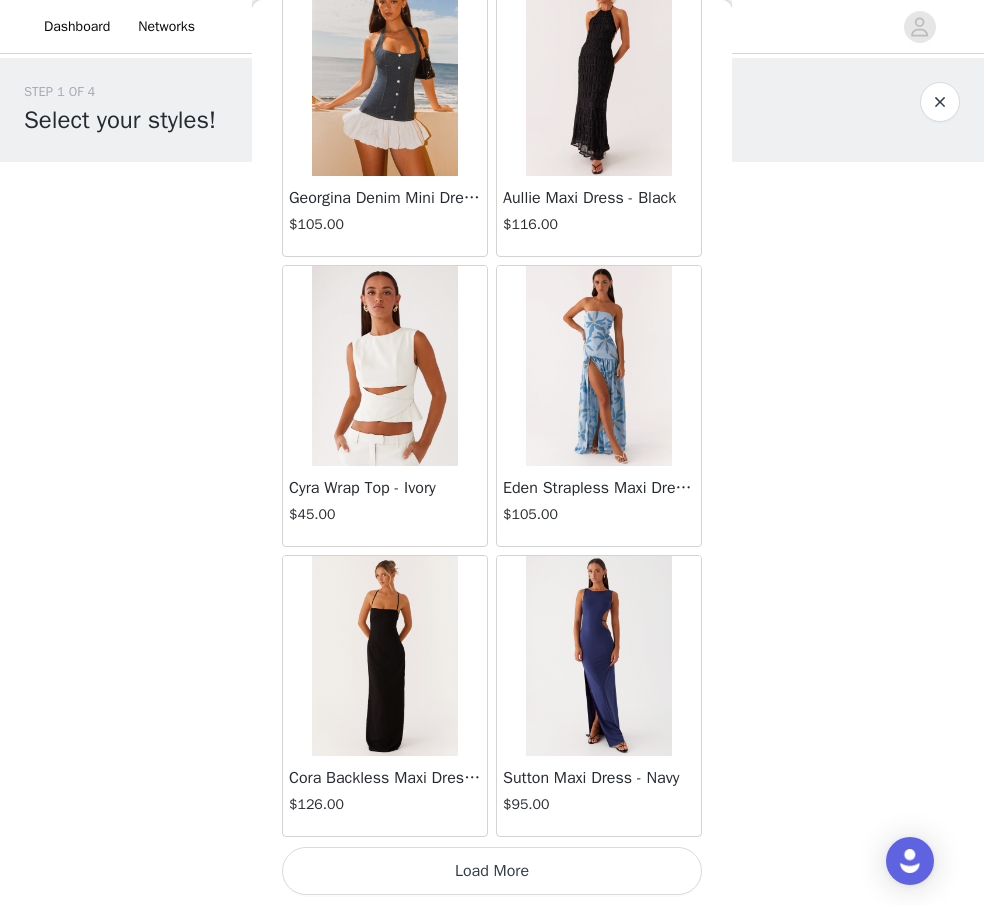 click on "Load More" at bounding box center [492, 871] 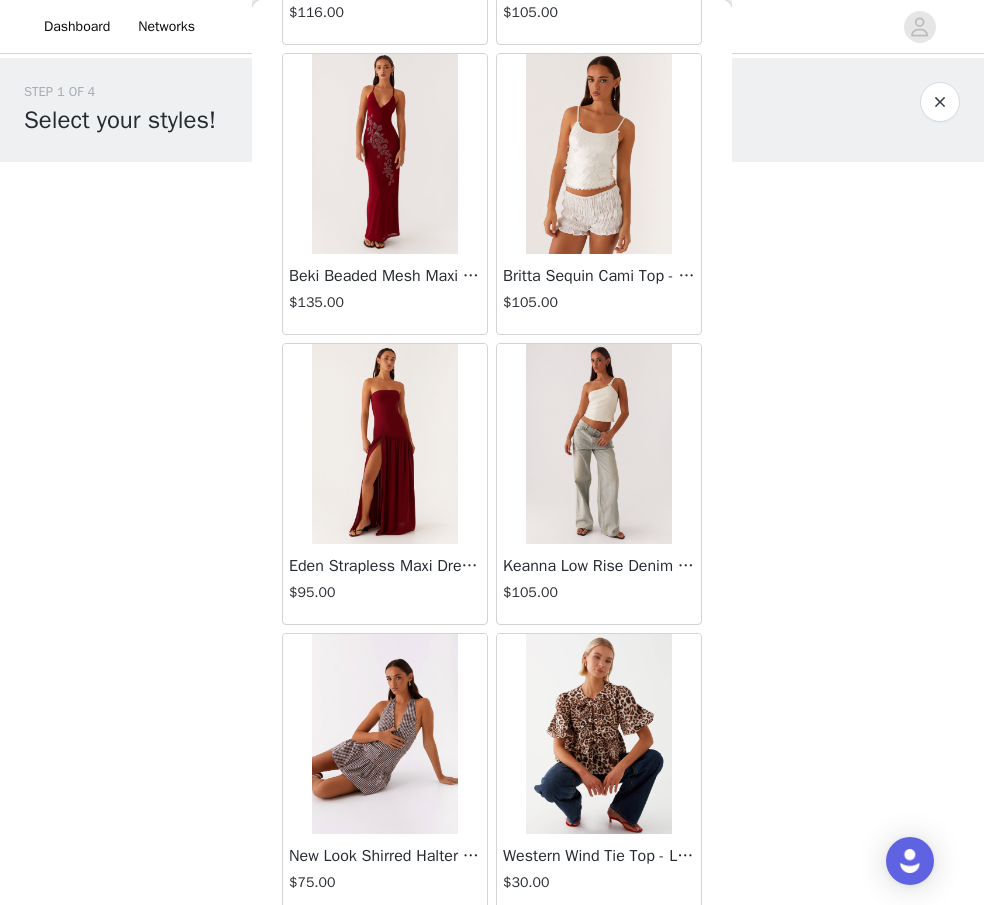 scroll, scrollTop: 22455, scrollLeft: 0, axis: vertical 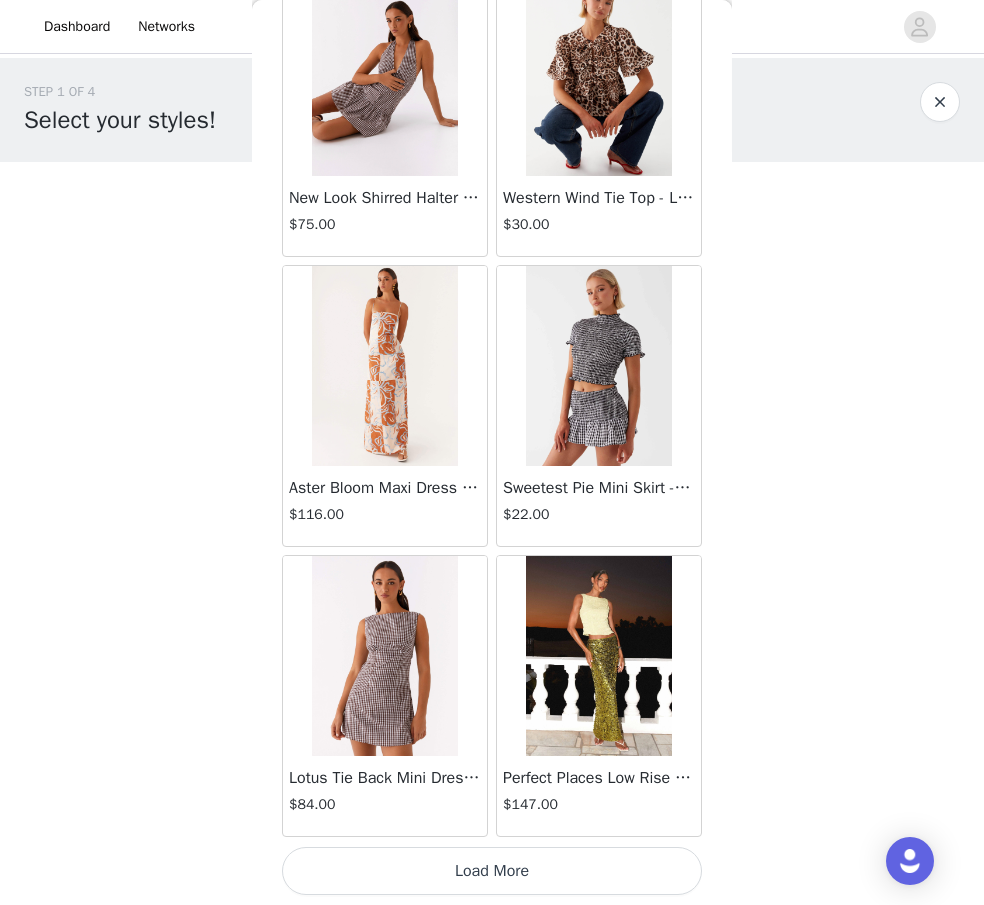 click on "Load More" at bounding box center (492, 871) 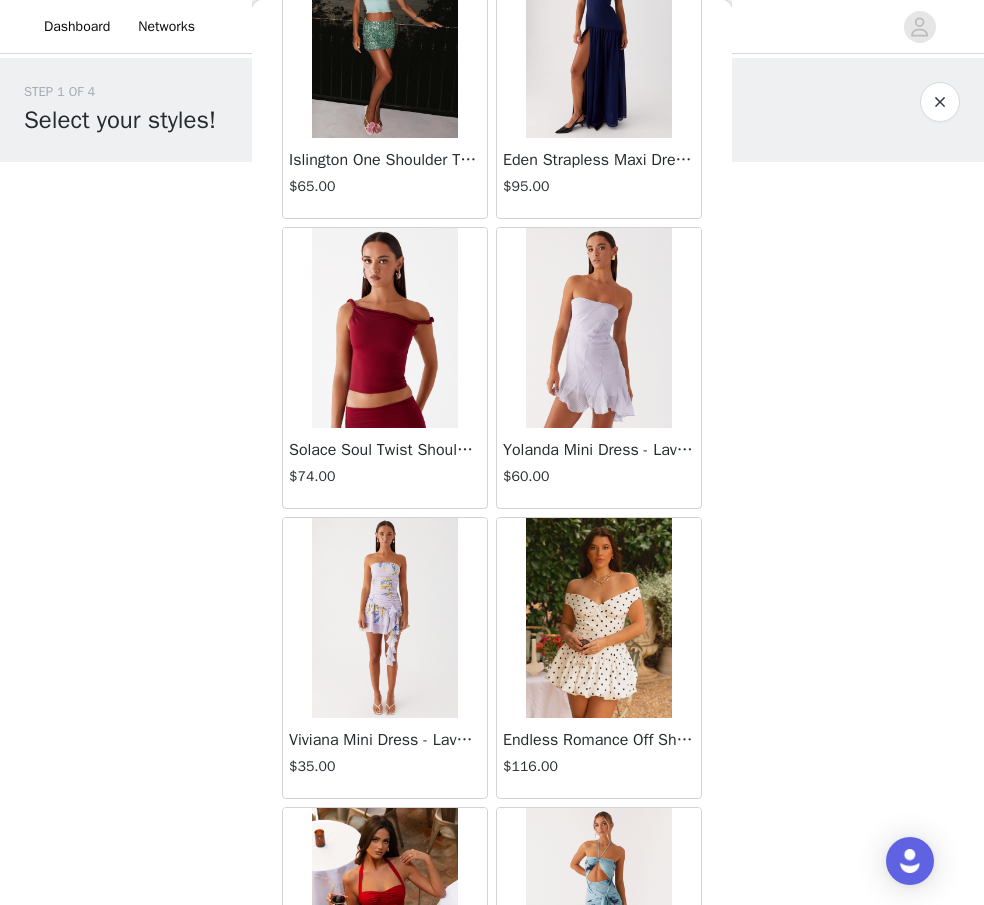 scroll, scrollTop: 25355, scrollLeft: 0, axis: vertical 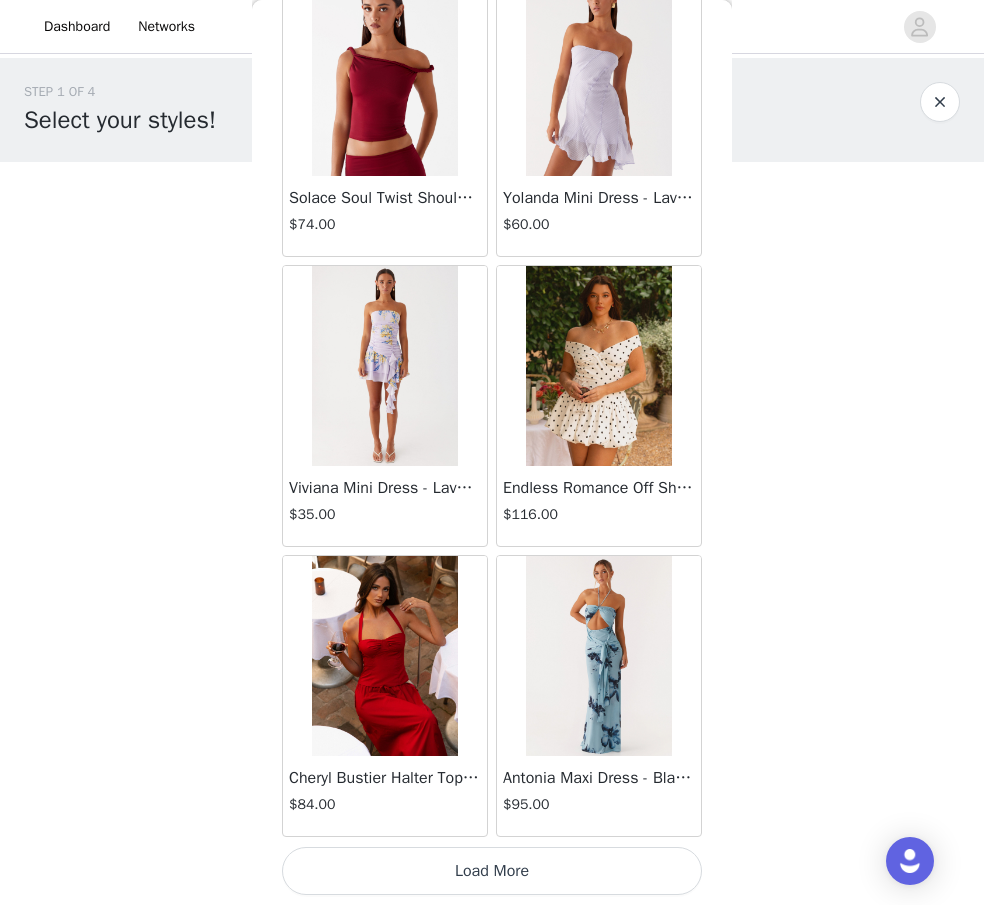 click on "Load More" at bounding box center [492, 871] 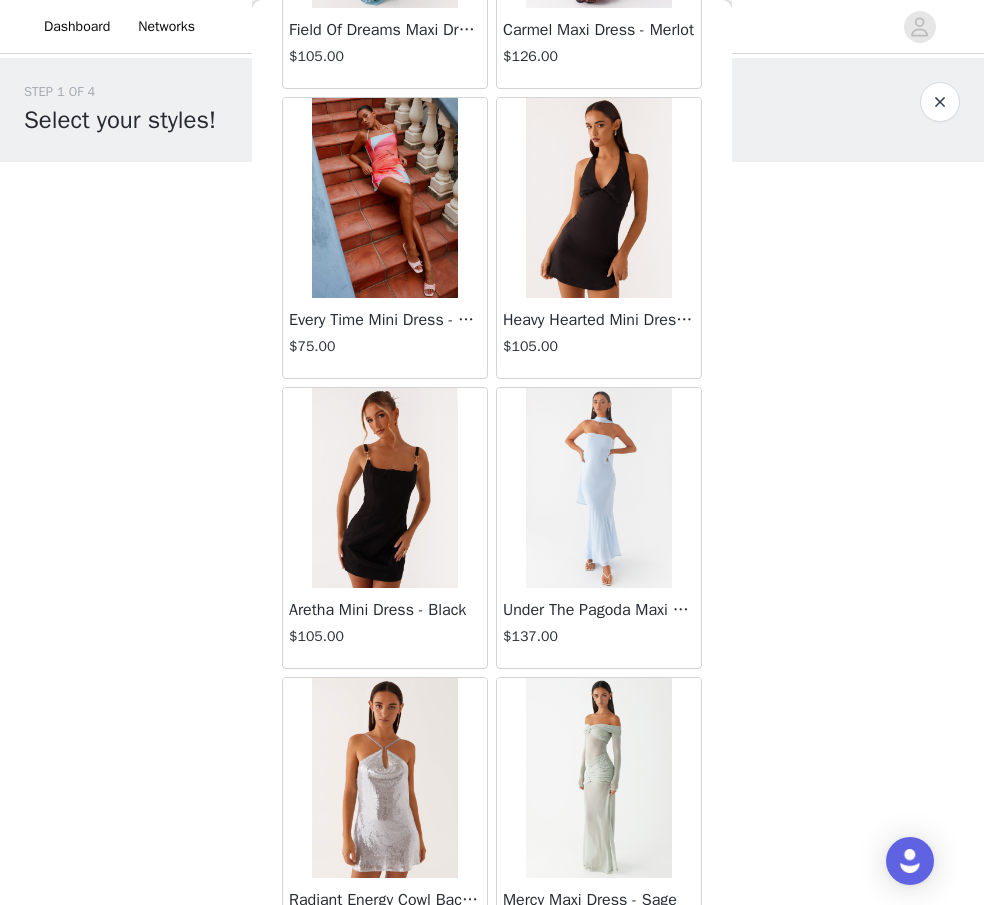 scroll, scrollTop: 28255, scrollLeft: 0, axis: vertical 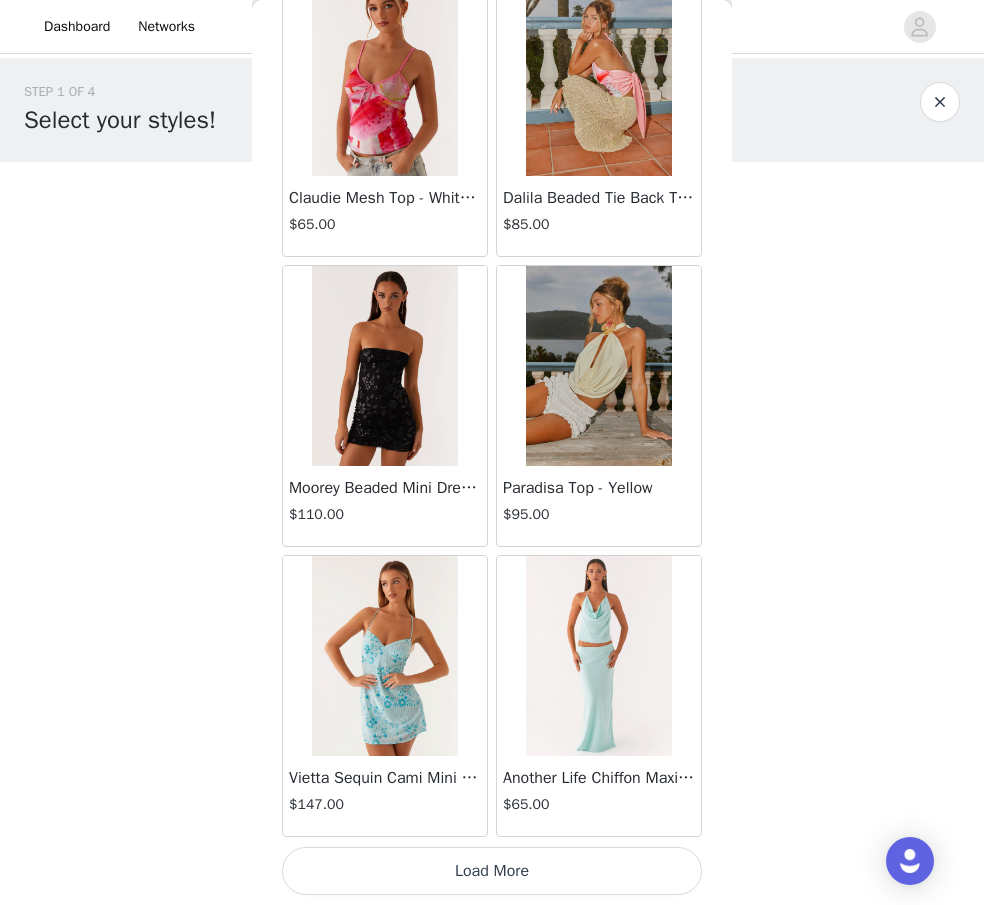click on "Load More" at bounding box center [492, 871] 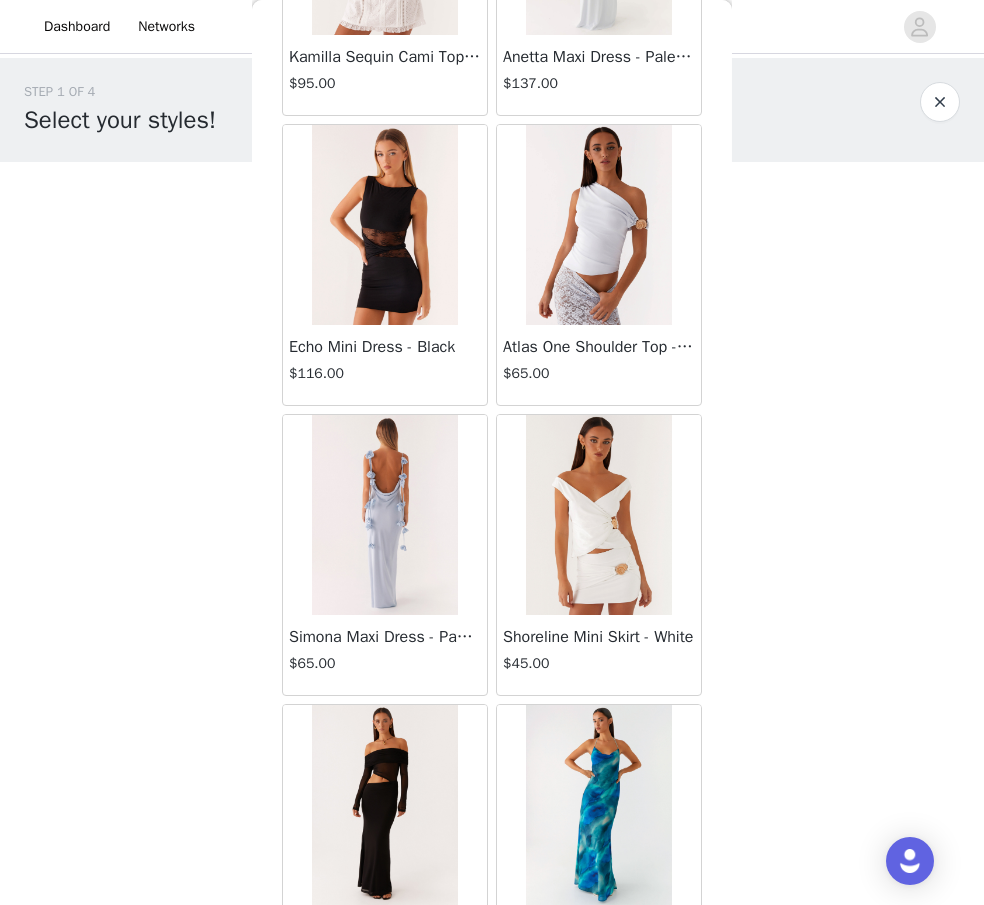 scroll, scrollTop: 31155, scrollLeft: 0, axis: vertical 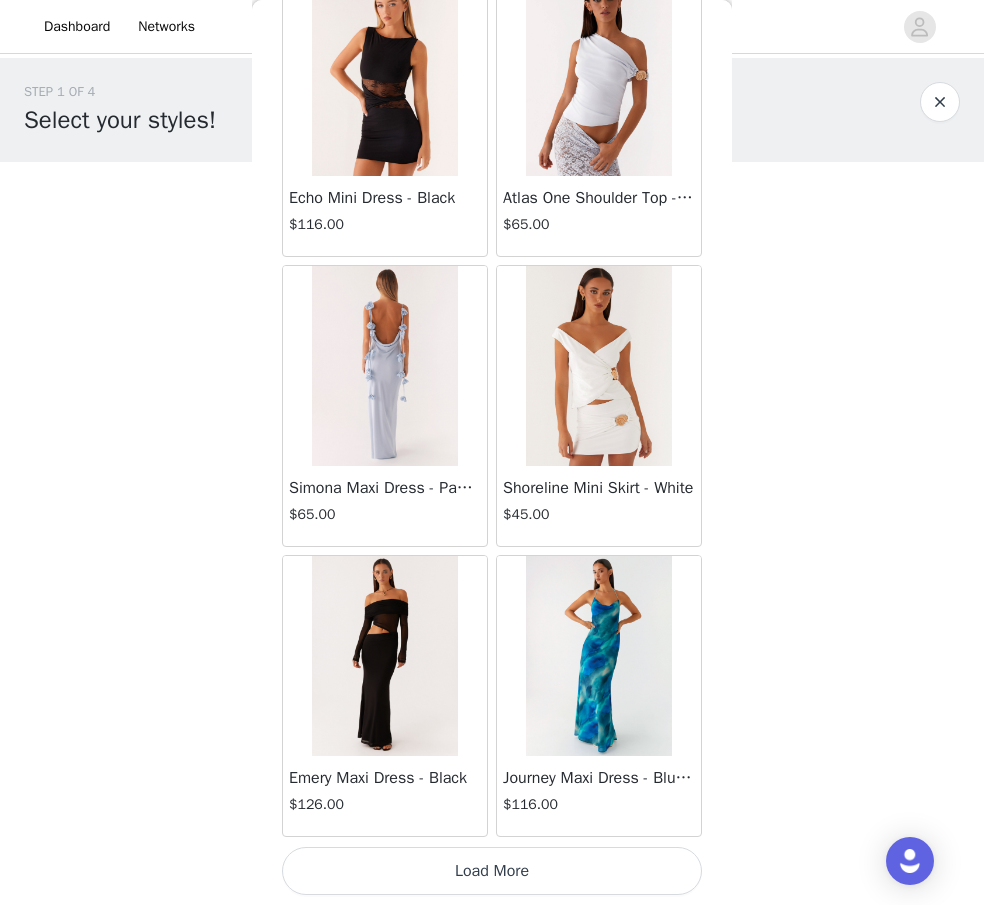 click on "Load More" at bounding box center (492, 871) 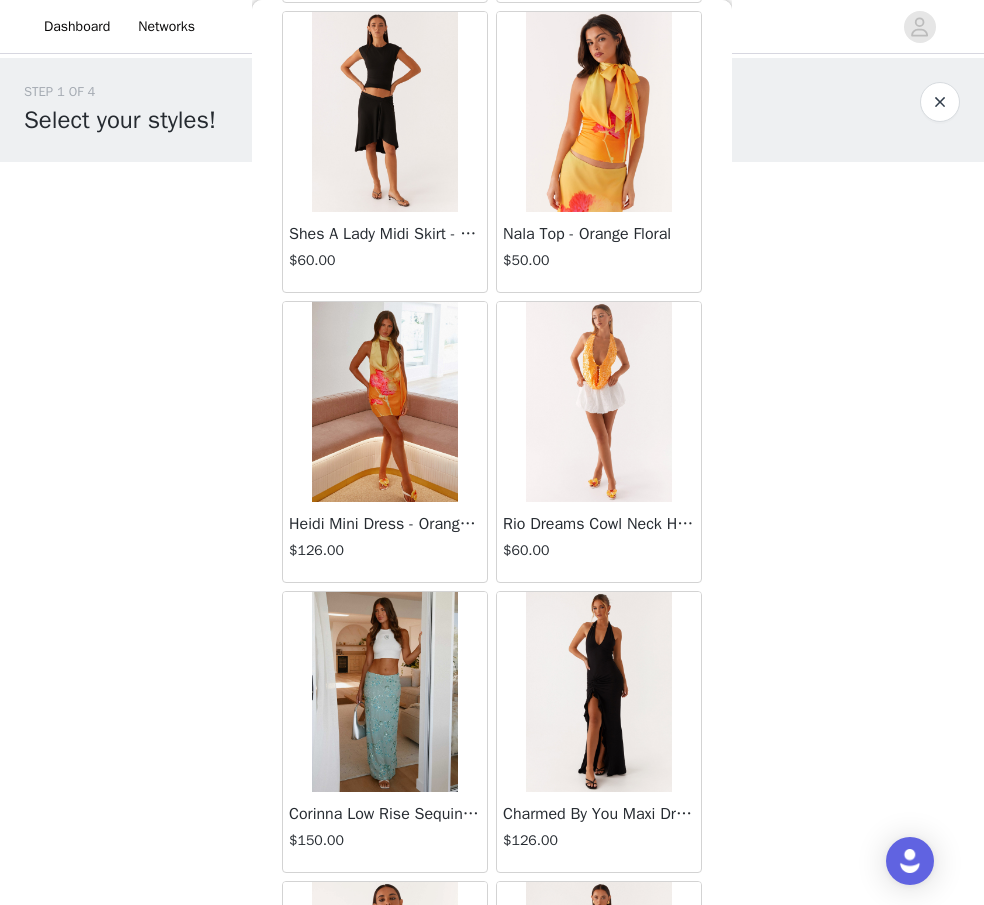 scroll, scrollTop: 34055, scrollLeft: 0, axis: vertical 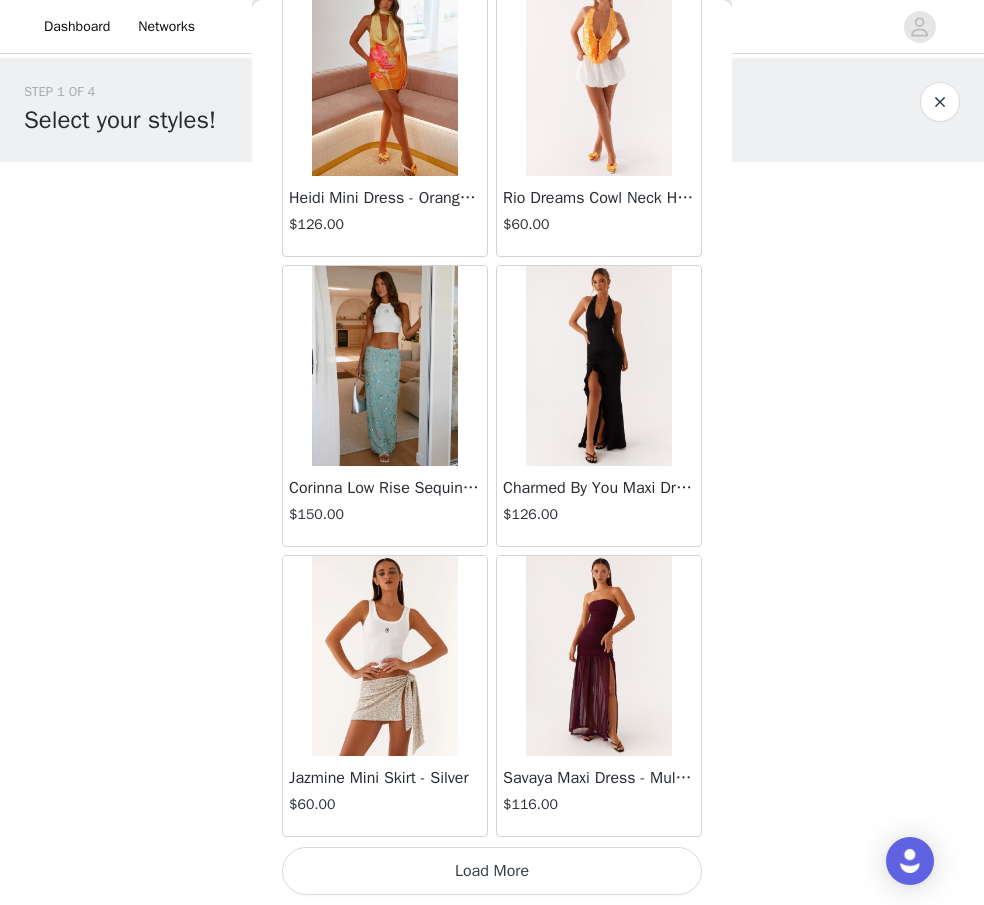 click on "Load More" at bounding box center (492, 871) 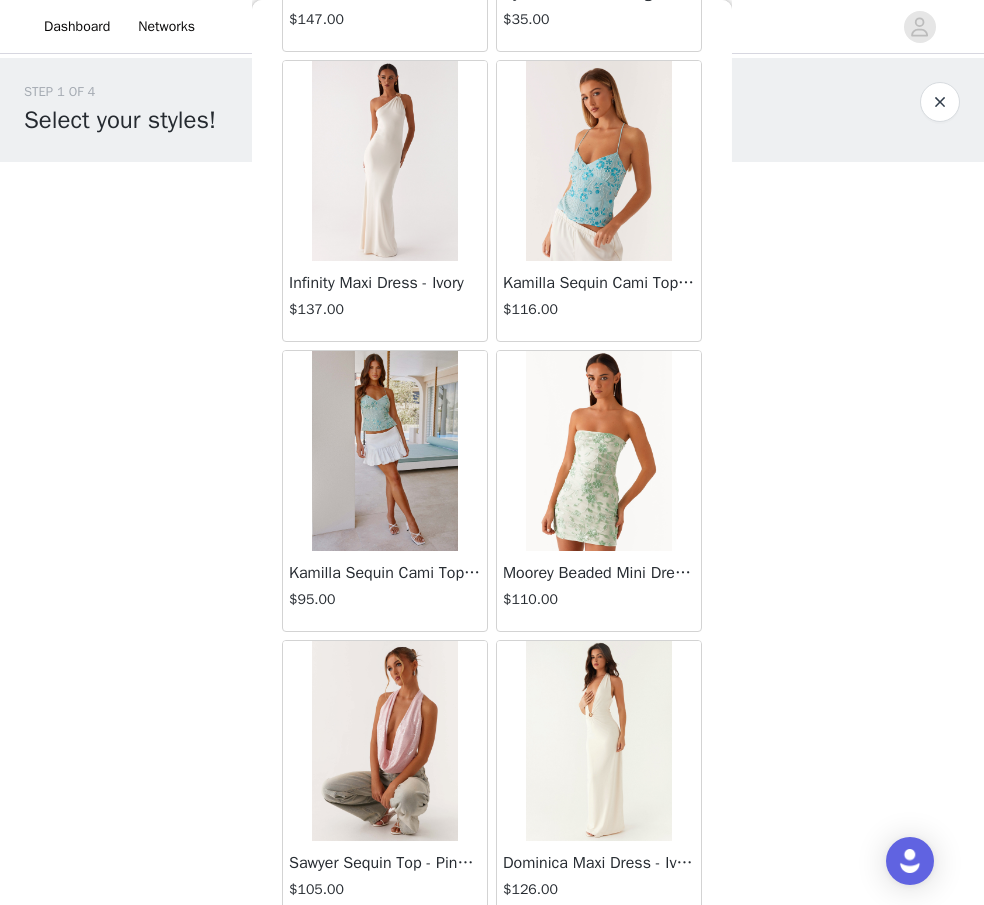 scroll, scrollTop: 36955, scrollLeft: 0, axis: vertical 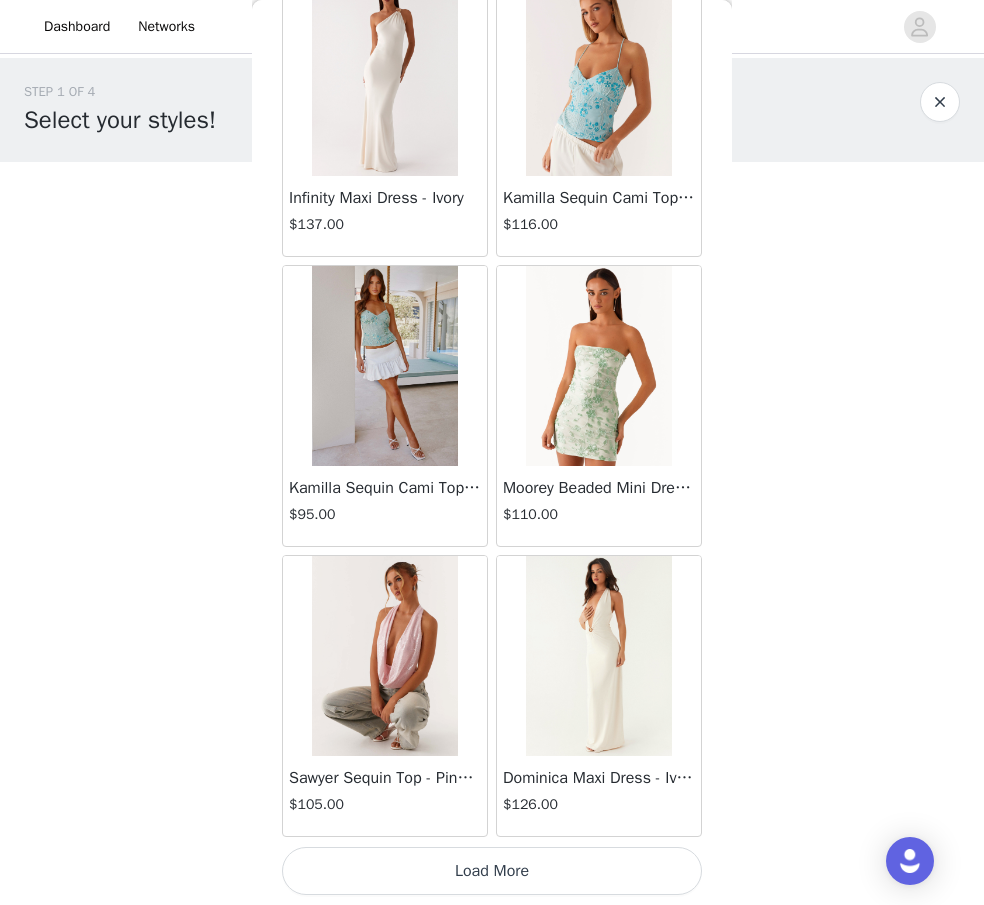 click on "Load More" at bounding box center (492, 871) 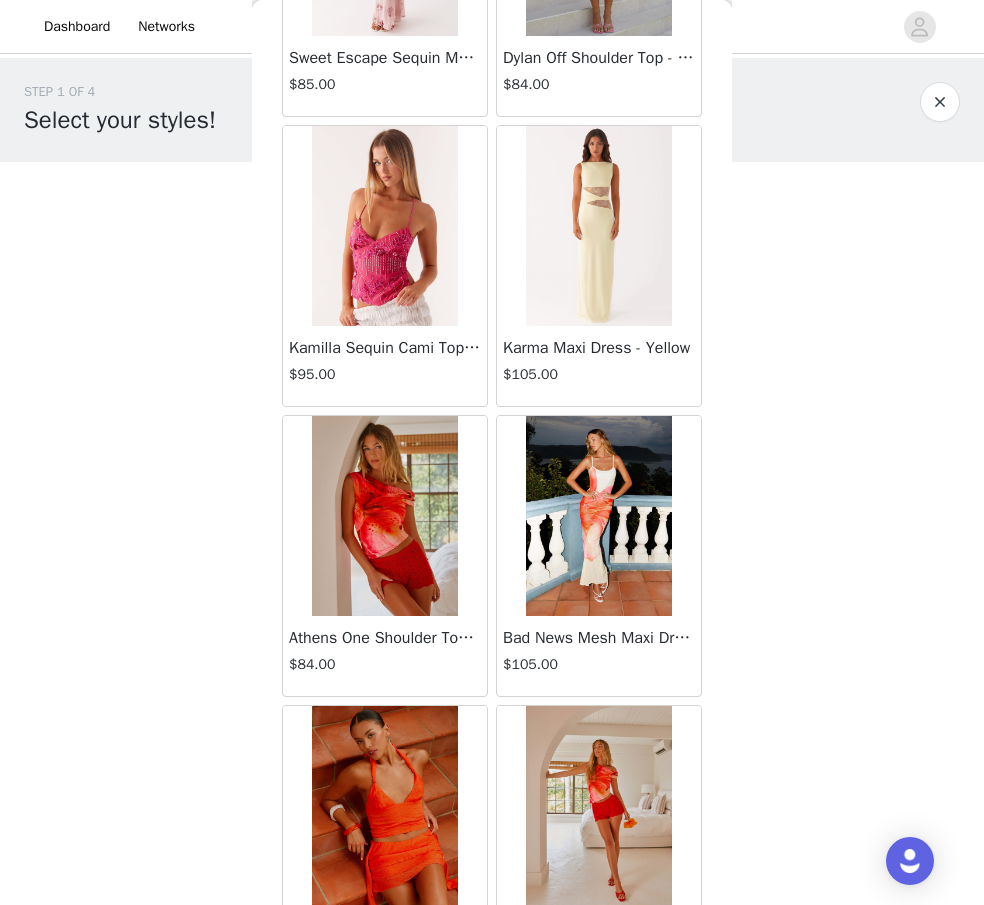 scroll, scrollTop: 39855, scrollLeft: 0, axis: vertical 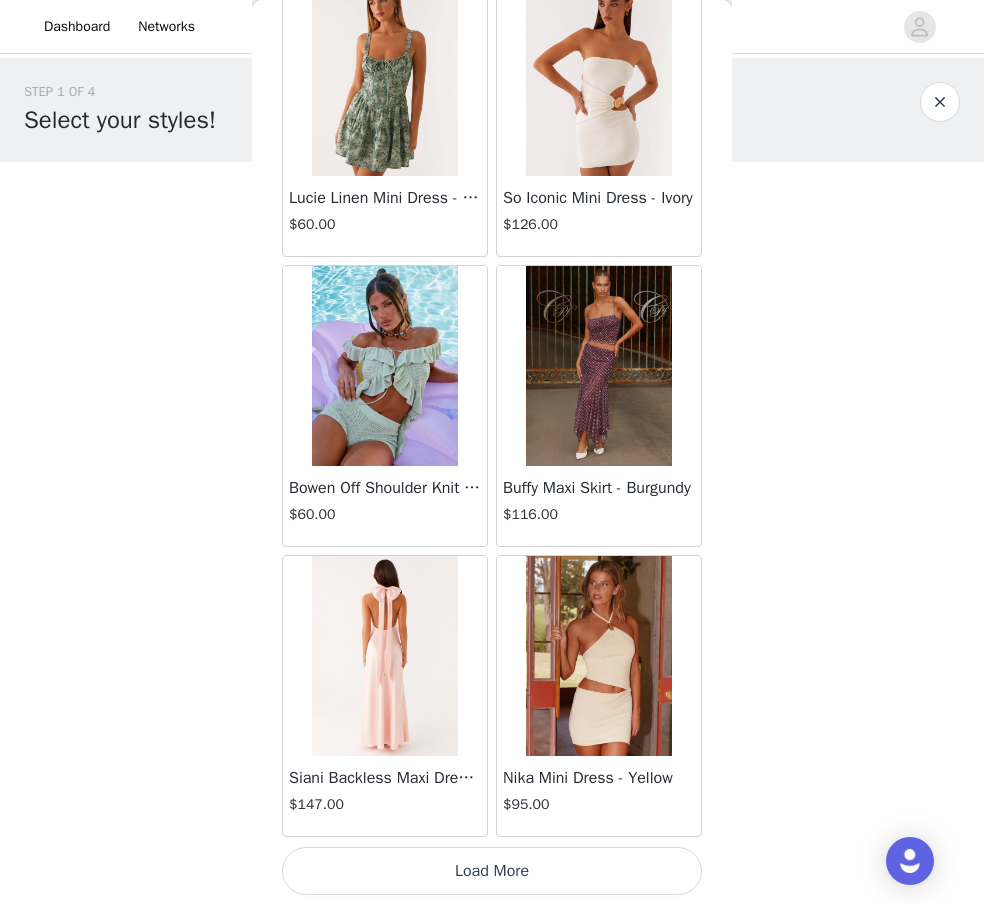 click on "Load More" at bounding box center (492, 871) 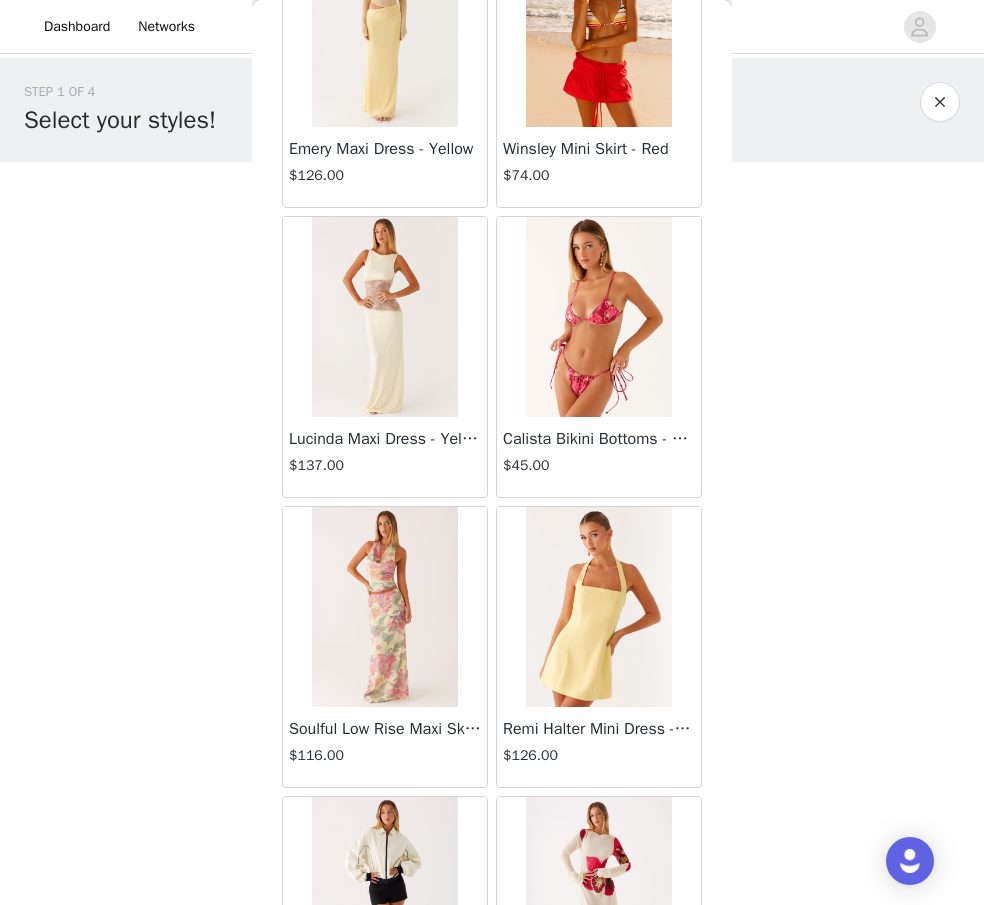 scroll, scrollTop: 42755, scrollLeft: 0, axis: vertical 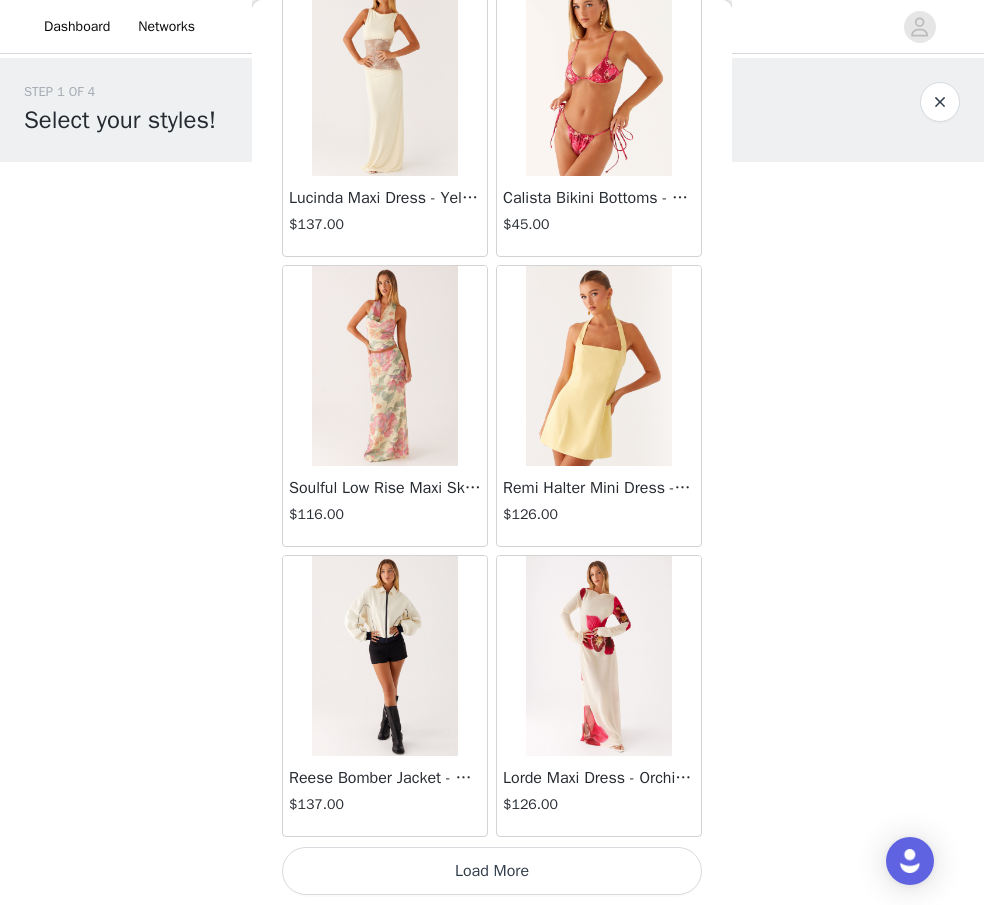 click on "Load More" at bounding box center [492, 871] 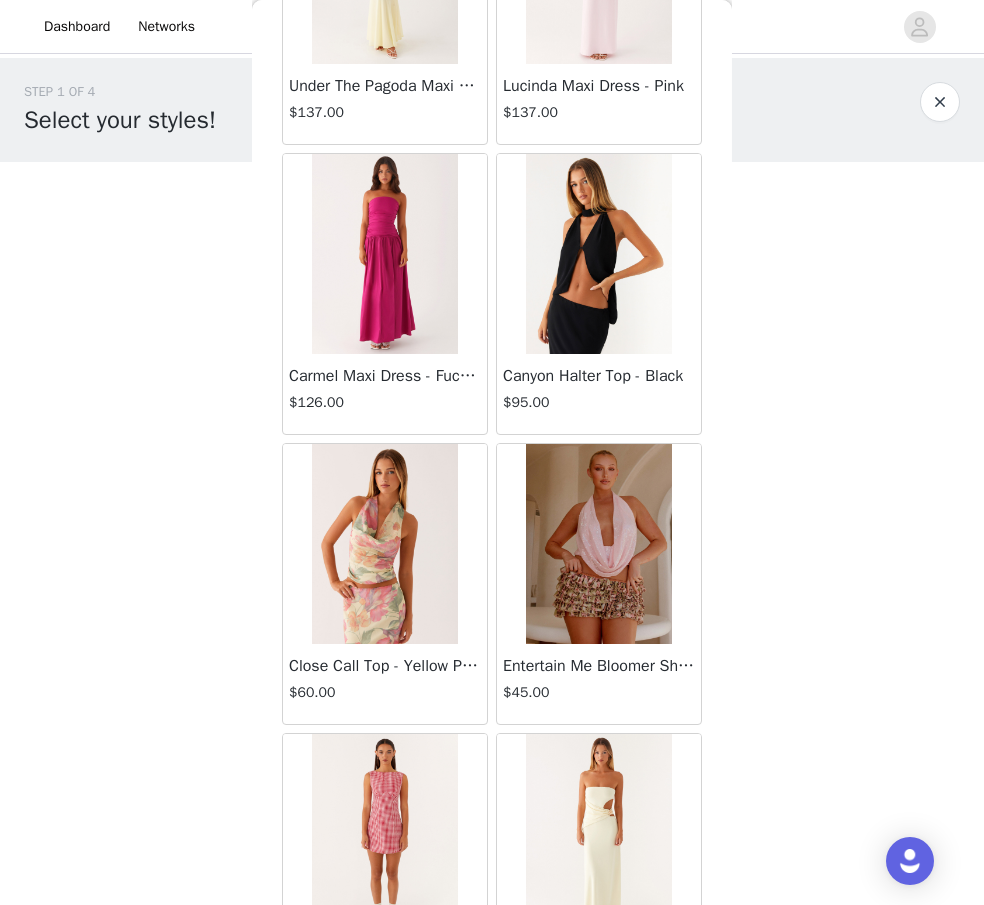 scroll, scrollTop: 45655, scrollLeft: 0, axis: vertical 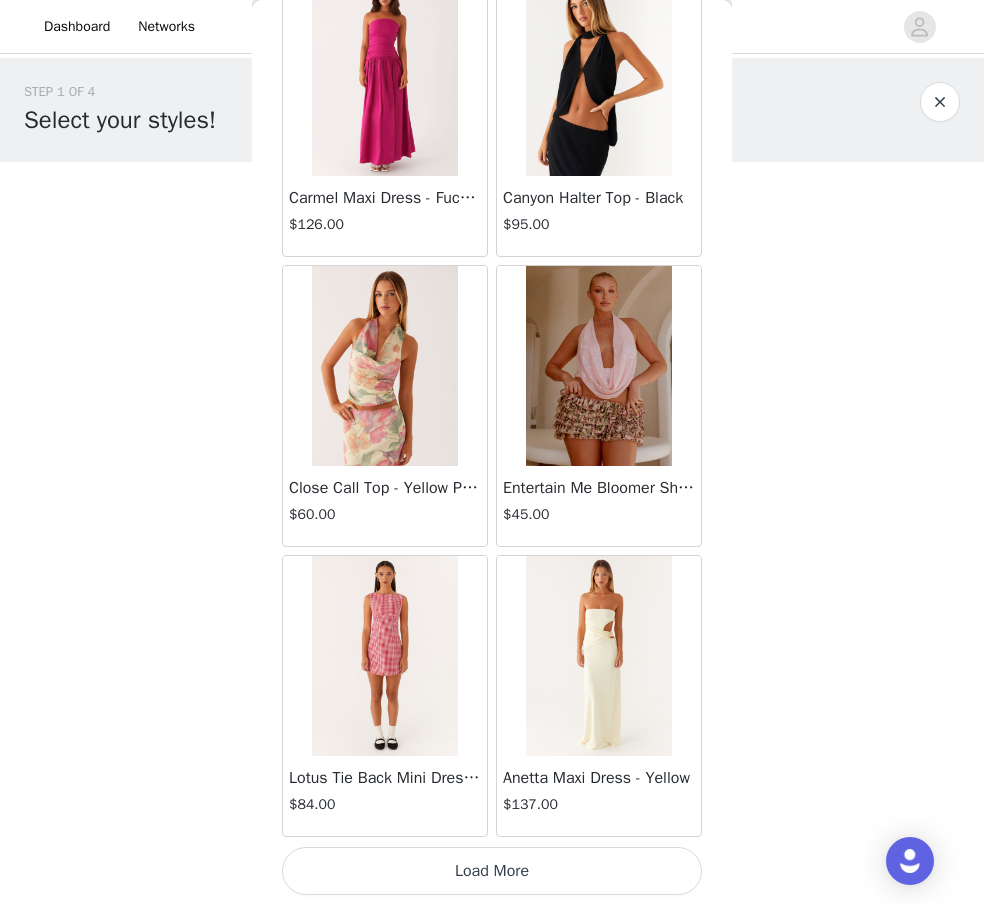 click on "Load More" at bounding box center [492, 871] 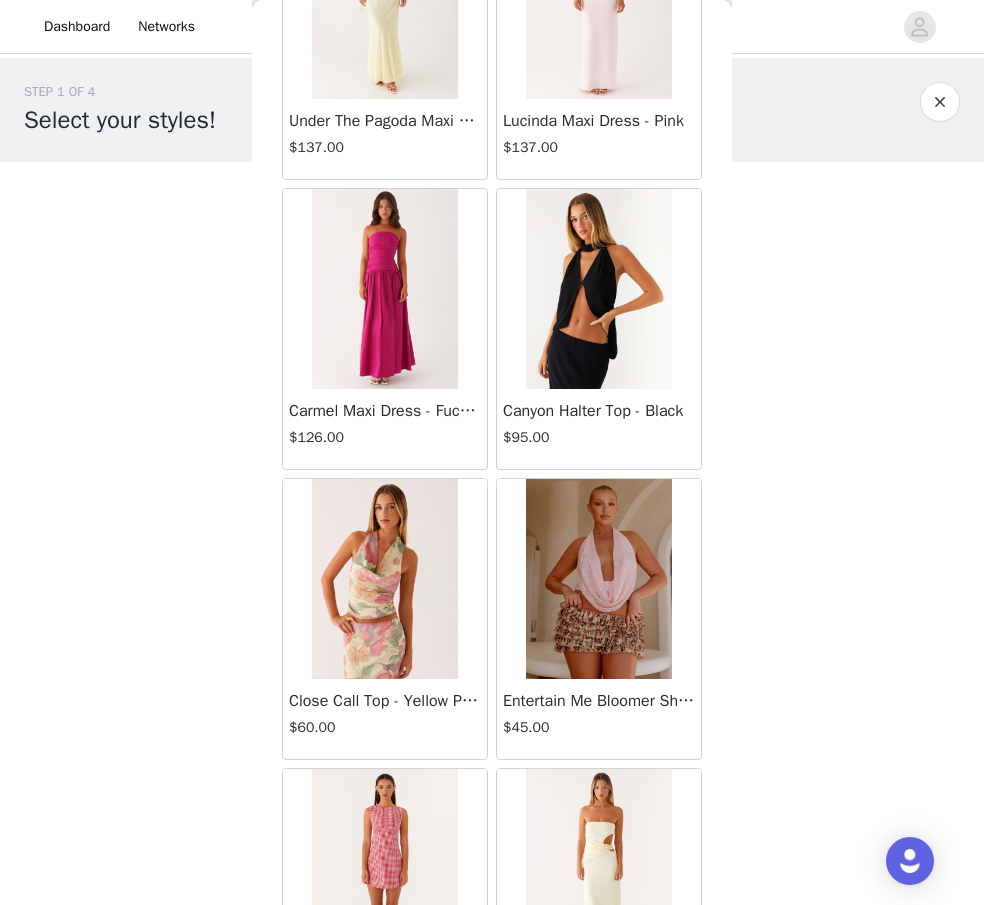 scroll, scrollTop: 45435, scrollLeft: 0, axis: vertical 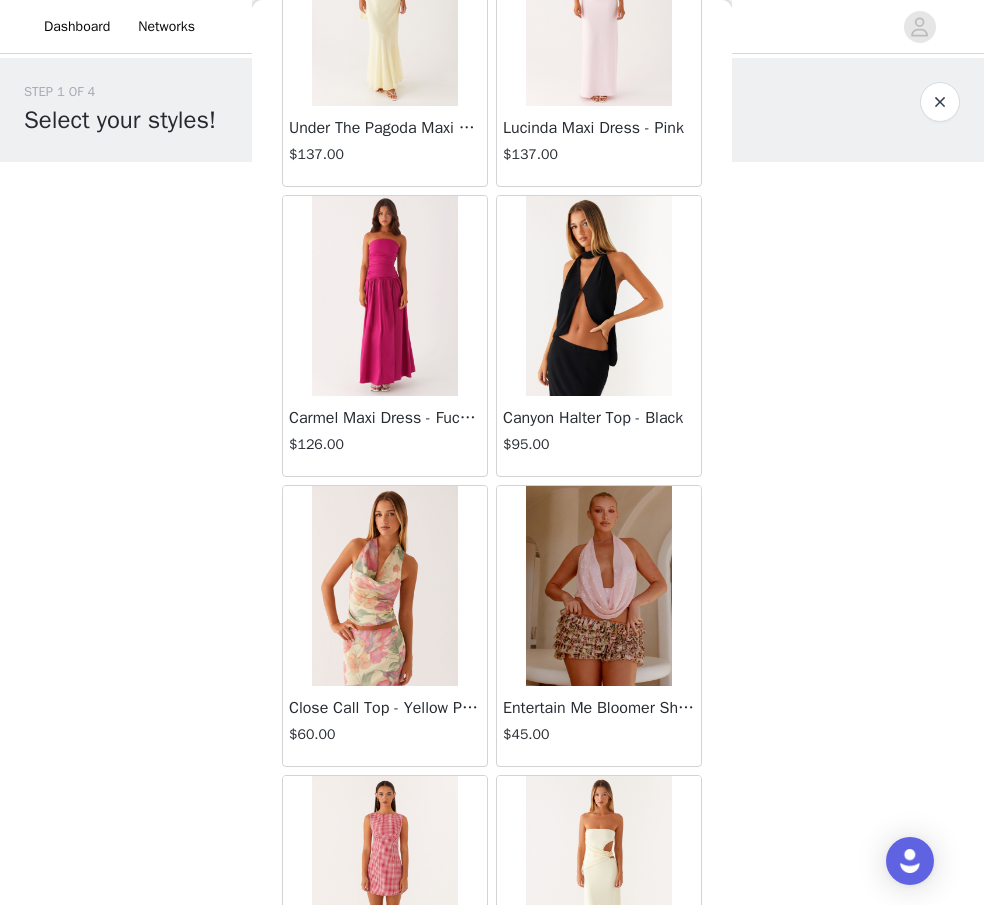 click on "Canyon Halter Top - Black" at bounding box center (599, 418) 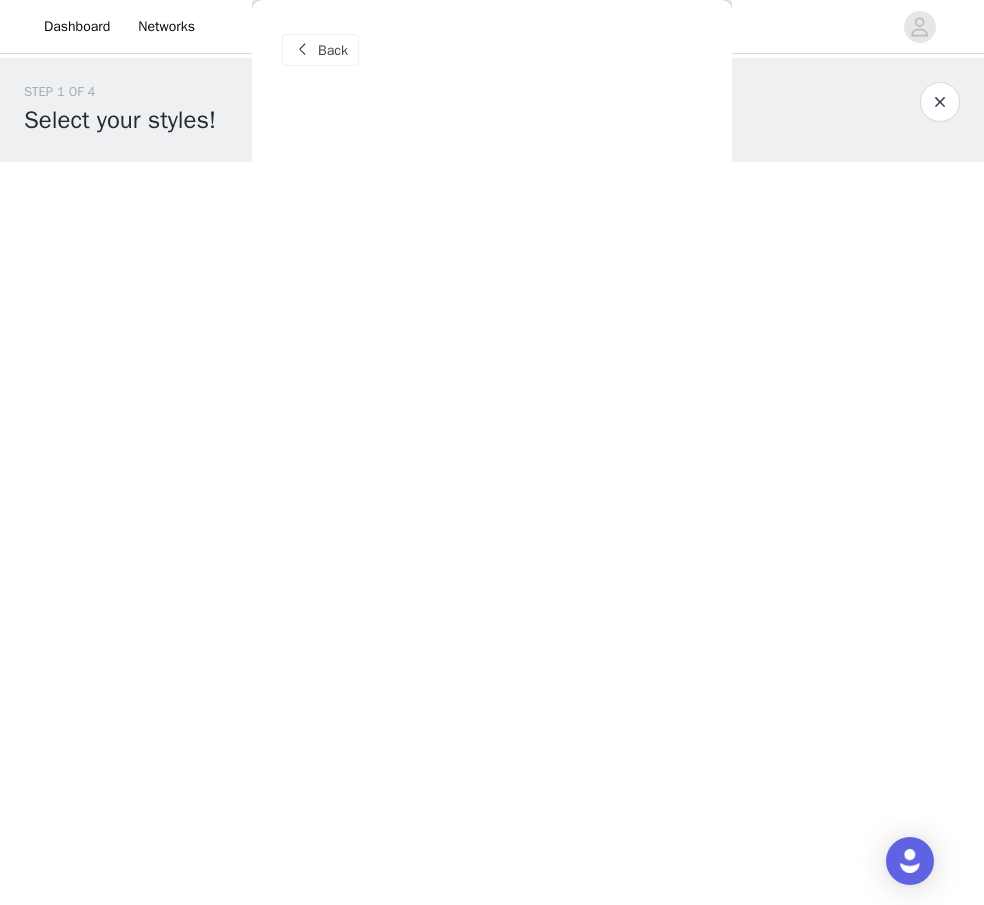 scroll, scrollTop: 0, scrollLeft: 0, axis: both 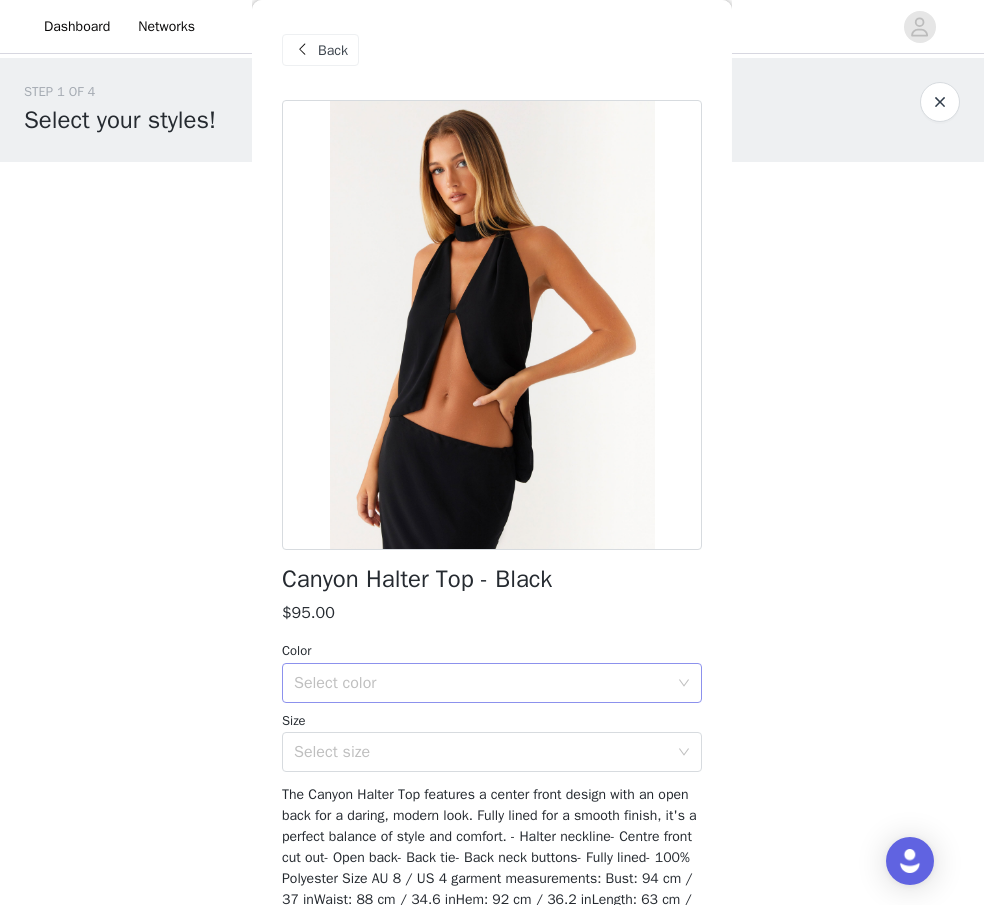 click on "Select color" at bounding box center [481, 683] 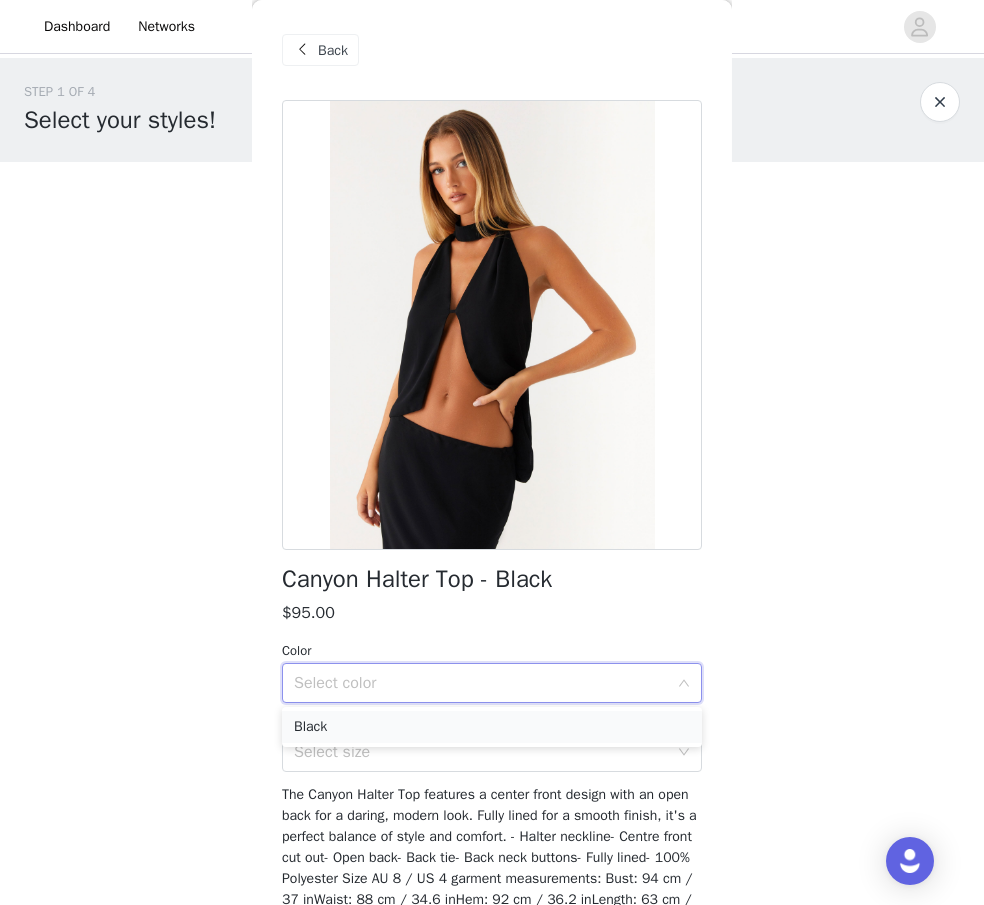 click on "Black" at bounding box center [492, 727] 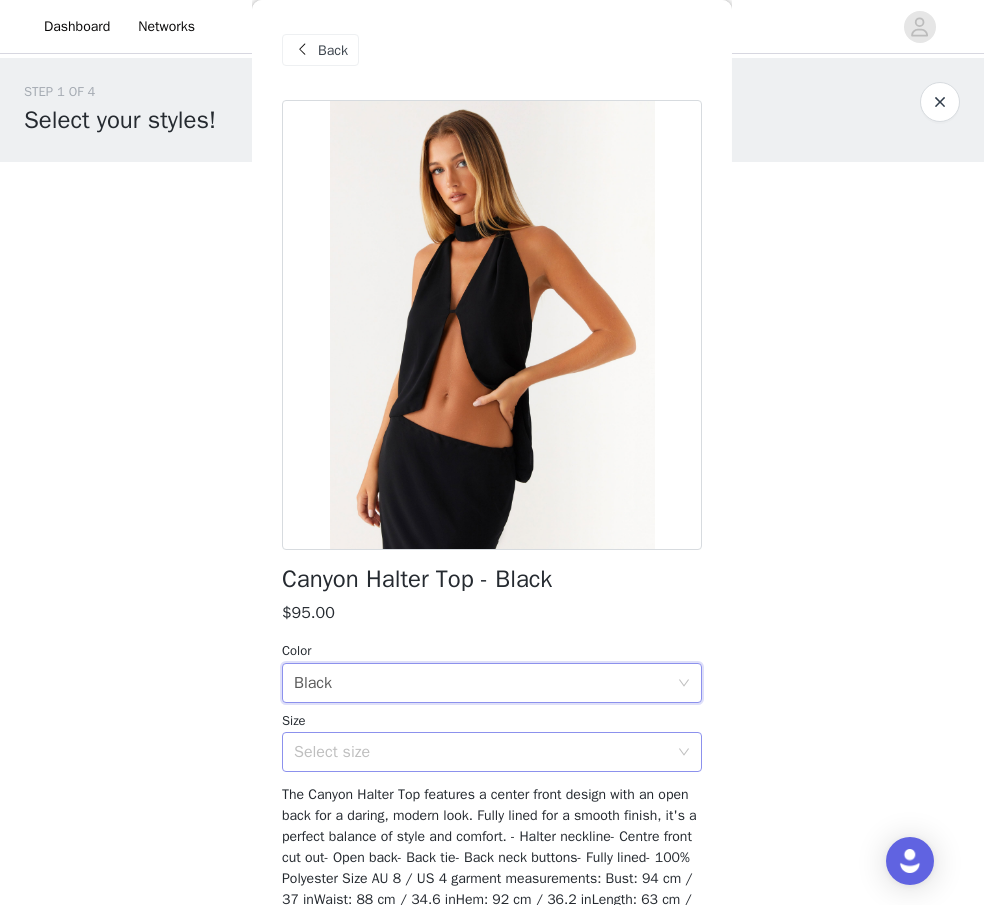 click on "Select size" at bounding box center (481, 752) 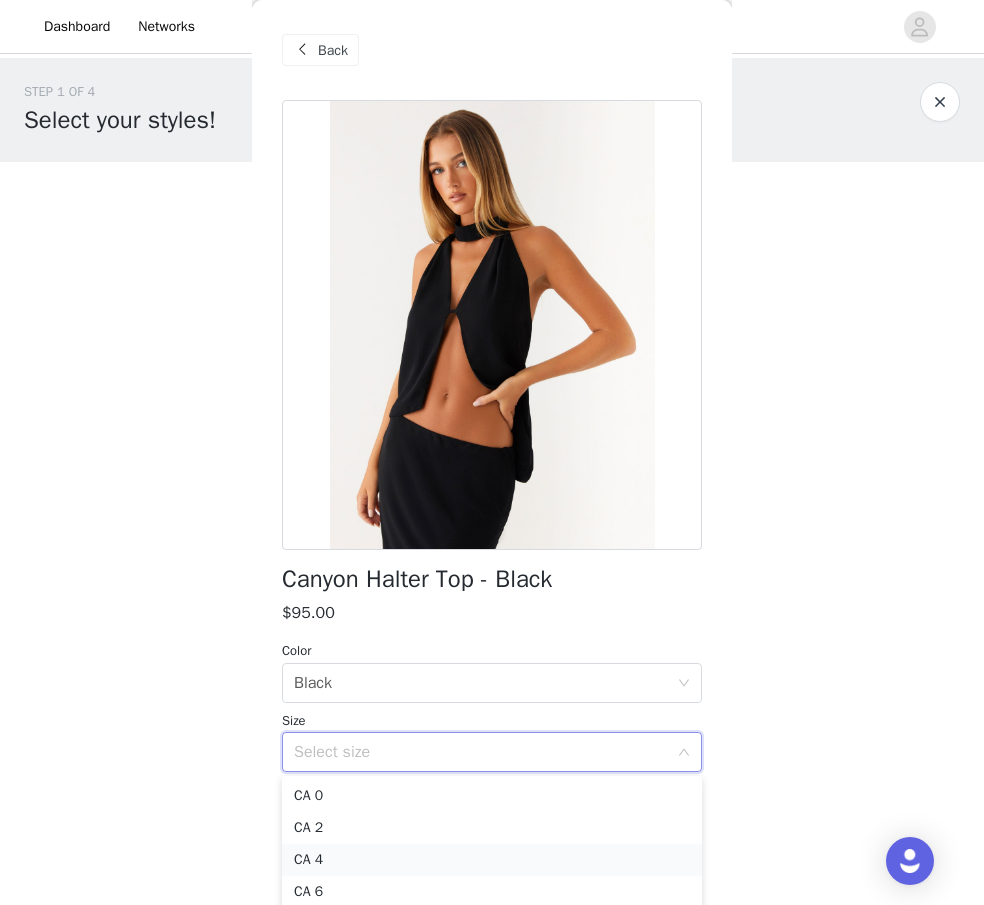 click on "CA 4" at bounding box center [492, 860] 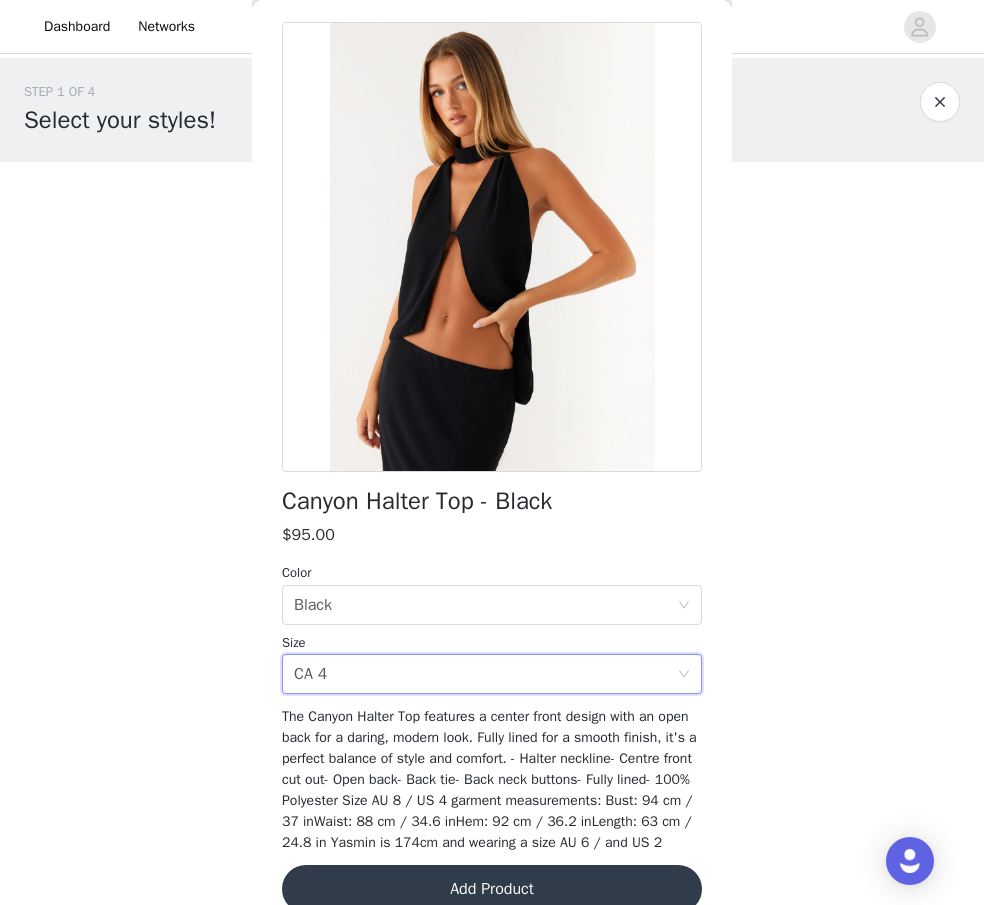 scroll, scrollTop: 131, scrollLeft: 0, axis: vertical 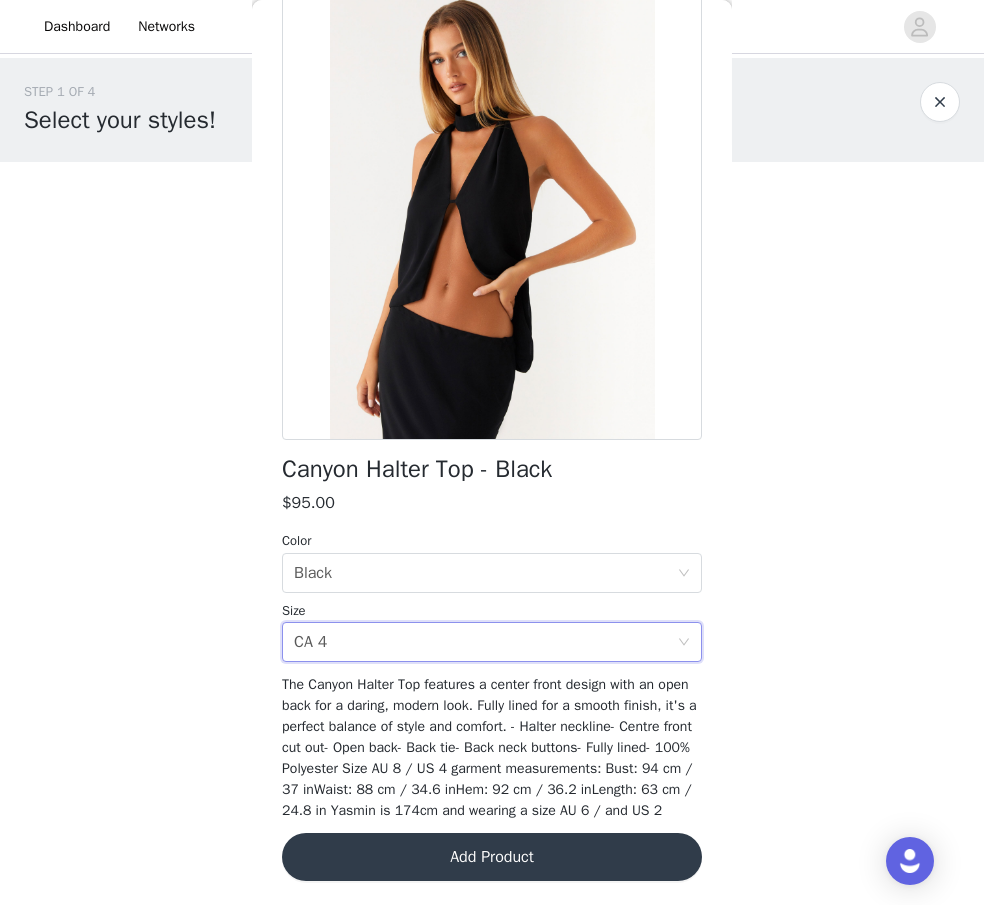click on "Add Product" at bounding box center [492, 857] 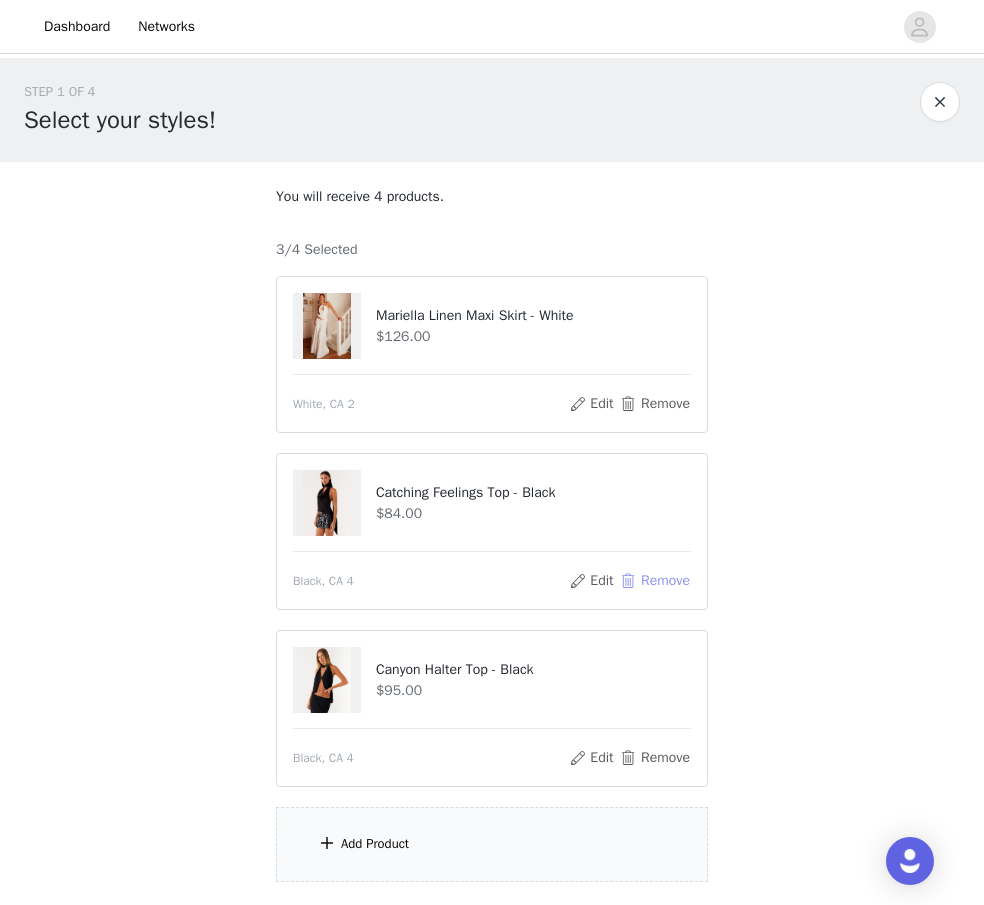 click on "Remove" at bounding box center (655, 581) 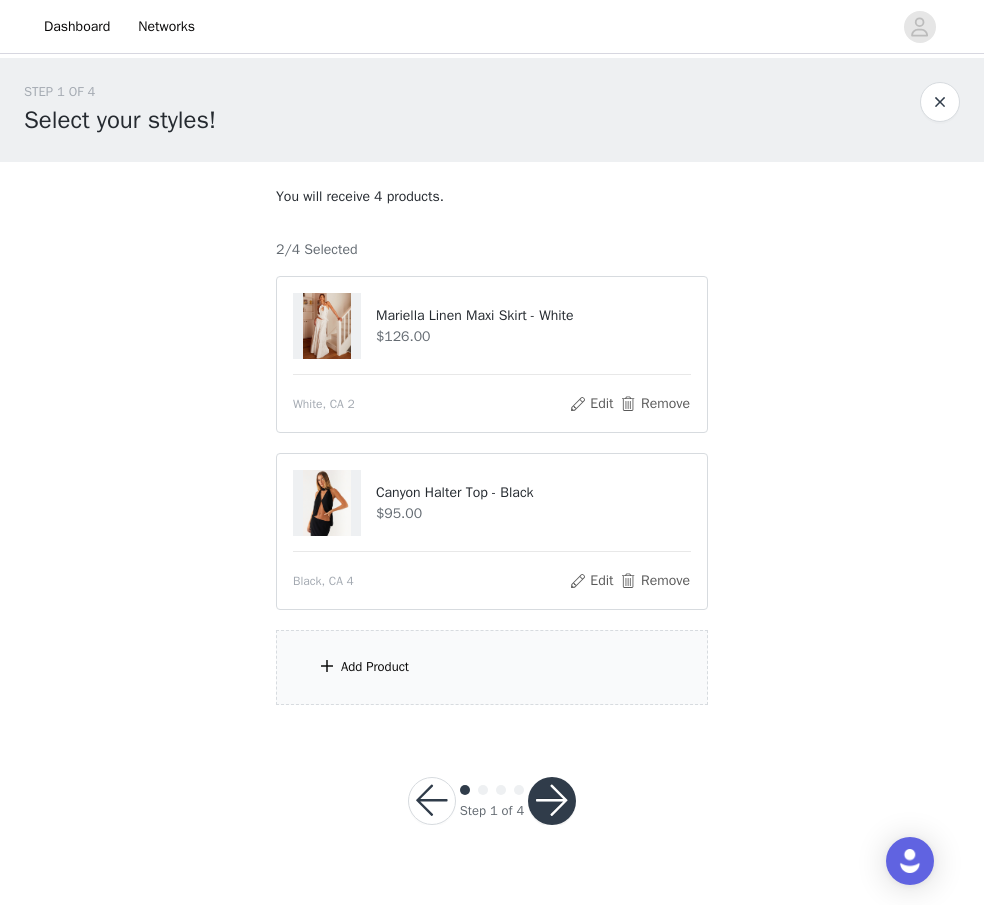 click on "Add Product" at bounding box center [492, 667] 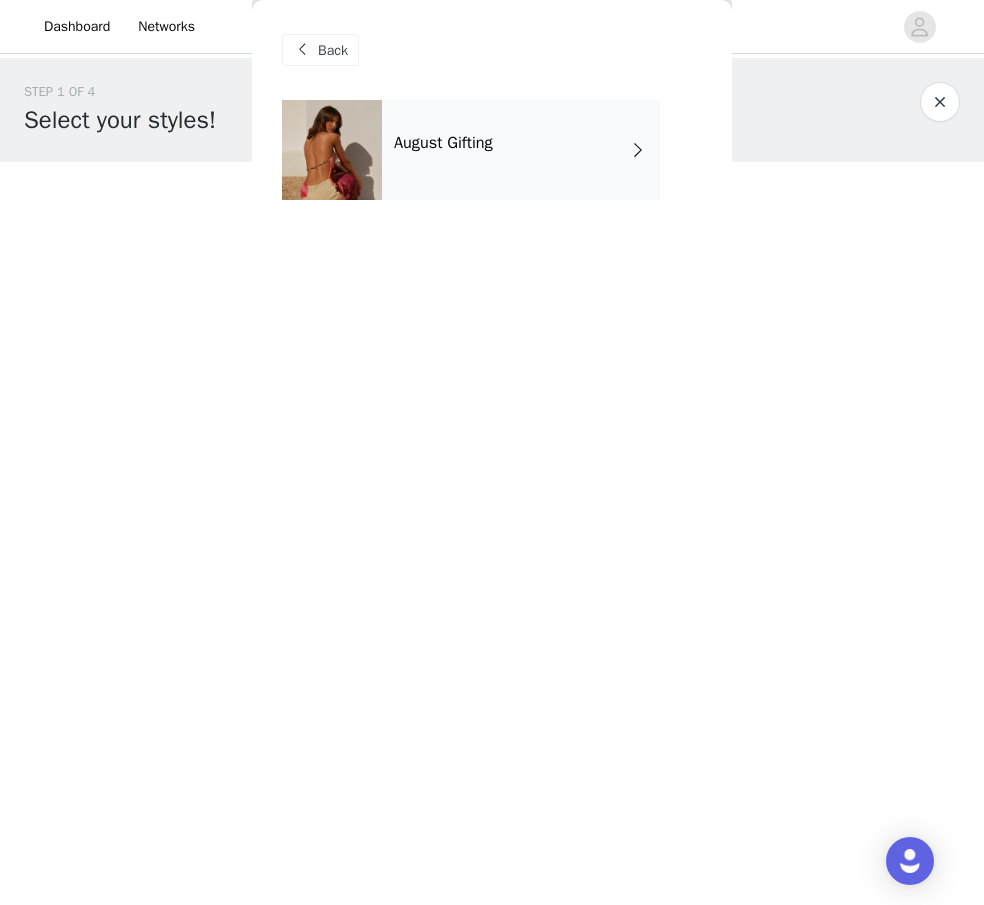 click on "August Gifting" at bounding box center [521, 150] 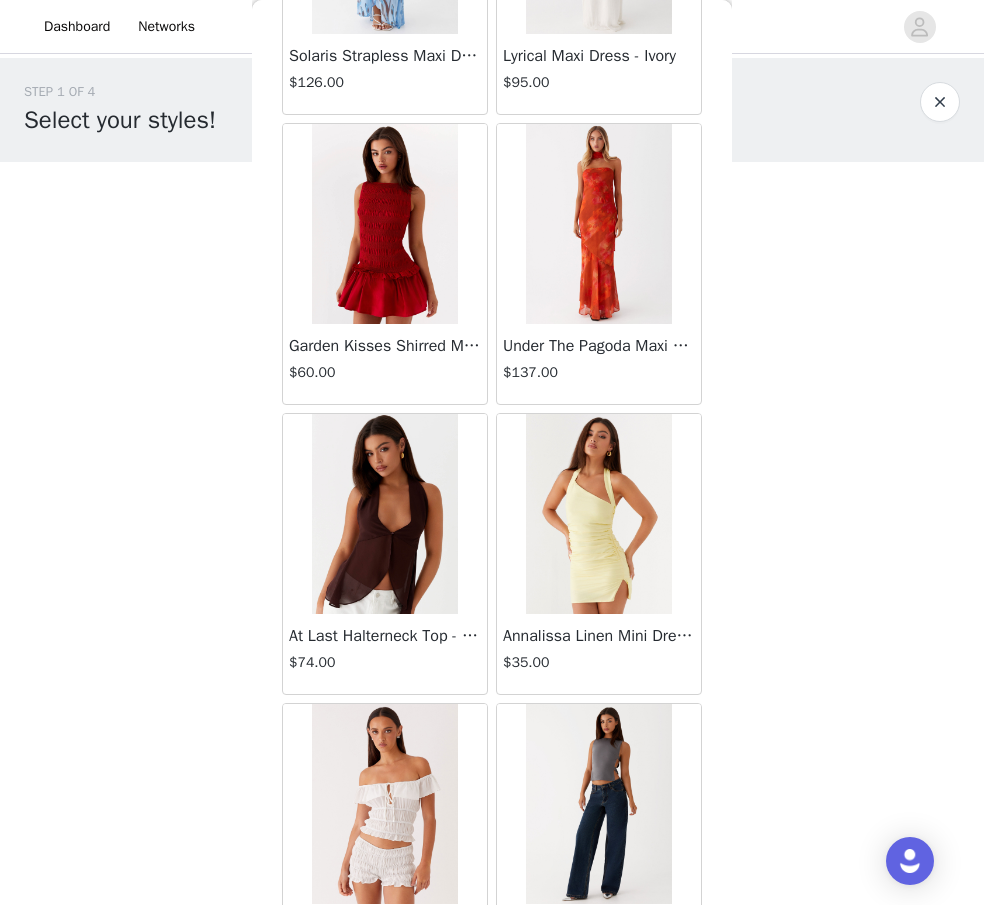 scroll, scrollTop: 2155, scrollLeft: 0, axis: vertical 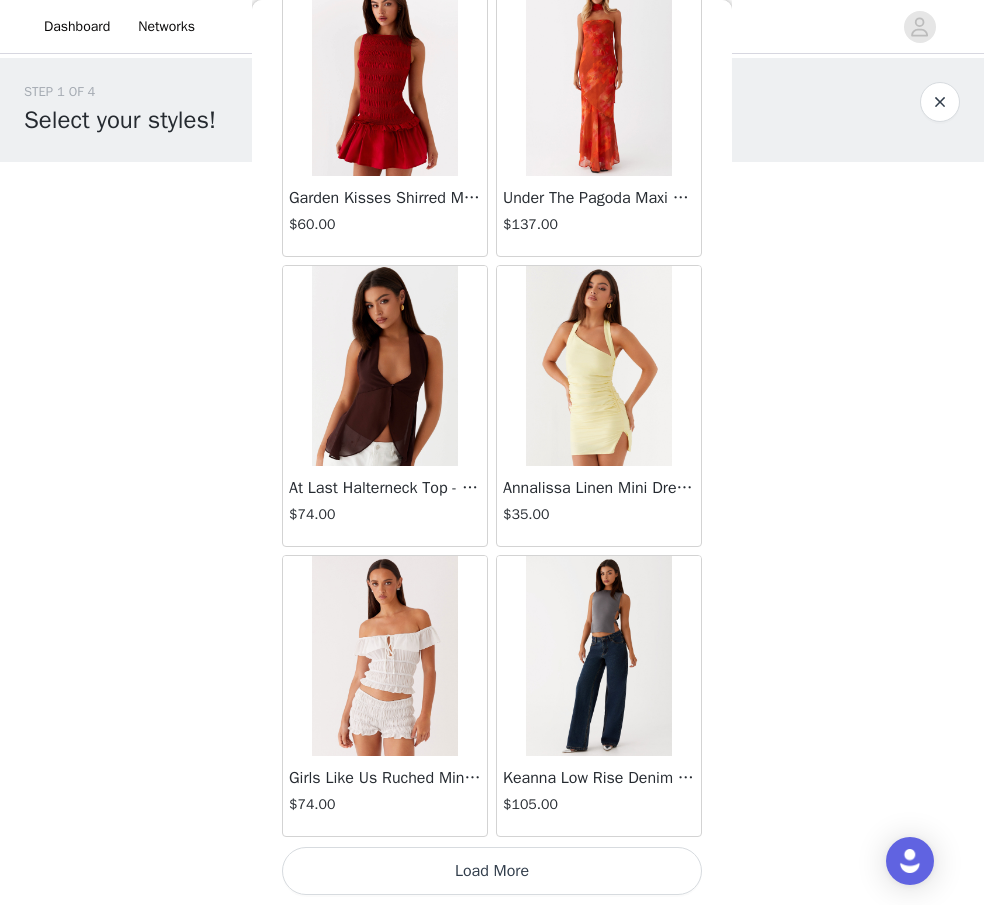 click on "Load More" at bounding box center (492, 871) 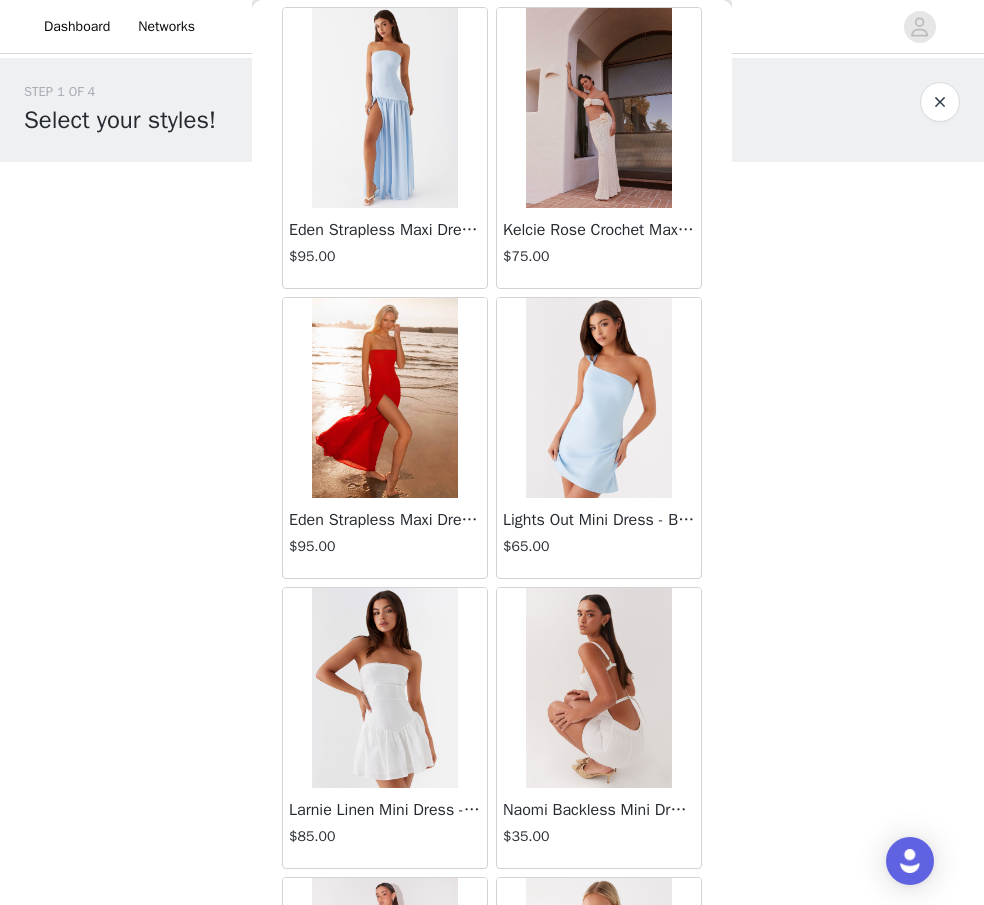 scroll, scrollTop: 5055, scrollLeft: 0, axis: vertical 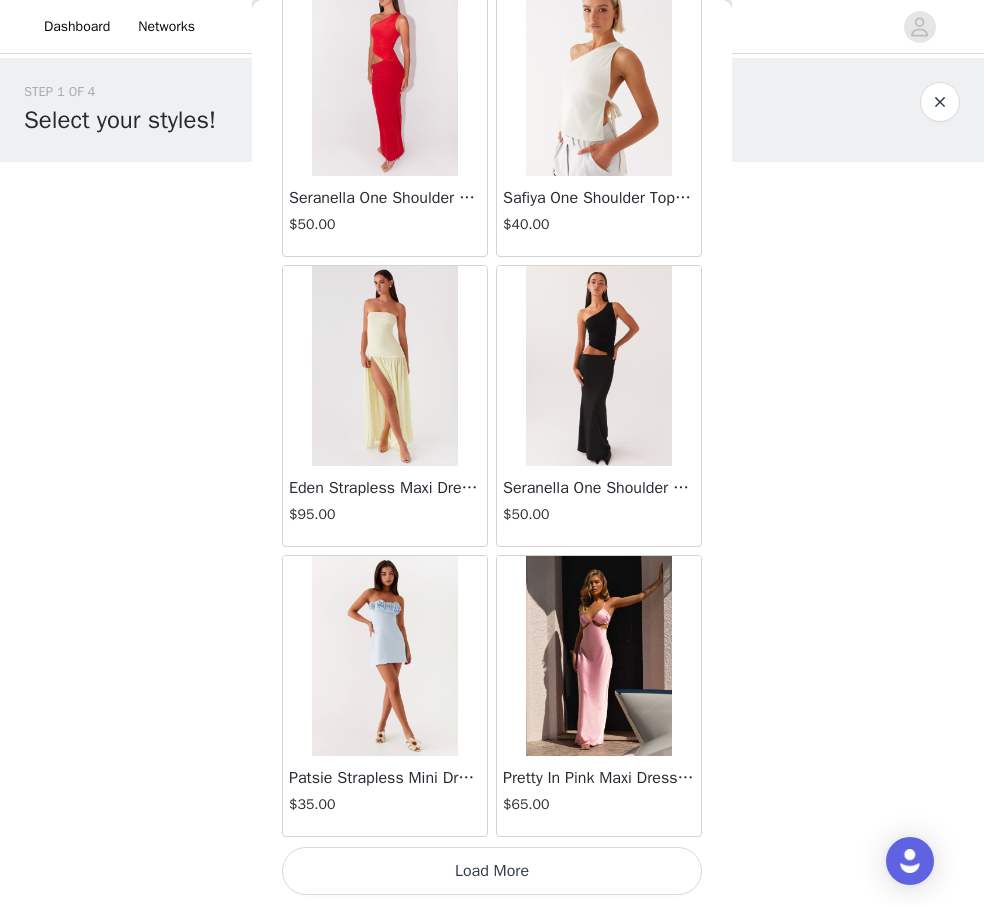 click on "Load More" at bounding box center [492, 871] 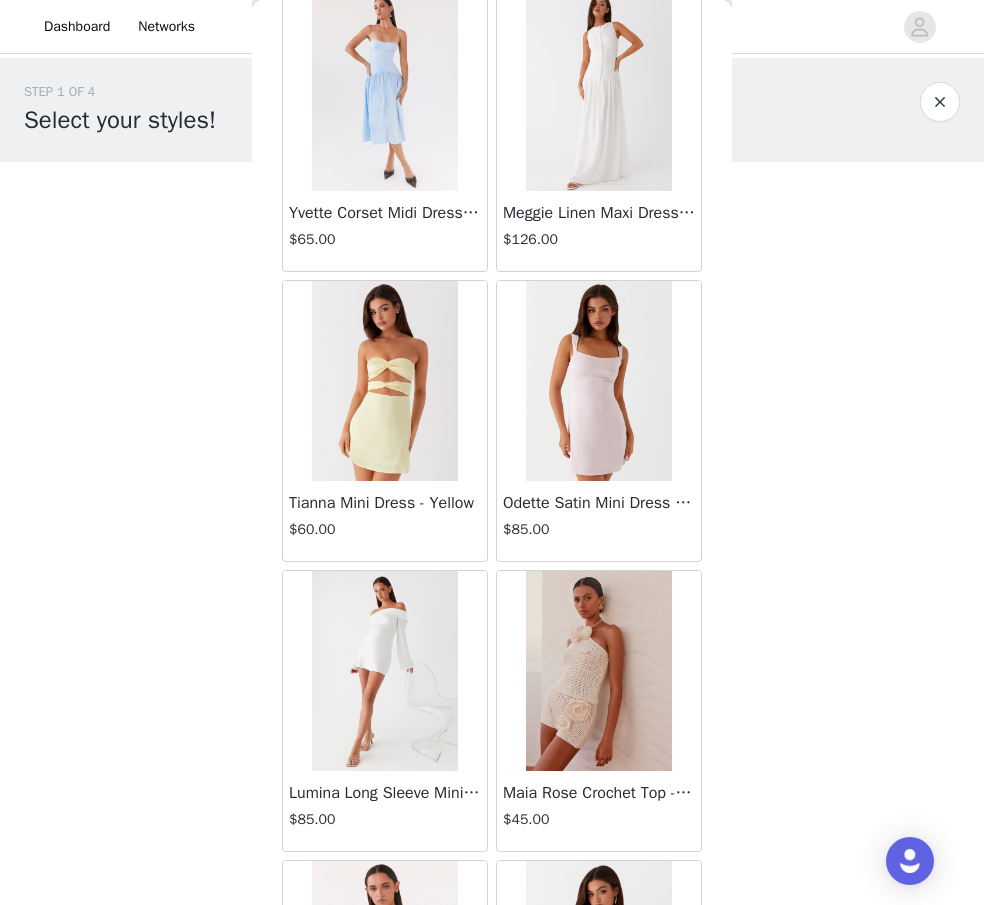 scroll, scrollTop: 7955, scrollLeft: 0, axis: vertical 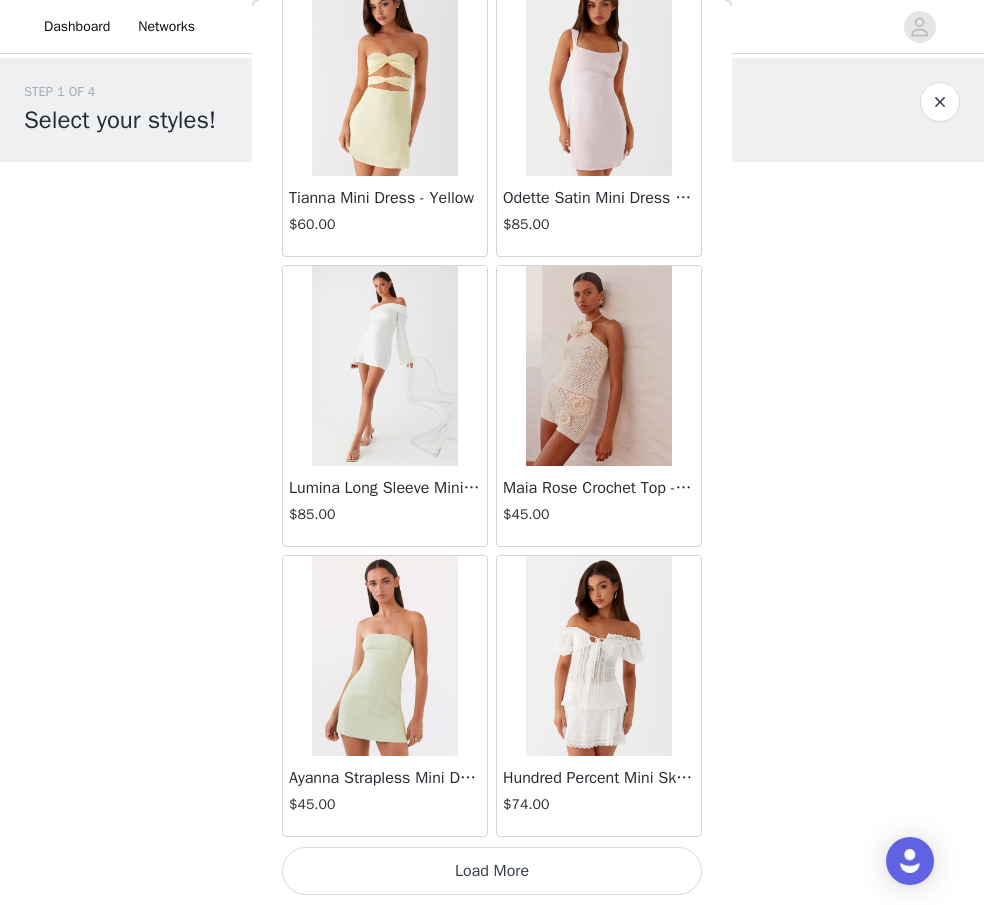 click on "Load More" at bounding box center [492, 871] 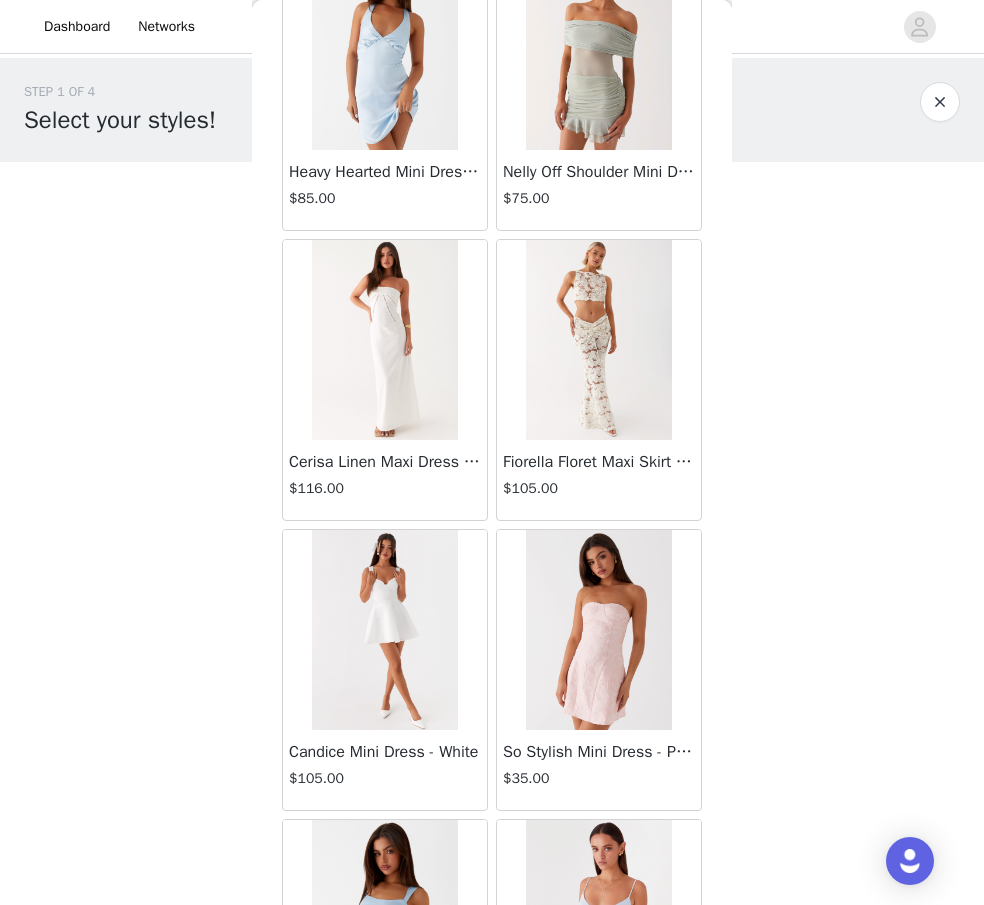 scroll, scrollTop: 10855, scrollLeft: 0, axis: vertical 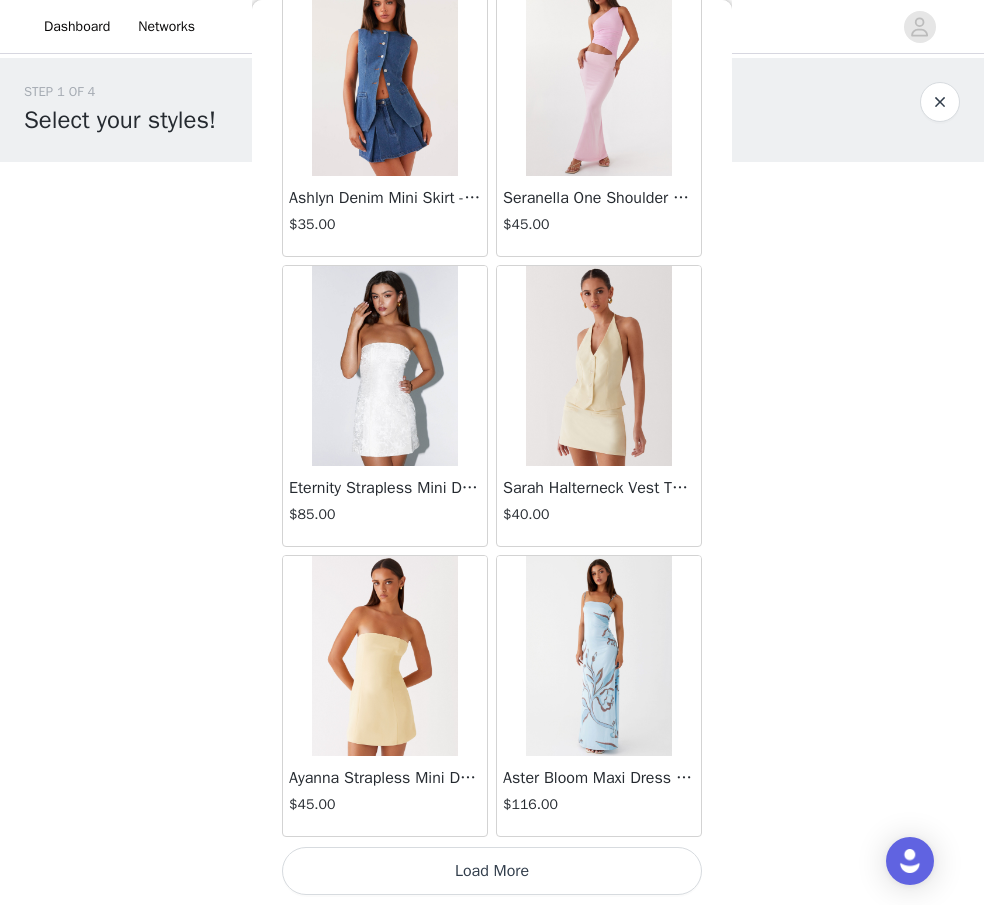 click on "Load More" at bounding box center [492, 871] 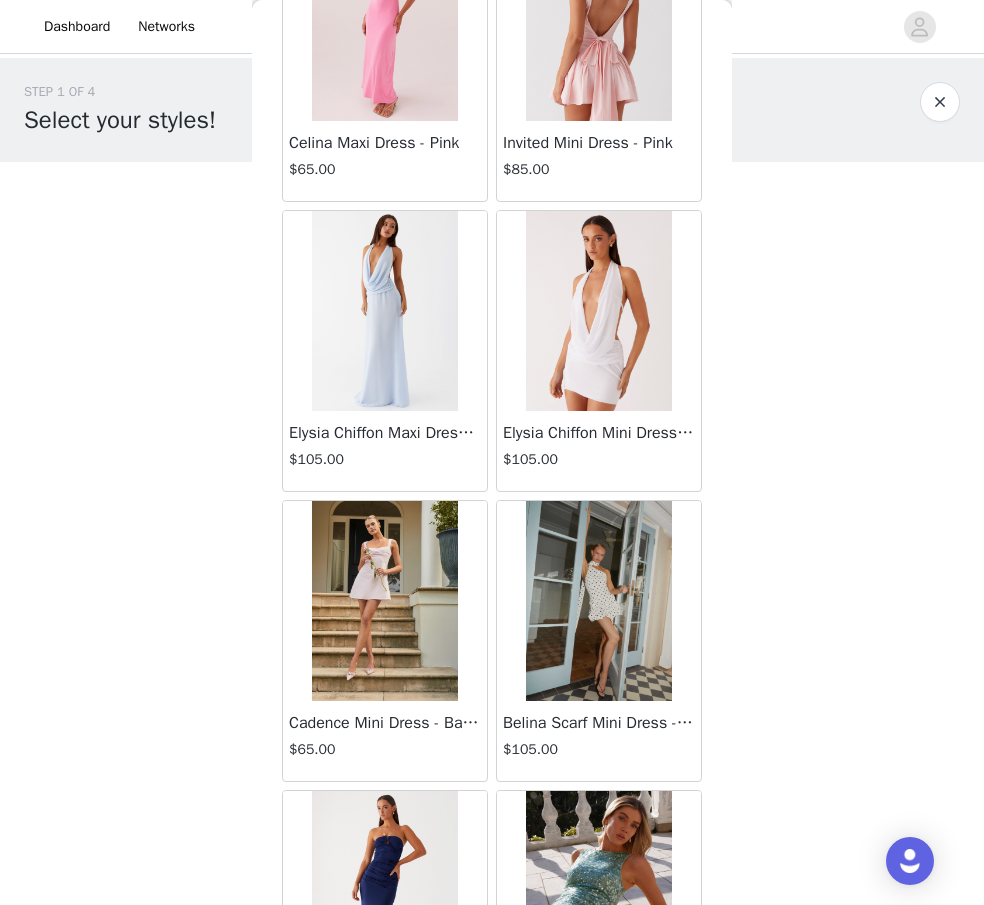scroll, scrollTop: 13755, scrollLeft: 0, axis: vertical 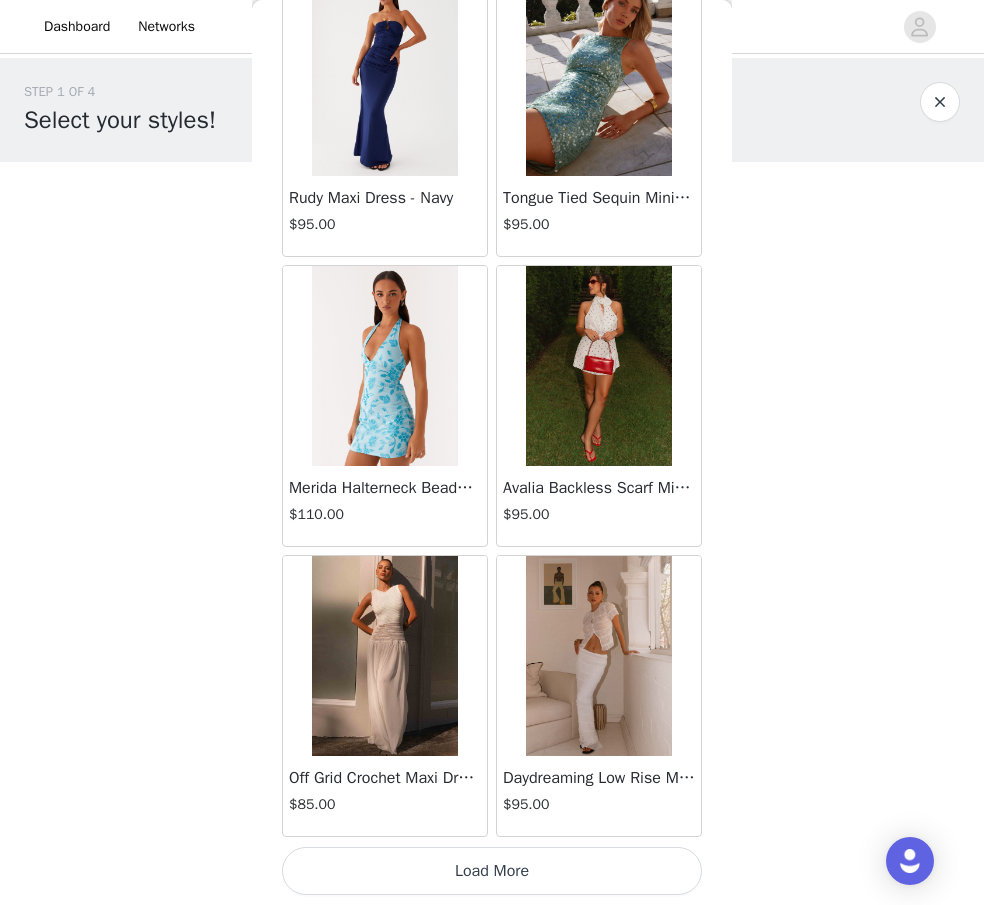 click on "Load More" at bounding box center [492, 871] 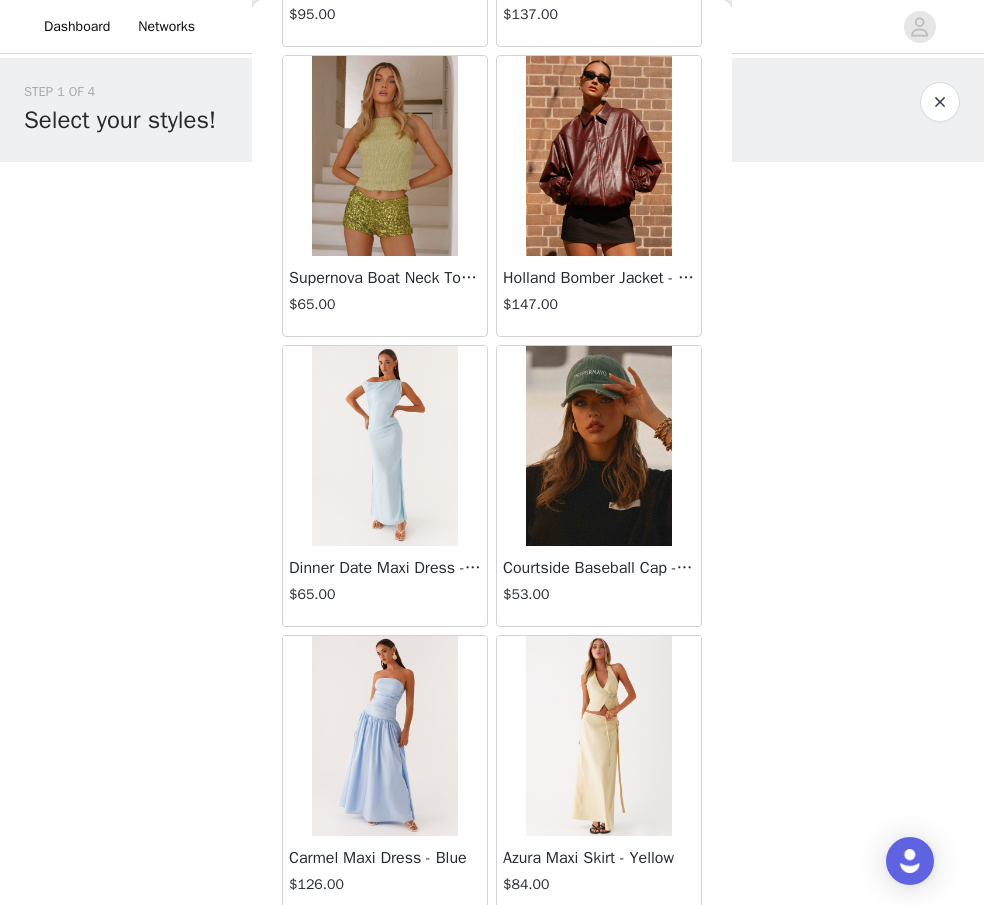 scroll, scrollTop: 16655, scrollLeft: 0, axis: vertical 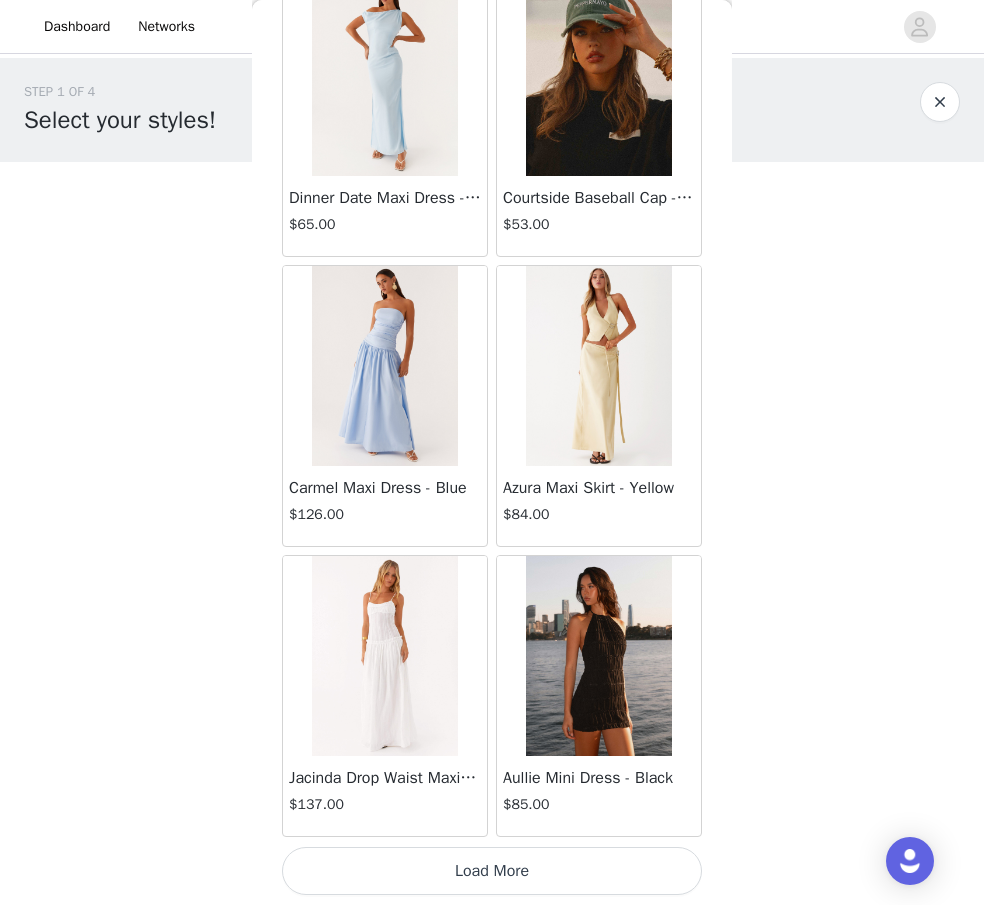 click on "Load More" at bounding box center [492, 871] 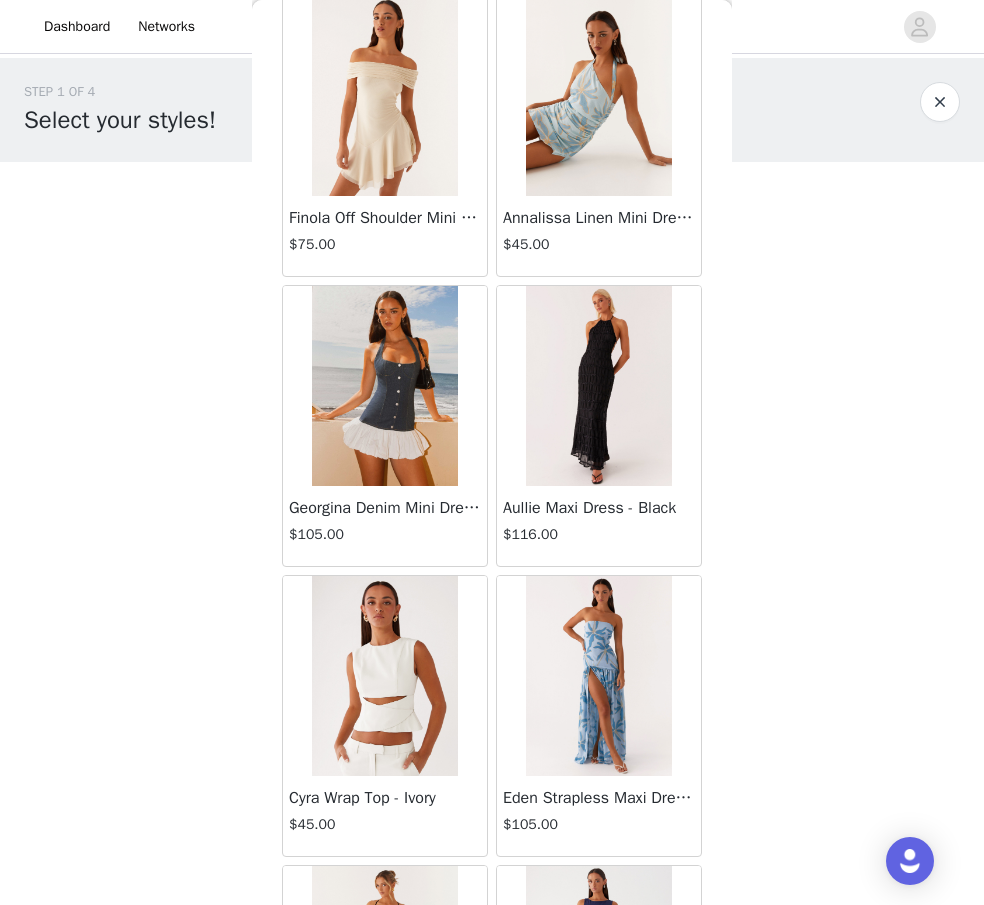 scroll, scrollTop: 19555, scrollLeft: 0, axis: vertical 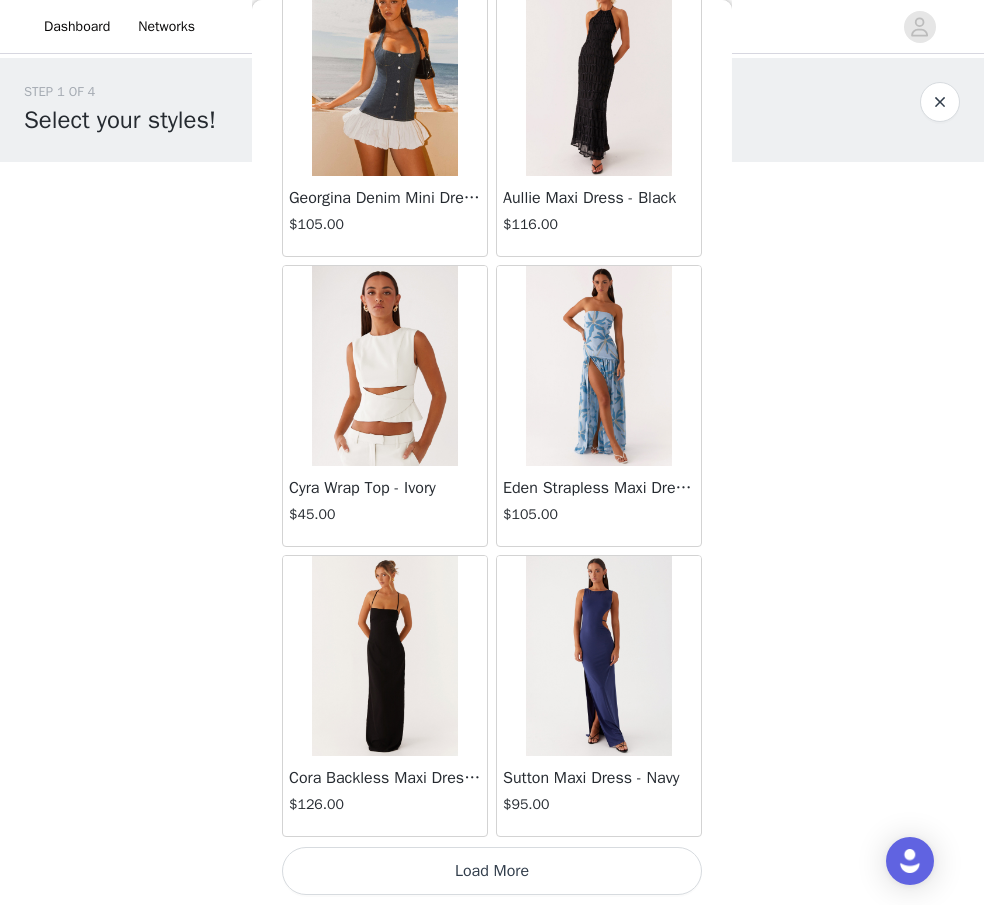 click on "Load More" at bounding box center (492, 871) 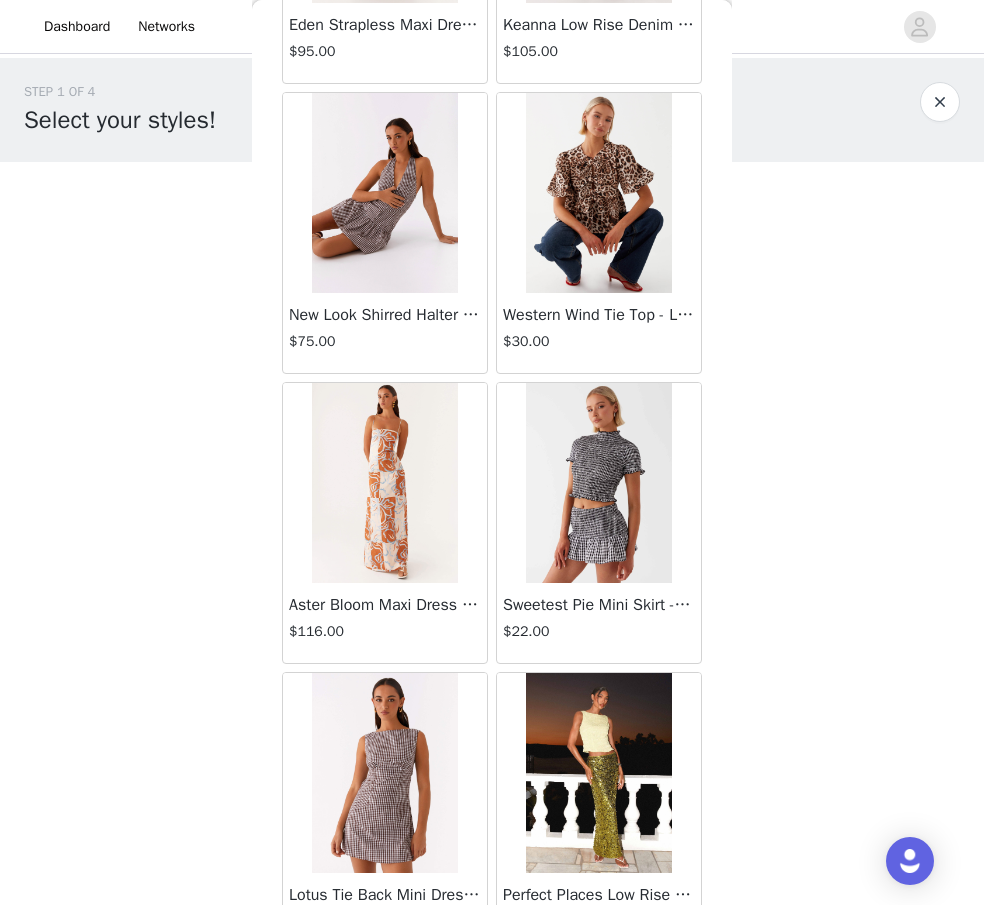 scroll, scrollTop: 22455, scrollLeft: 0, axis: vertical 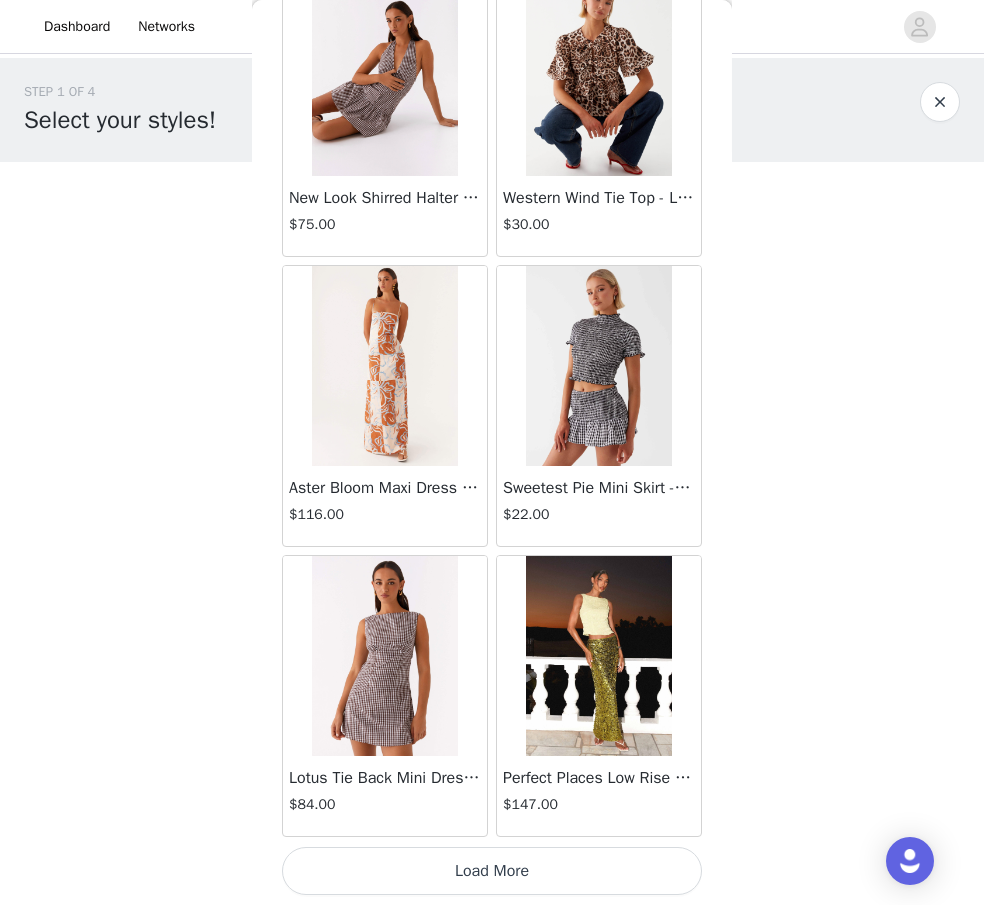click on "Load More" at bounding box center (492, 871) 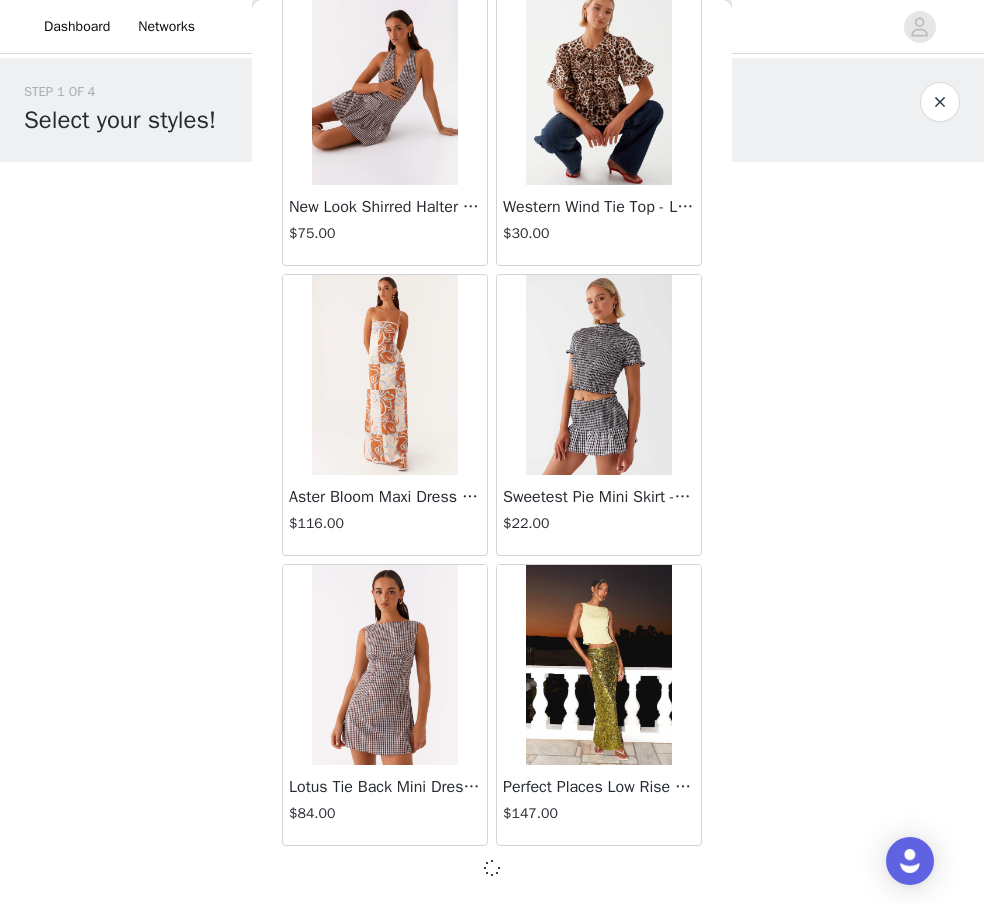 scroll, scrollTop: 22446, scrollLeft: 0, axis: vertical 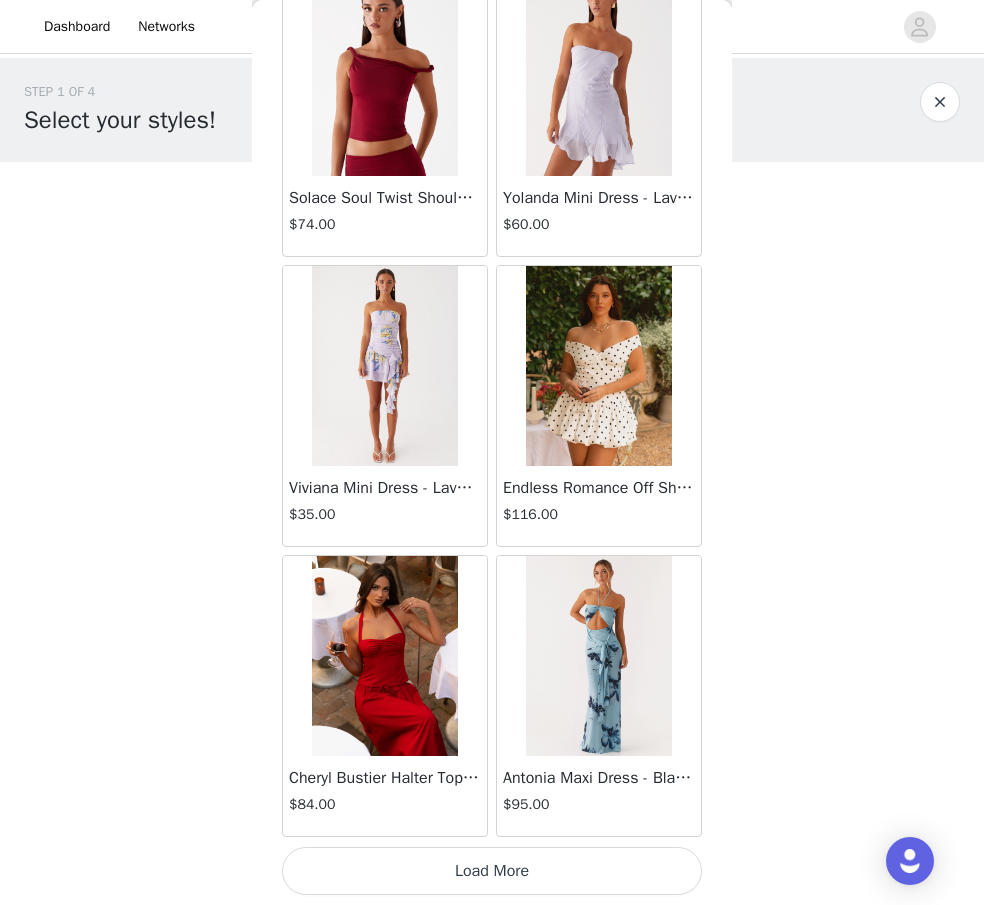 click on "Load More" at bounding box center (492, 871) 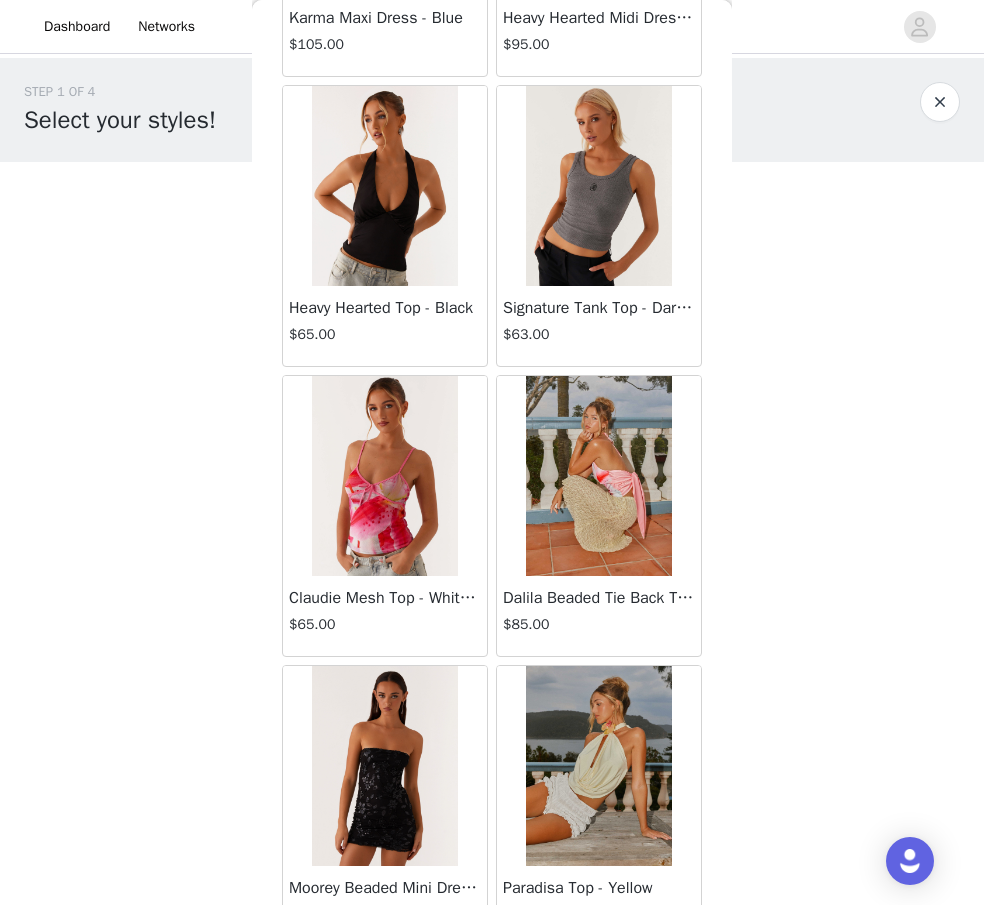 scroll, scrollTop: 28255, scrollLeft: 0, axis: vertical 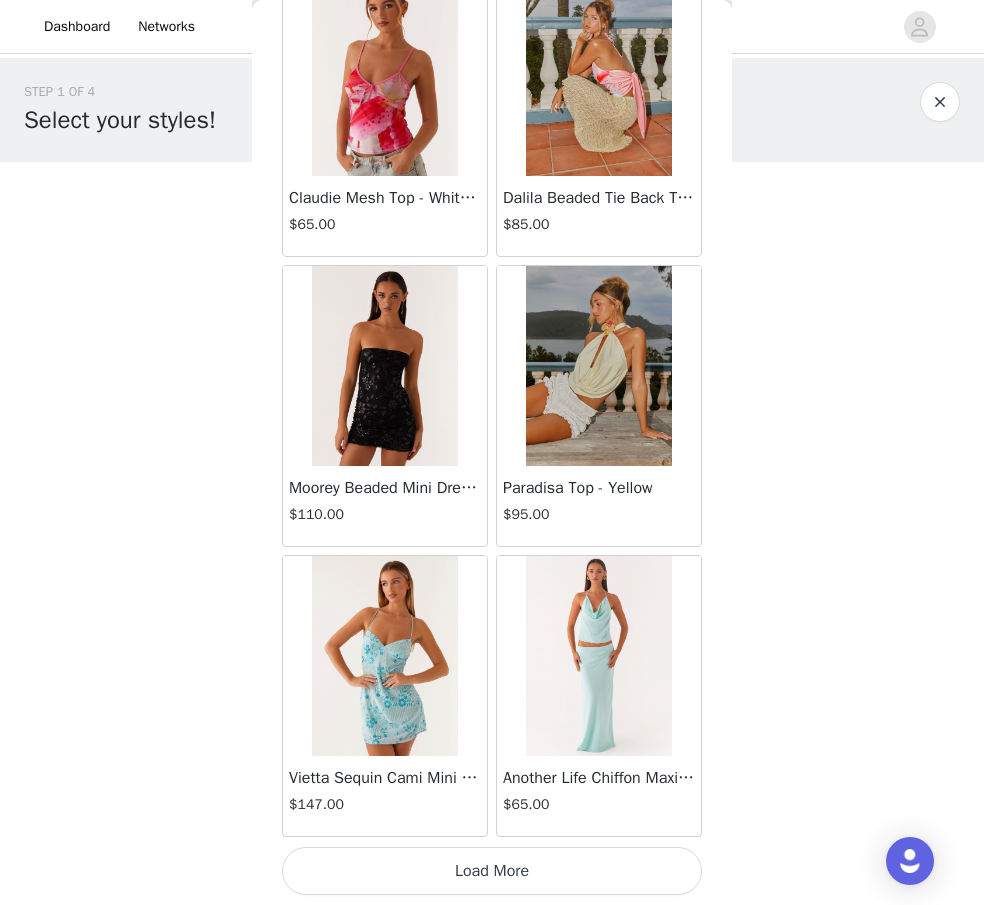 click on "Load More" at bounding box center (492, 871) 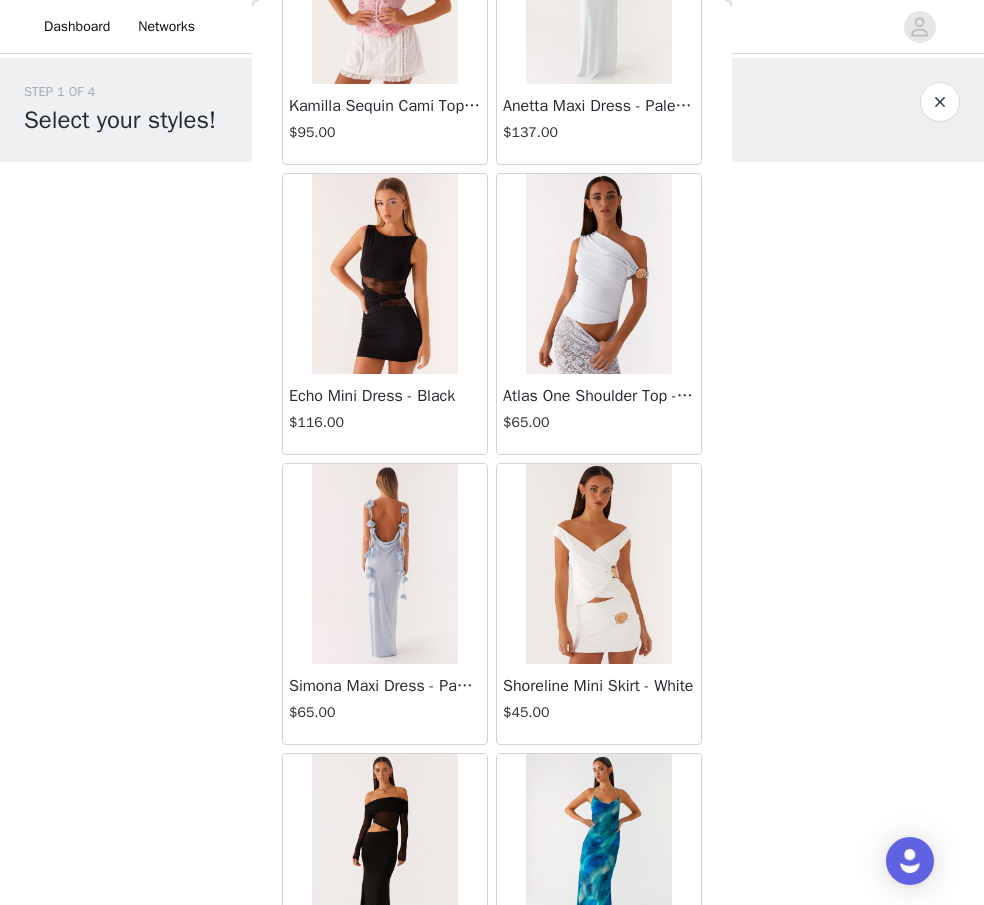 scroll, scrollTop: 31155, scrollLeft: 0, axis: vertical 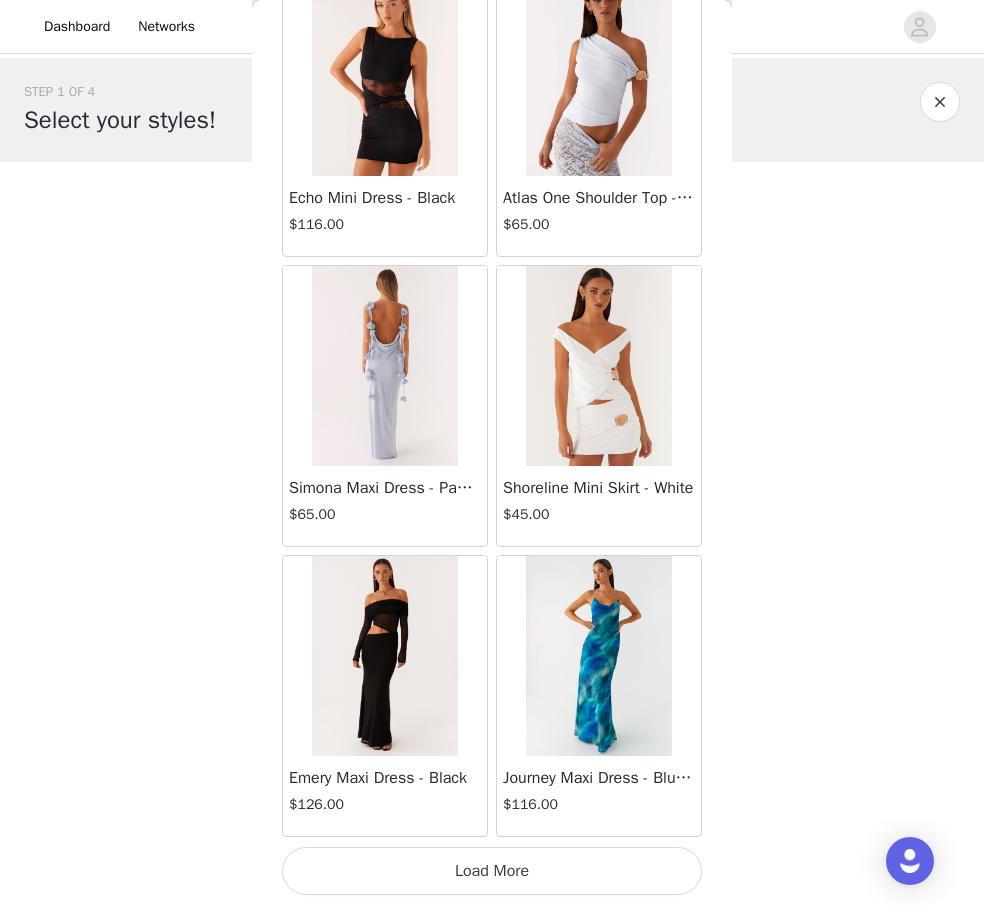 click on "Load More" at bounding box center (492, 871) 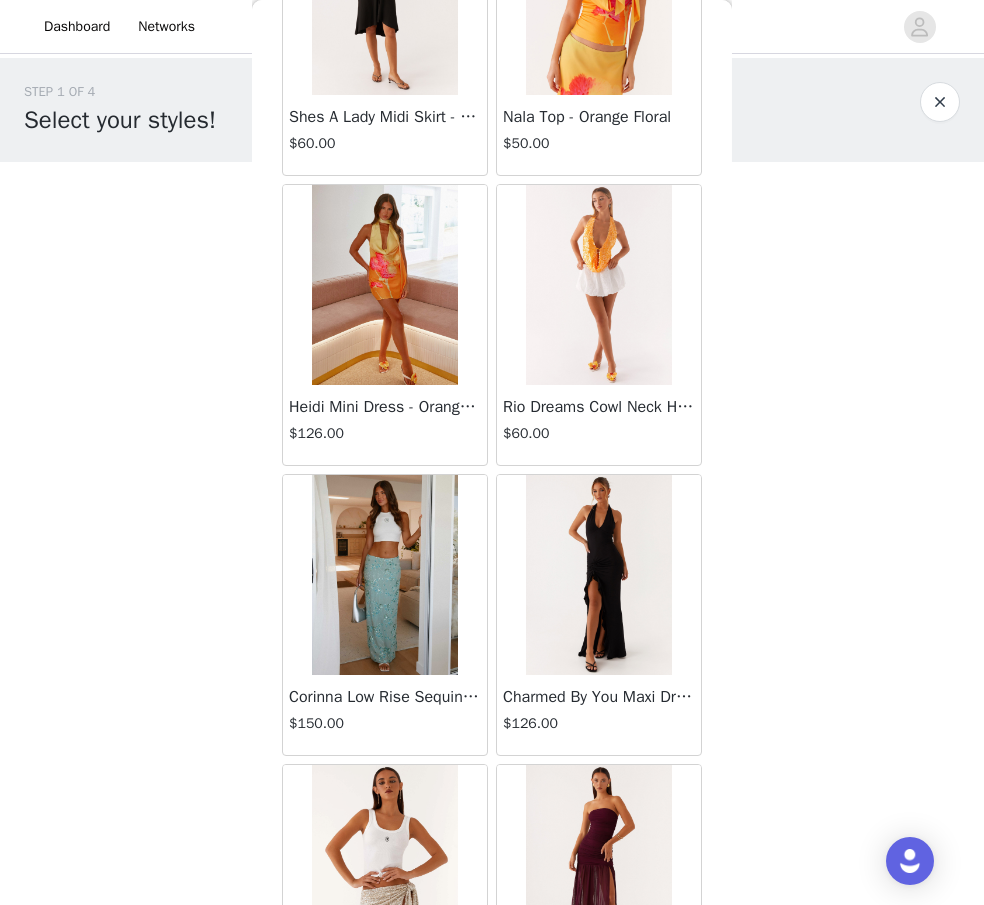 scroll, scrollTop: 34055, scrollLeft: 0, axis: vertical 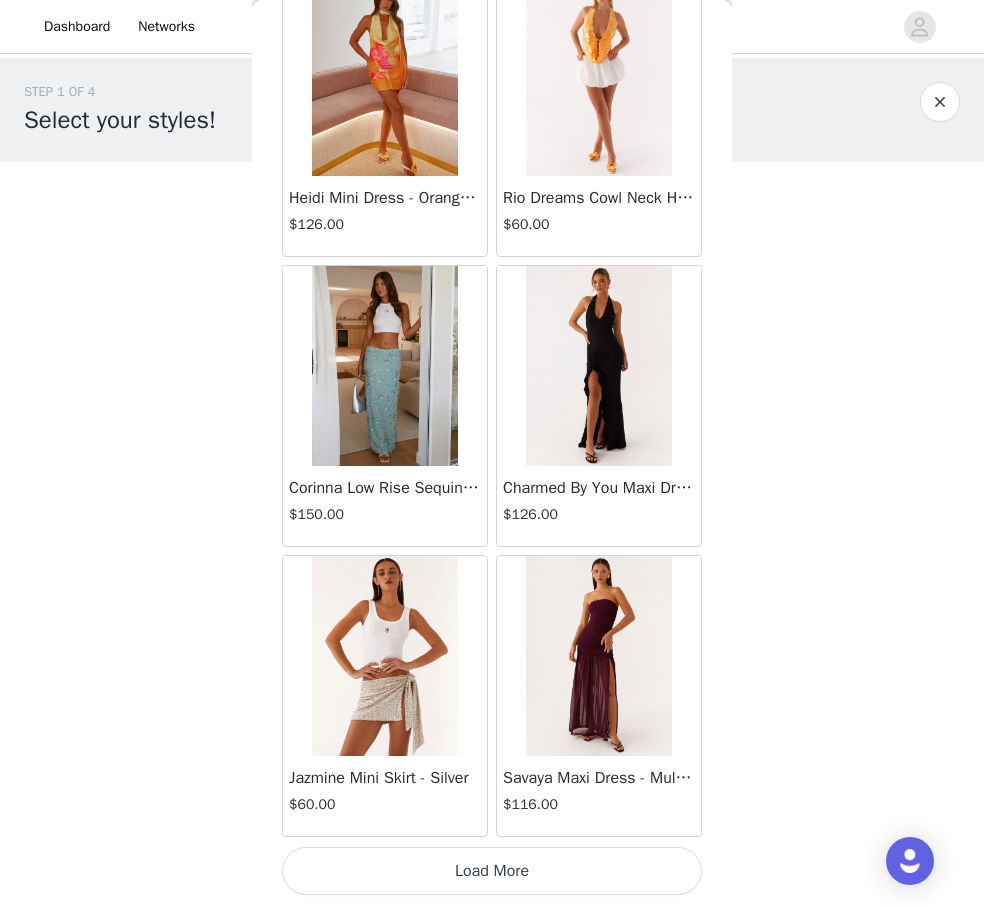 click on "Load More" at bounding box center (492, 871) 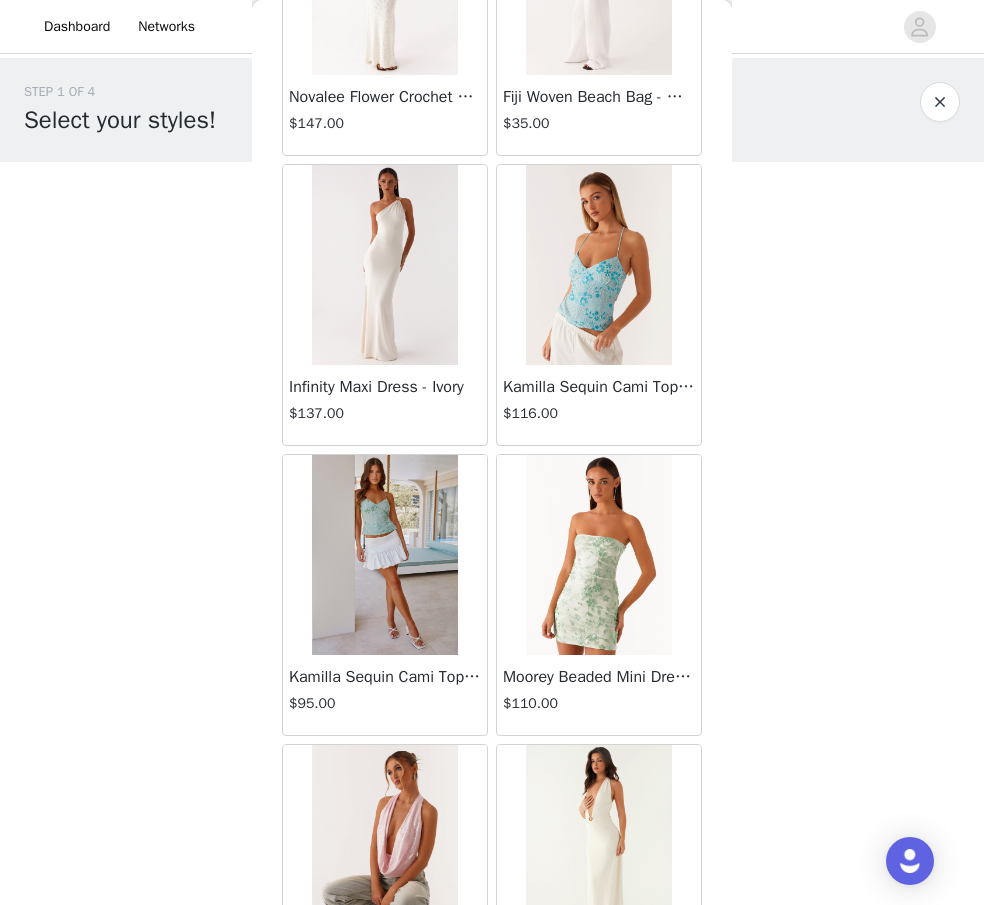 scroll, scrollTop: 36955, scrollLeft: 0, axis: vertical 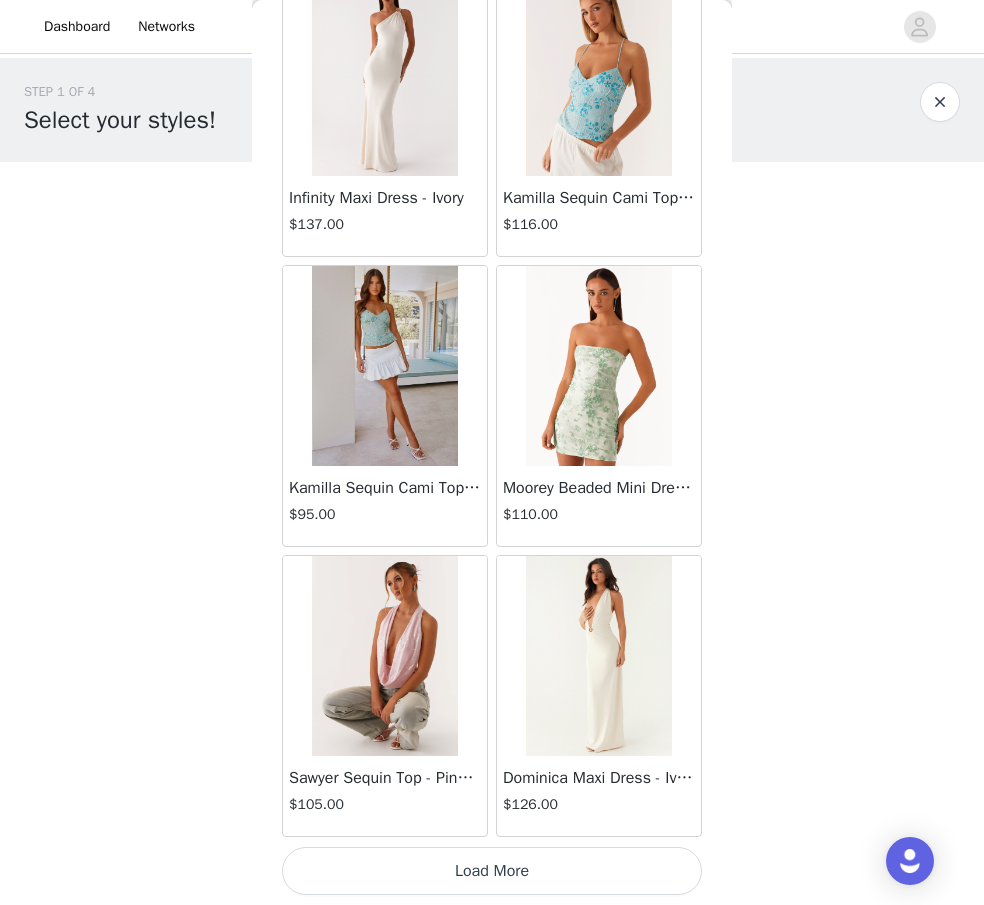click on "Load More" at bounding box center [492, 871] 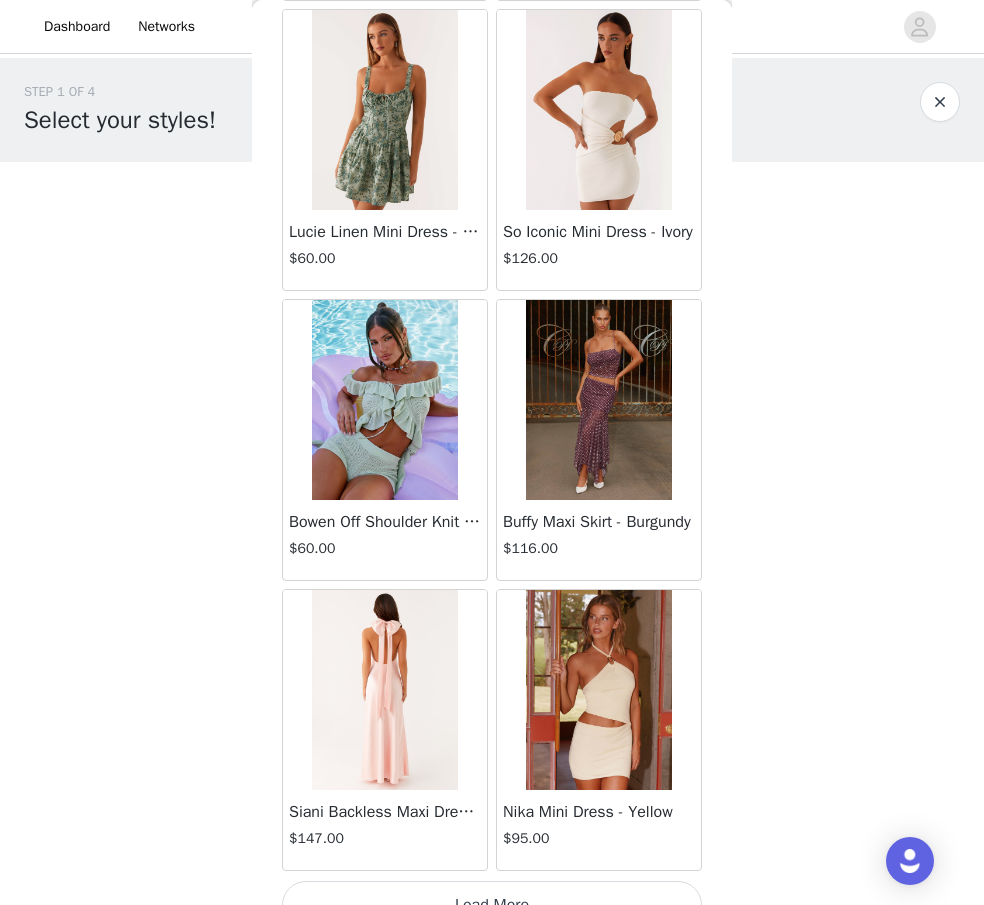 scroll, scrollTop: 39855, scrollLeft: 0, axis: vertical 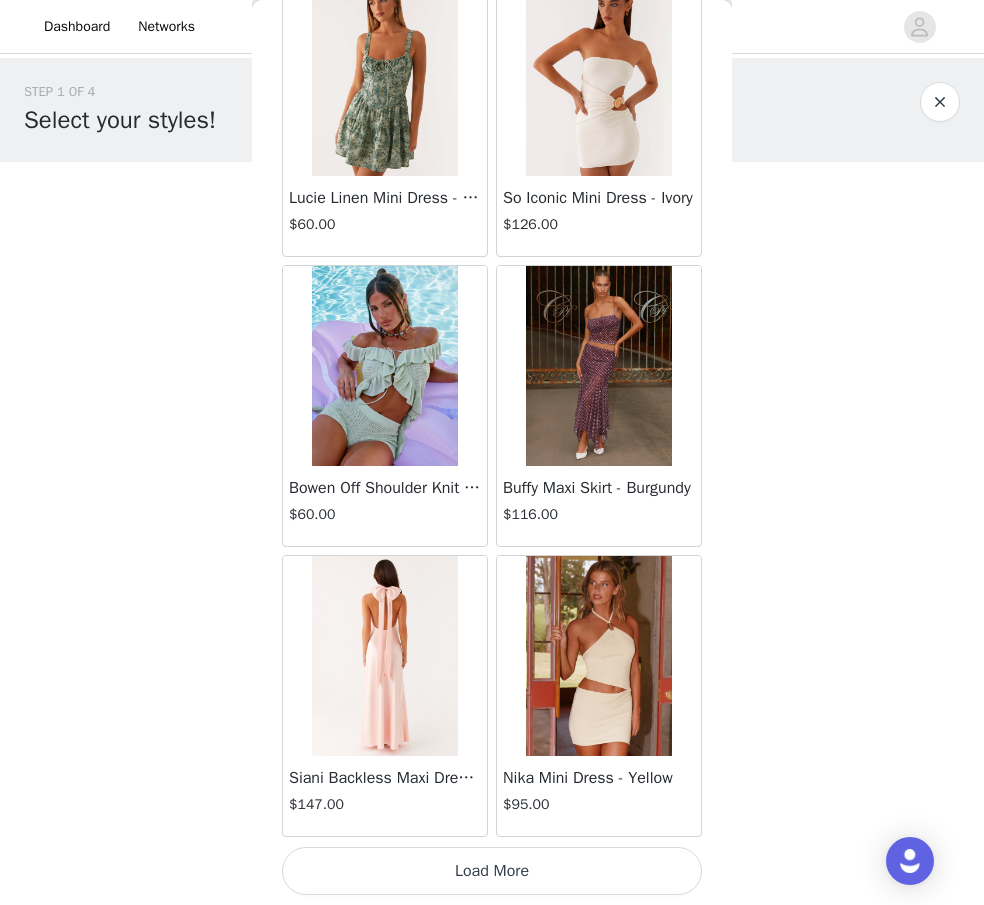 click on "Load More" at bounding box center [492, 871] 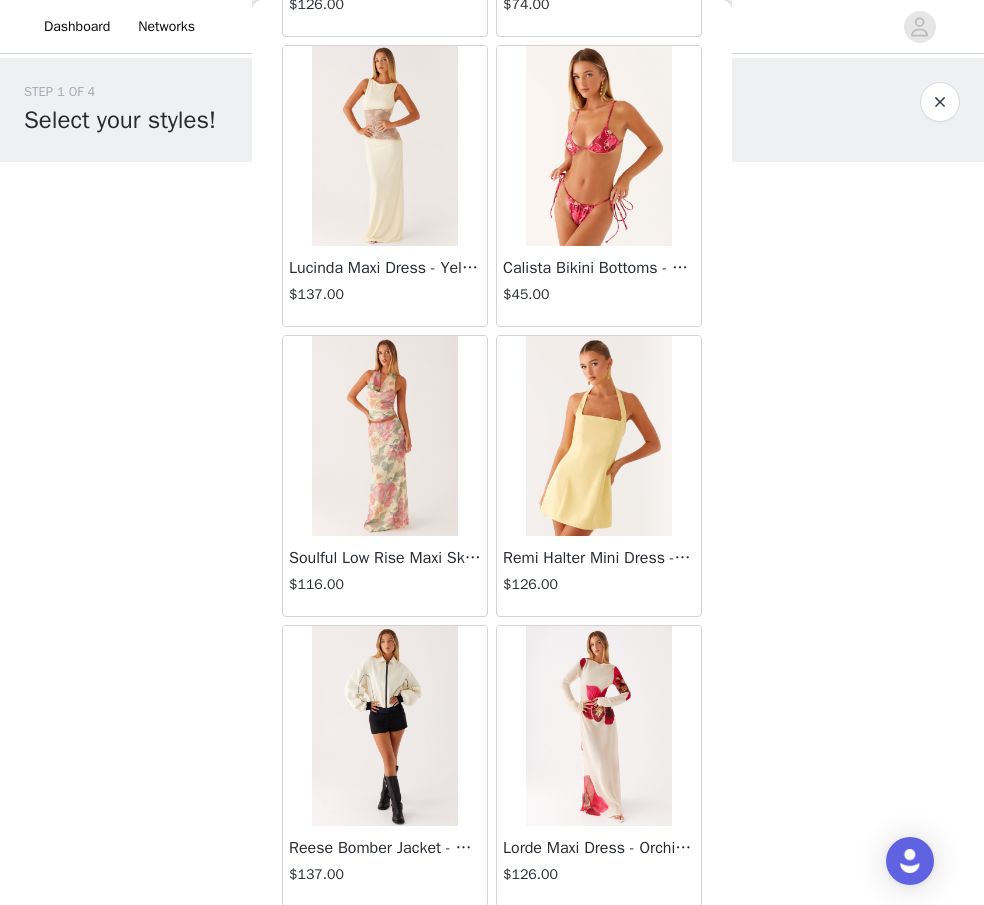 scroll, scrollTop: 42755, scrollLeft: 0, axis: vertical 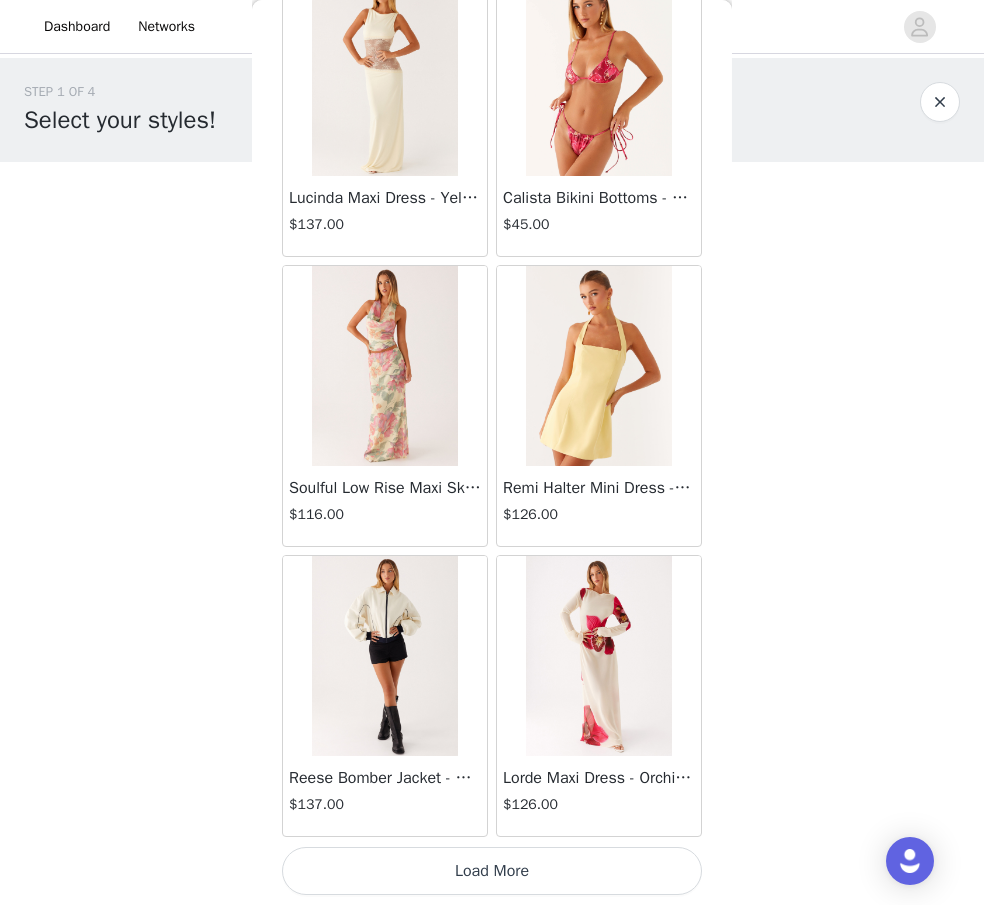 click on "Load More" at bounding box center [492, 871] 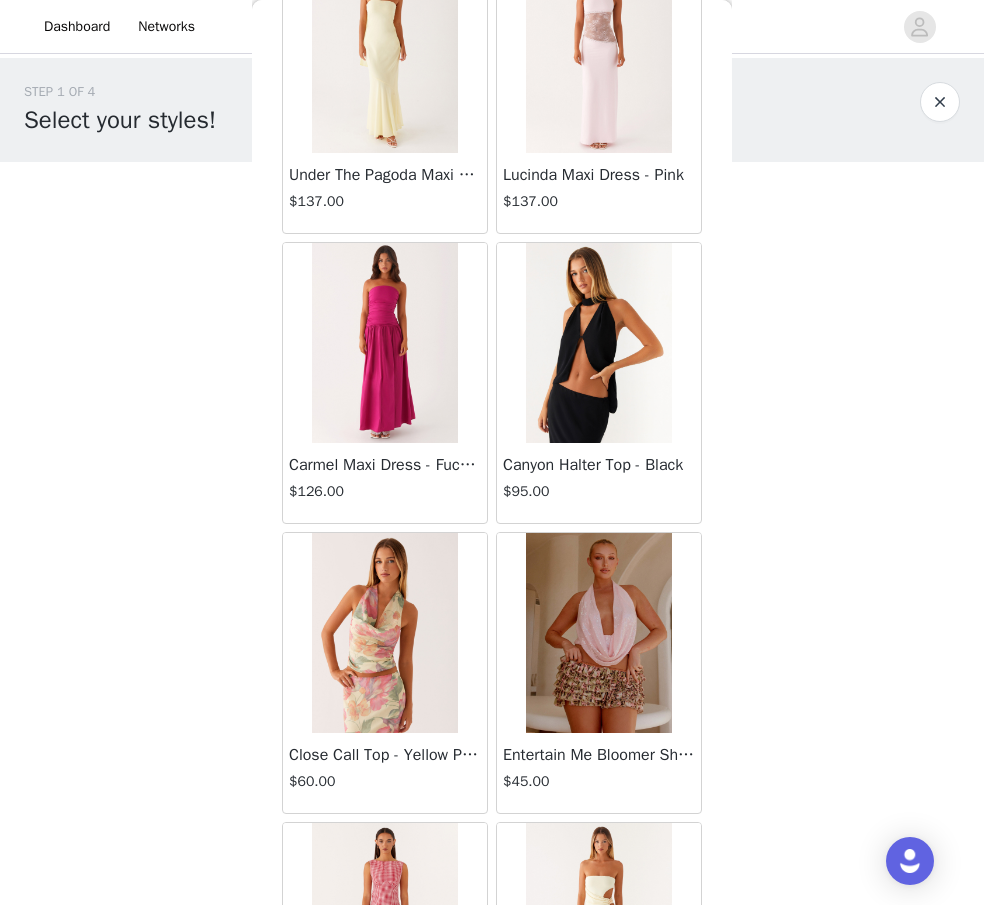 scroll, scrollTop: 45655, scrollLeft: 0, axis: vertical 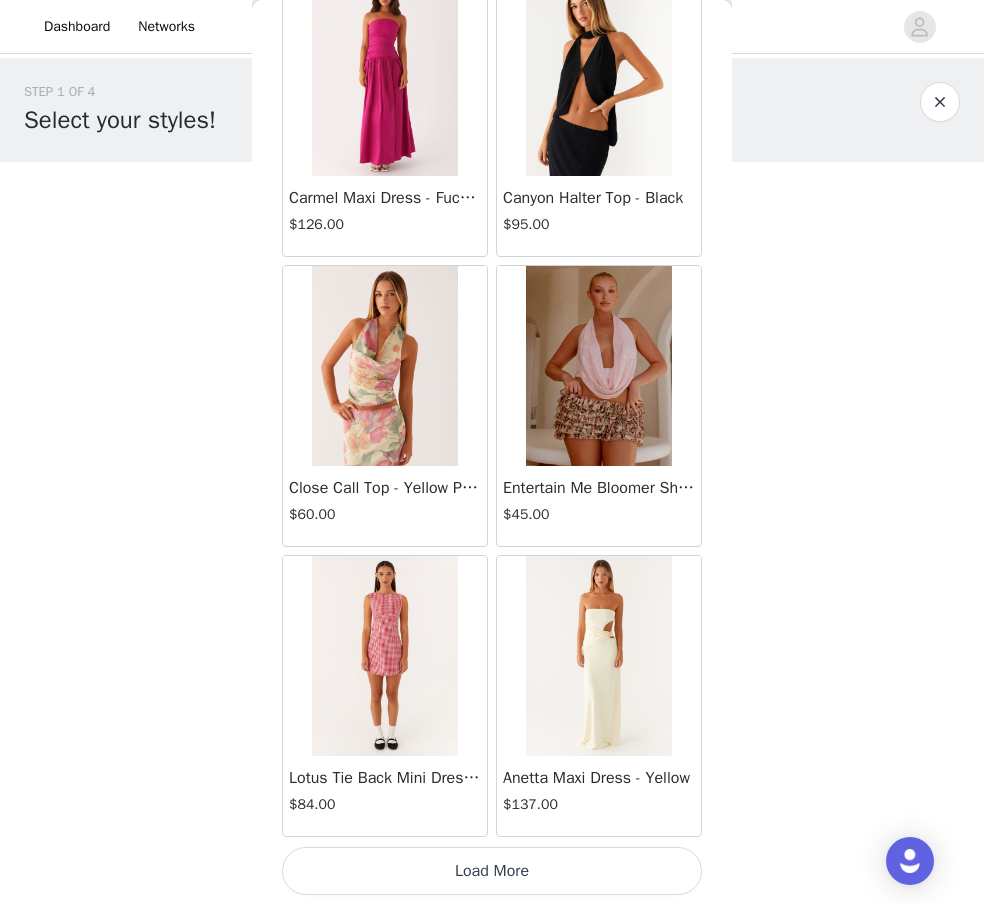 click on "Load More" at bounding box center [492, 871] 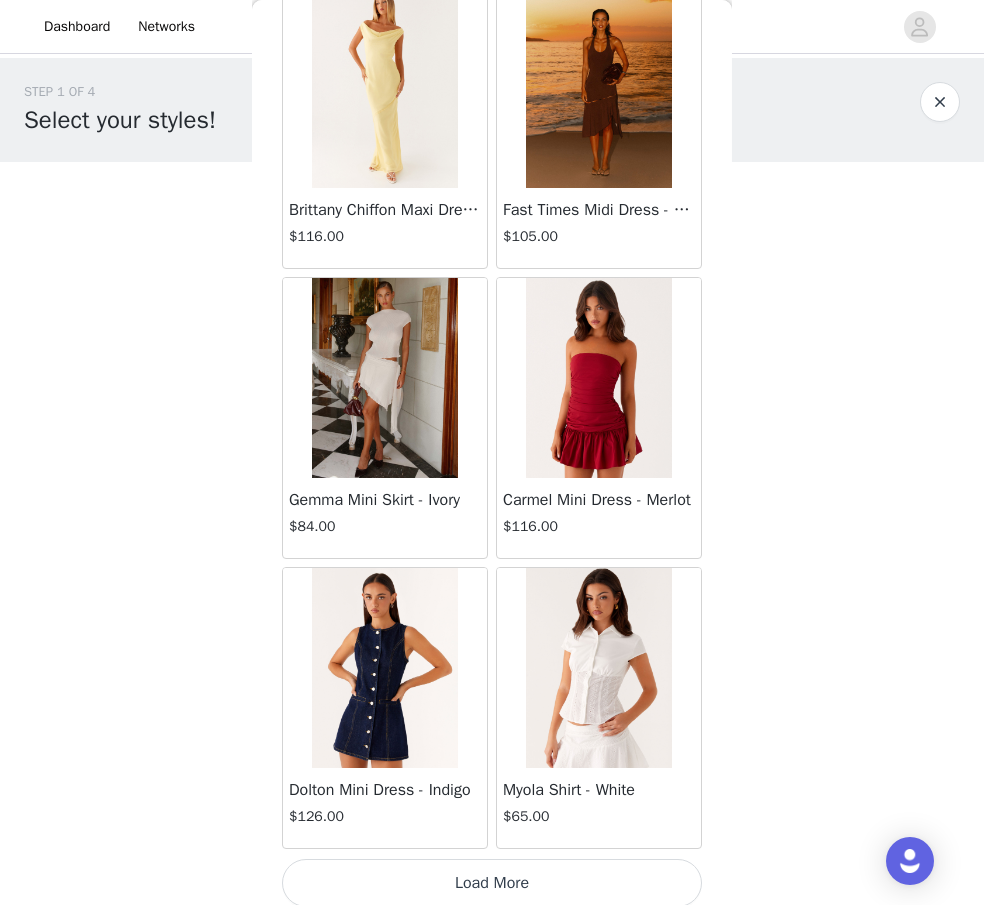 scroll, scrollTop: 48552, scrollLeft: 0, axis: vertical 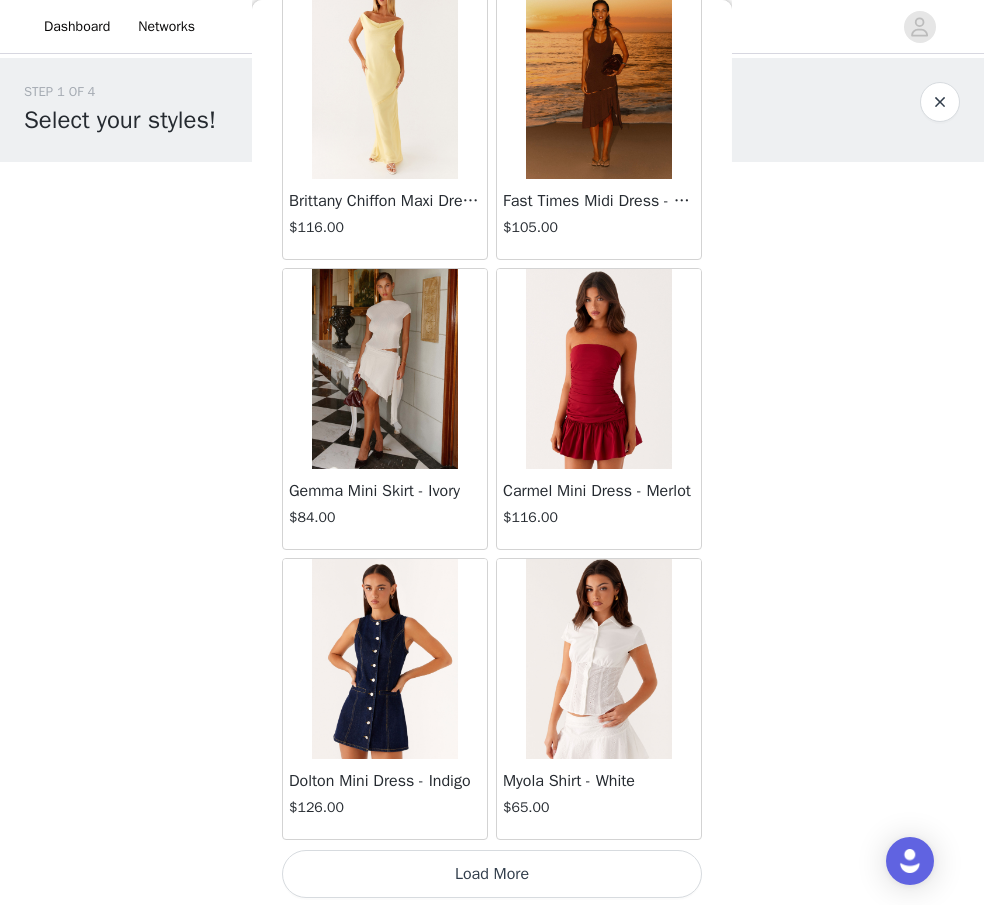 click on "Load More" at bounding box center (492, 874) 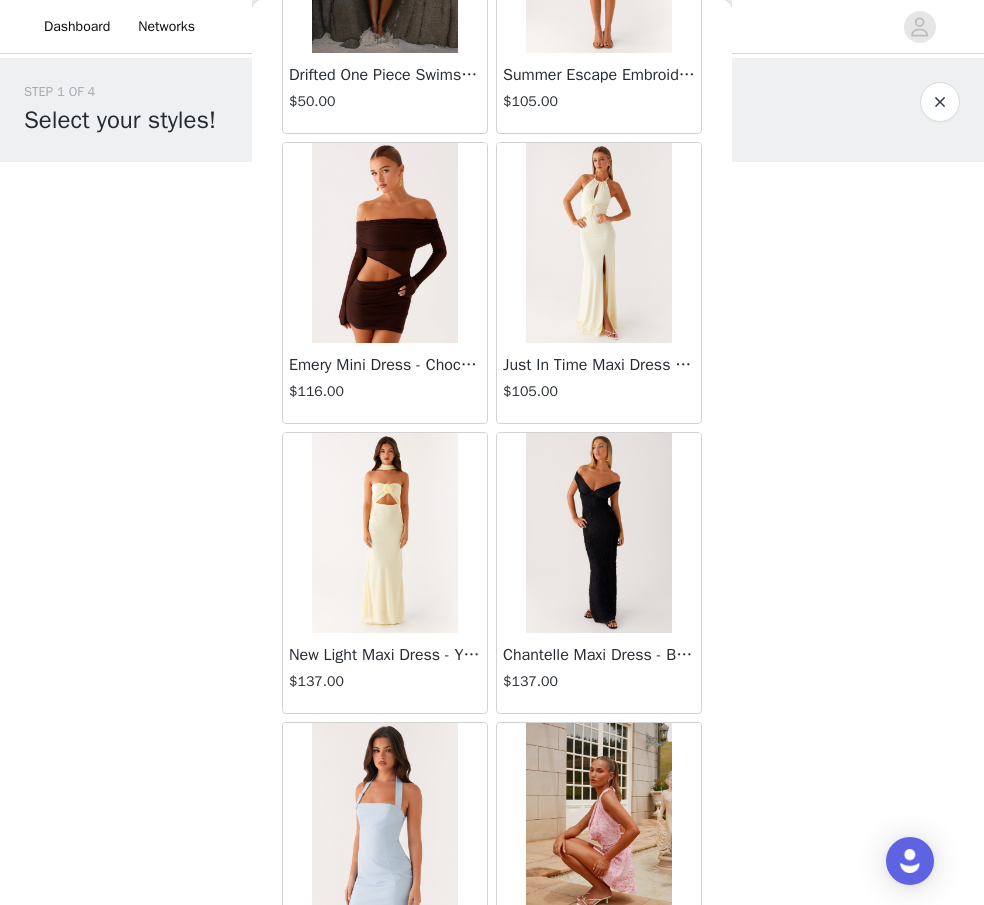 scroll, scrollTop: 51455, scrollLeft: 0, axis: vertical 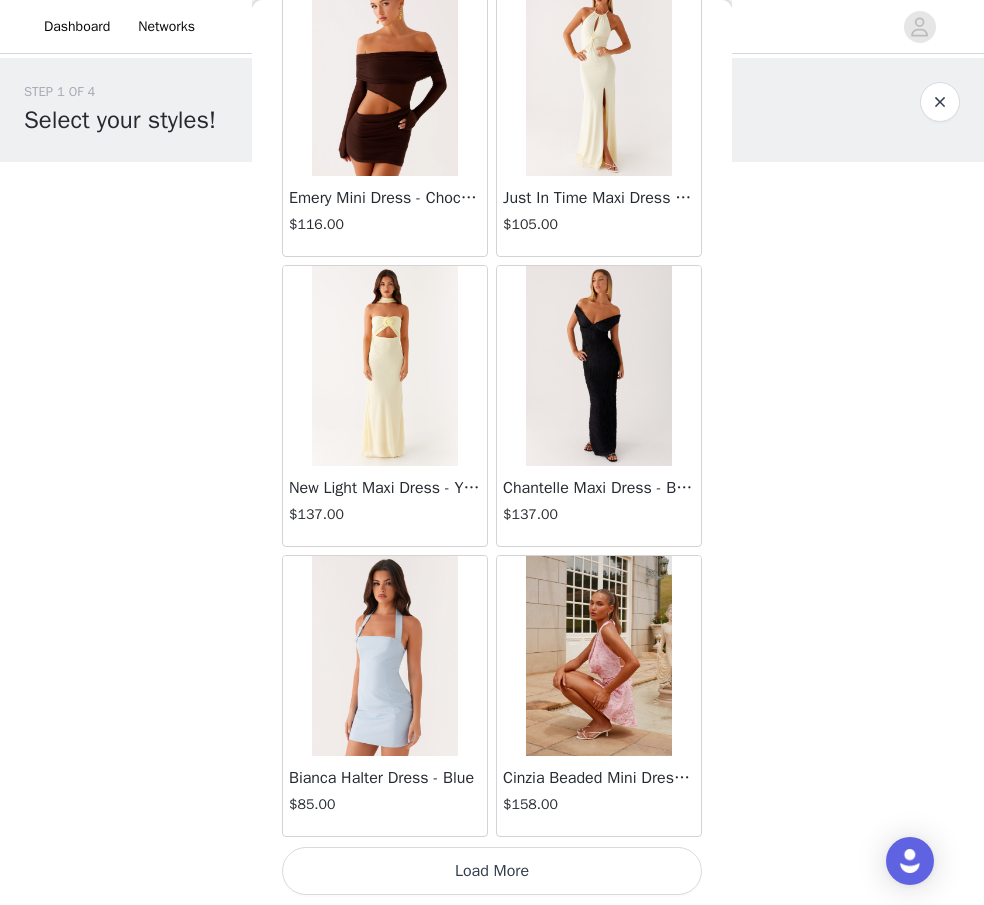 click on "Load More" at bounding box center (492, 871) 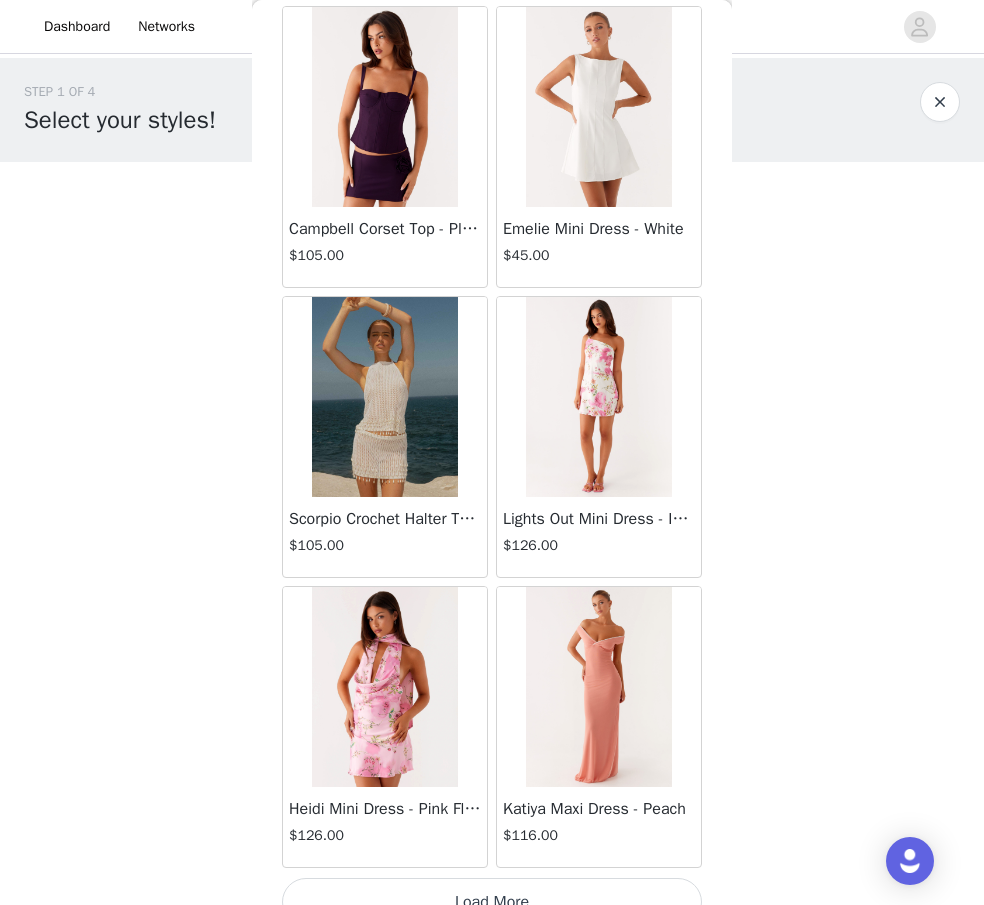 scroll, scrollTop: 54355, scrollLeft: 0, axis: vertical 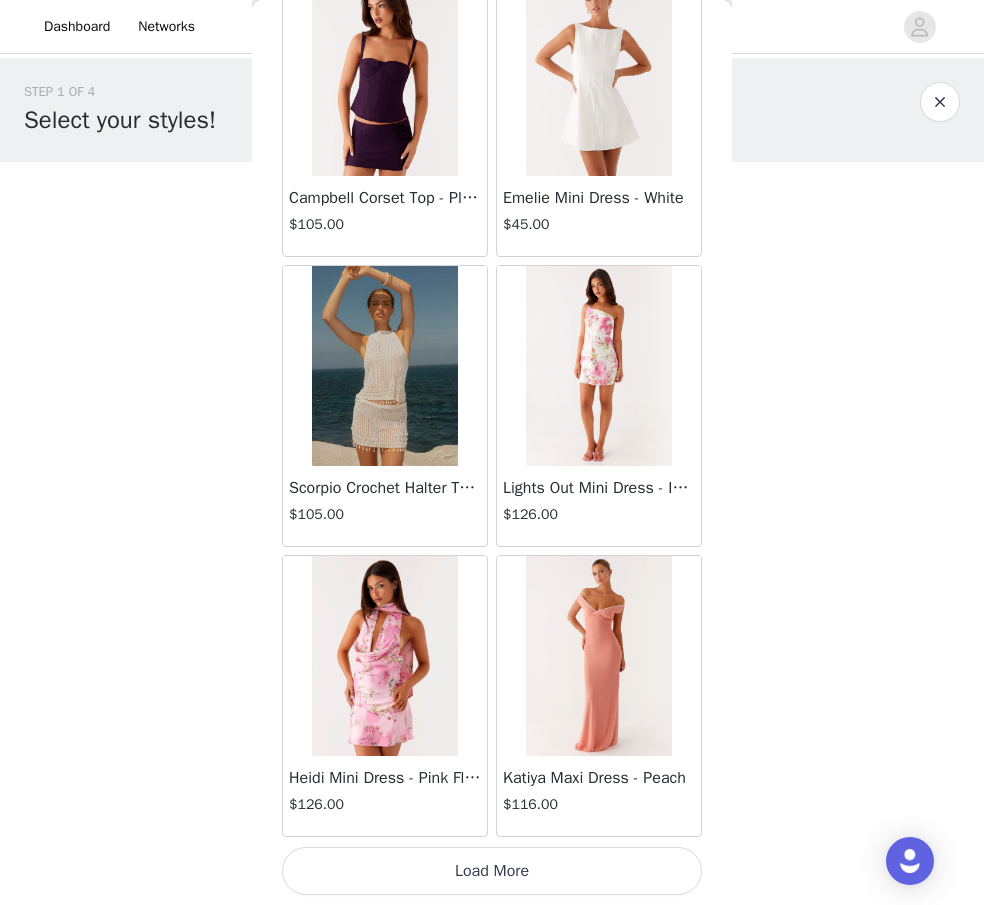 click on "Load More" at bounding box center (492, 871) 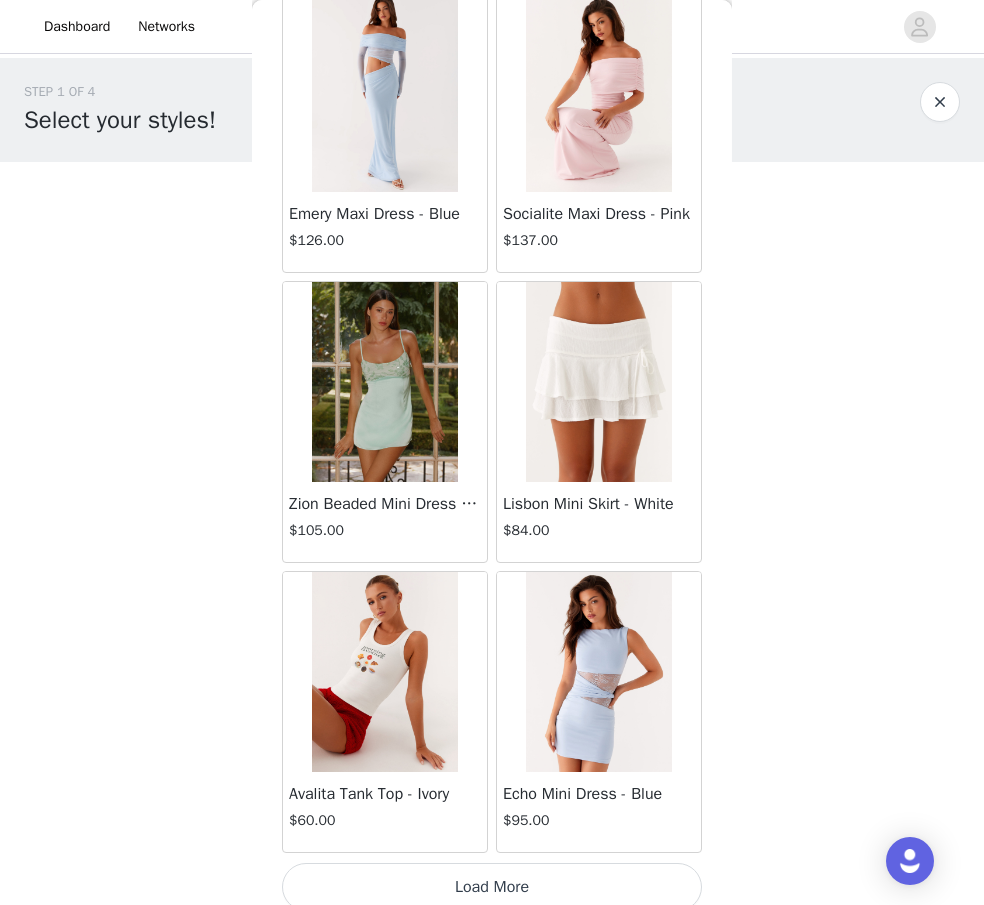 scroll, scrollTop: 57255, scrollLeft: 0, axis: vertical 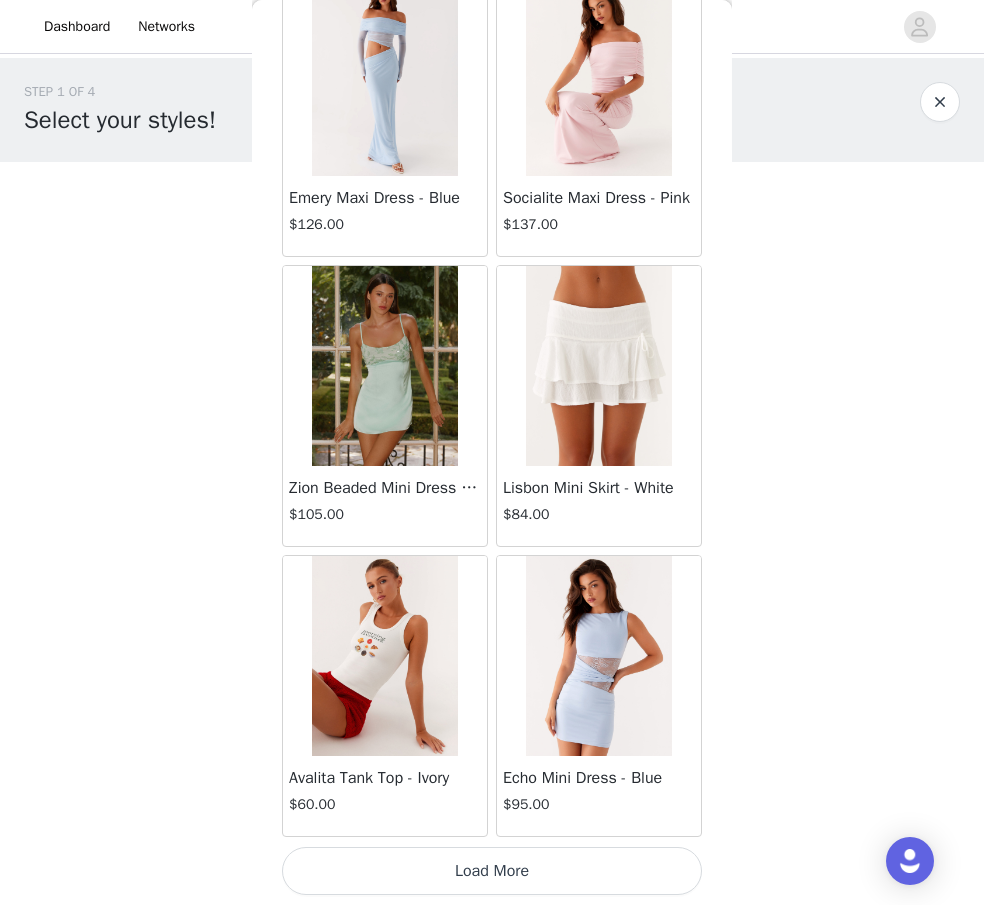 click on "Load More" at bounding box center (492, 871) 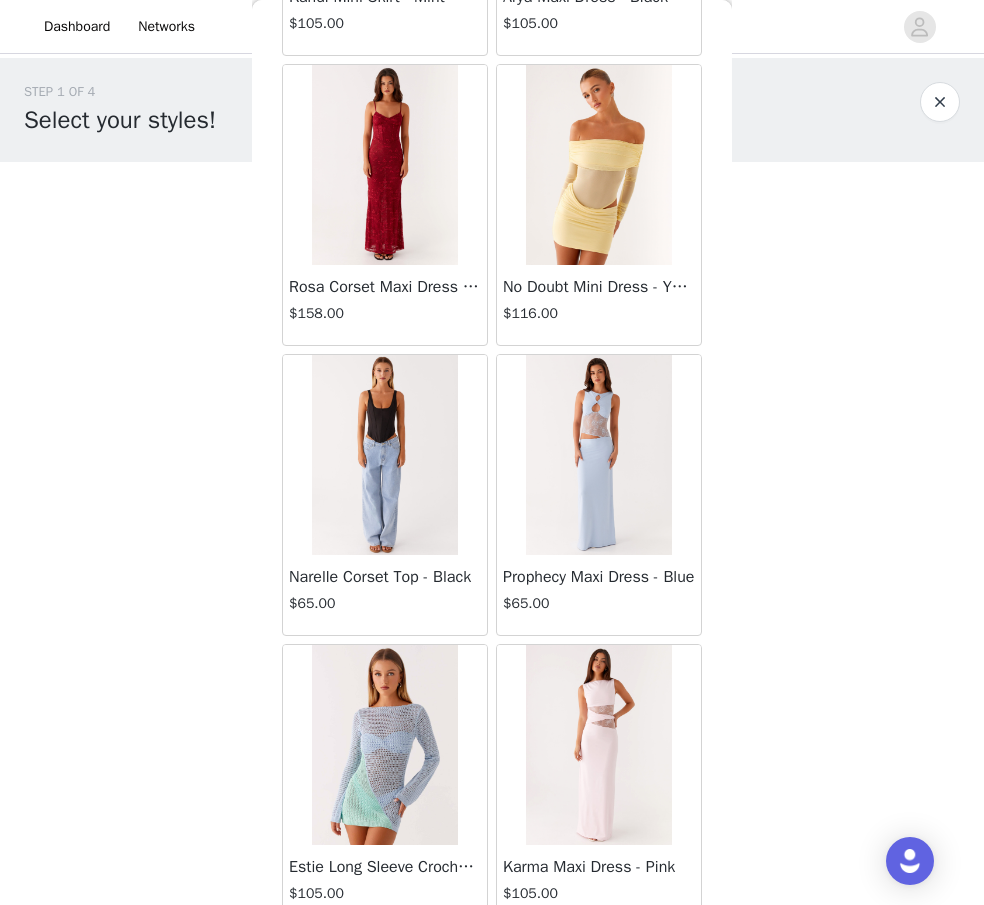 scroll, scrollTop: 60155, scrollLeft: 0, axis: vertical 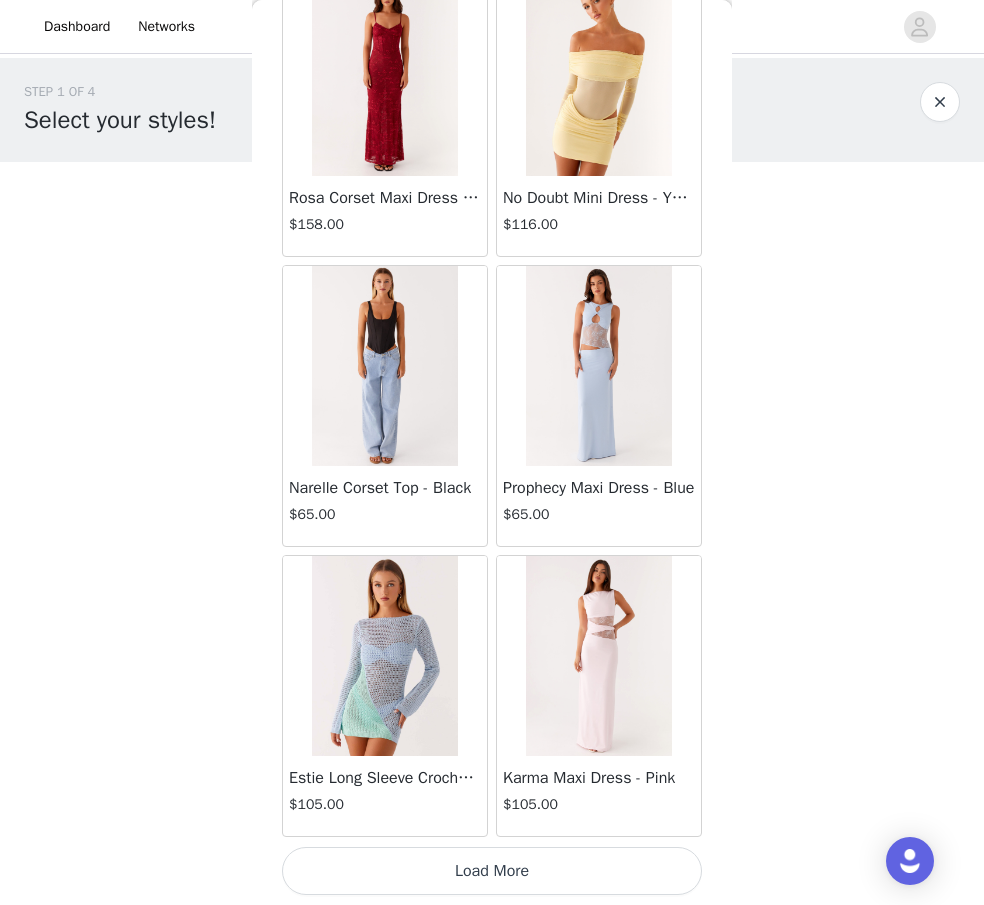 click on "Load More" at bounding box center [492, 871] 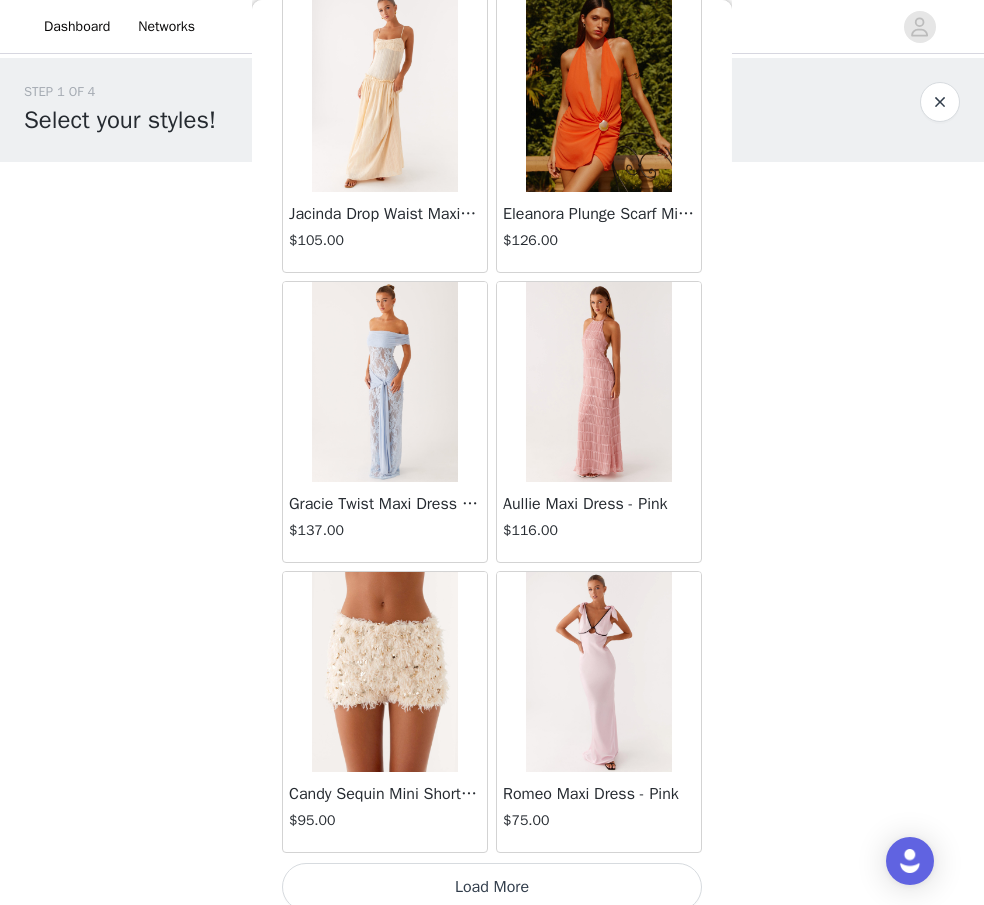 scroll, scrollTop: 63055, scrollLeft: 0, axis: vertical 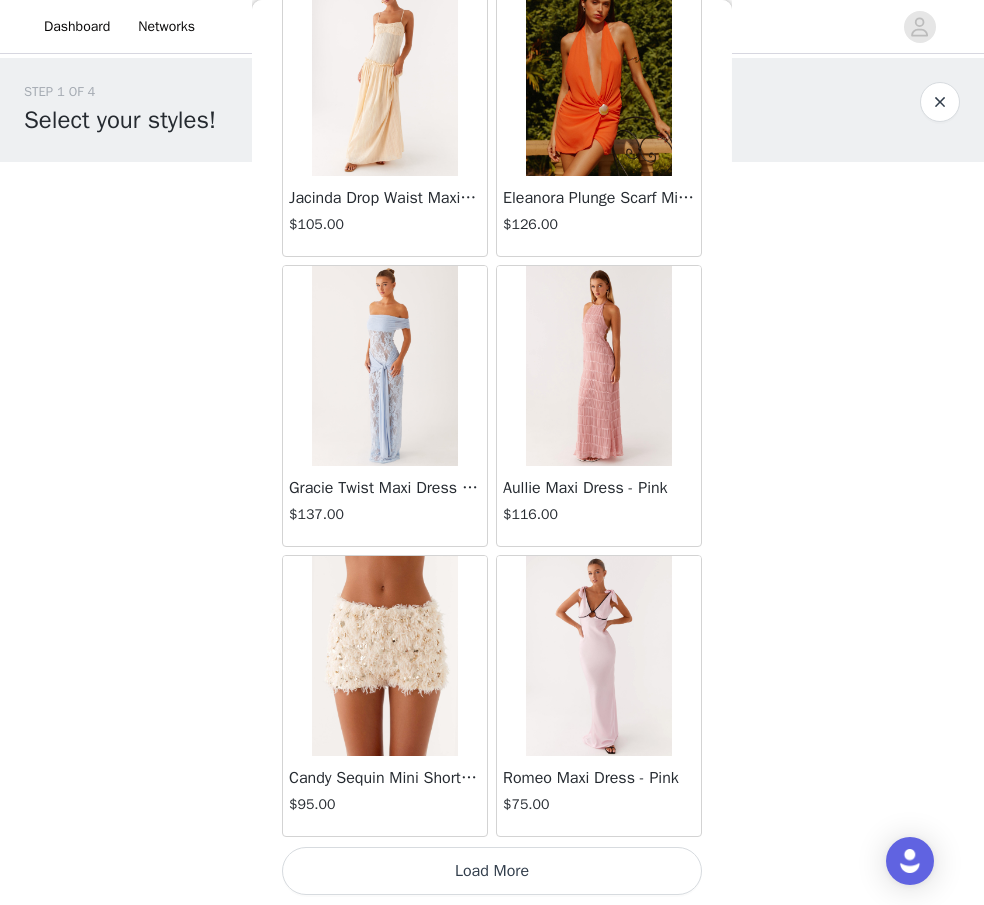 click on "Load More" at bounding box center [492, 871] 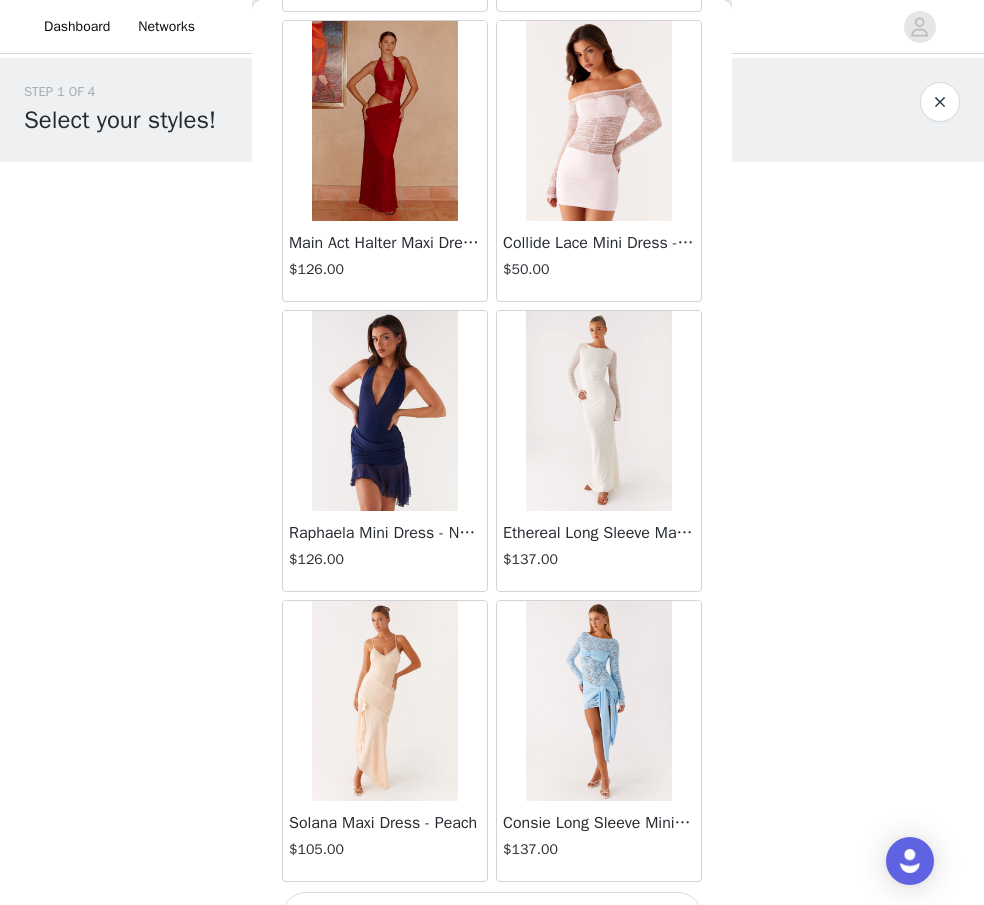 scroll, scrollTop: 65955, scrollLeft: 0, axis: vertical 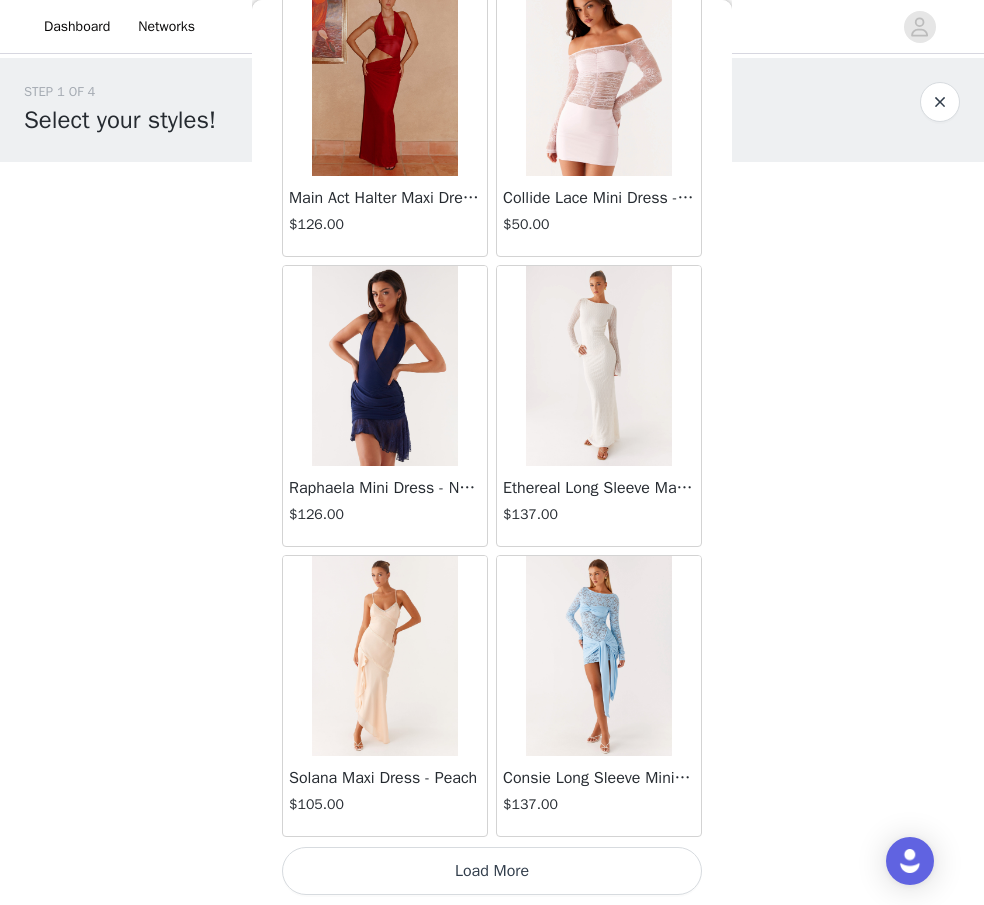 click on "Load More" at bounding box center [492, 871] 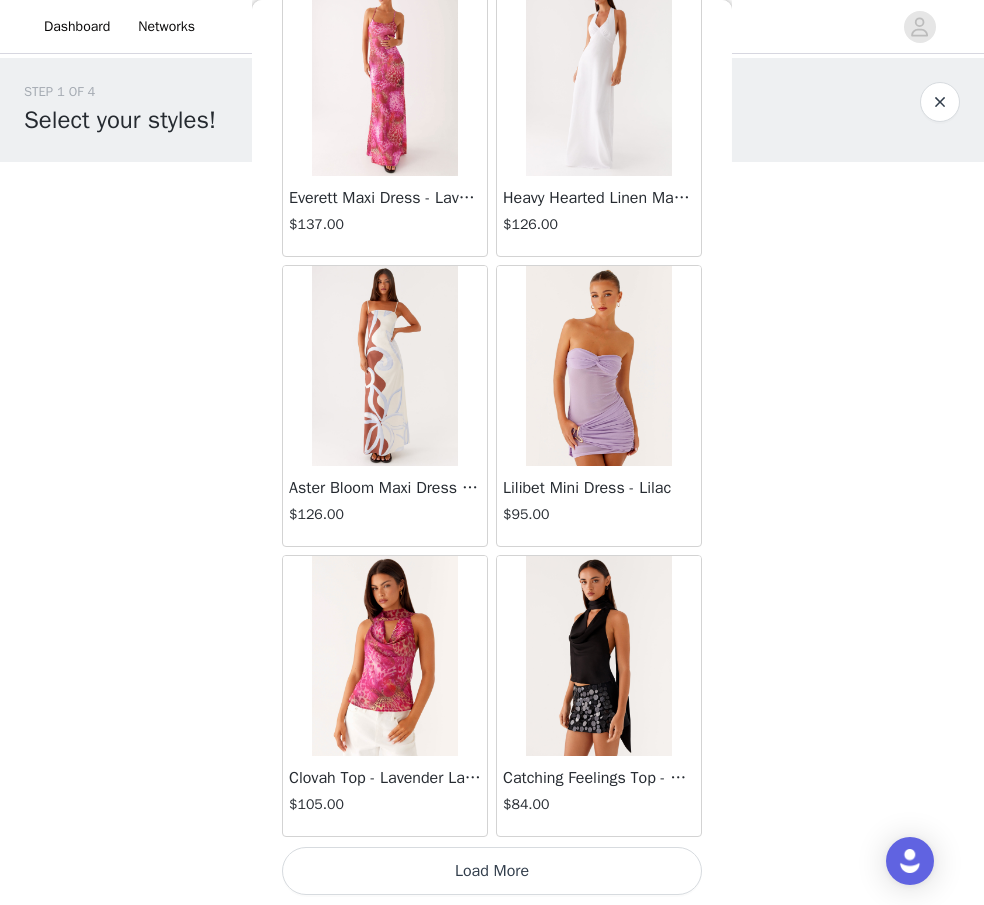 scroll, scrollTop: 68854, scrollLeft: 0, axis: vertical 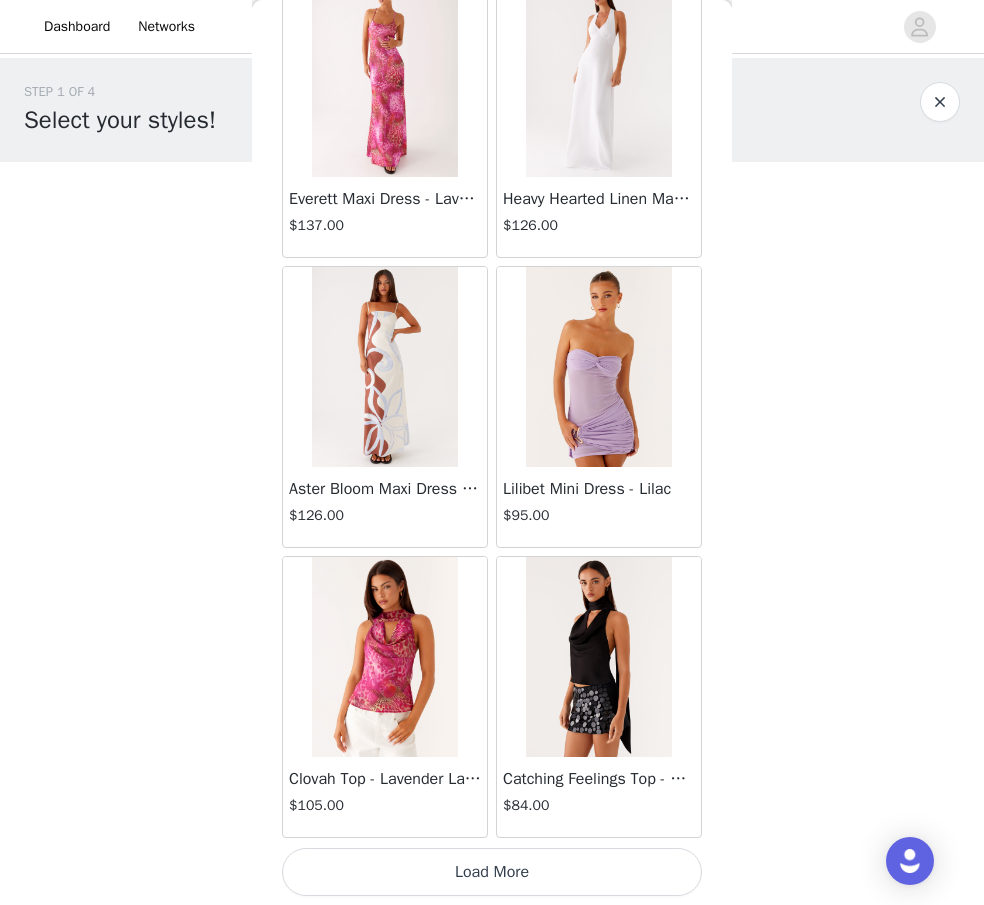 click on "Load More" at bounding box center (492, 872) 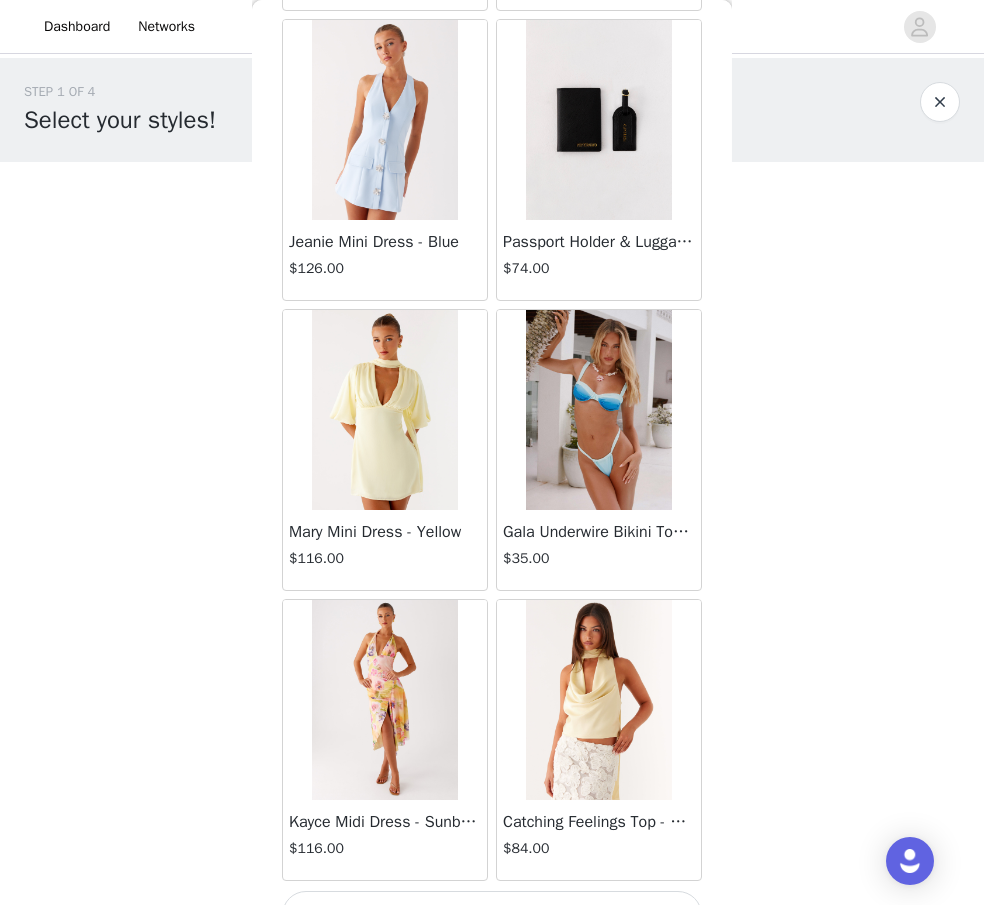 scroll, scrollTop: 71755, scrollLeft: 0, axis: vertical 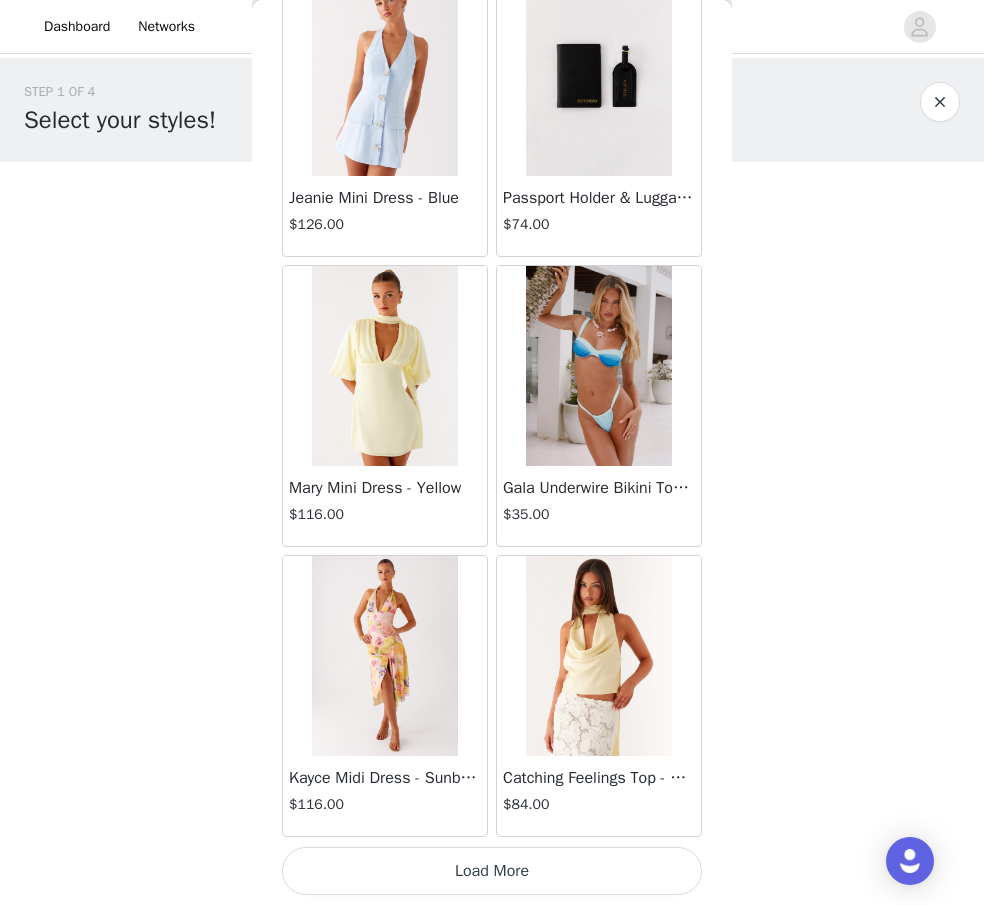 click on "Load More" at bounding box center (492, 871) 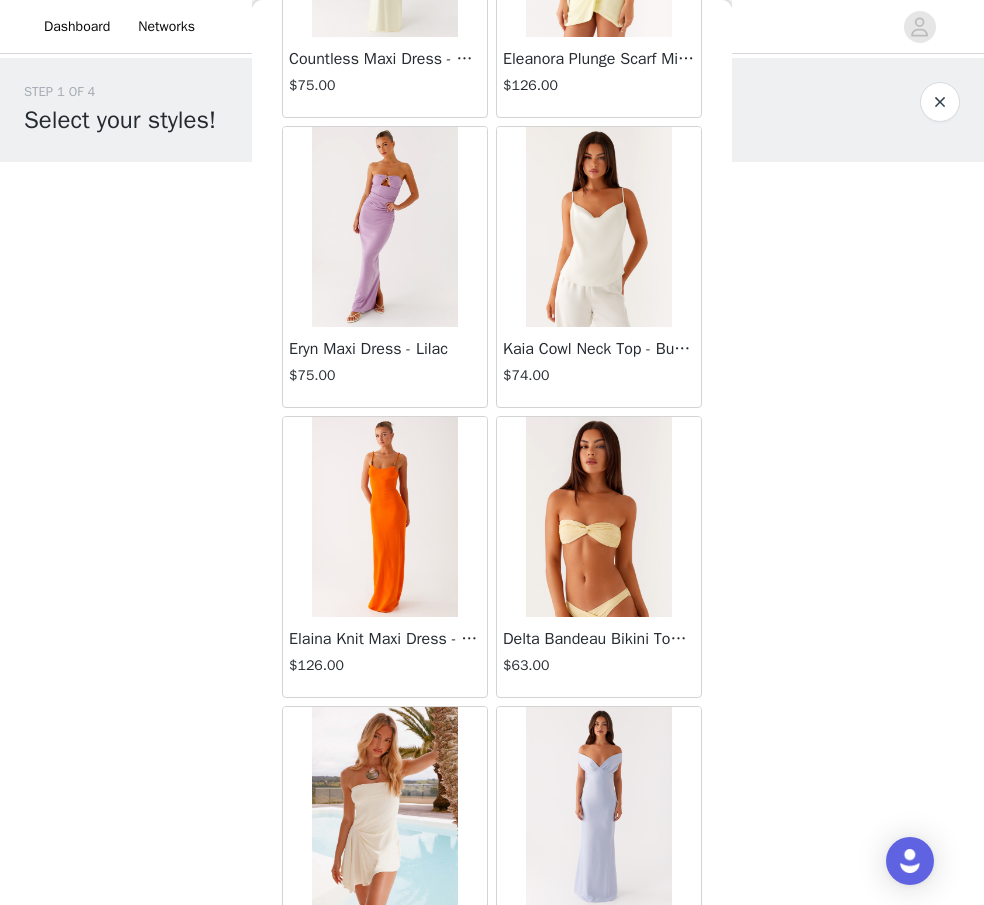 scroll, scrollTop: 74655, scrollLeft: 0, axis: vertical 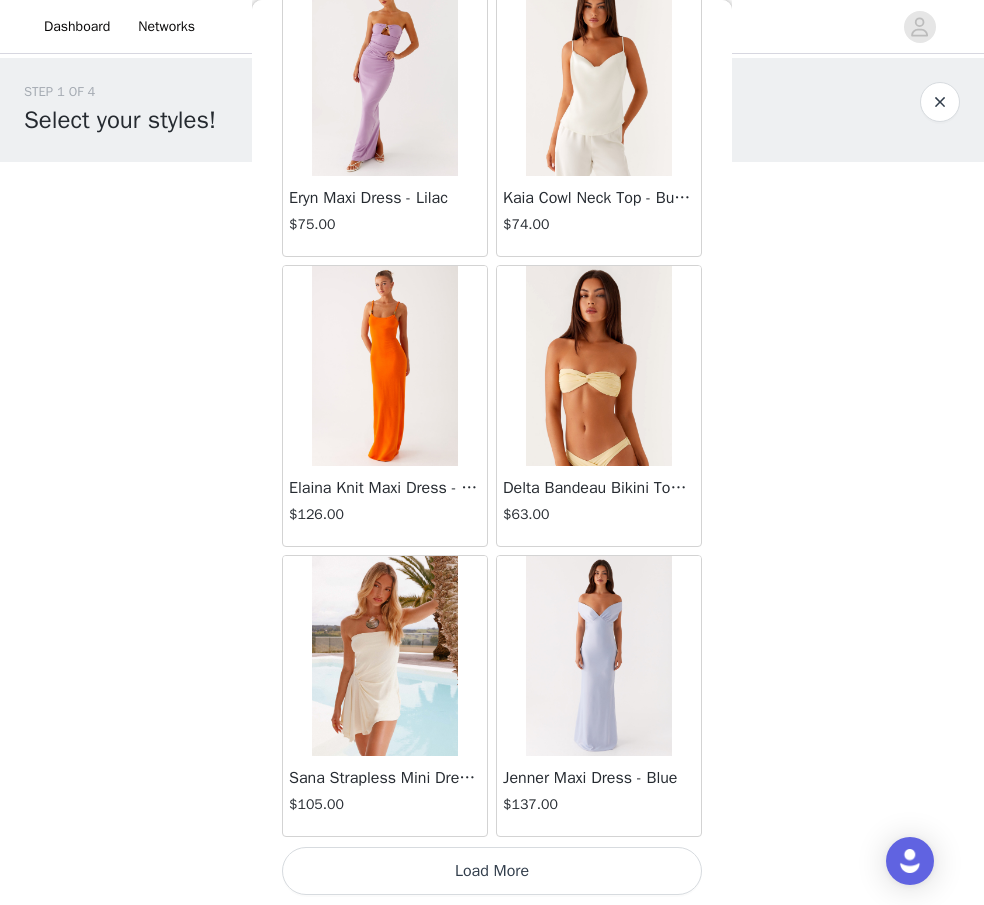 click on "Load More" at bounding box center (492, 871) 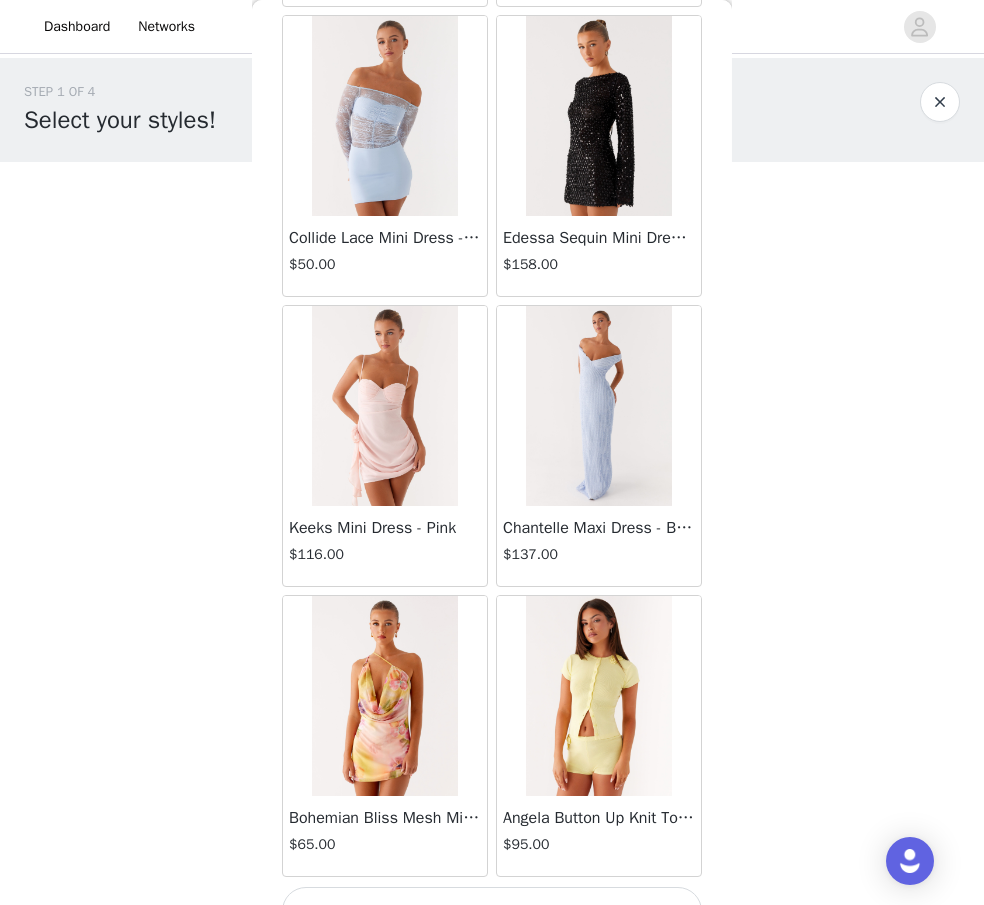 scroll, scrollTop: 77555, scrollLeft: 0, axis: vertical 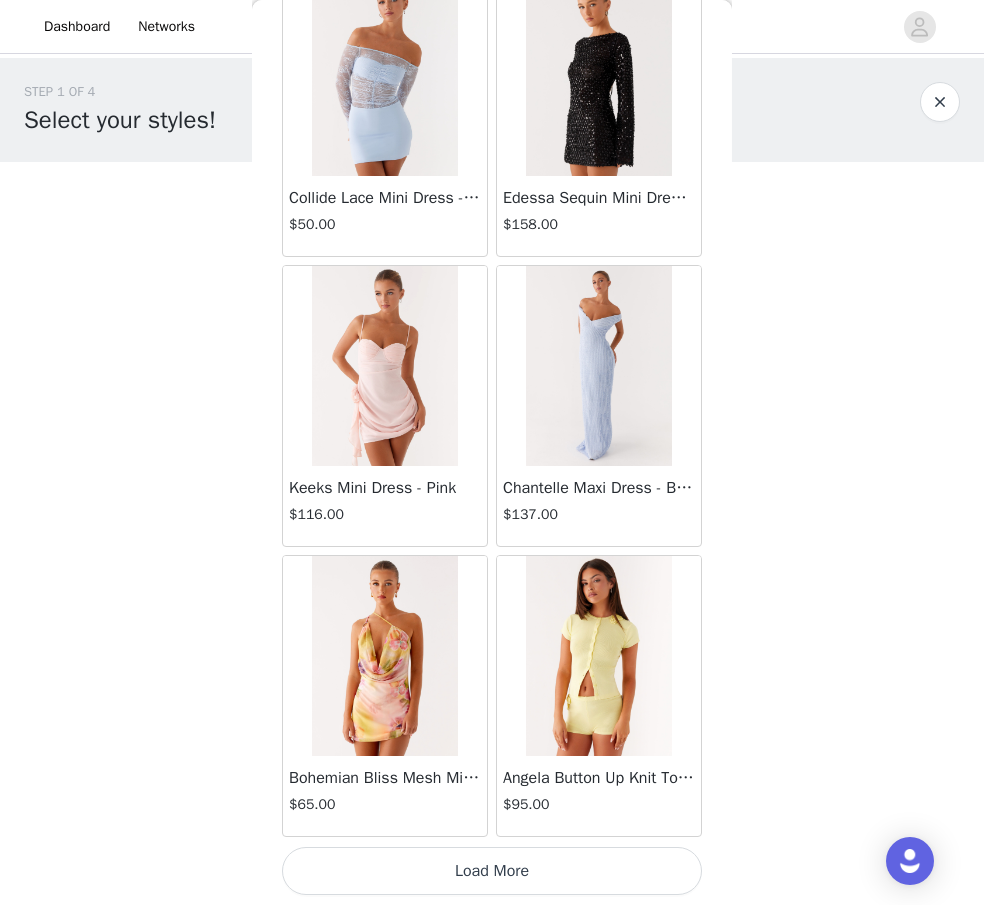 click on "Load More" at bounding box center (492, 871) 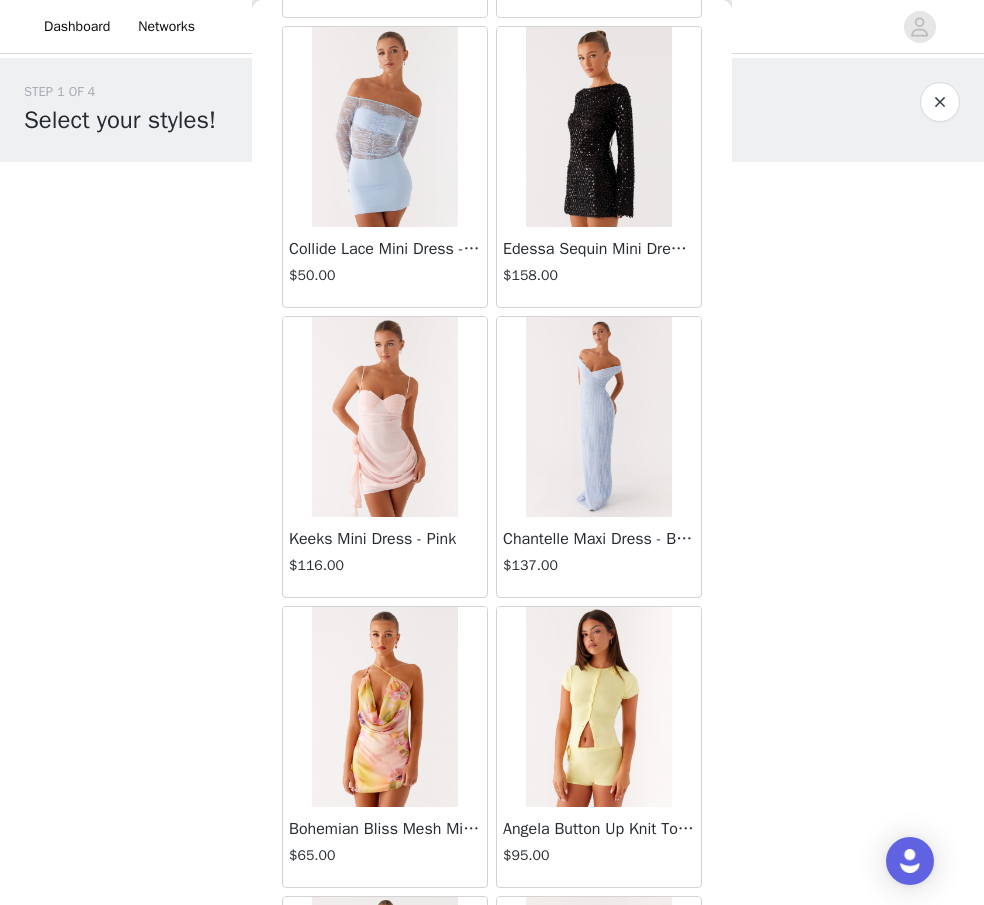 scroll, scrollTop: 77448, scrollLeft: 0, axis: vertical 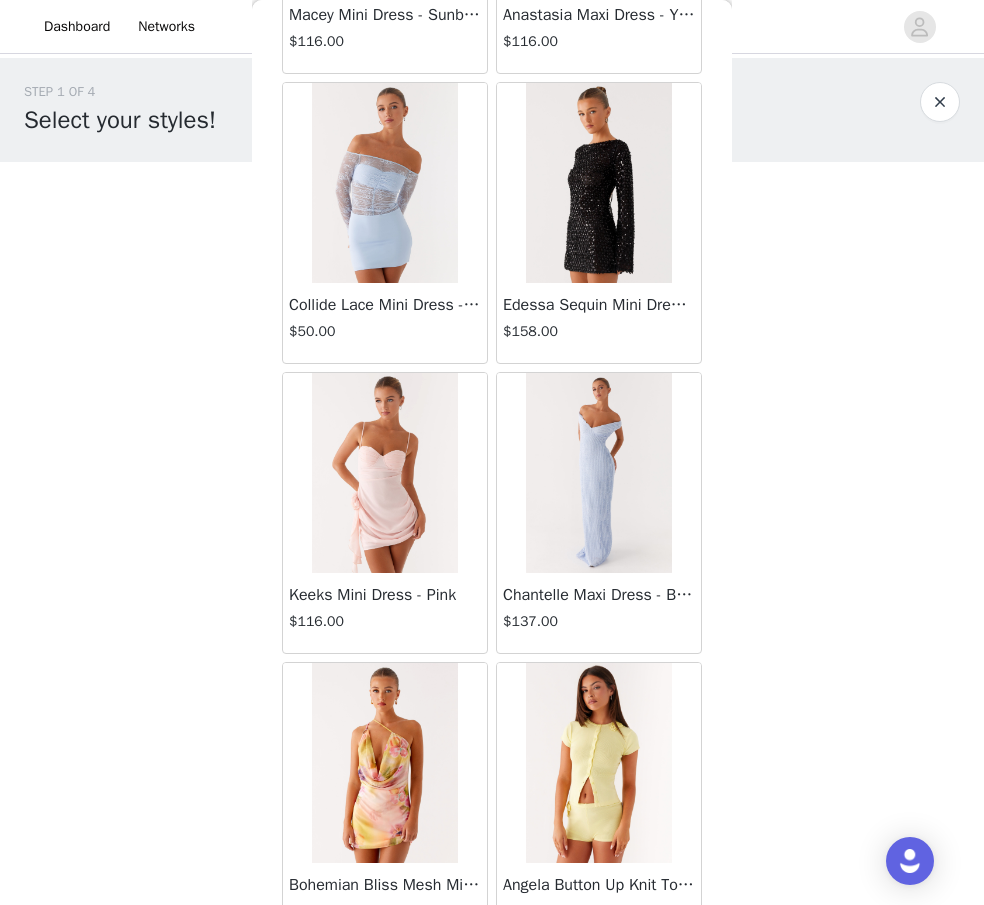 click at bounding box center [598, 183] 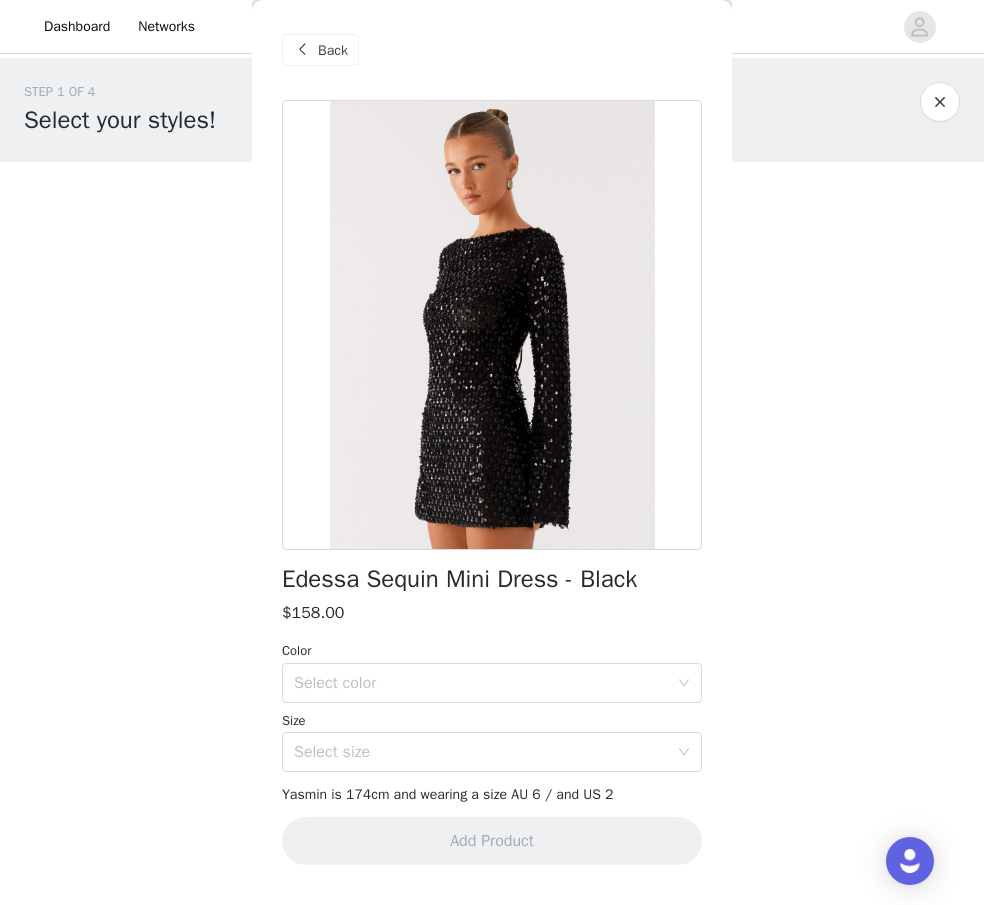 scroll, scrollTop: 0, scrollLeft: 0, axis: both 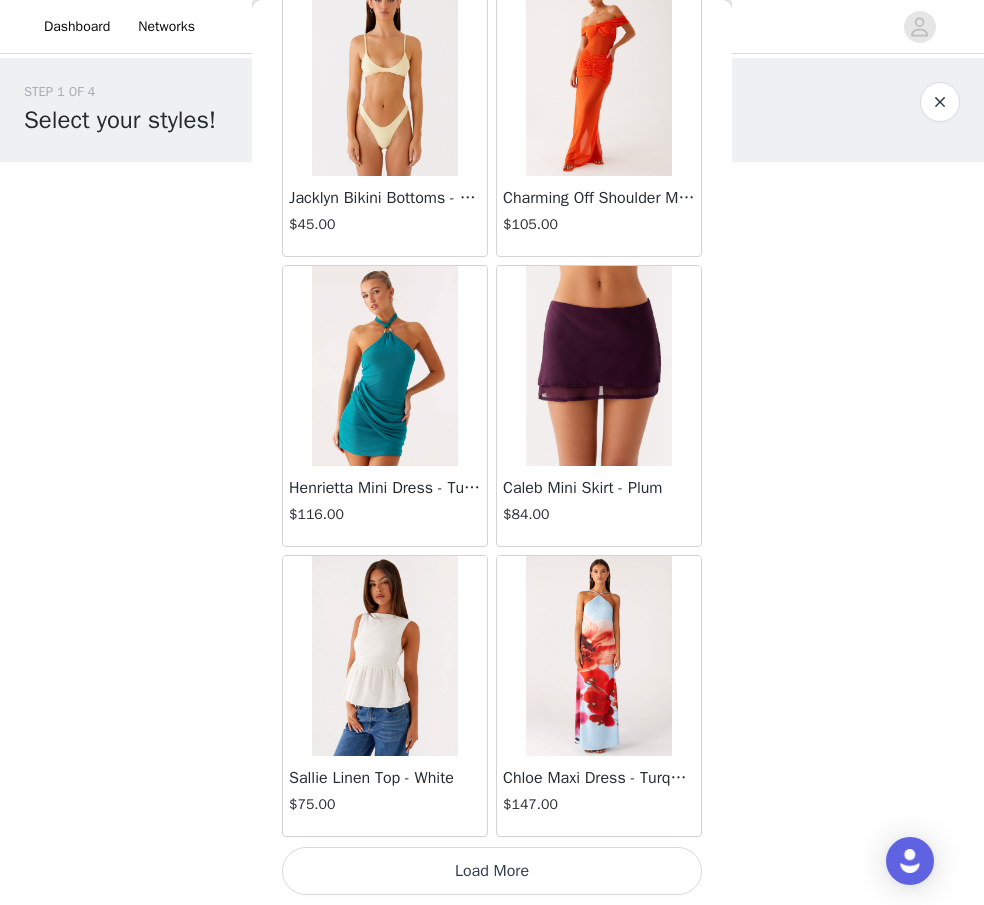 click on "Load More" at bounding box center [492, 871] 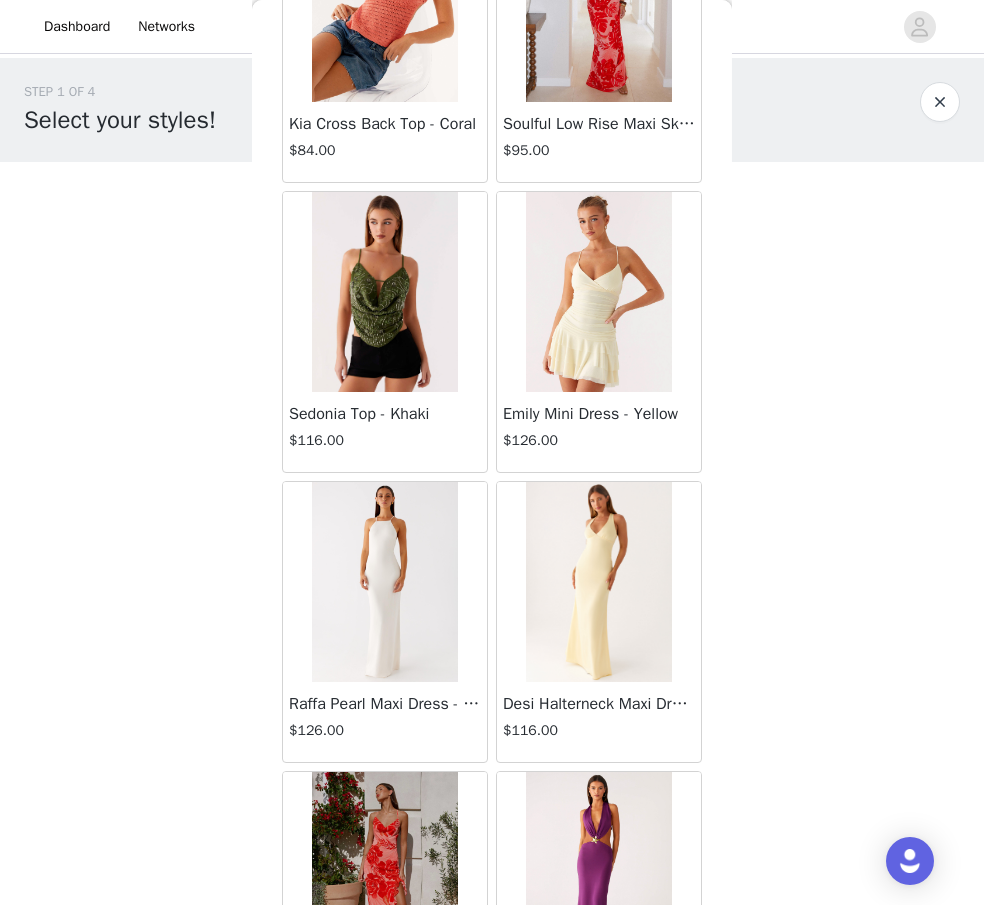 scroll, scrollTop: 83355, scrollLeft: 0, axis: vertical 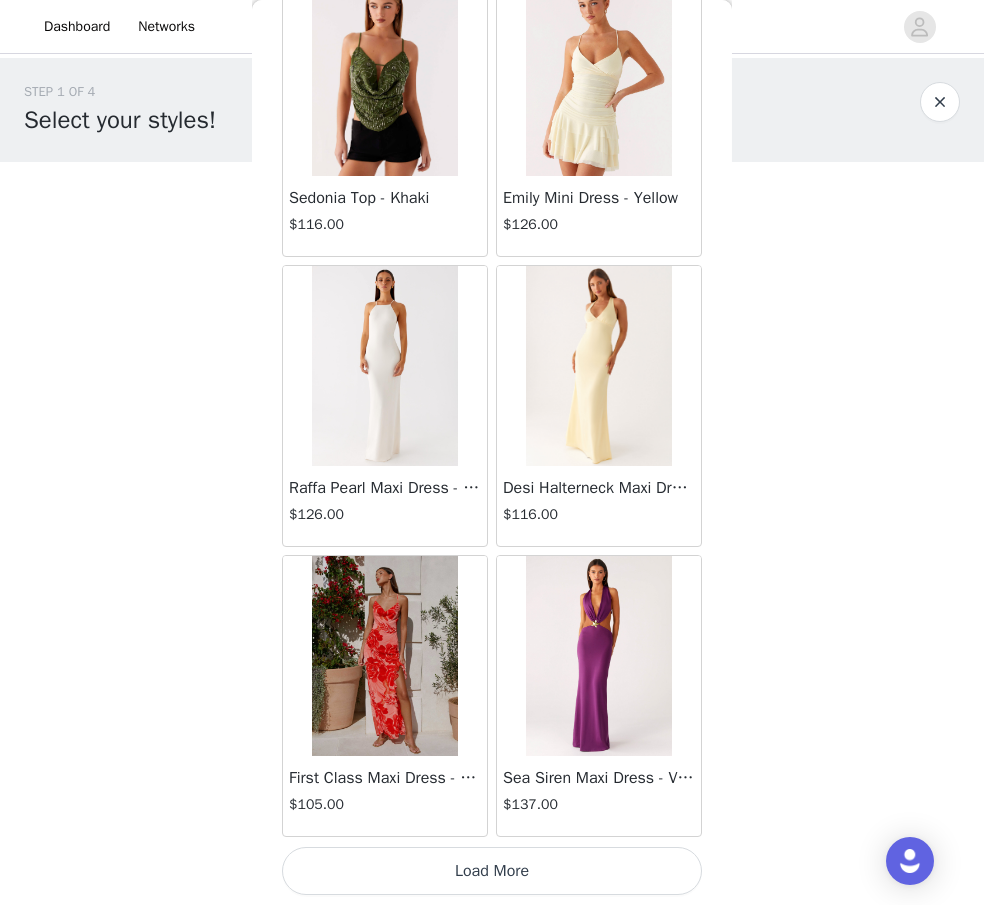 click on "Load More" at bounding box center [492, 871] 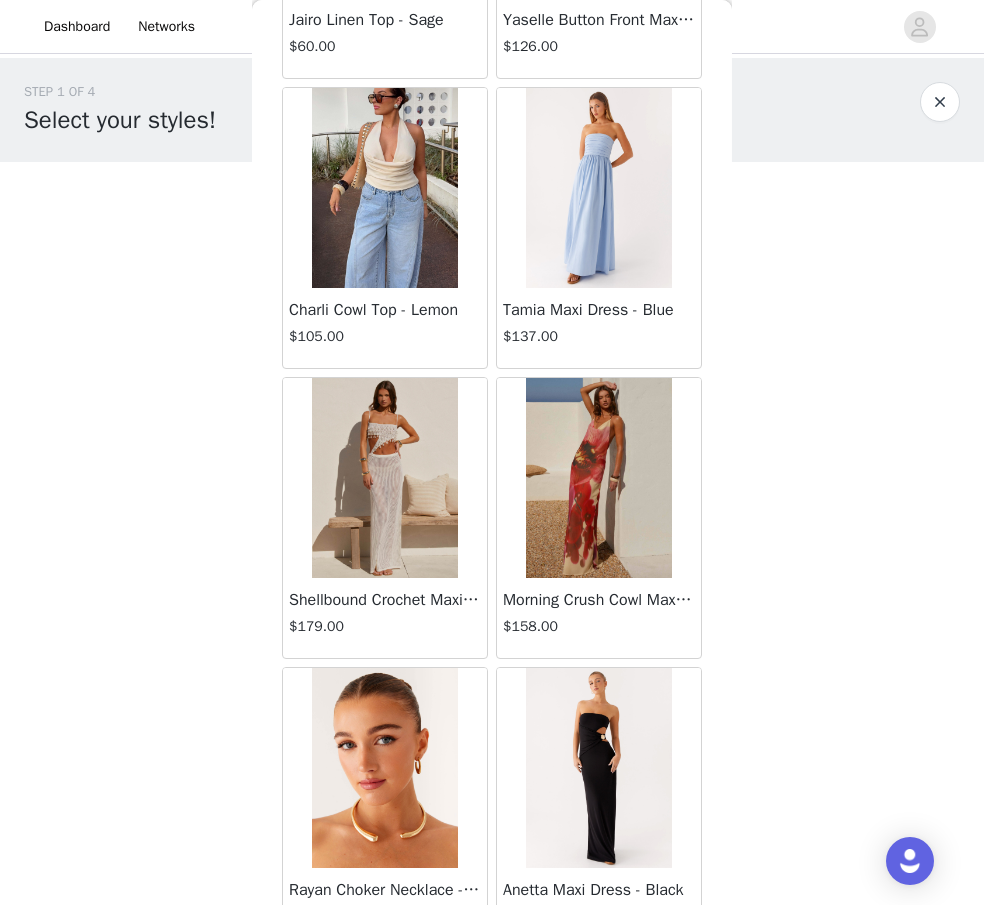 scroll, scrollTop: 86255, scrollLeft: 0, axis: vertical 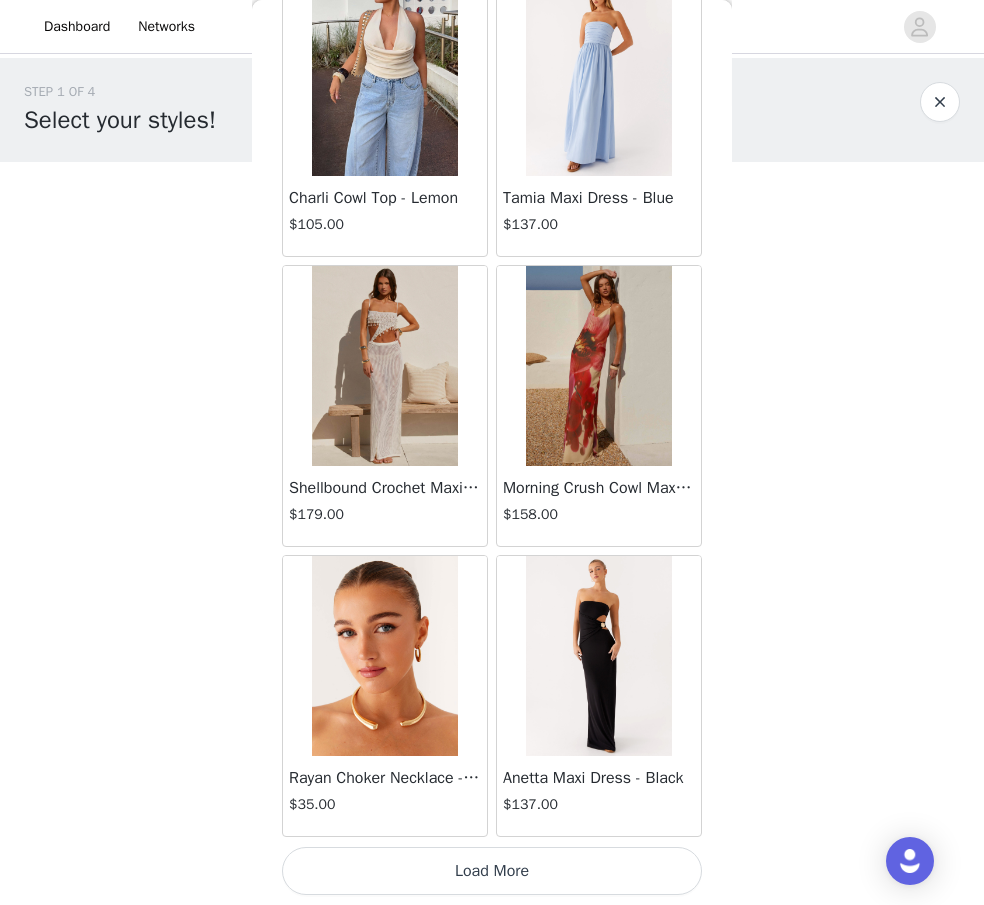 click on "Load More" at bounding box center [492, 871] 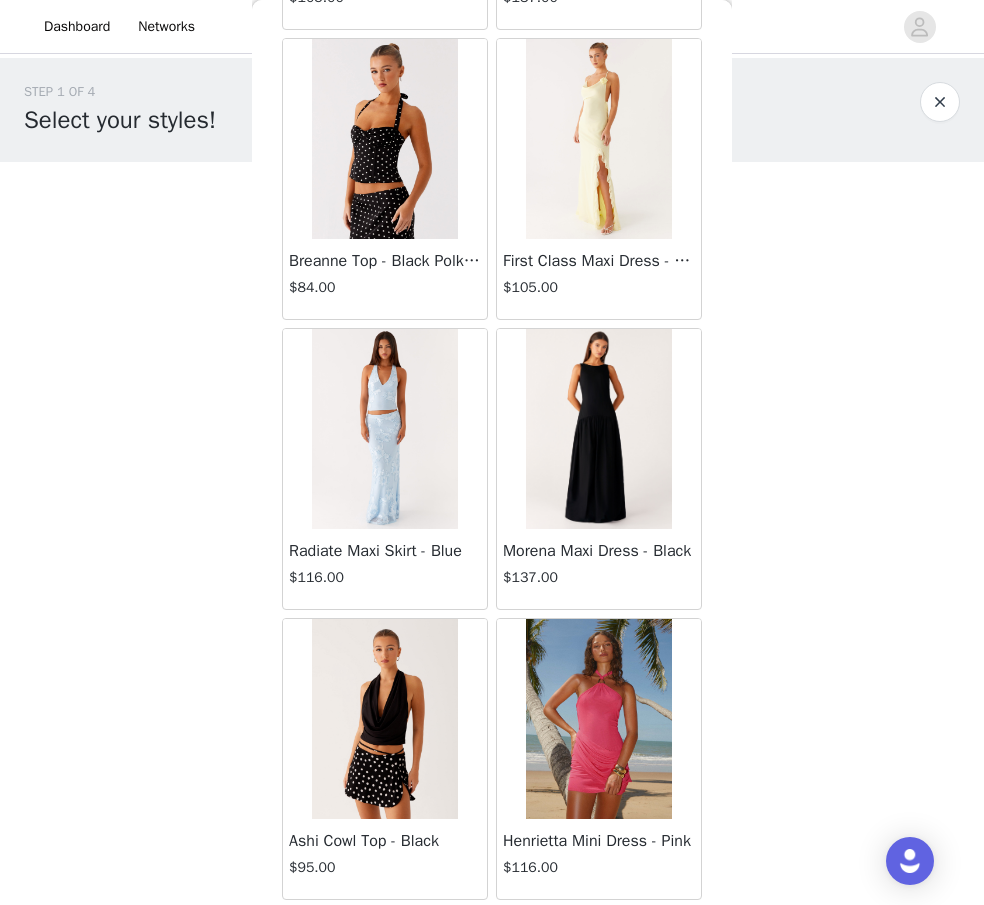 scroll, scrollTop: 84695, scrollLeft: 0, axis: vertical 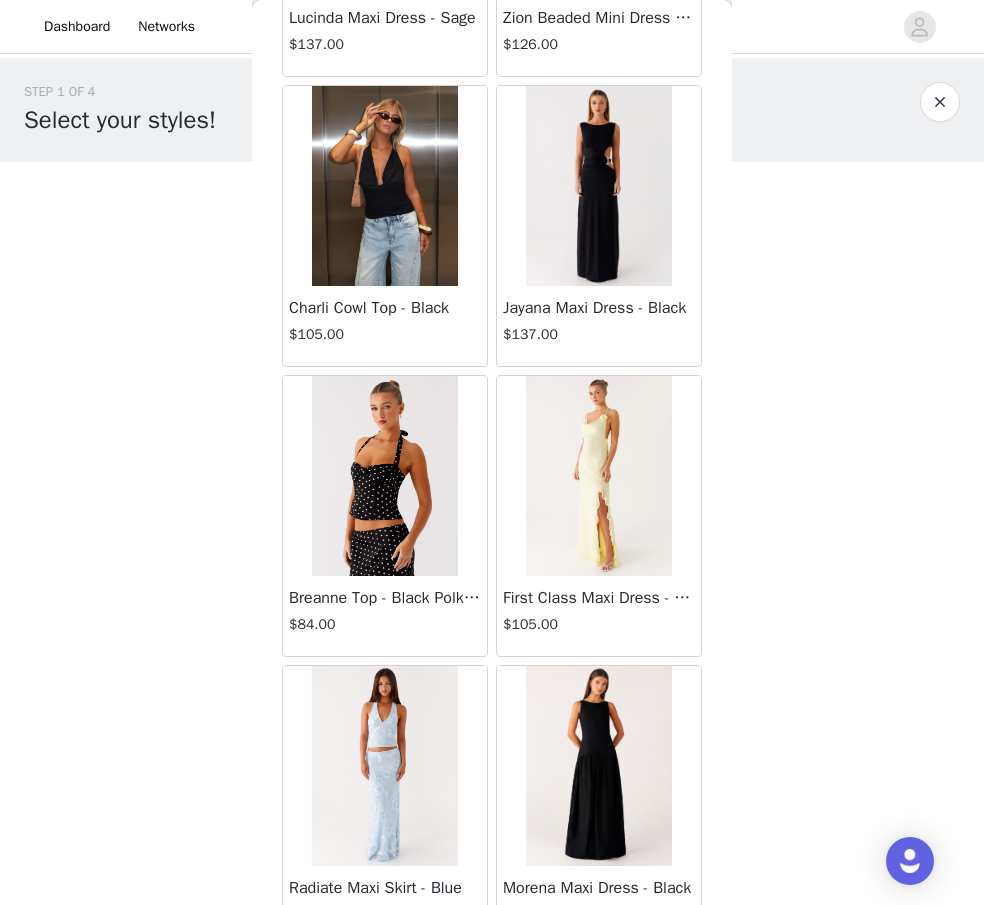 click at bounding box center (384, 476) 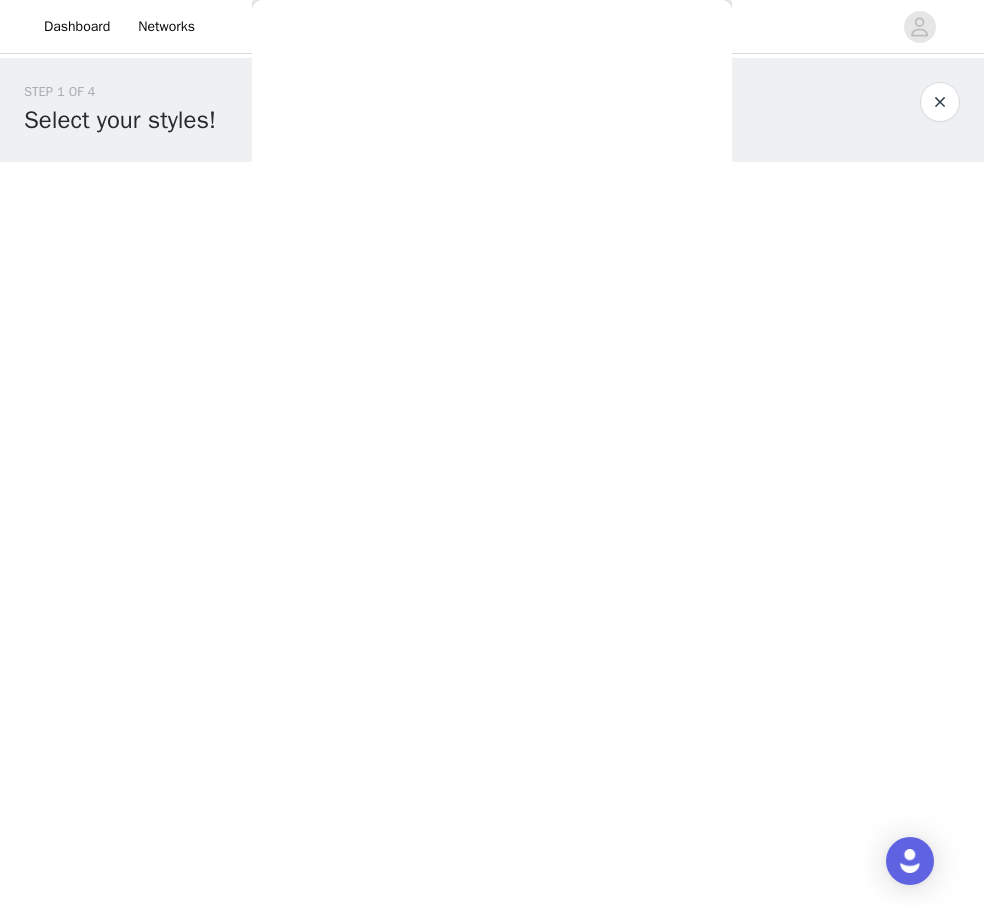 scroll, scrollTop: 173, scrollLeft: 0, axis: vertical 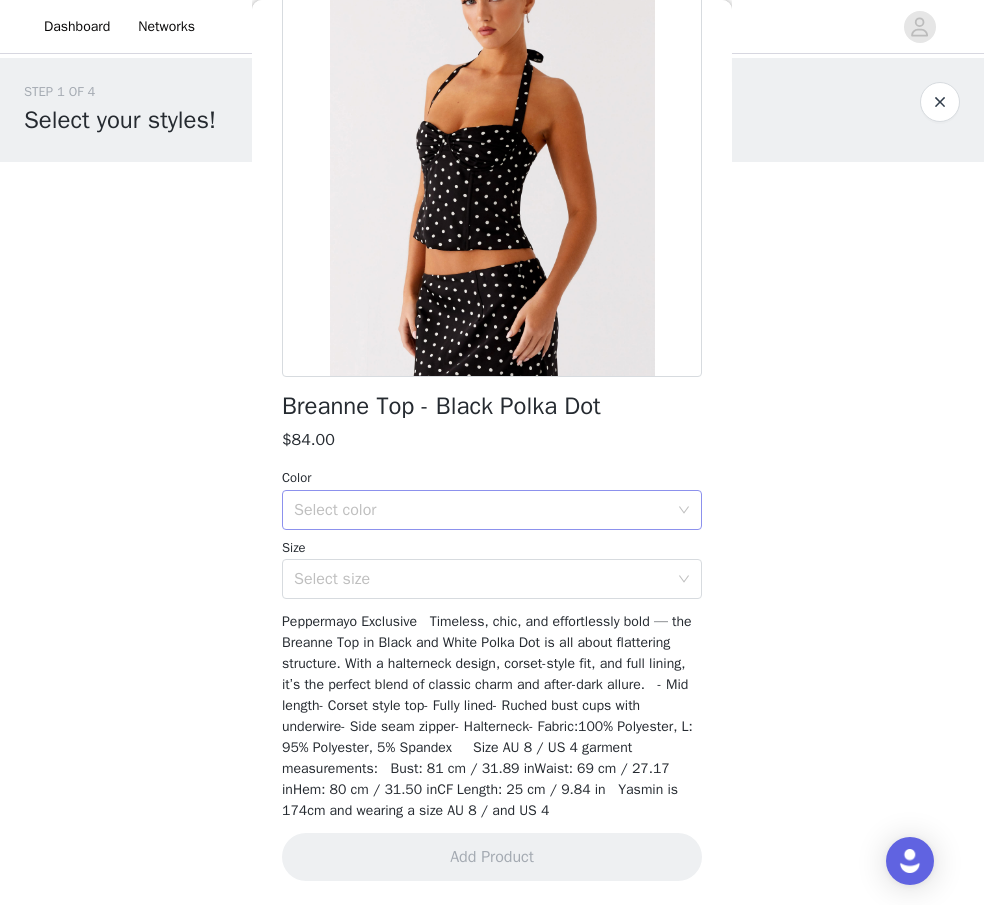 click on "Select color" at bounding box center [481, 510] 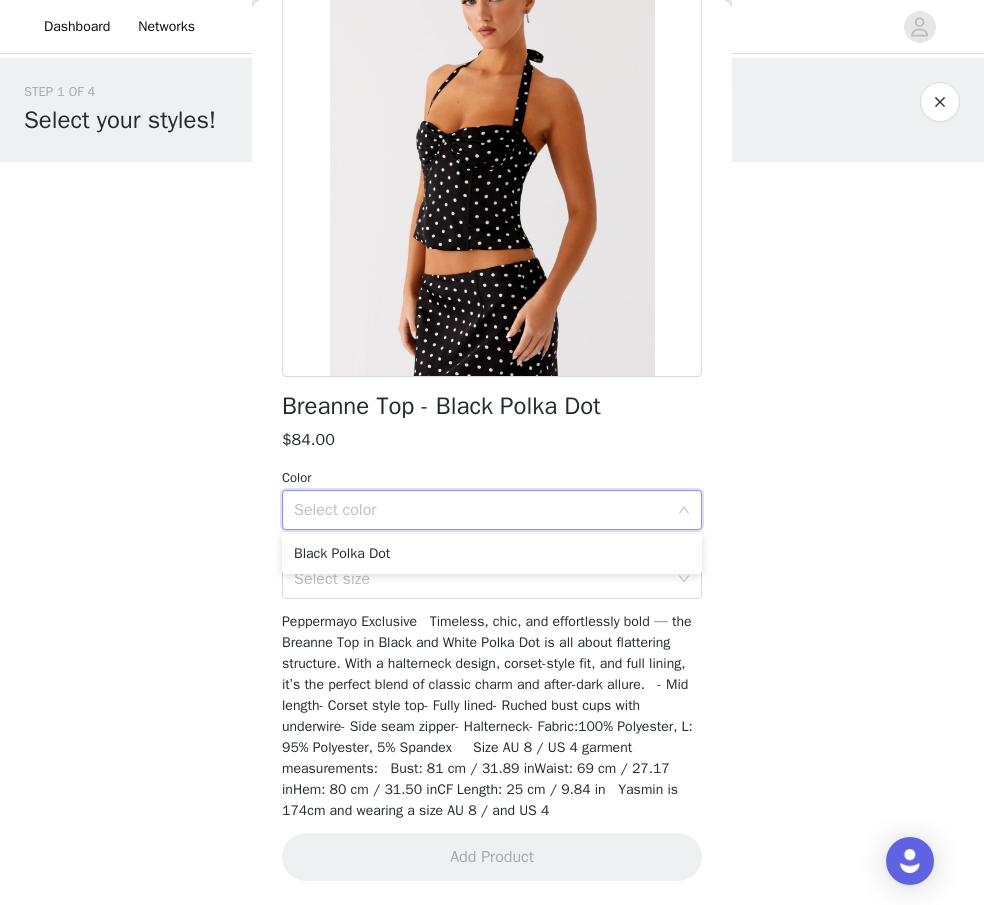 click on "Black Polka Dot" at bounding box center [492, 554] 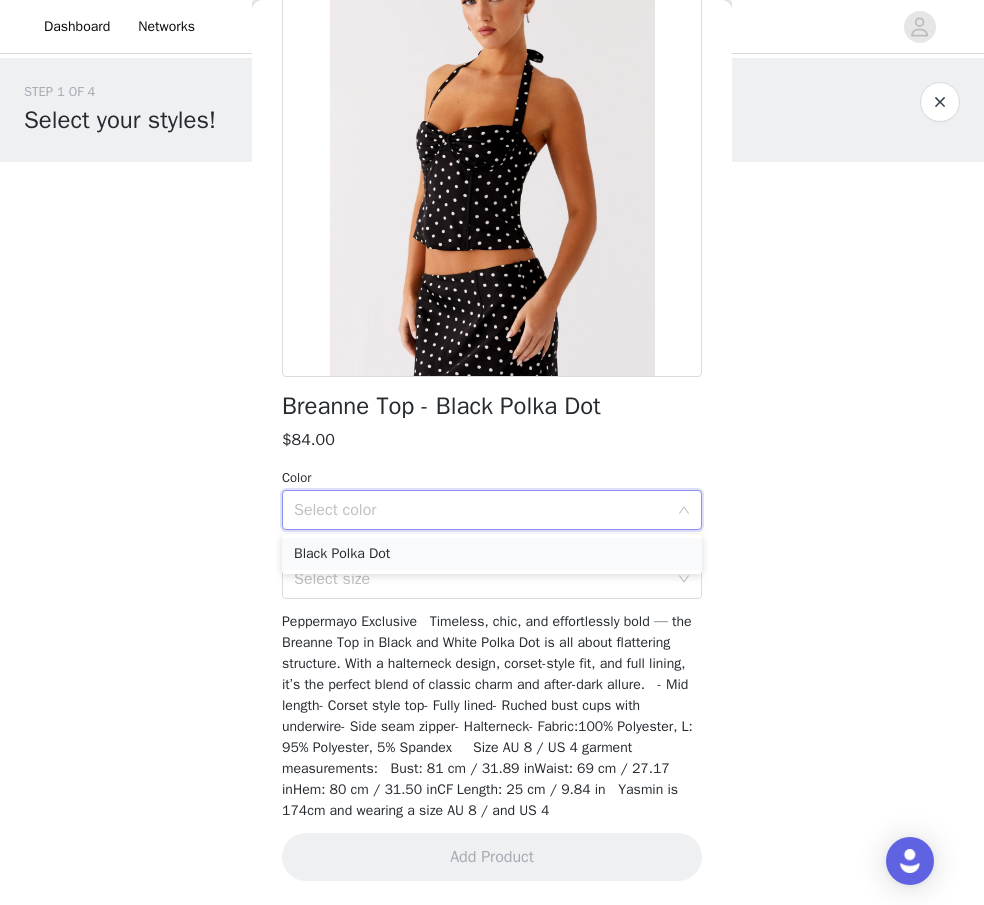 click on "Black Polka Dot" at bounding box center (492, 554) 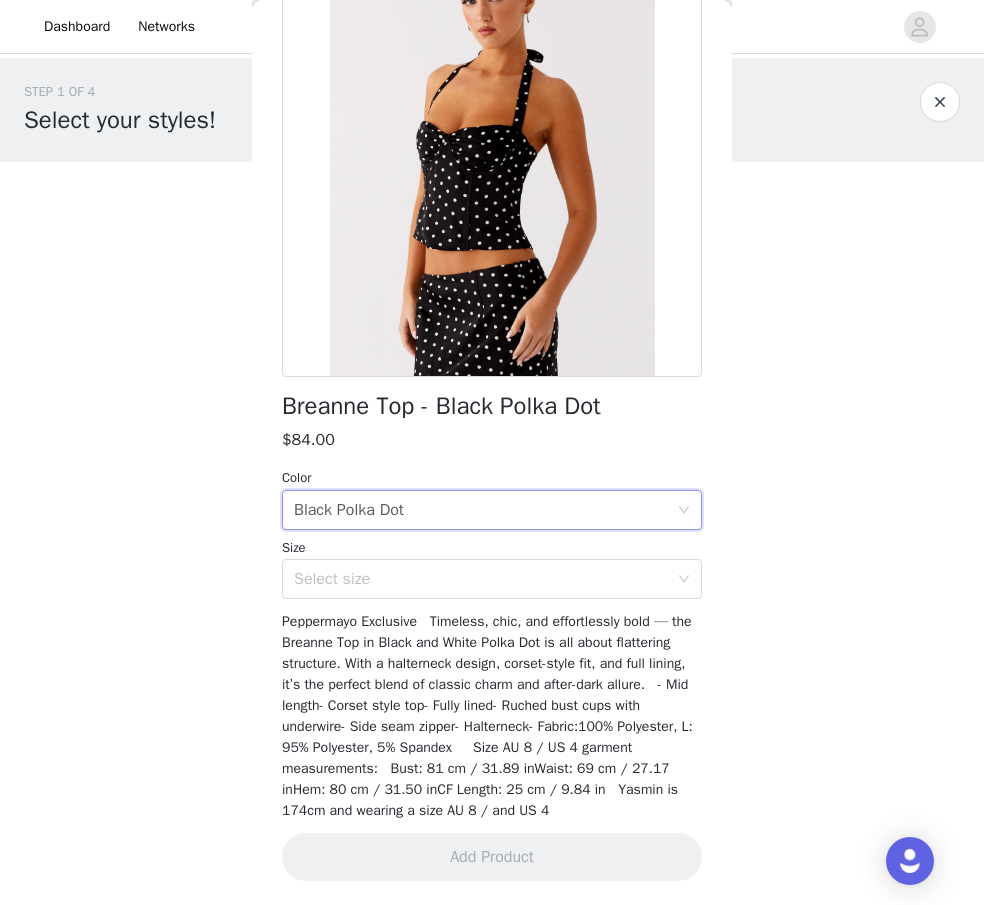 click on "Breanne Top - Black Polka Dot       $84.00         Color   Select color Black Polka Dot Size   Select size   Peppermayo Exclusive   Timeless, chic, and effortlessly bold — the Breanne Top in Black and White Polka Dot is all about flattering structure. With a halterneck design, corset-style fit, and full lining, it’s the perfect blend of classic charm and after-dark allure.   - Mid length- Corset style top- Fully lined- Ruched bust cups with underwire- Side seam zipper- Halterneck- Fabric:100% Polyester, L: 95% Polyester, 5% Spandex     Size AU 8 / US 4 garment measurements:   Bust: 81 cm / 31.89 inWaist: 69 cm / 27.17 inHem: 80 cm / 31.50 inCF Length: 25 cm / 9.84 in   Yasmin is 174cm and wearing a size AU 8 / and US 4   Add Product" at bounding box center (492, 416) 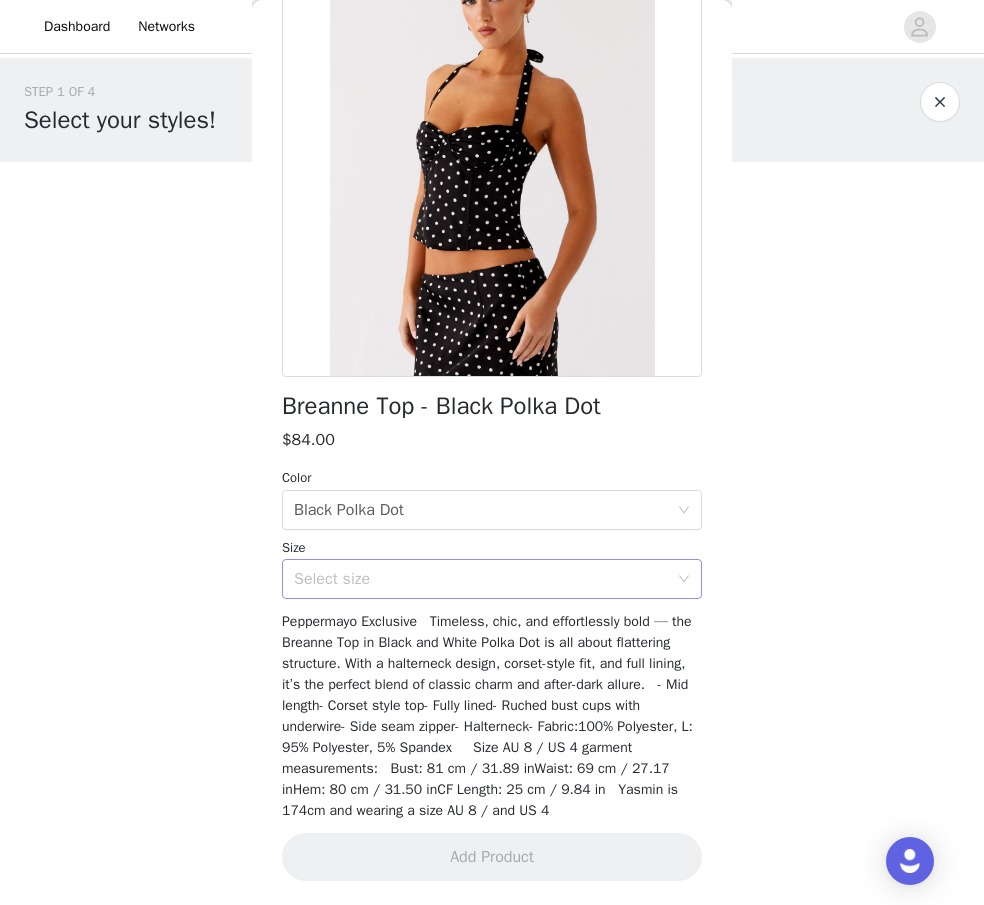 click on "Select size" at bounding box center (485, 579) 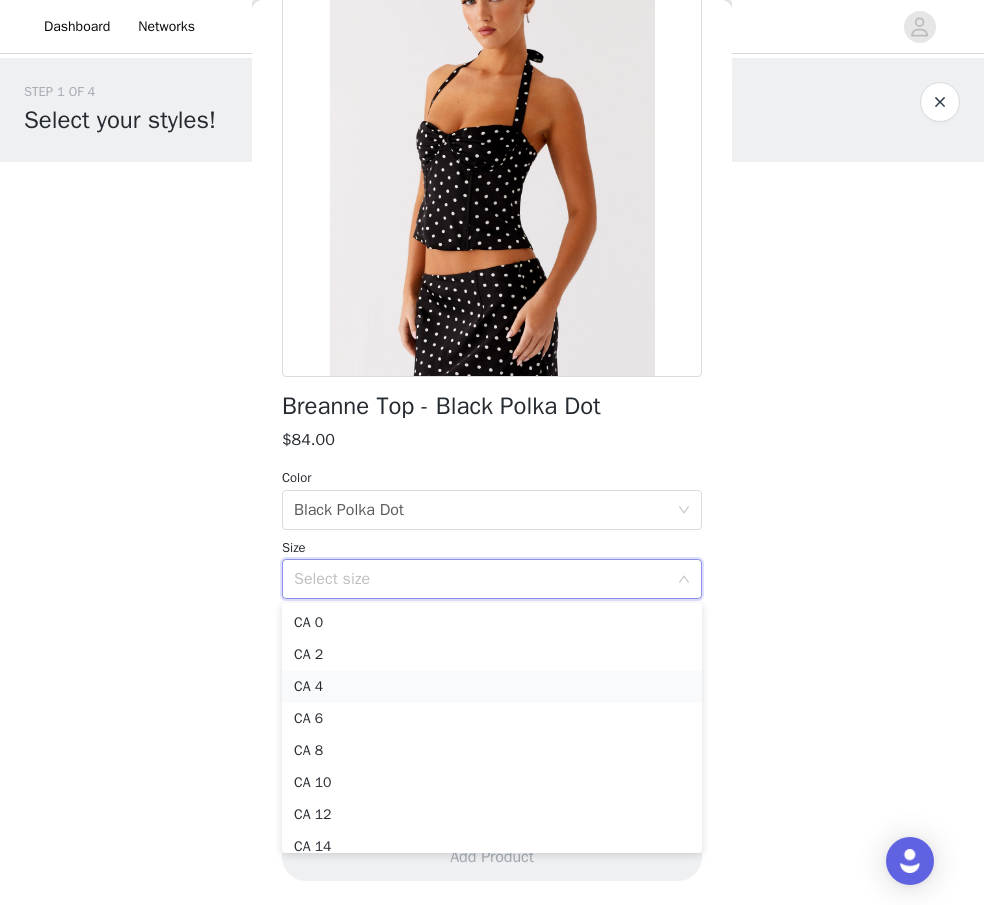 click on "CA 4" at bounding box center [492, 687] 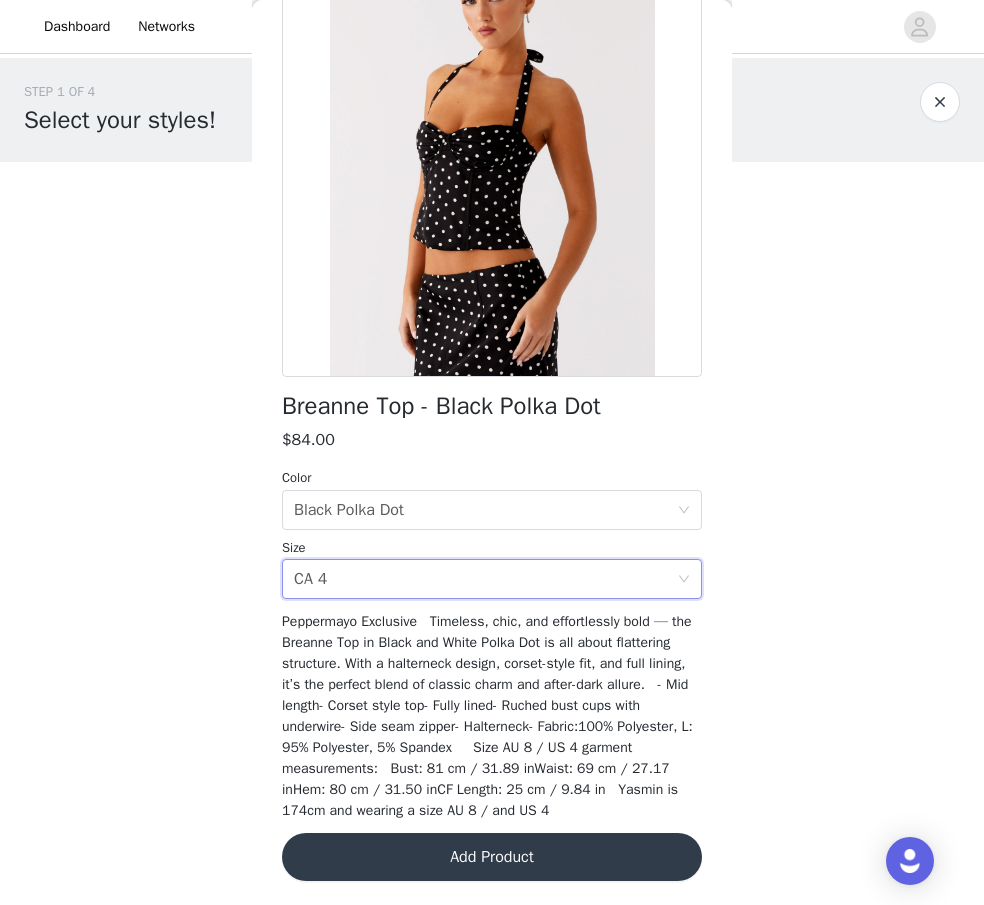 click on "Add Product" at bounding box center [492, 857] 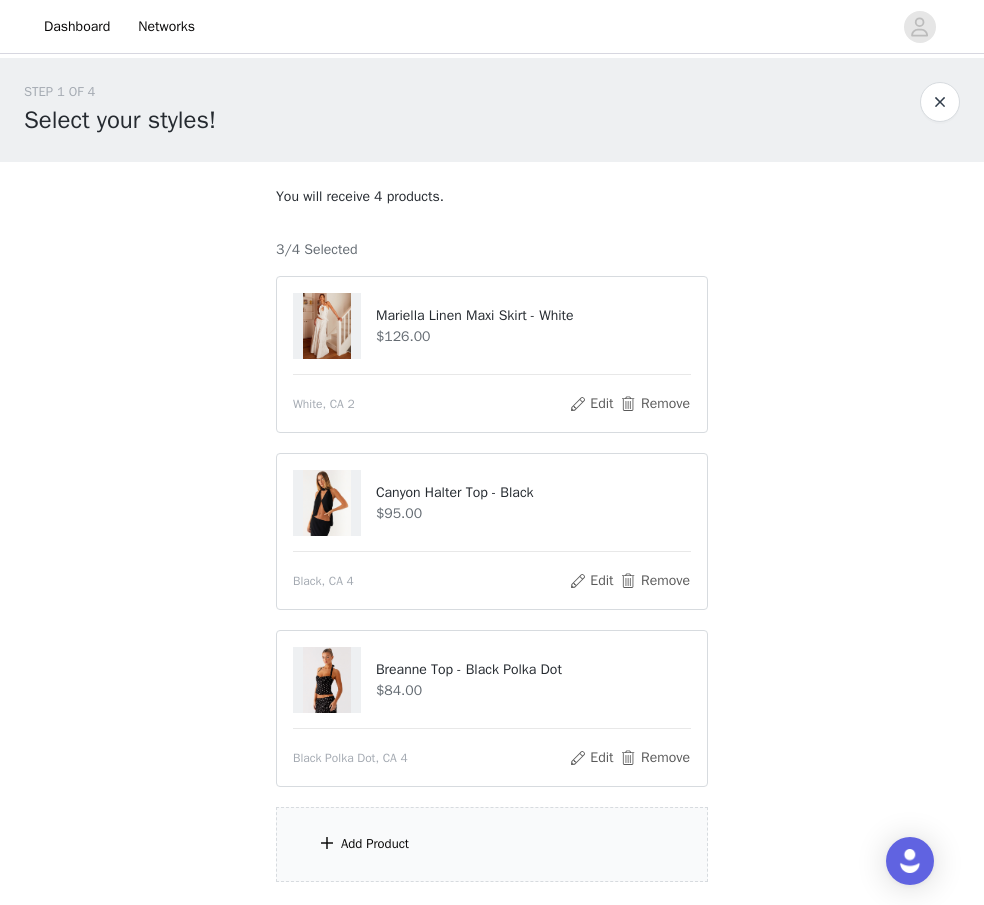 click on "Add Product" at bounding box center [492, 844] 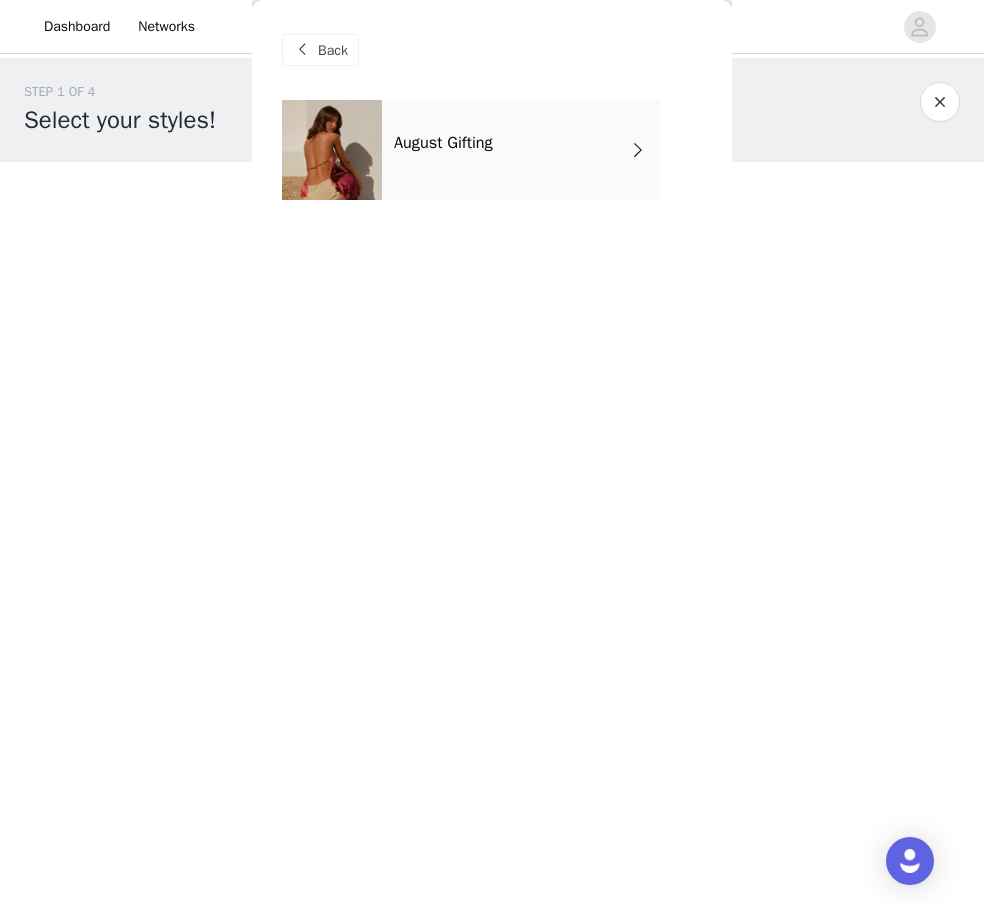 click on "August Gifting" at bounding box center [443, 143] 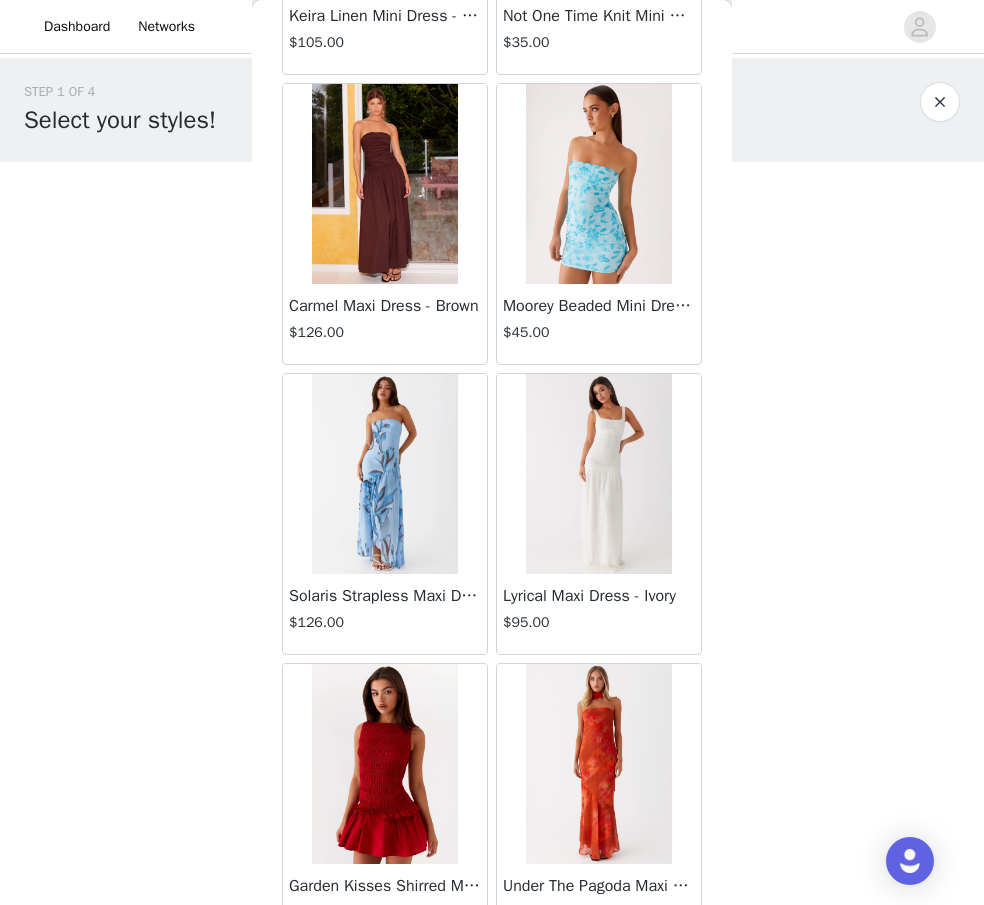 scroll, scrollTop: 2155, scrollLeft: 0, axis: vertical 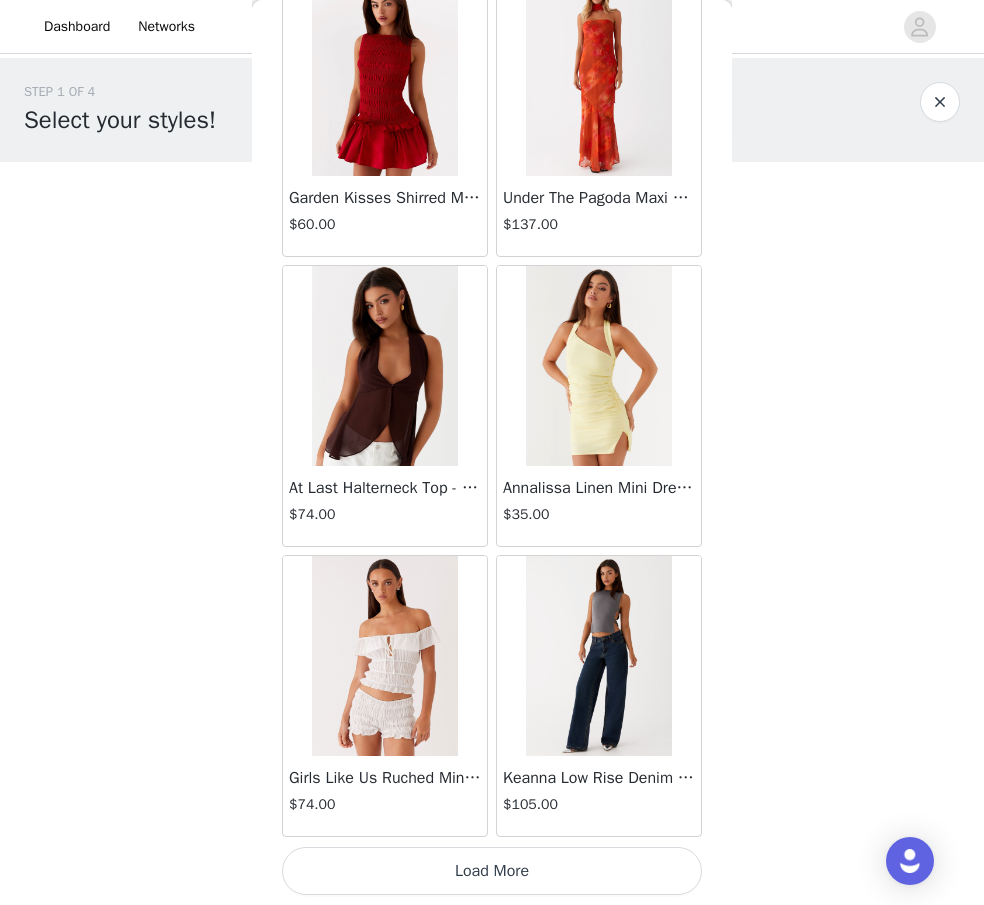 click on "Load More" at bounding box center [492, 871] 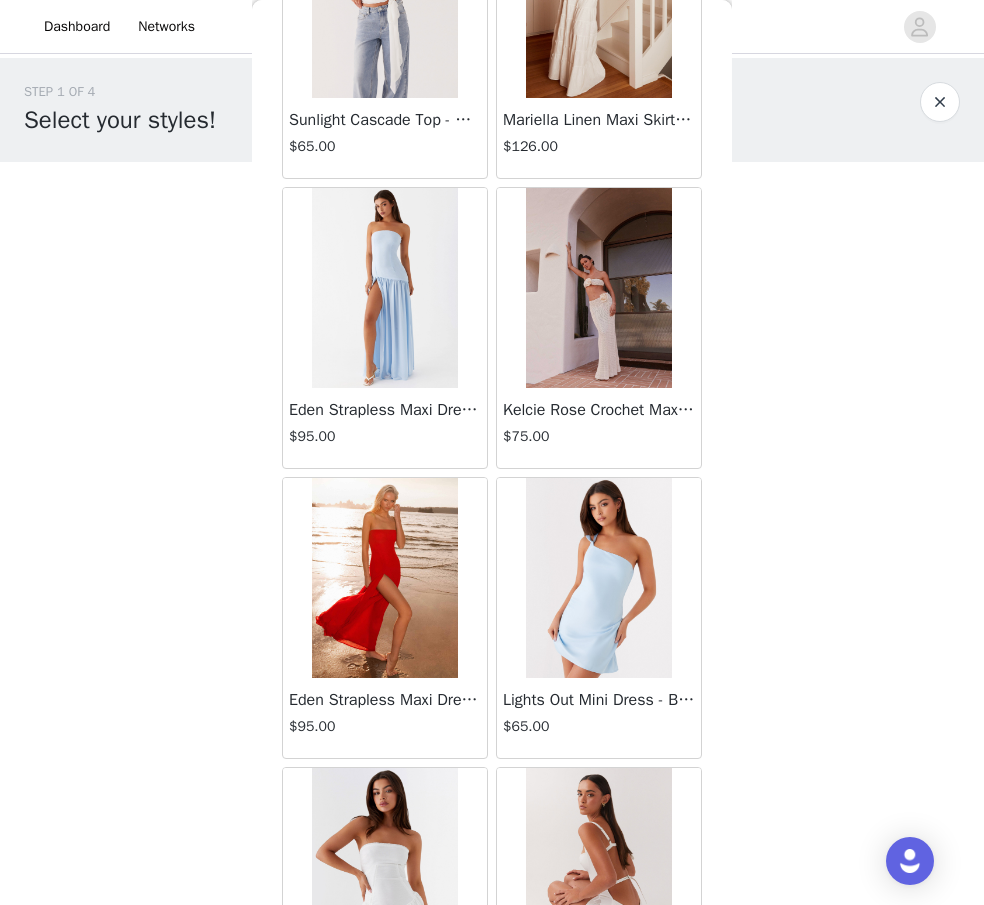 scroll, scrollTop: 5055, scrollLeft: 0, axis: vertical 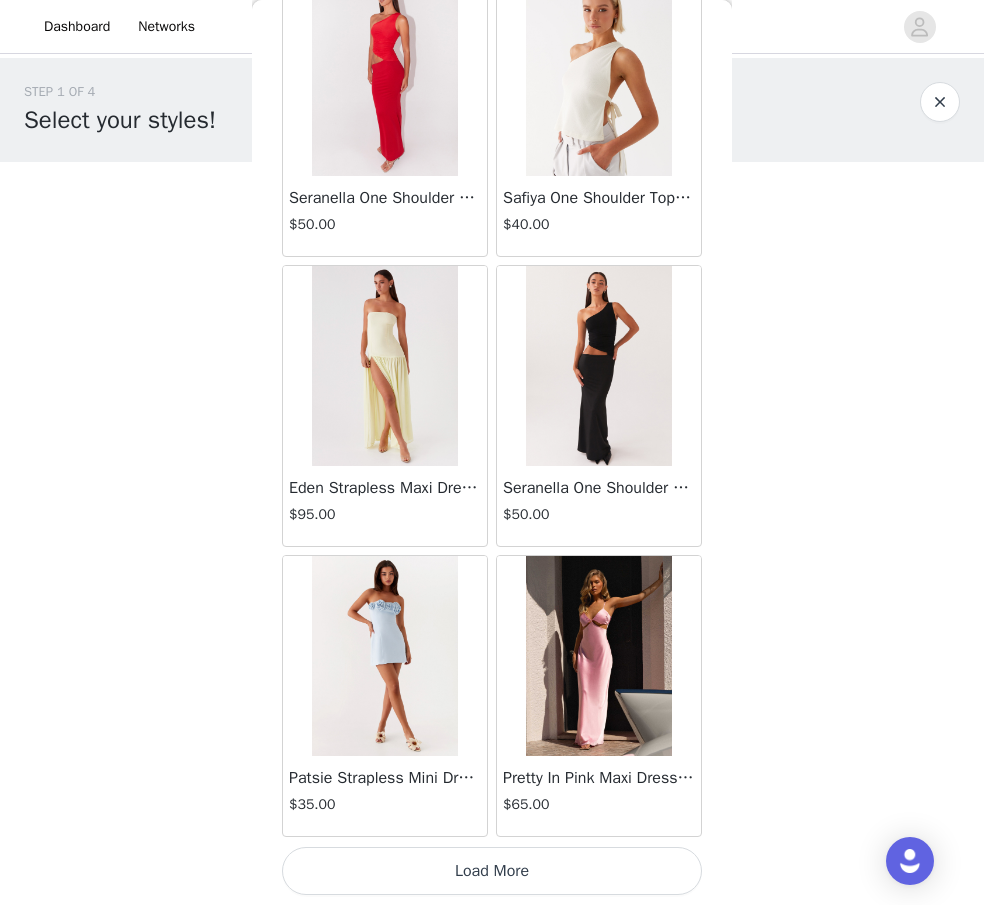 click on "Load More" at bounding box center [492, 871] 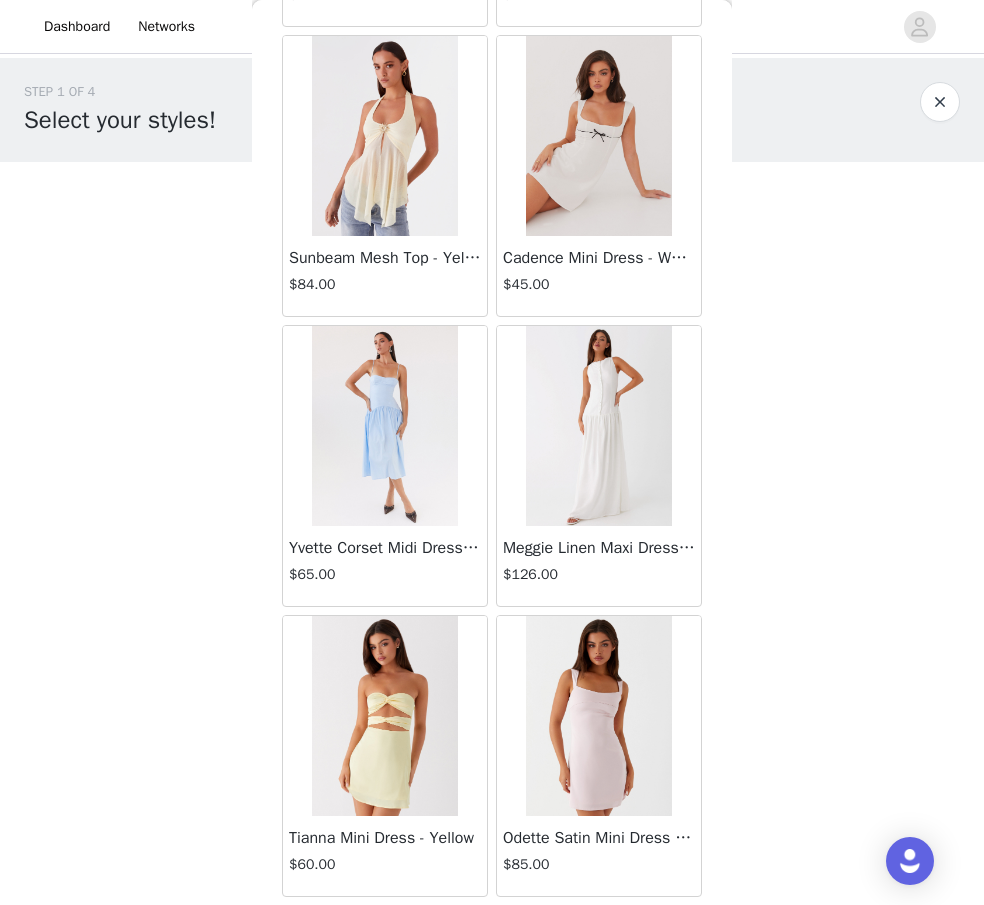 scroll, scrollTop: 7955, scrollLeft: 0, axis: vertical 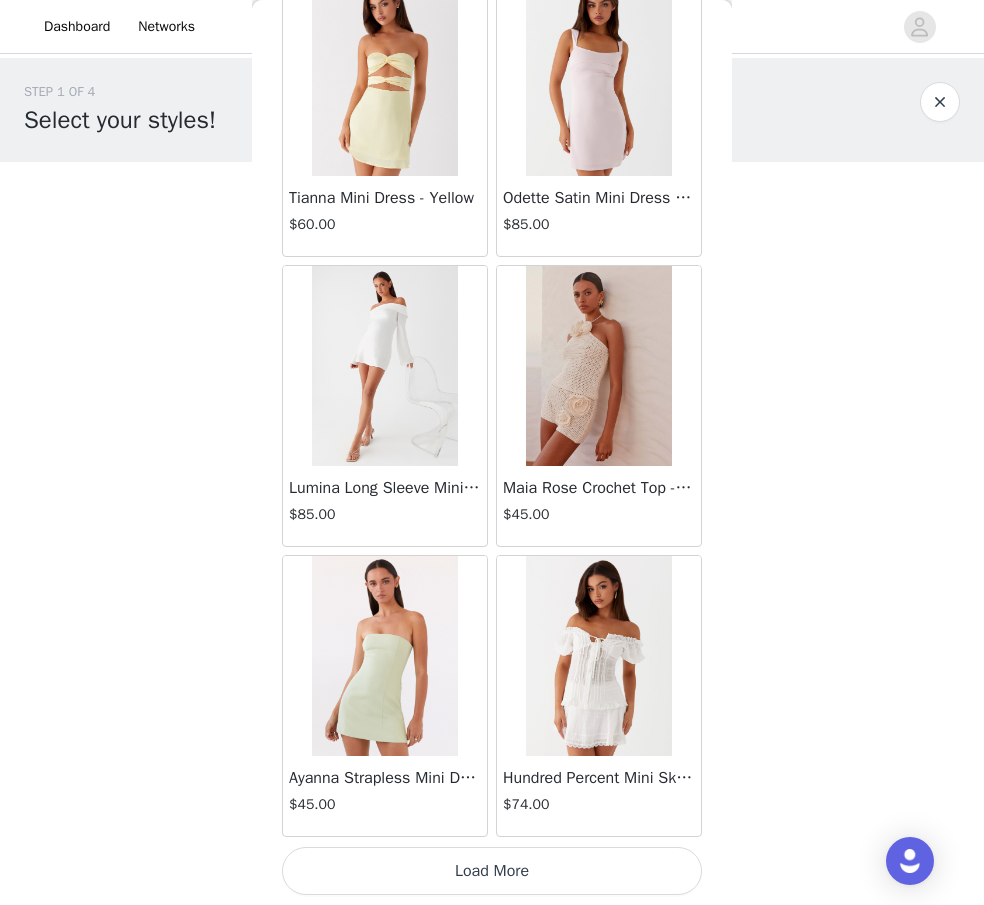 click on "Load More" at bounding box center [492, 871] 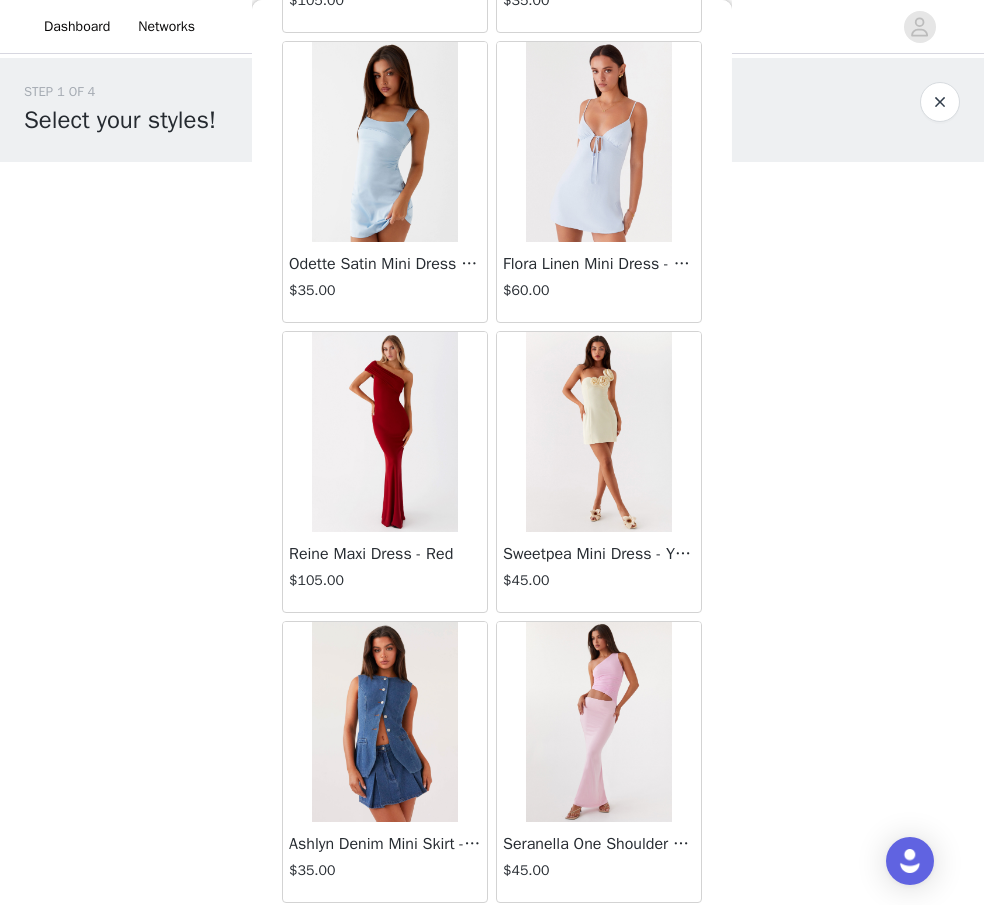 scroll, scrollTop: 10855, scrollLeft: 0, axis: vertical 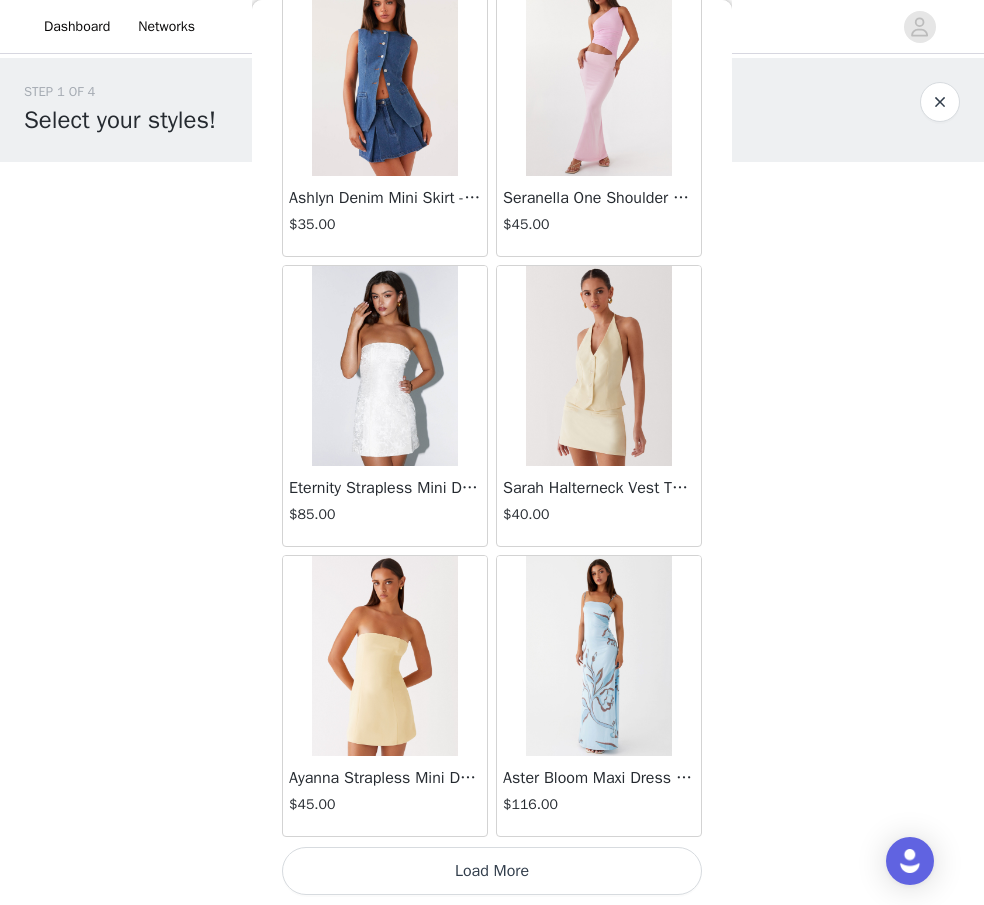 click on "Load More" at bounding box center [492, 871] 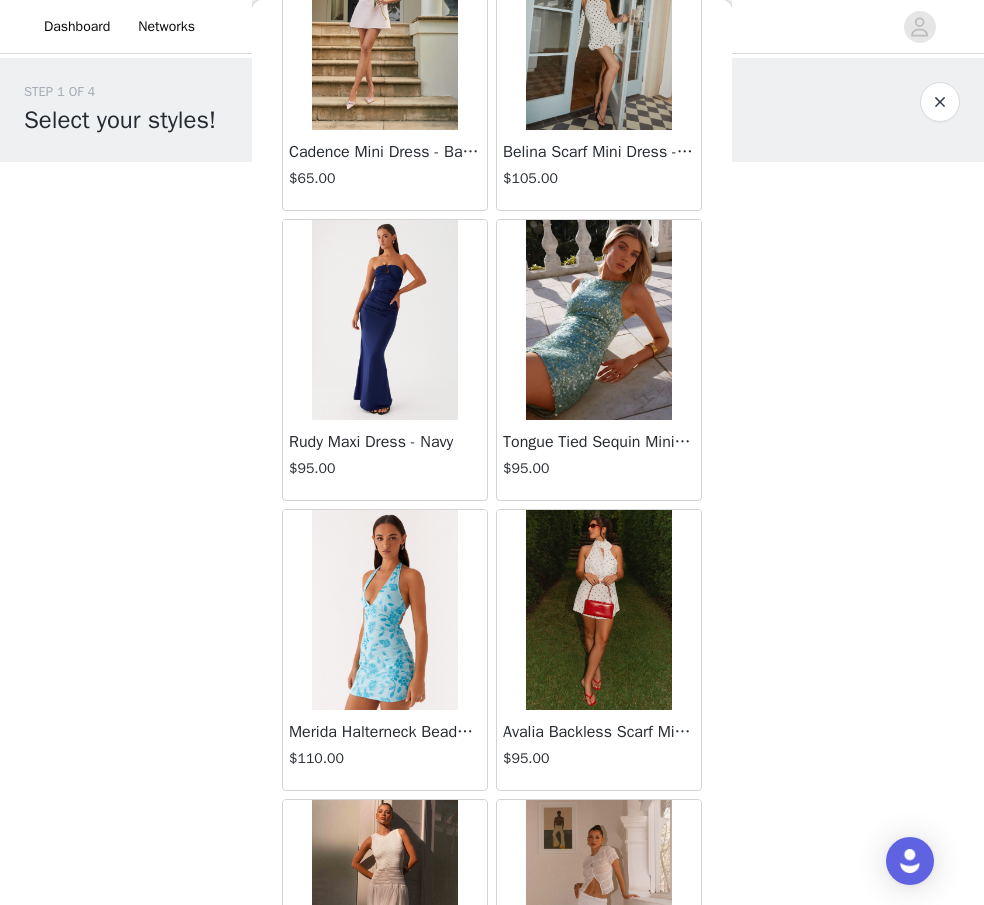 scroll, scrollTop: 13755, scrollLeft: 0, axis: vertical 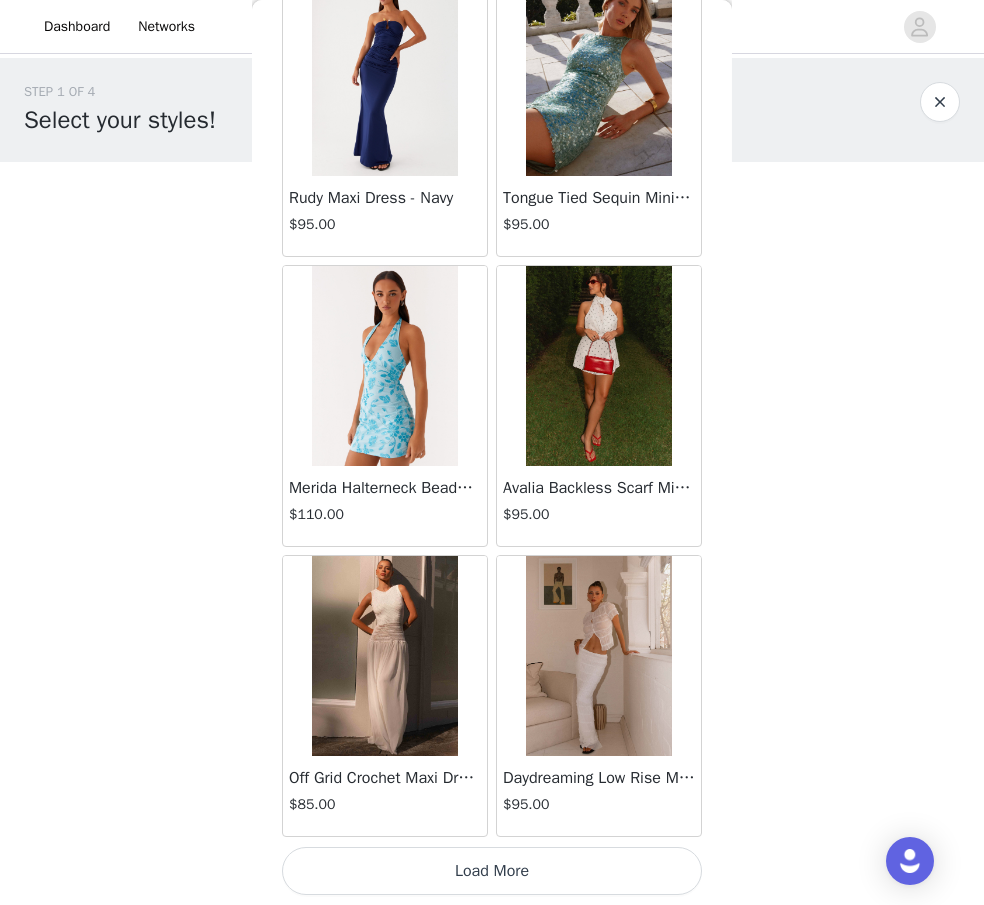 click on "Load More" at bounding box center [492, 871] 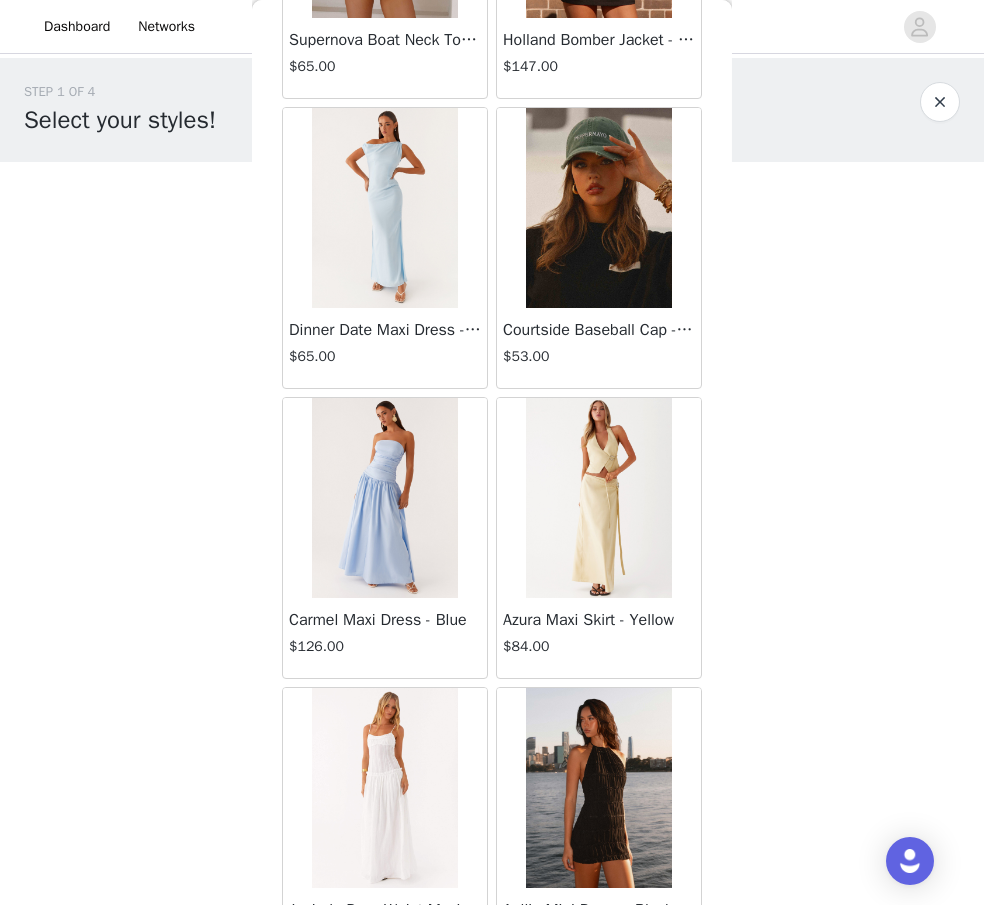 scroll, scrollTop: 16655, scrollLeft: 0, axis: vertical 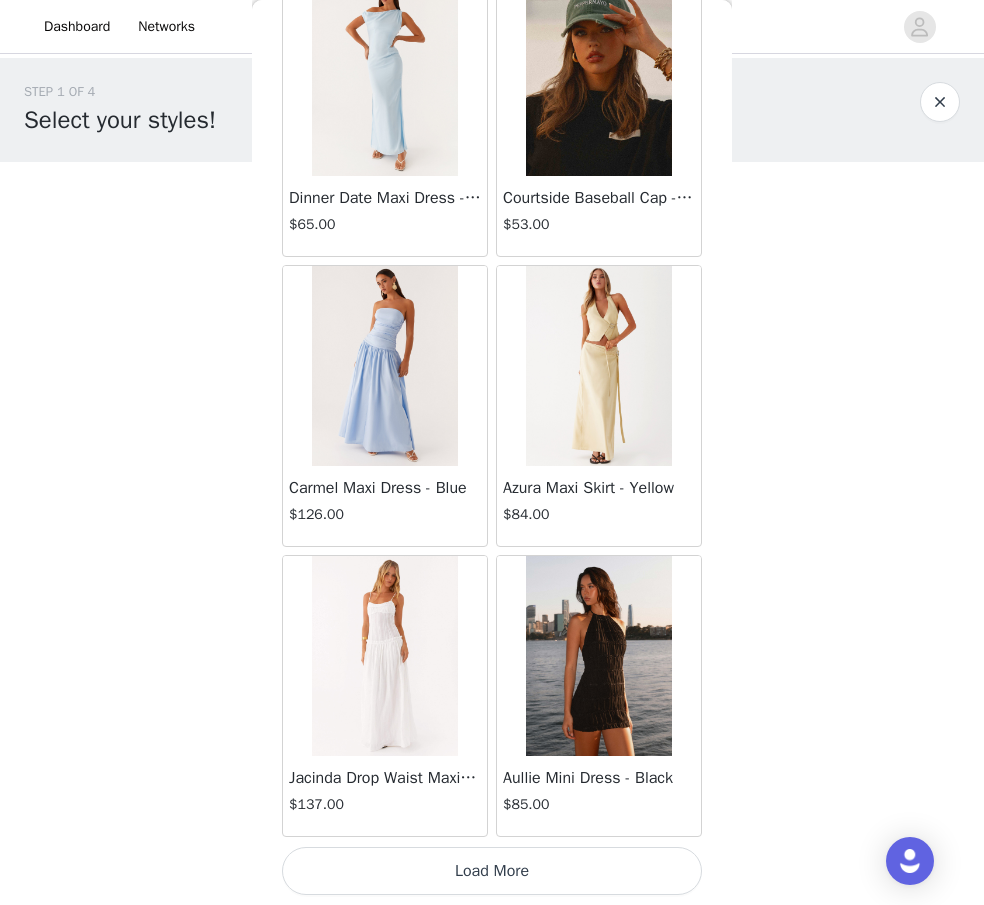 click on "Load More" at bounding box center (492, 871) 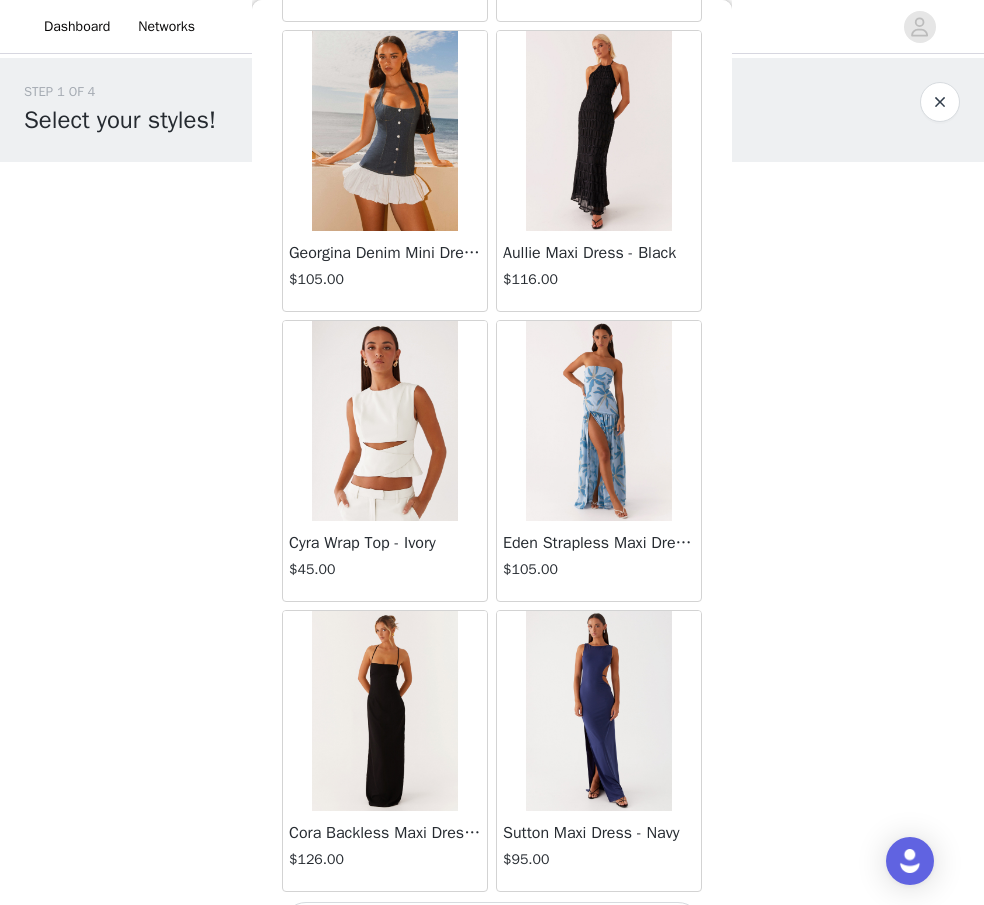 scroll, scrollTop: 19555, scrollLeft: 0, axis: vertical 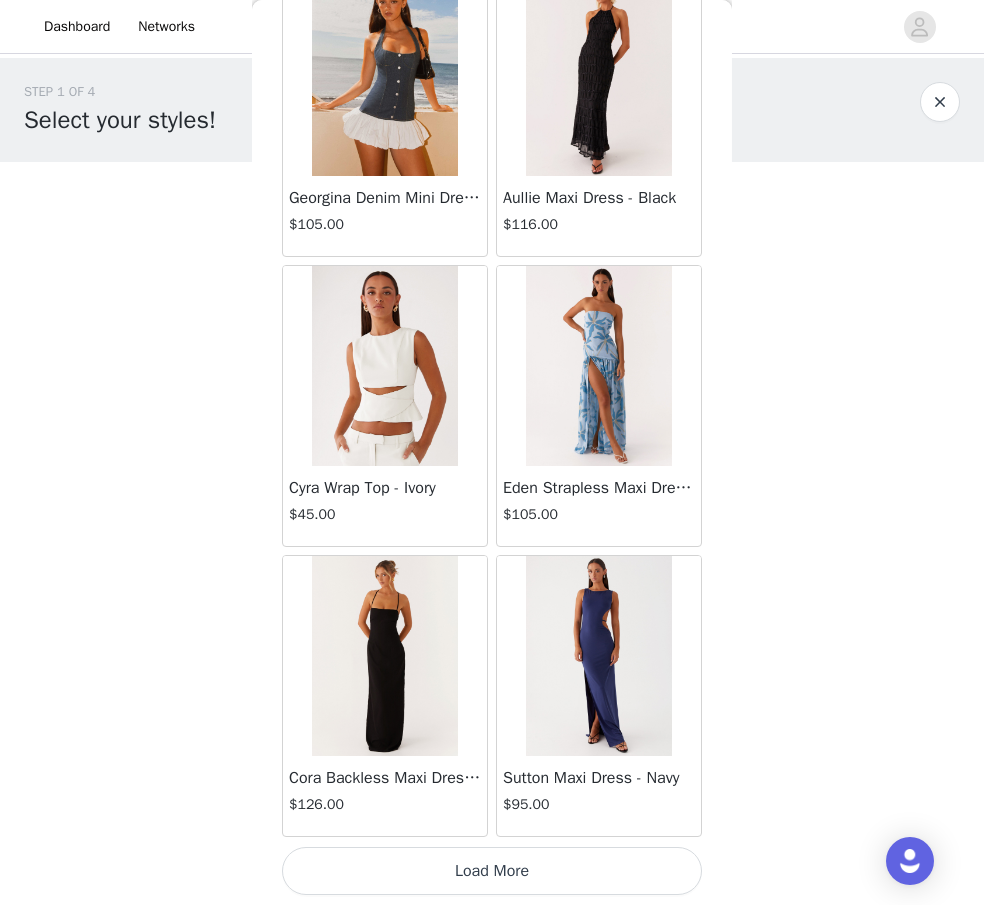 click on "Load More" at bounding box center [492, 871] 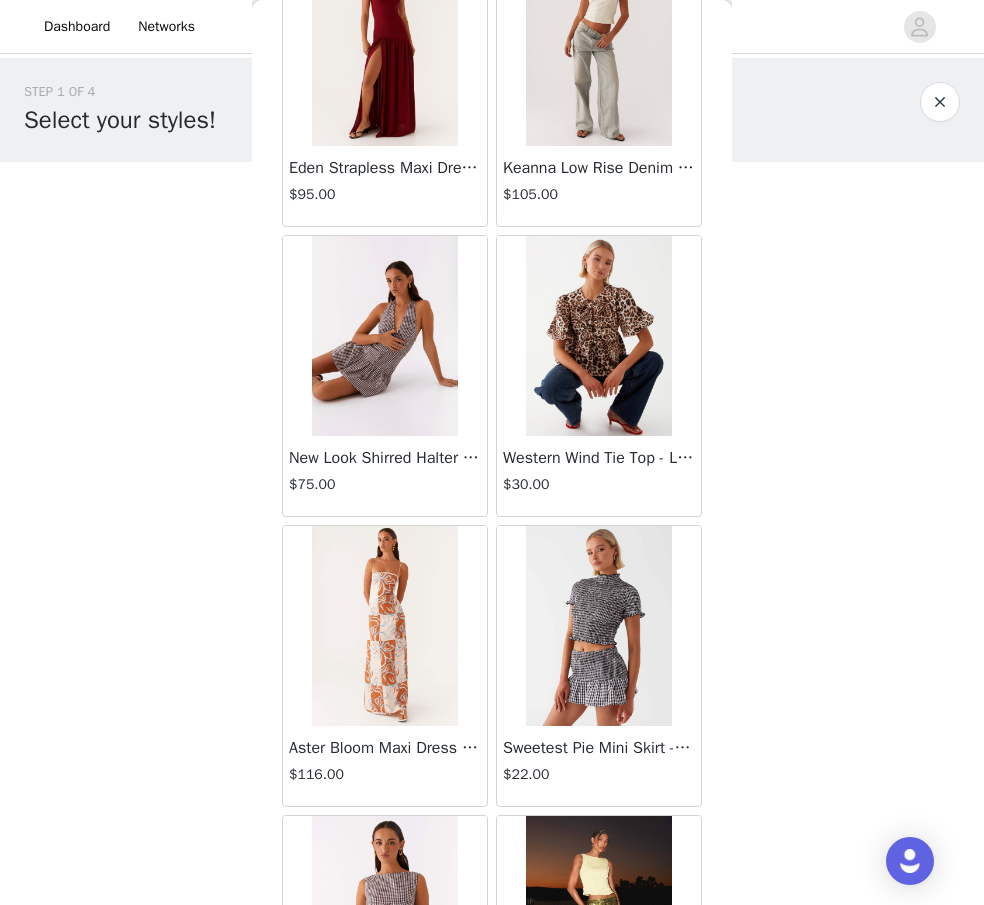 scroll, scrollTop: 22455, scrollLeft: 0, axis: vertical 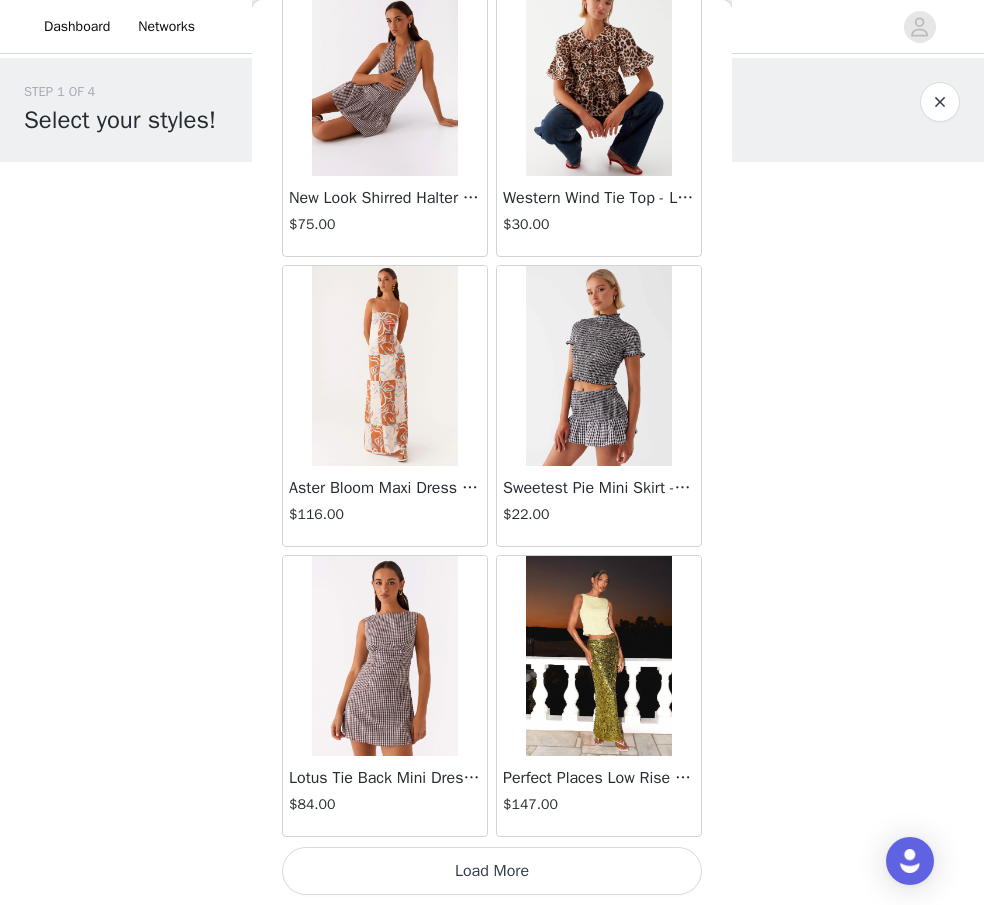 click on "Load More" at bounding box center (492, 871) 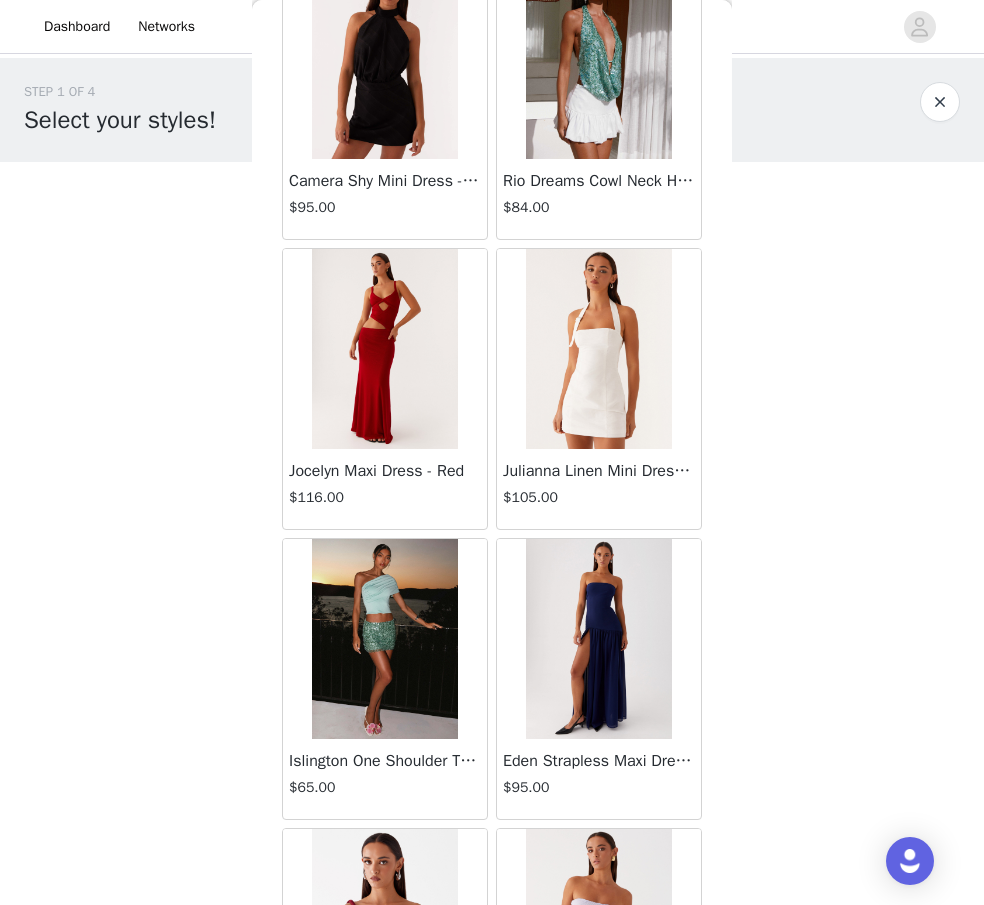 scroll, scrollTop: 25355, scrollLeft: 0, axis: vertical 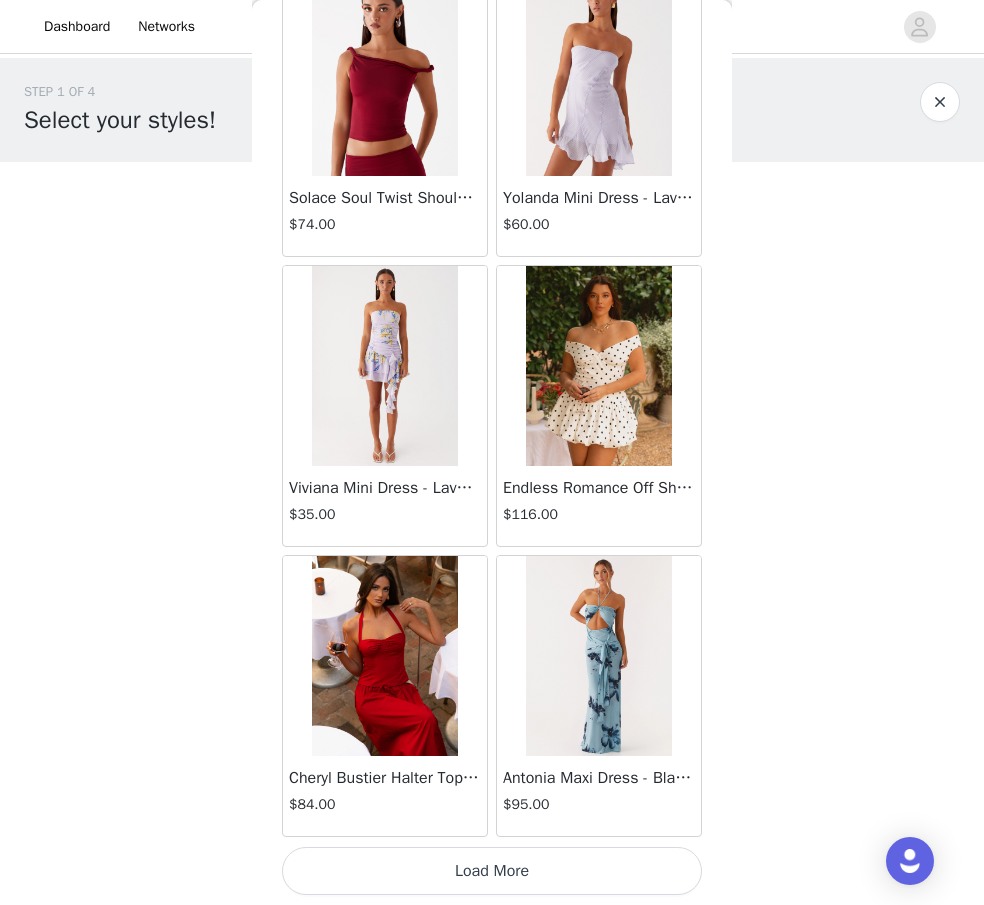 click on "Load More" at bounding box center [492, 871] 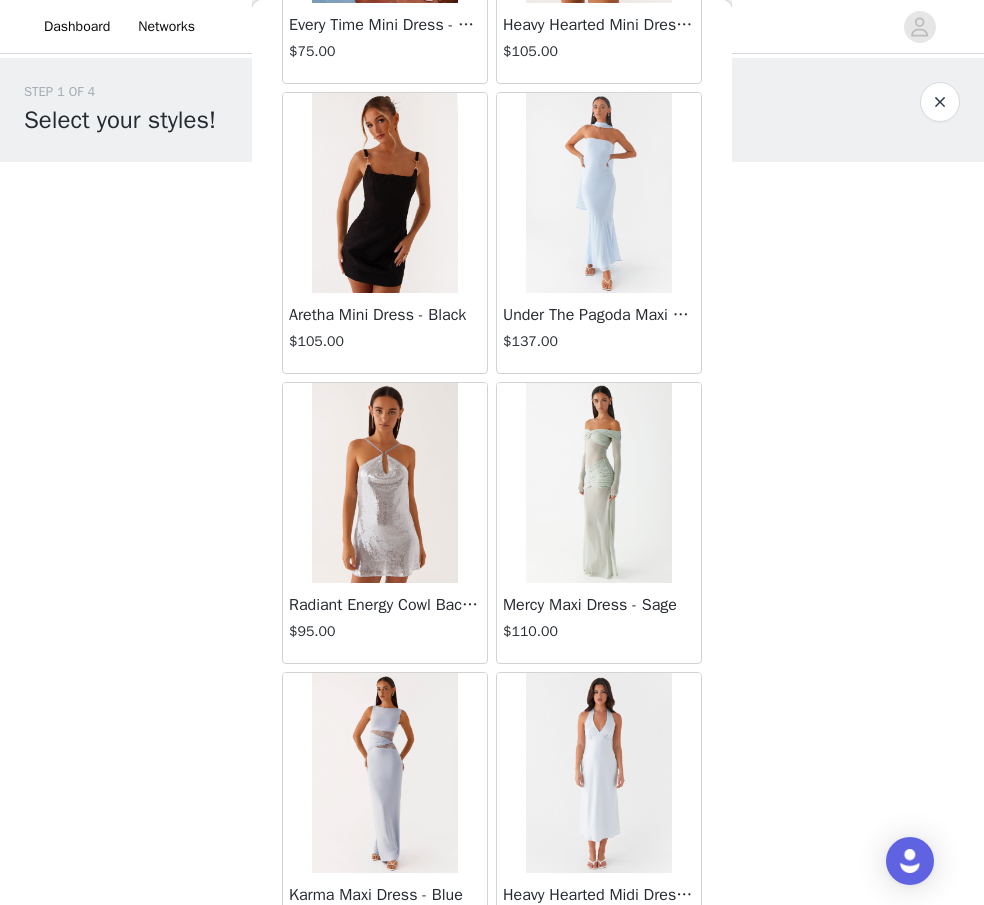 scroll, scrollTop: 28255, scrollLeft: 0, axis: vertical 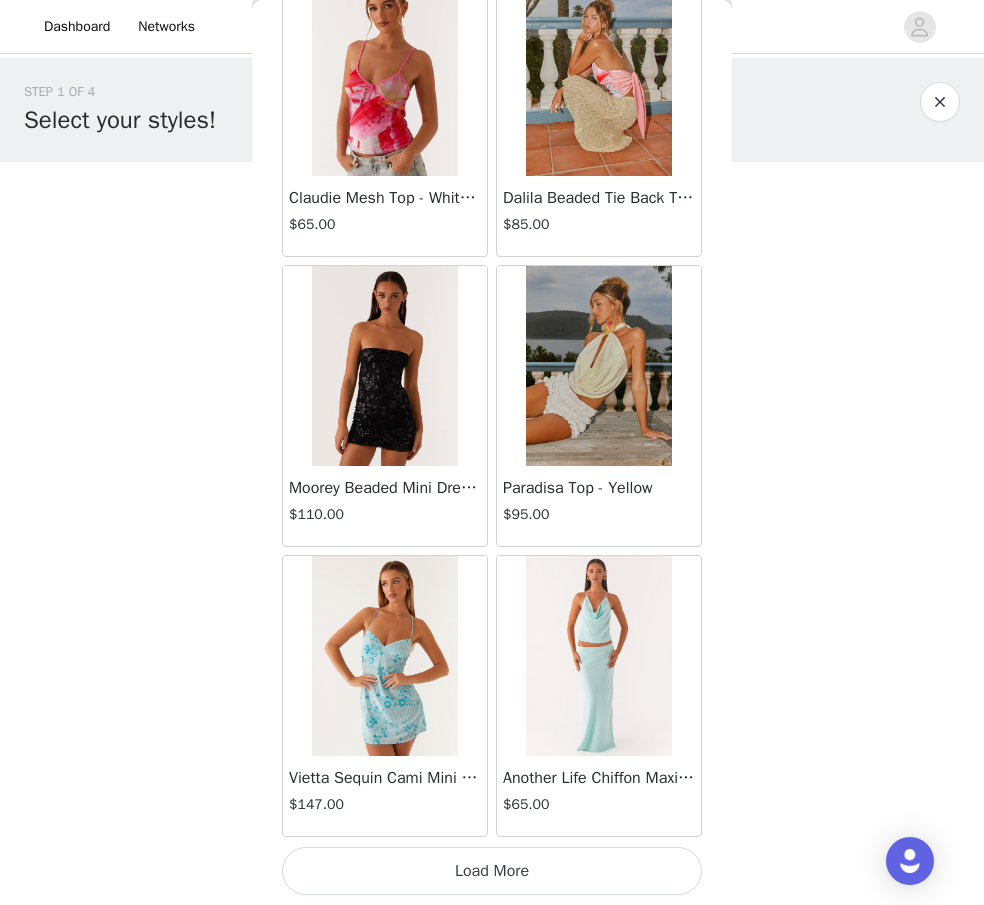 click on "Load More" at bounding box center (492, 871) 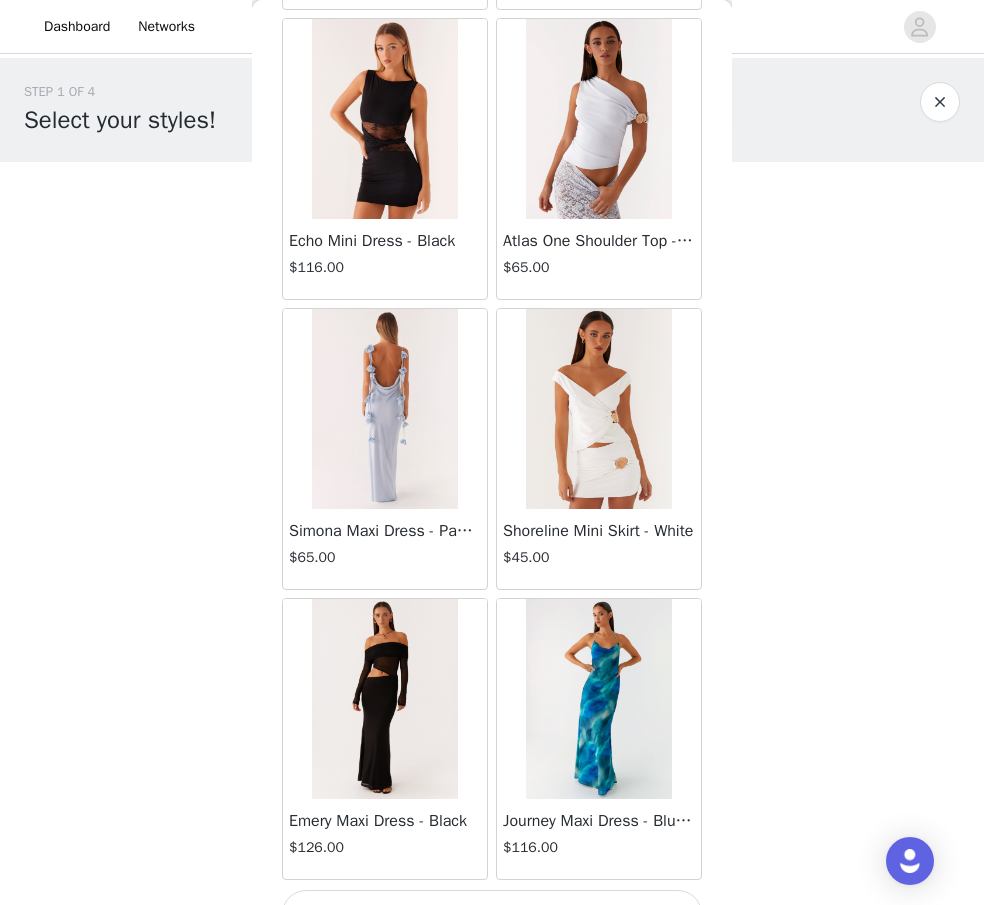 scroll, scrollTop: 31155, scrollLeft: 0, axis: vertical 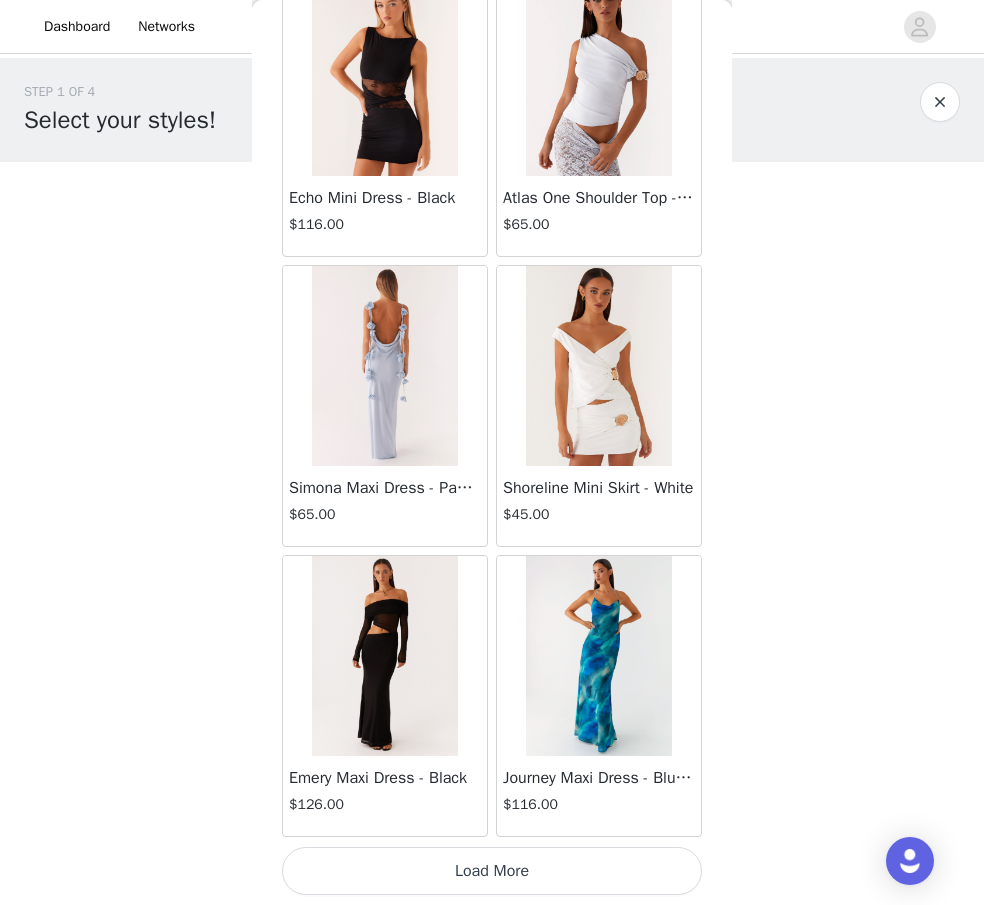 click on "Load More" at bounding box center (492, 871) 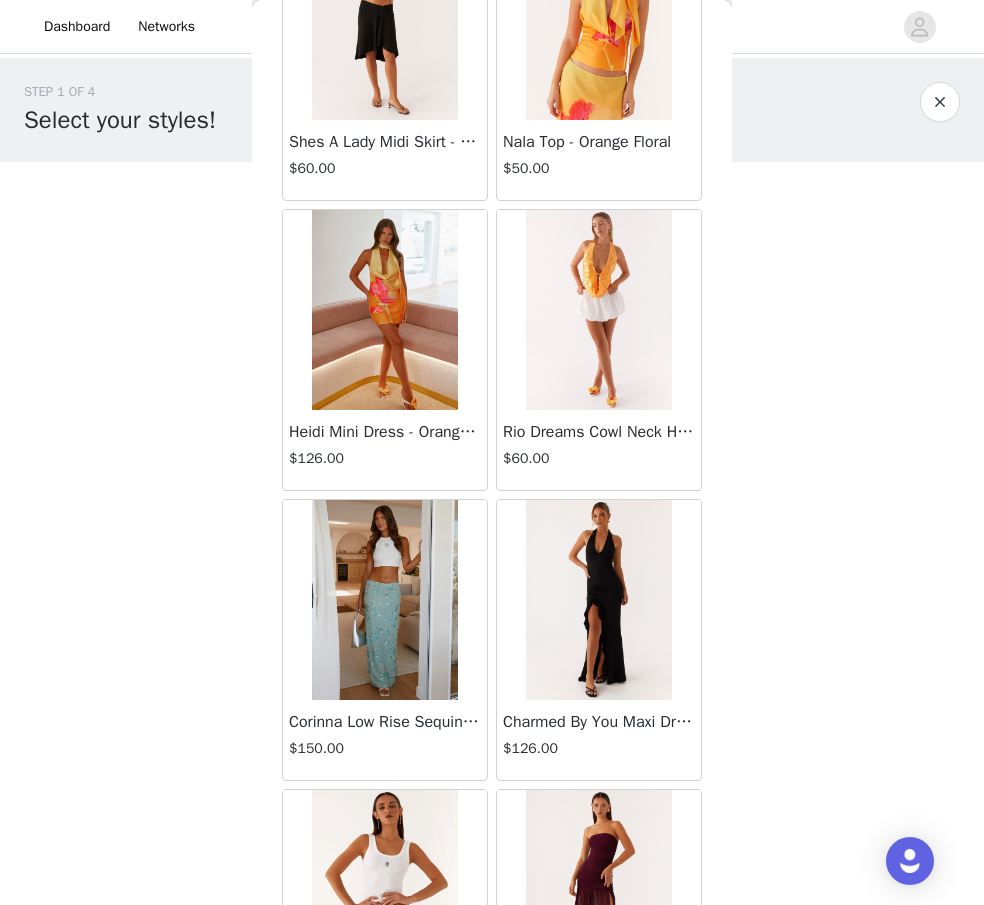 scroll, scrollTop: 34055, scrollLeft: 0, axis: vertical 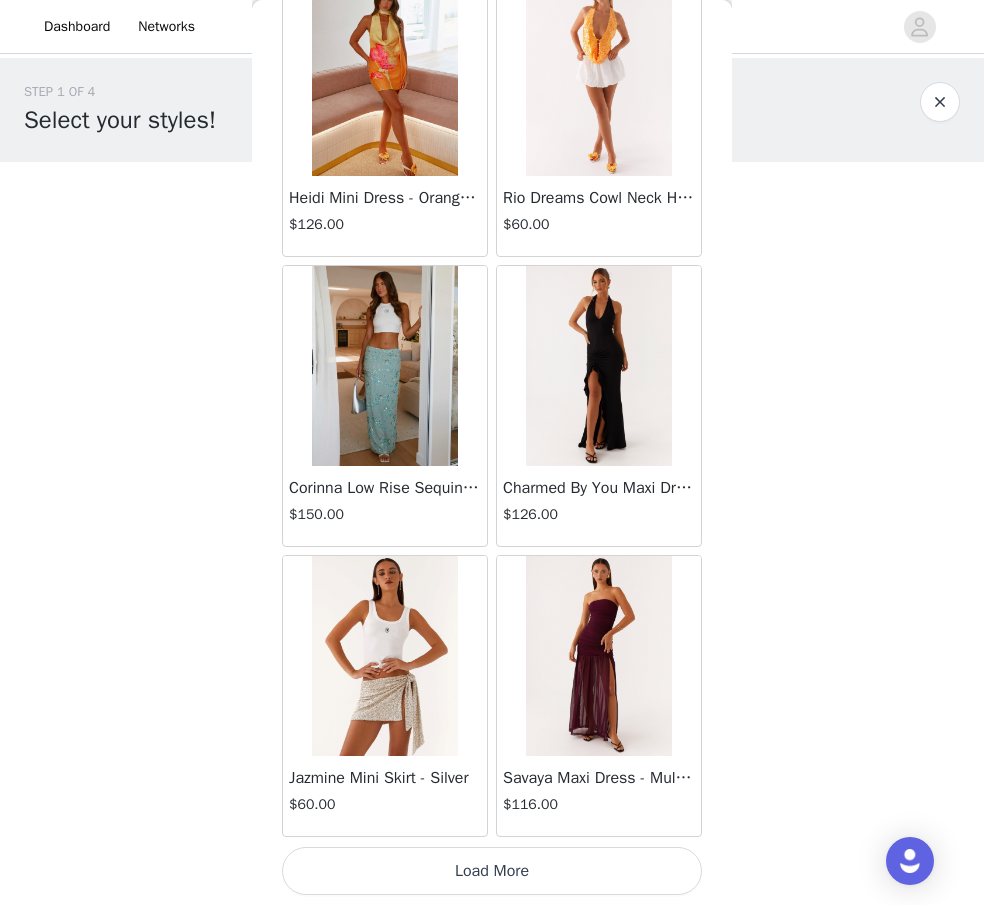 click on "Load More" at bounding box center [492, 871] 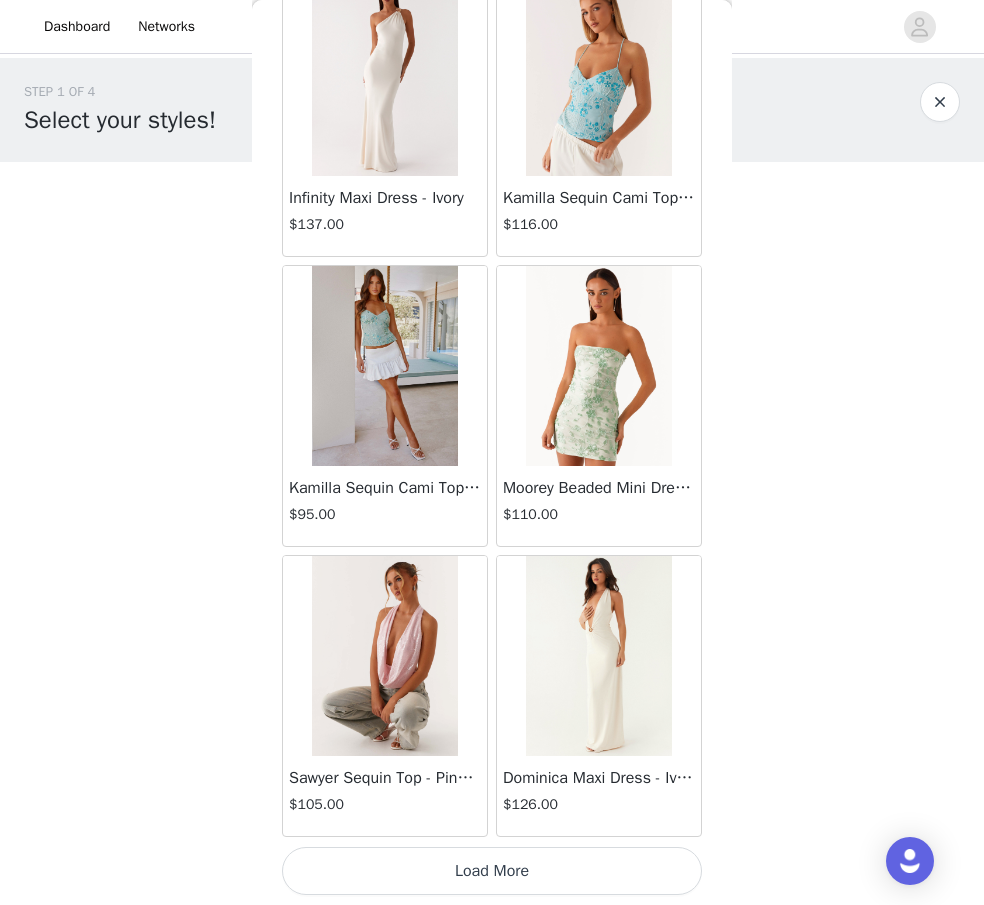 click on "Load More" at bounding box center (492, 871) 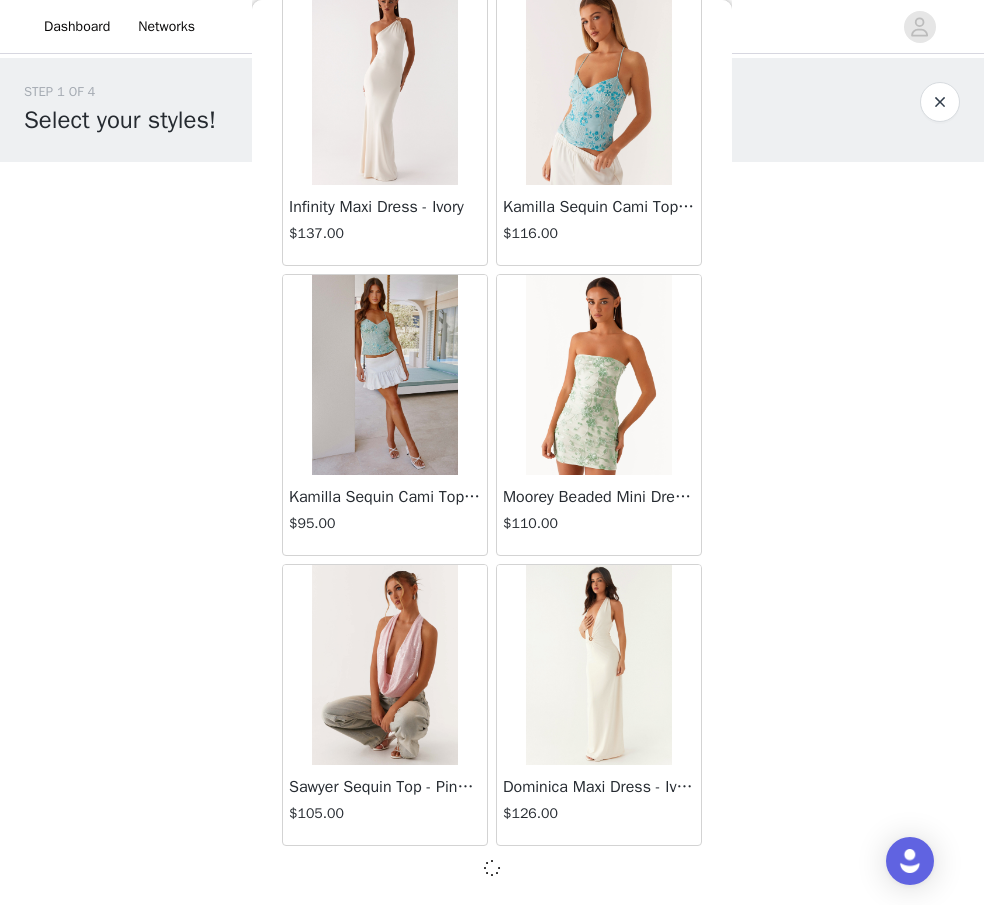 scroll, scrollTop: 144, scrollLeft: 0, axis: vertical 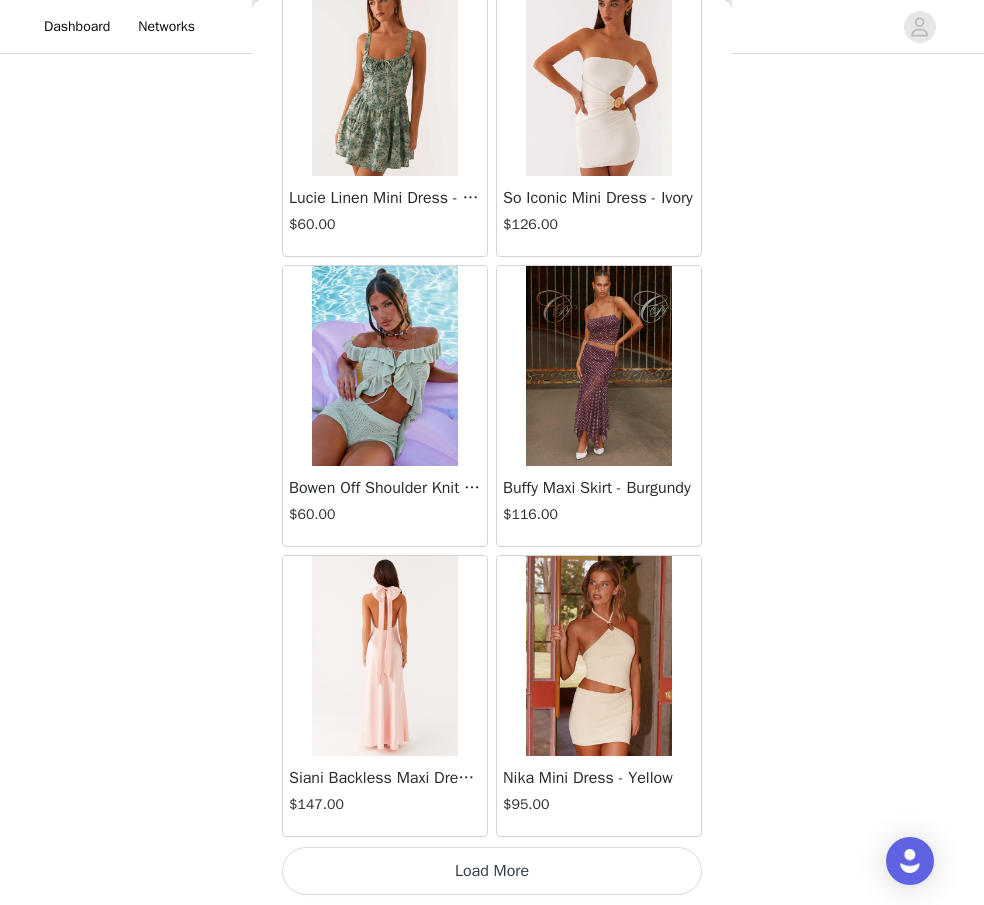 click on "Load More" at bounding box center (492, 871) 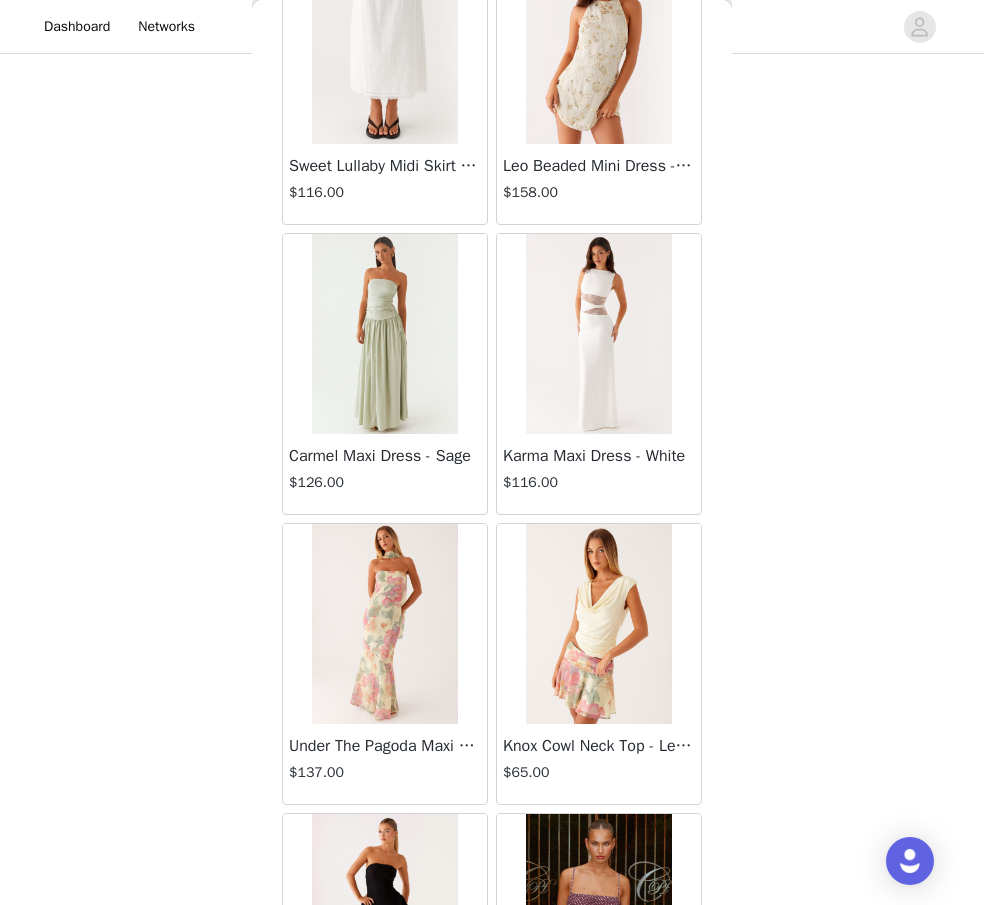 scroll, scrollTop: 42755, scrollLeft: 0, axis: vertical 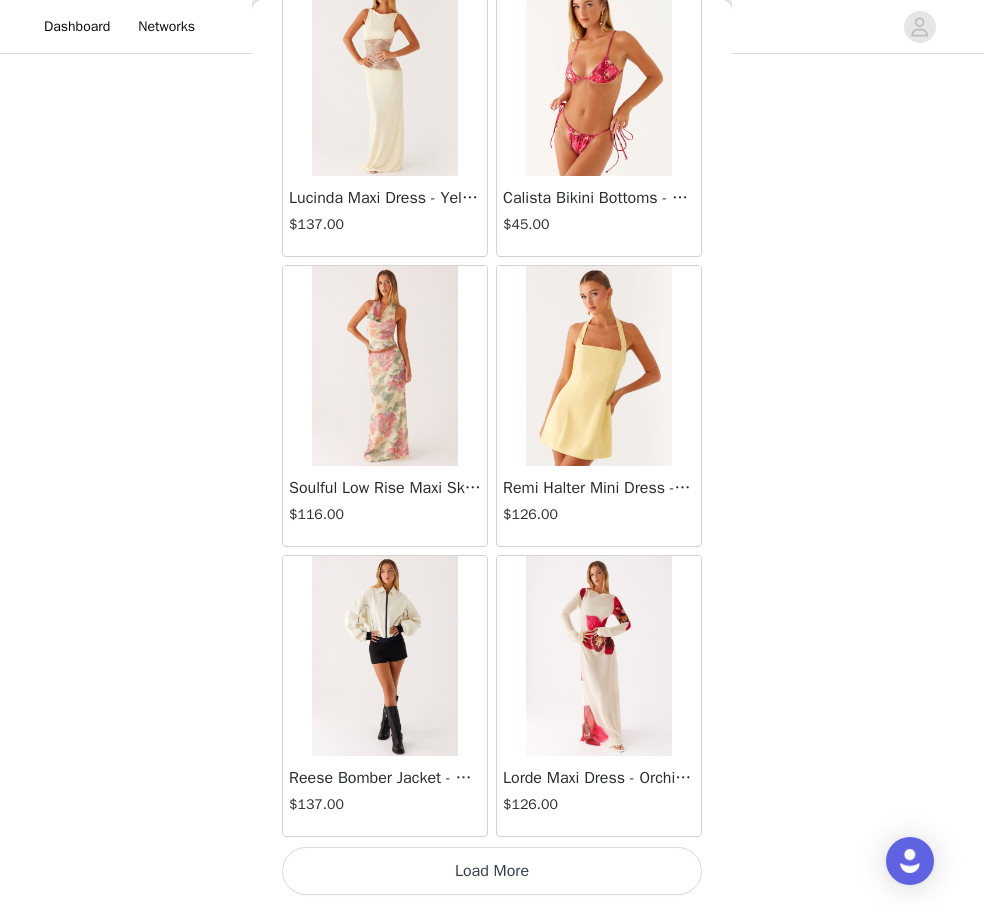 click on "Load More" at bounding box center [492, 871] 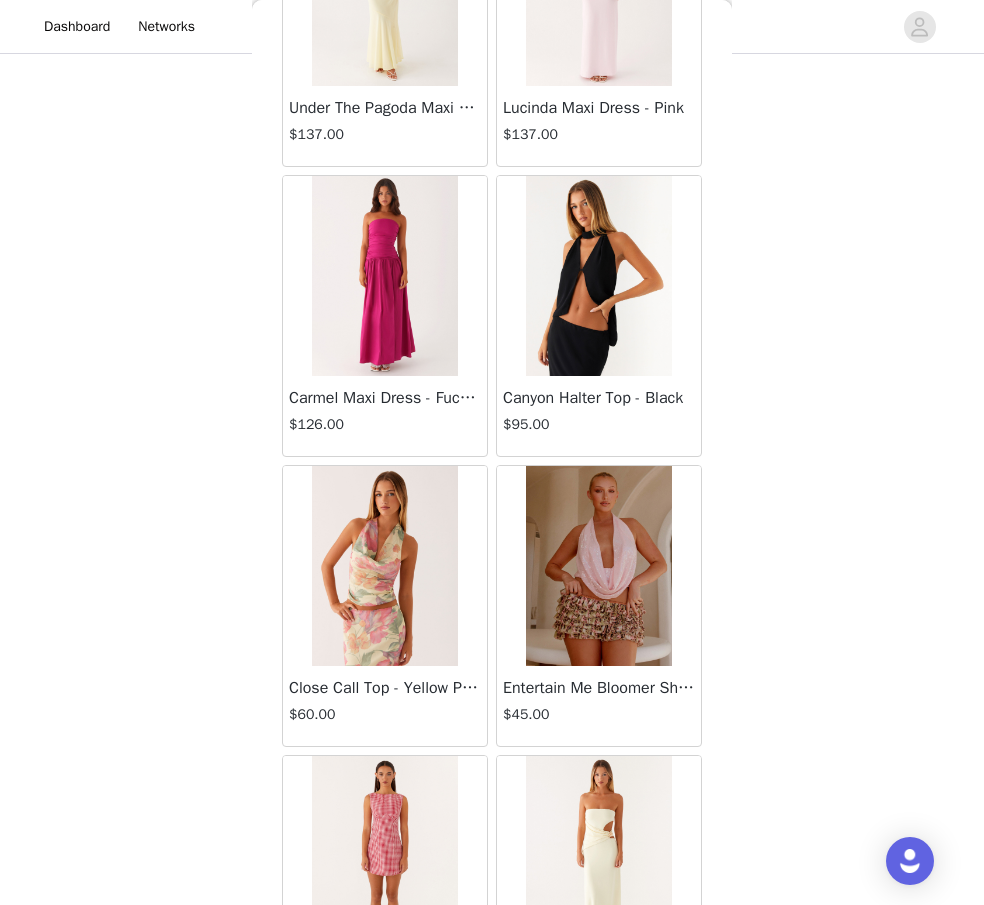 scroll, scrollTop: 45655, scrollLeft: 0, axis: vertical 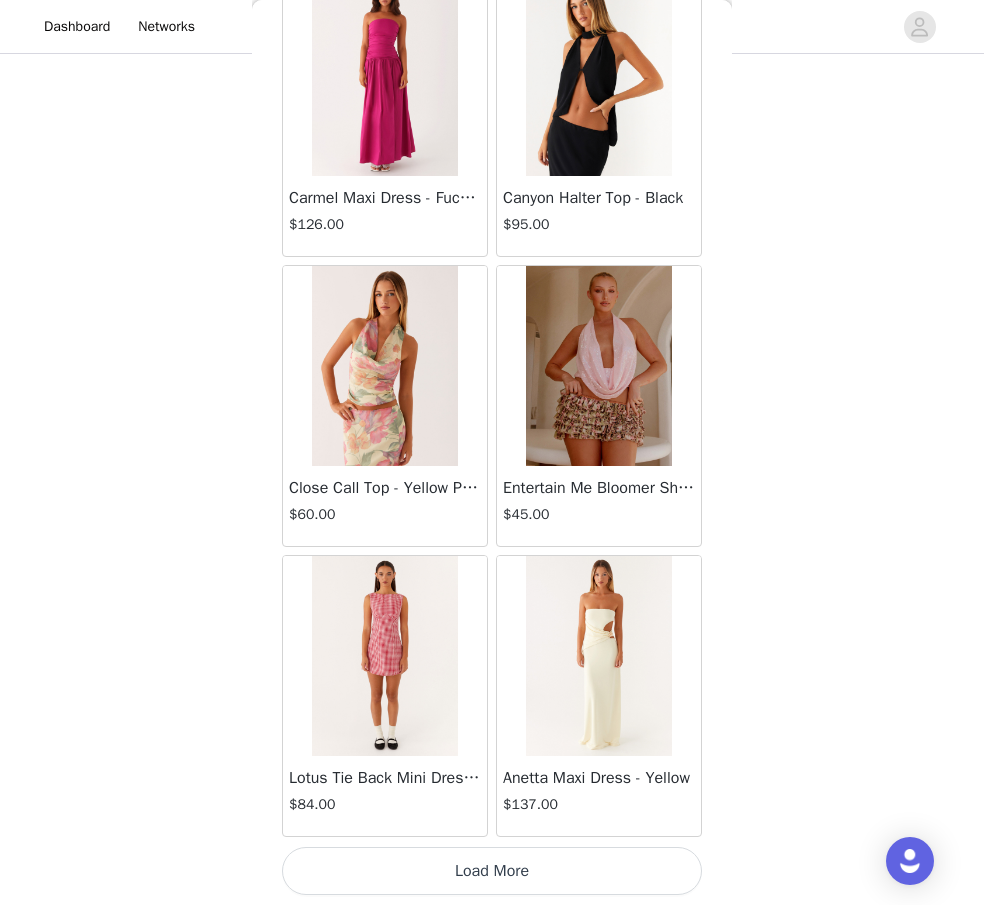 click on "Load More" at bounding box center (492, 871) 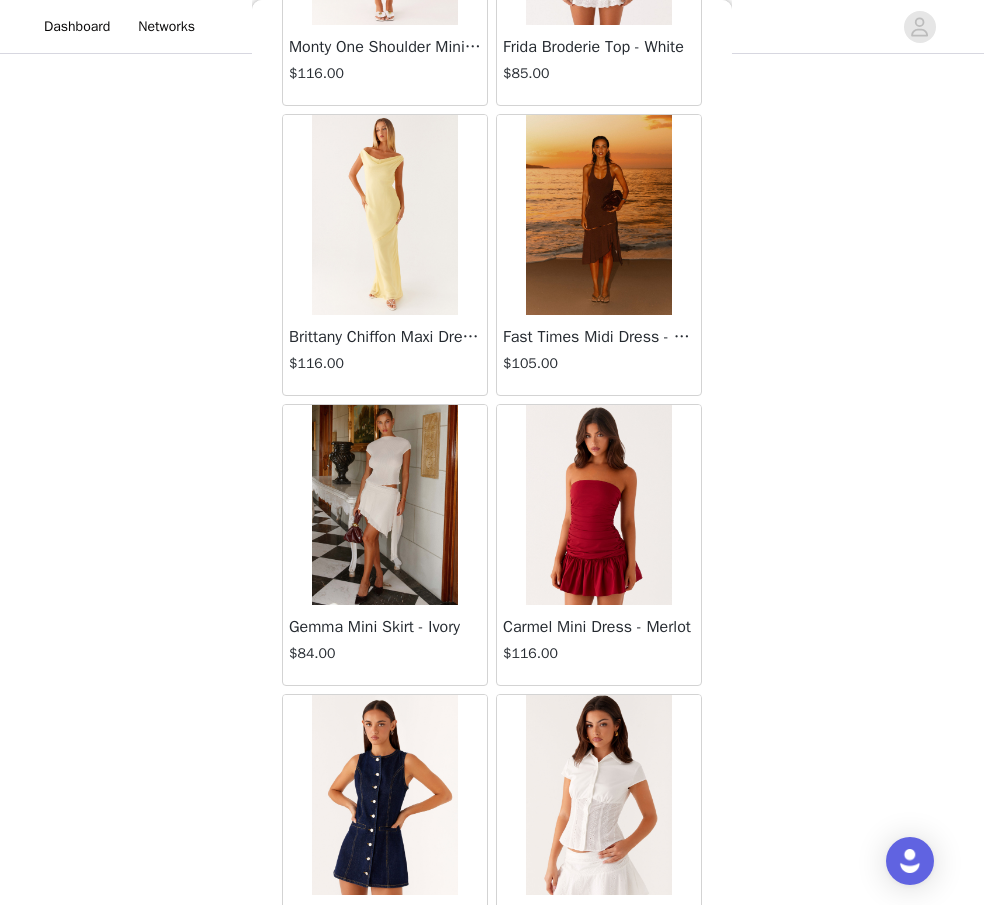 scroll, scrollTop: 48555, scrollLeft: 0, axis: vertical 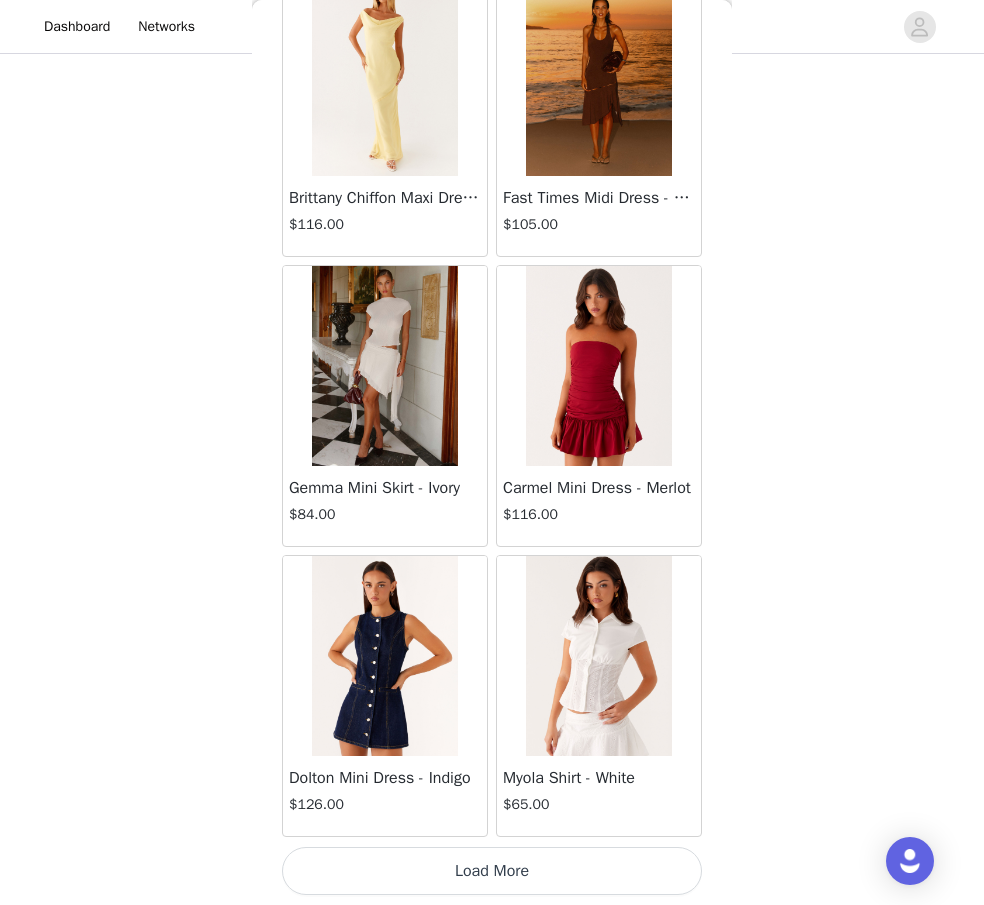 click on "Load More" at bounding box center (492, 871) 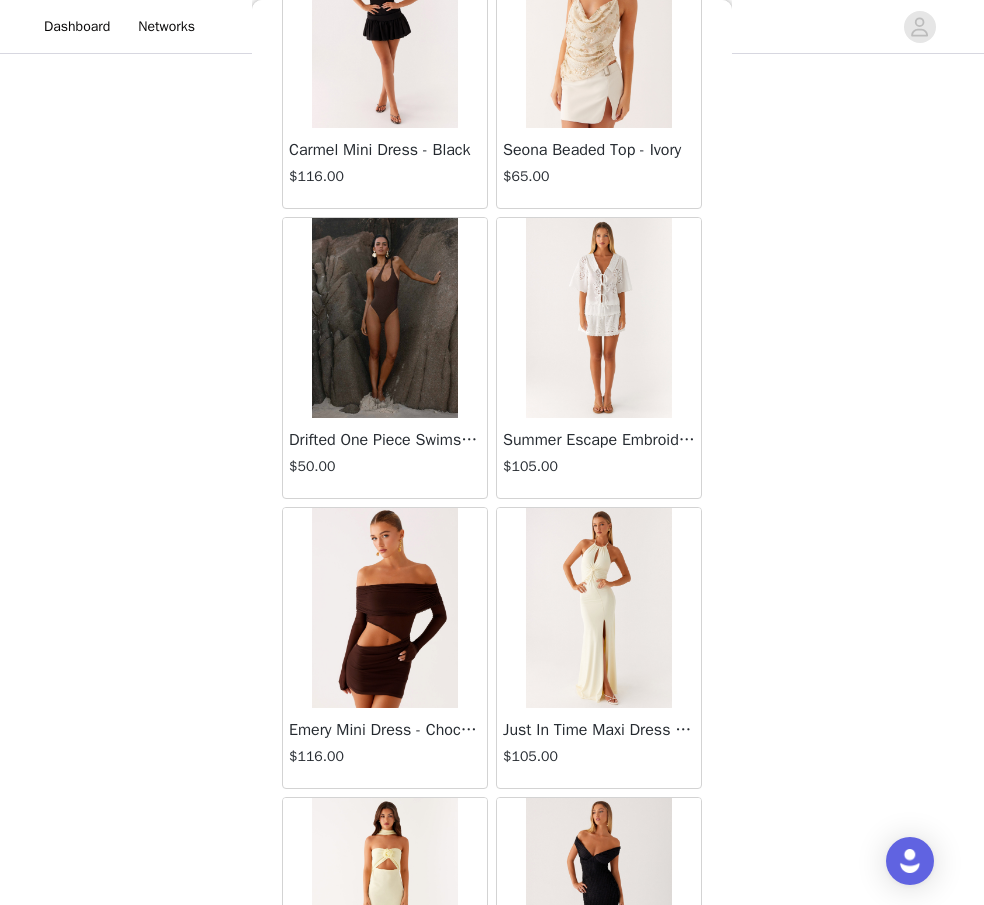 scroll, scrollTop: 51455, scrollLeft: 0, axis: vertical 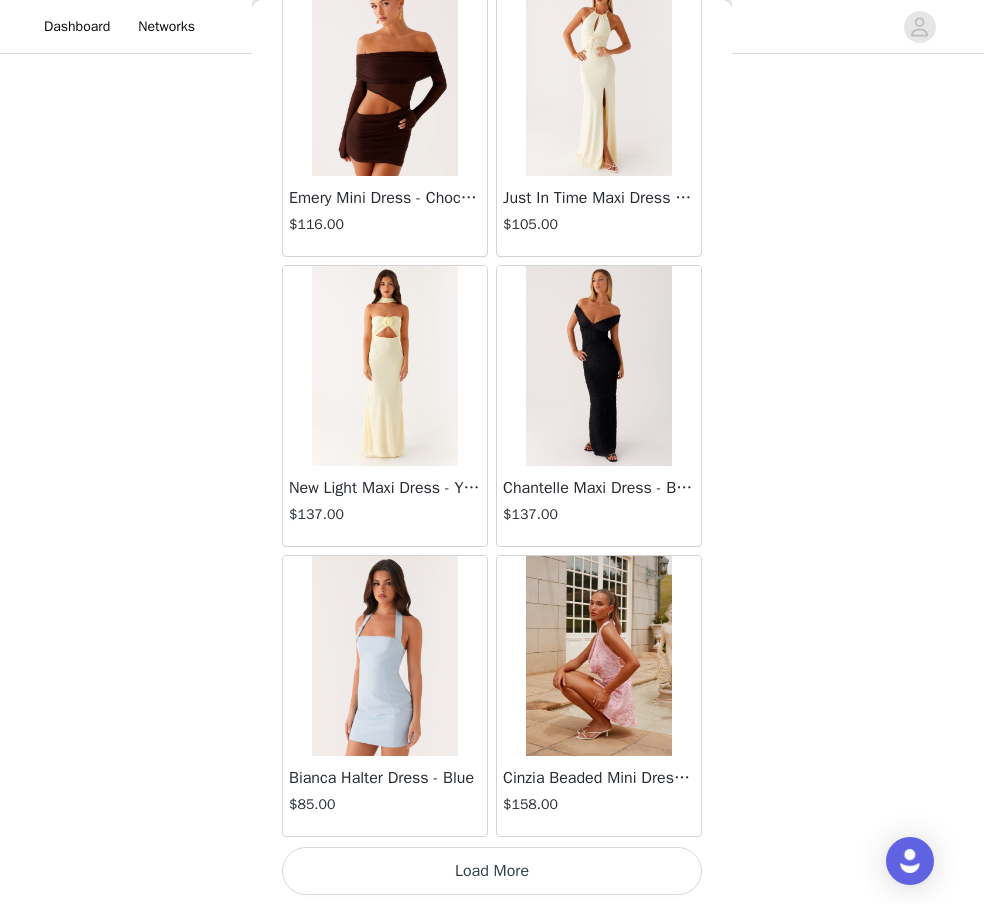 click on "Load More" at bounding box center [492, 871] 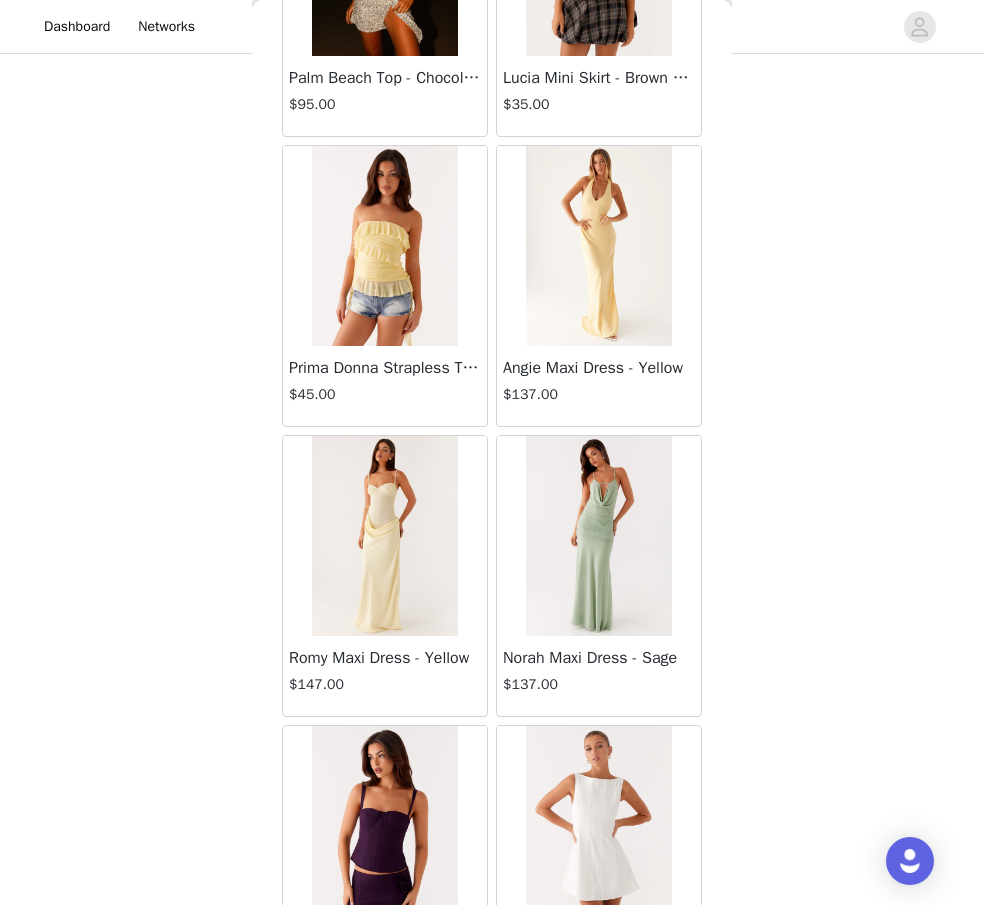 scroll, scrollTop: 54355, scrollLeft: 0, axis: vertical 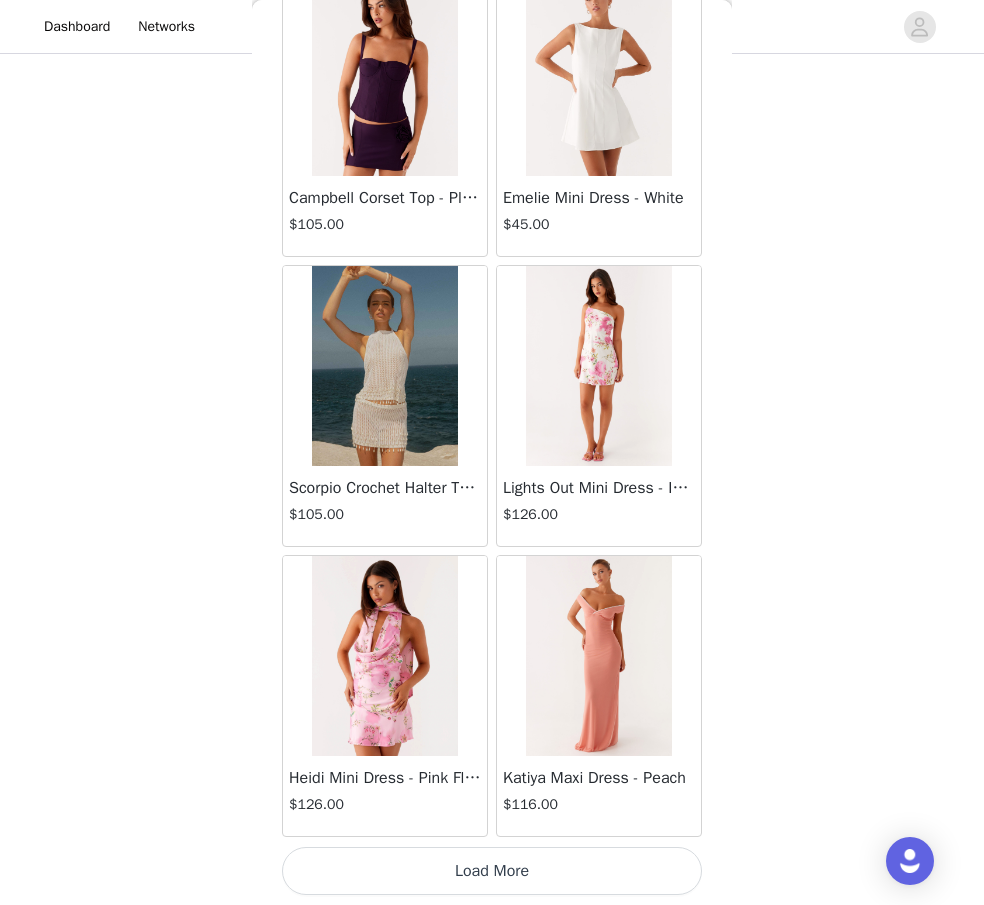 click on "Load More" at bounding box center (492, 871) 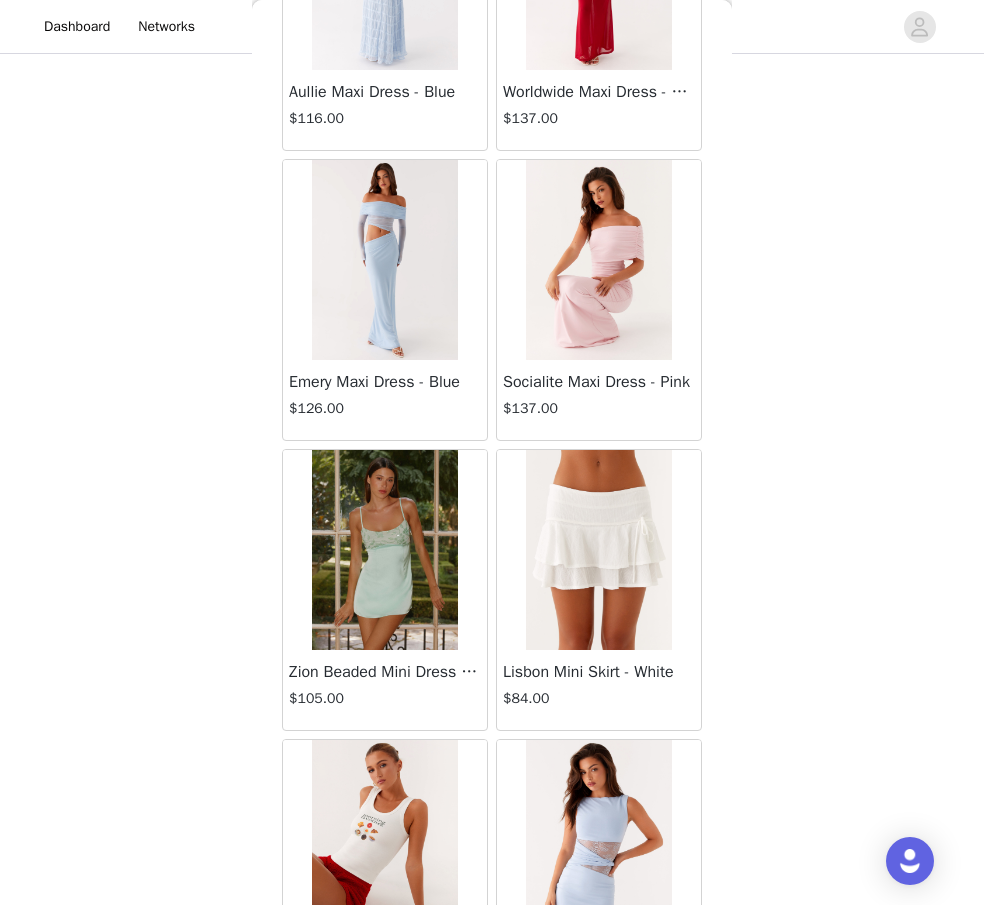 scroll, scrollTop: 57255, scrollLeft: 0, axis: vertical 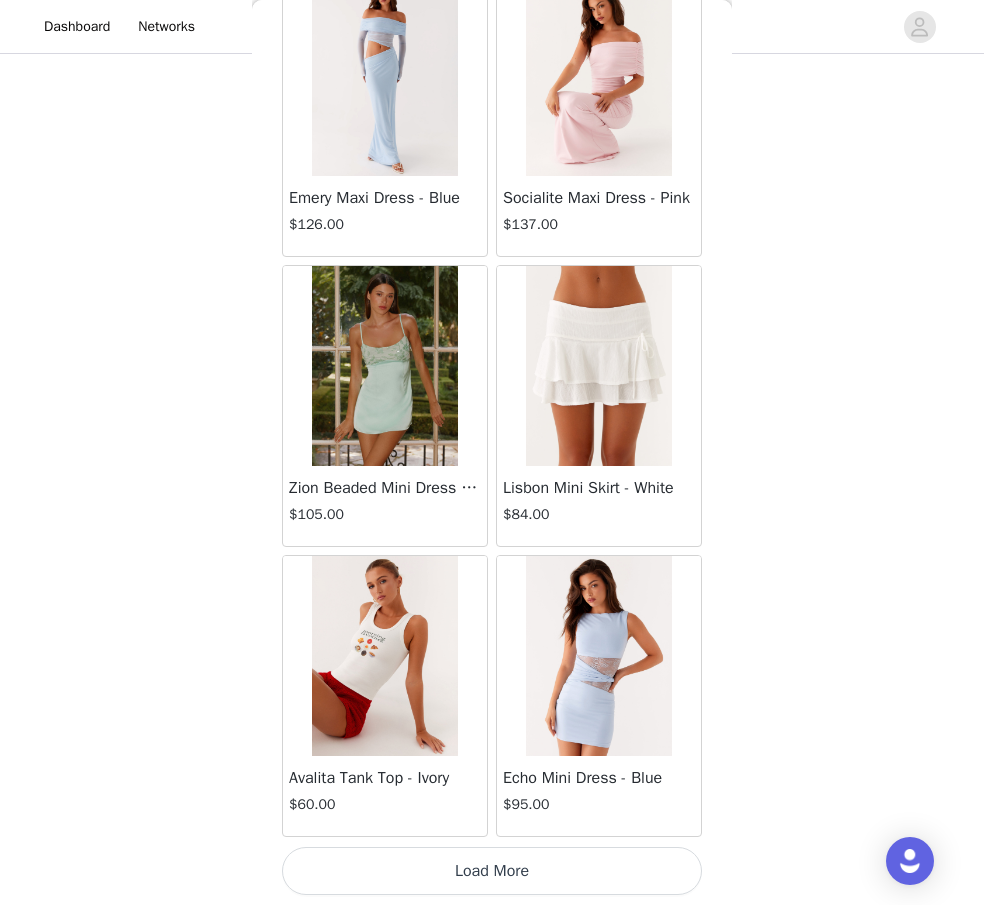 click on "Load More" at bounding box center (492, 871) 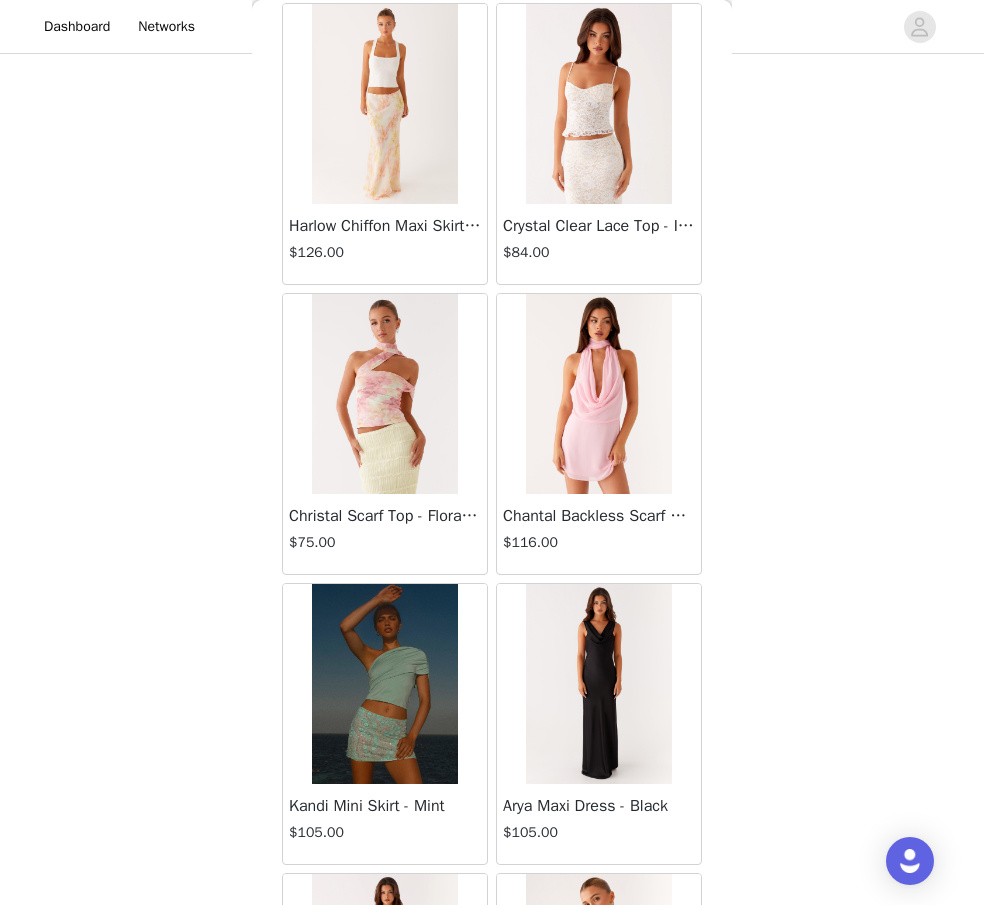 scroll, scrollTop: 60155, scrollLeft: 0, axis: vertical 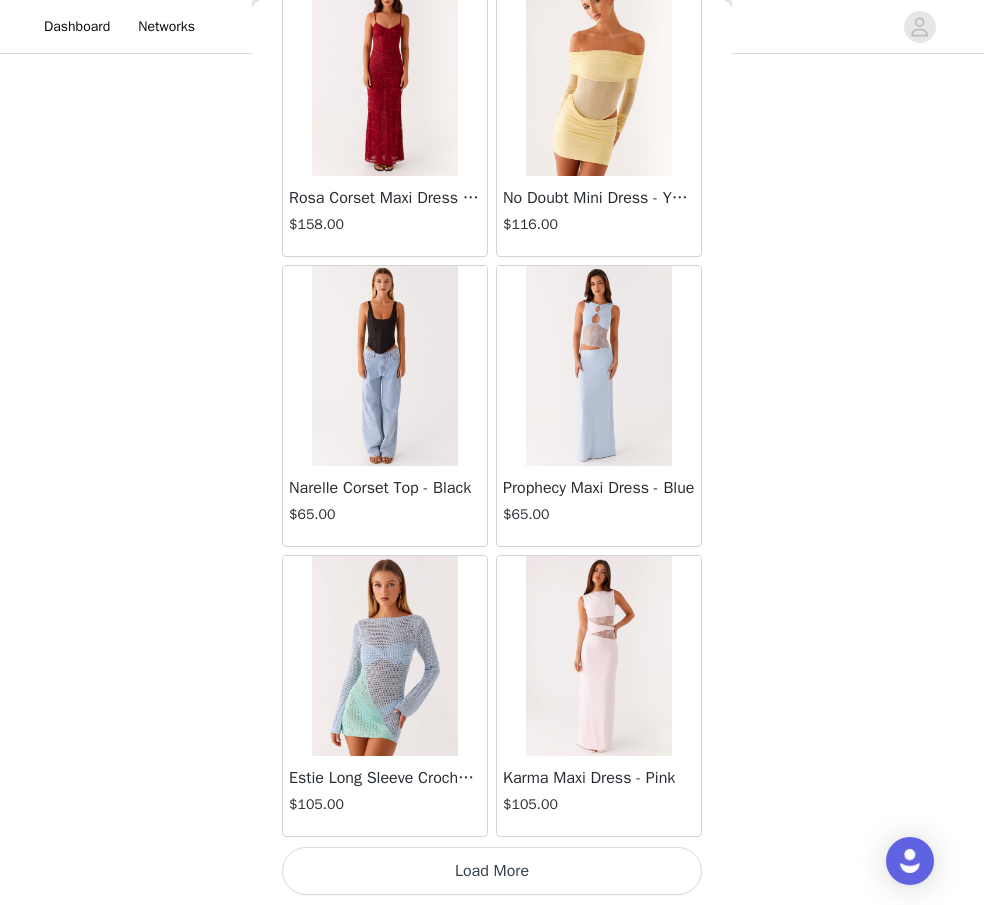 click on "Load More" at bounding box center (492, 871) 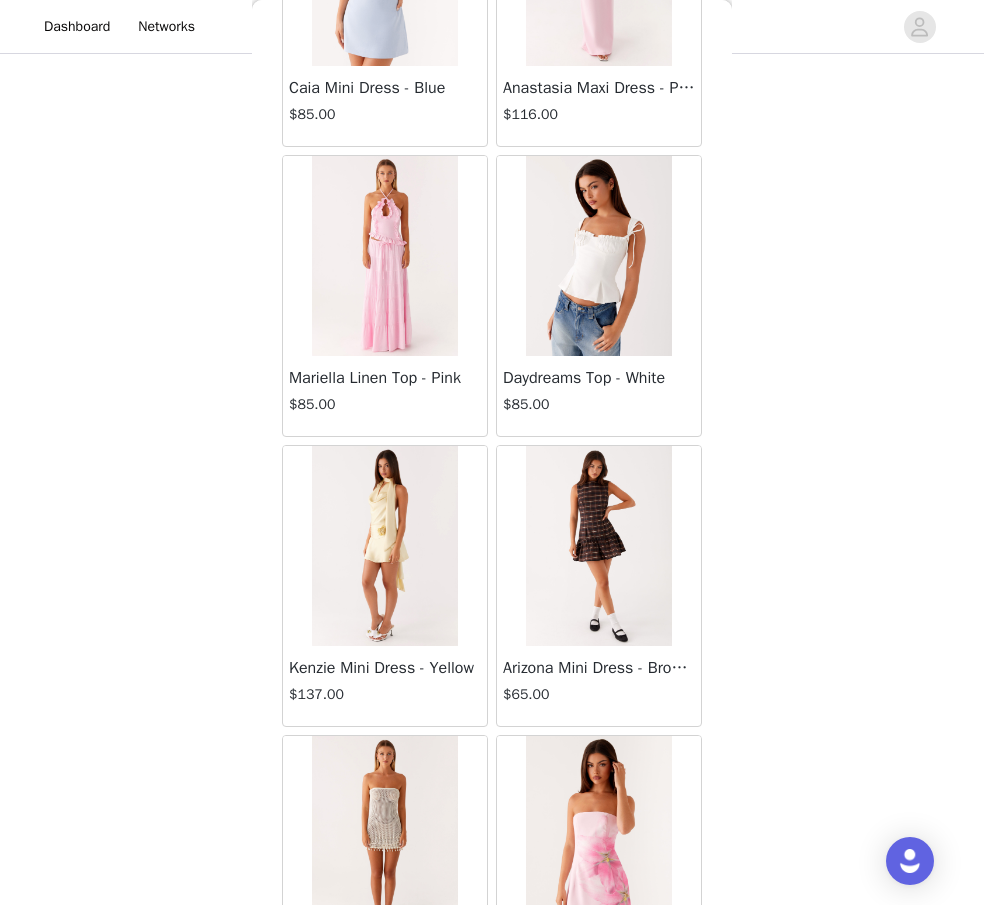 scroll, scrollTop: 63055, scrollLeft: 0, axis: vertical 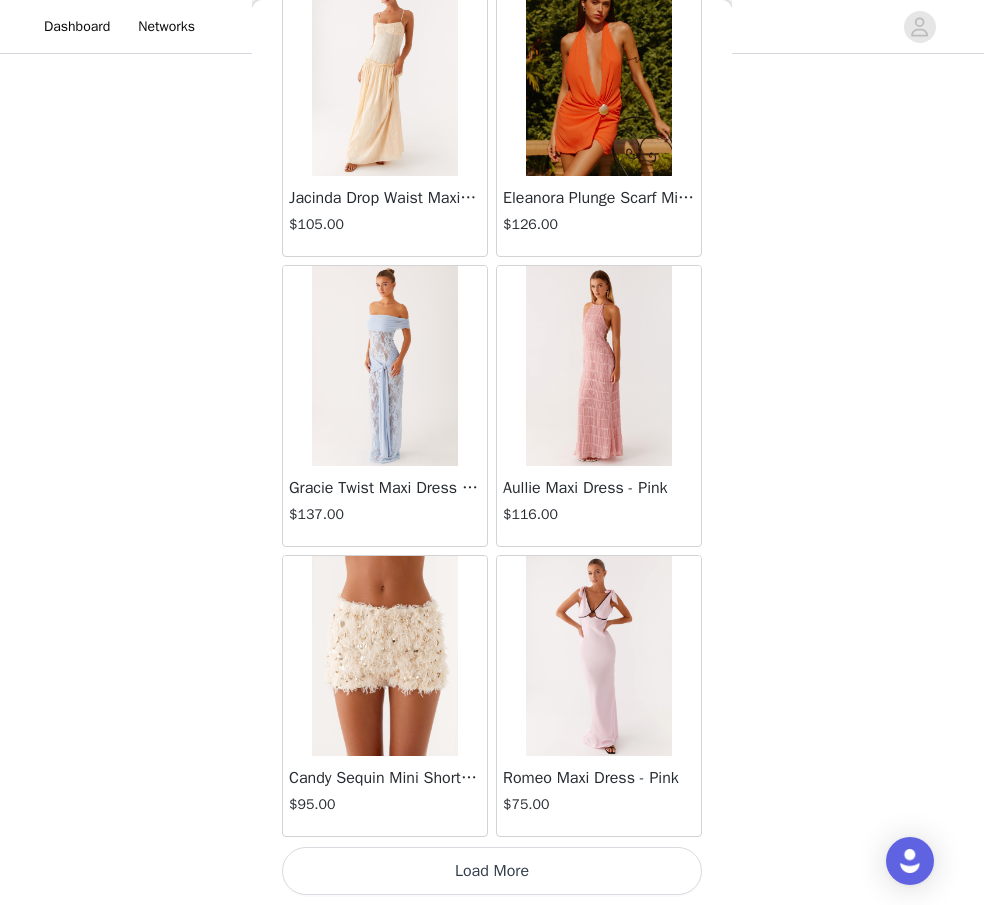 click on "Load More" at bounding box center (492, 871) 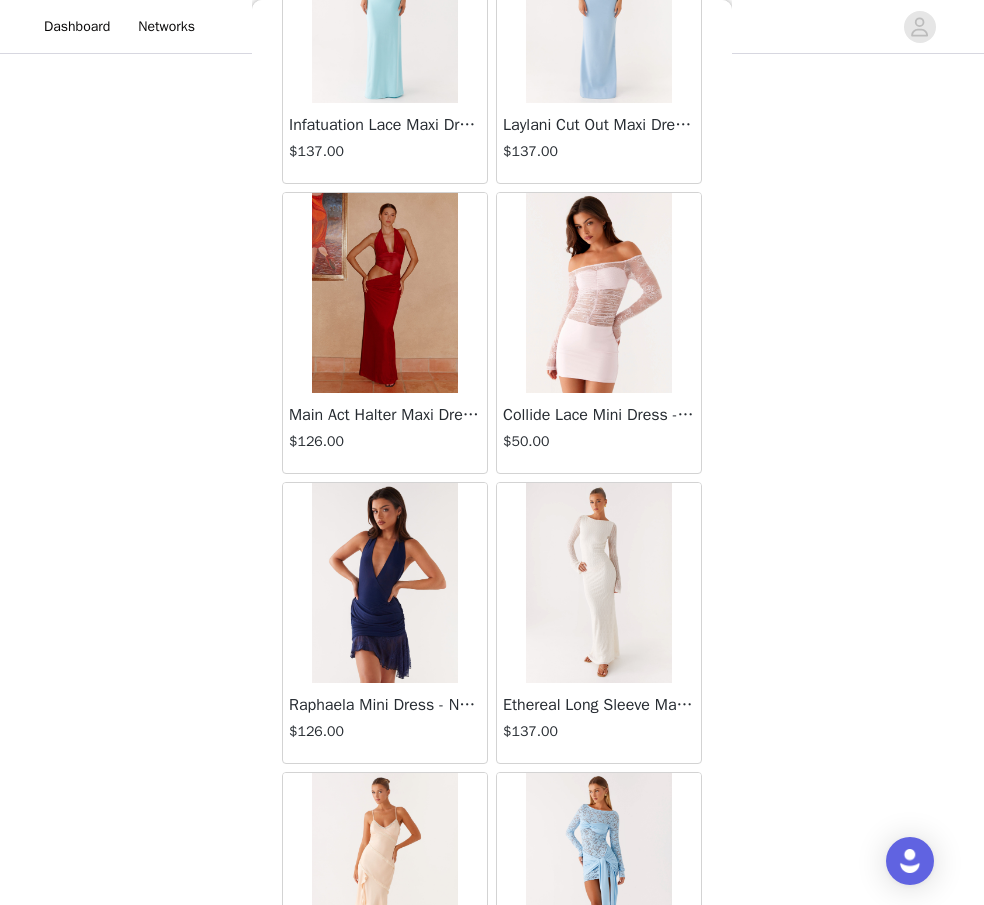 scroll, scrollTop: 65955, scrollLeft: 0, axis: vertical 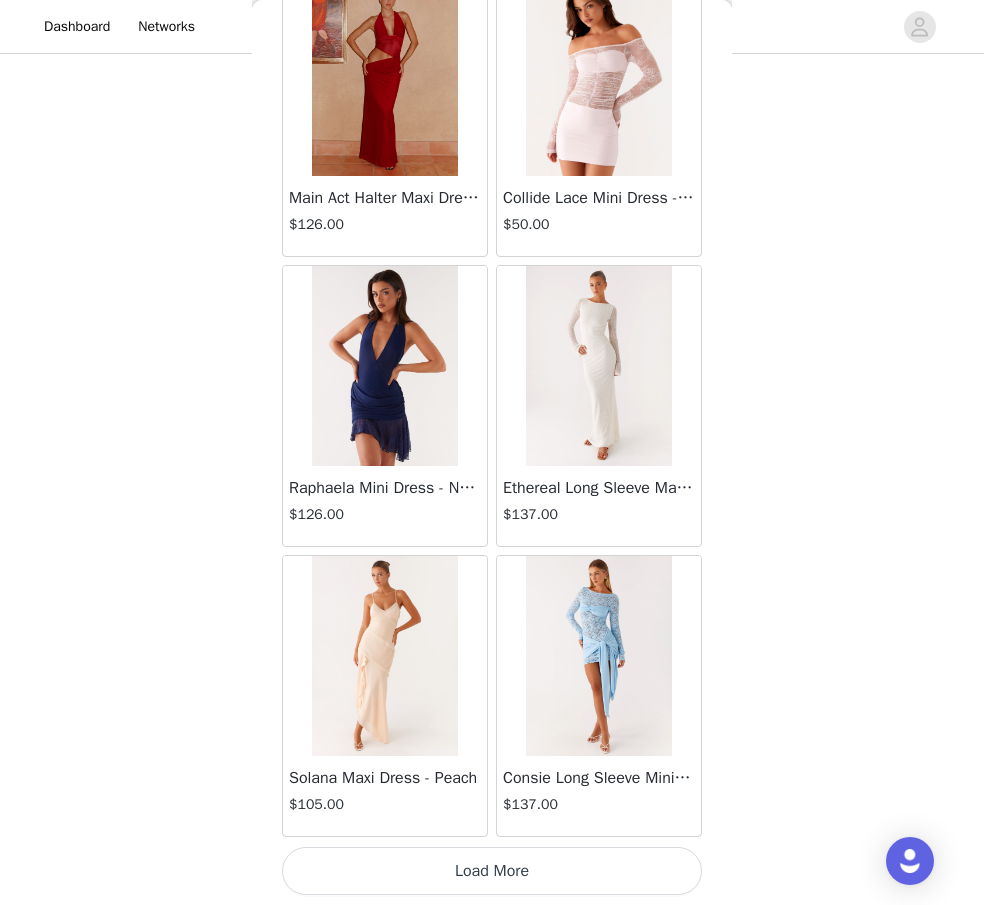 click on "Load More" at bounding box center (492, 871) 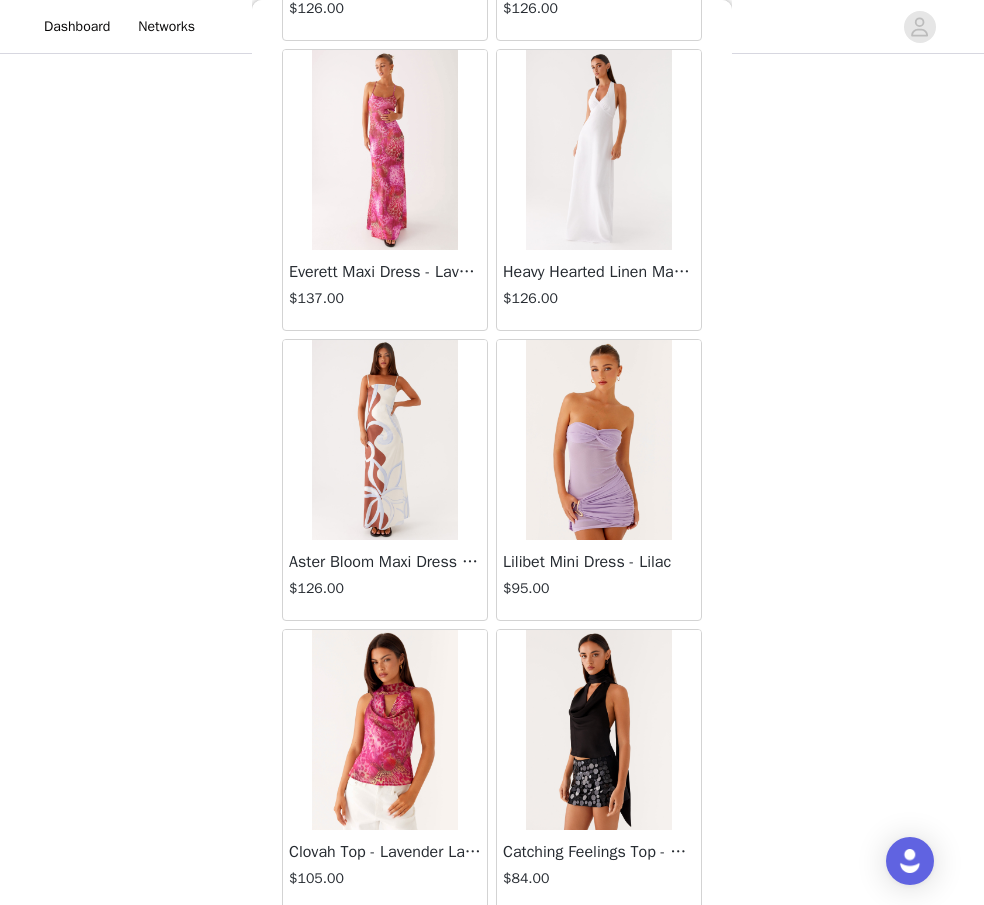 scroll, scrollTop: 68855, scrollLeft: 0, axis: vertical 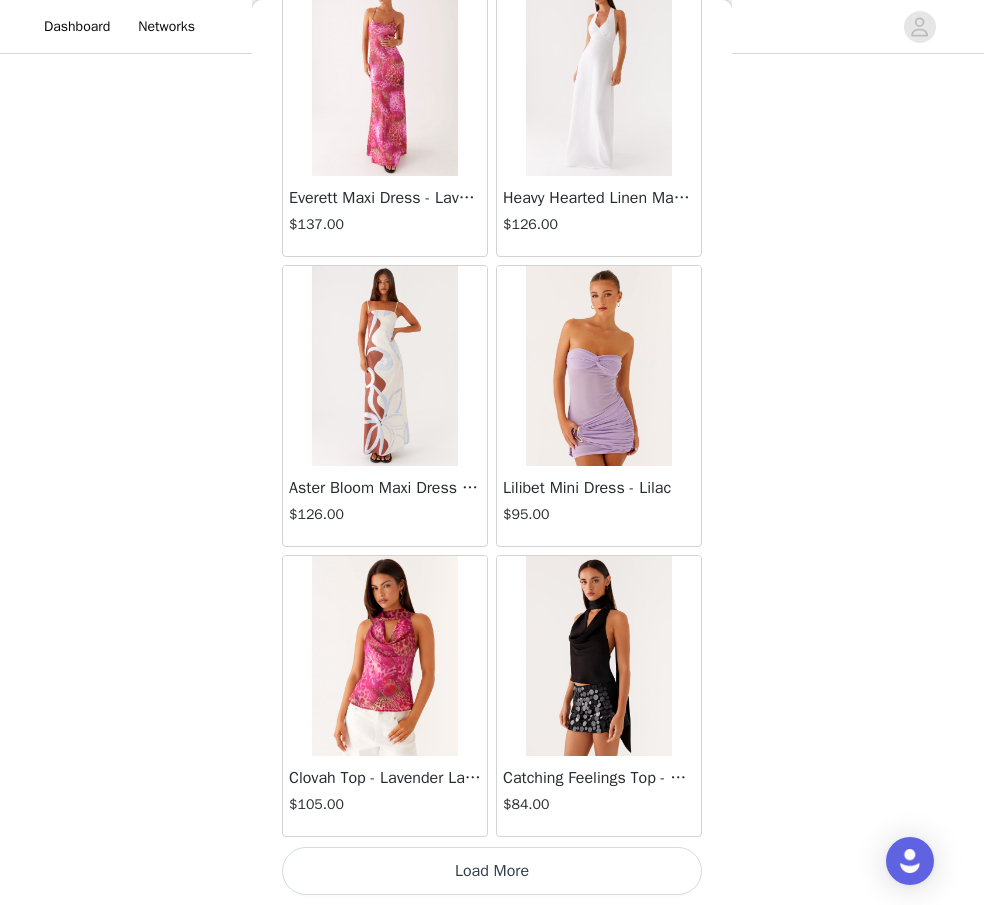click on "Load More" at bounding box center (492, 871) 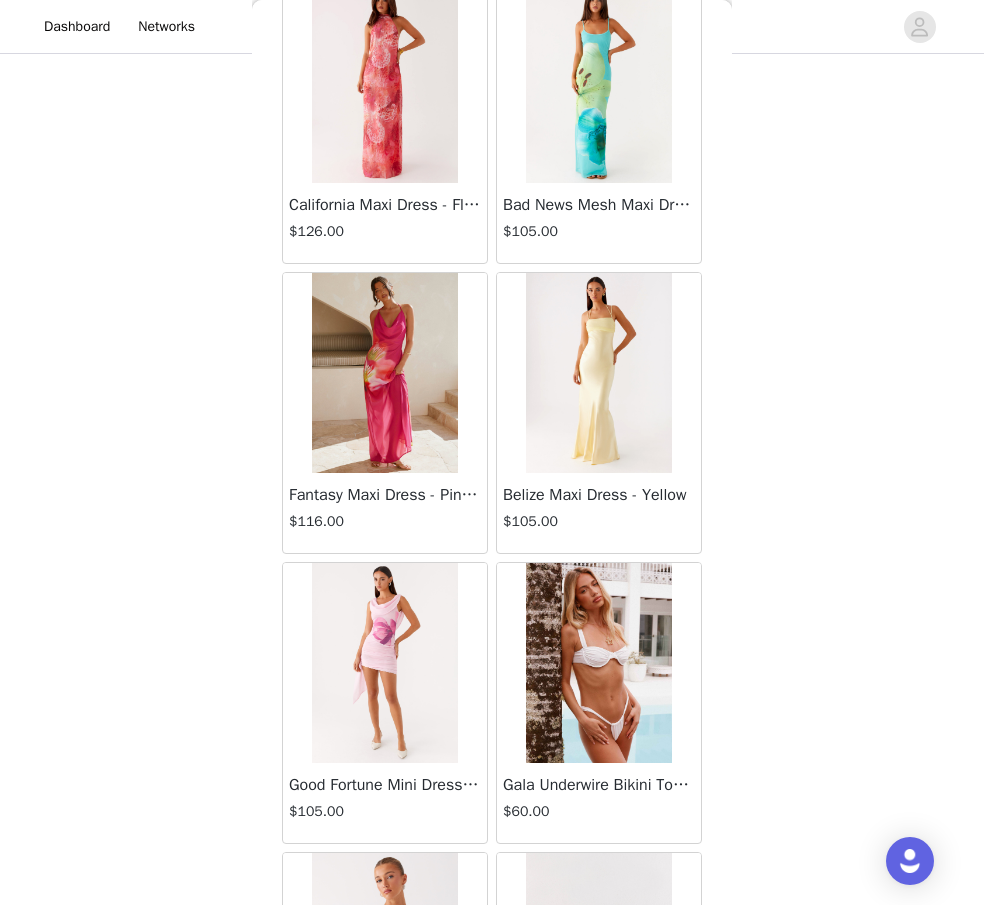 scroll, scrollTop: 71755, scrollLeft: 0, axis: vertical 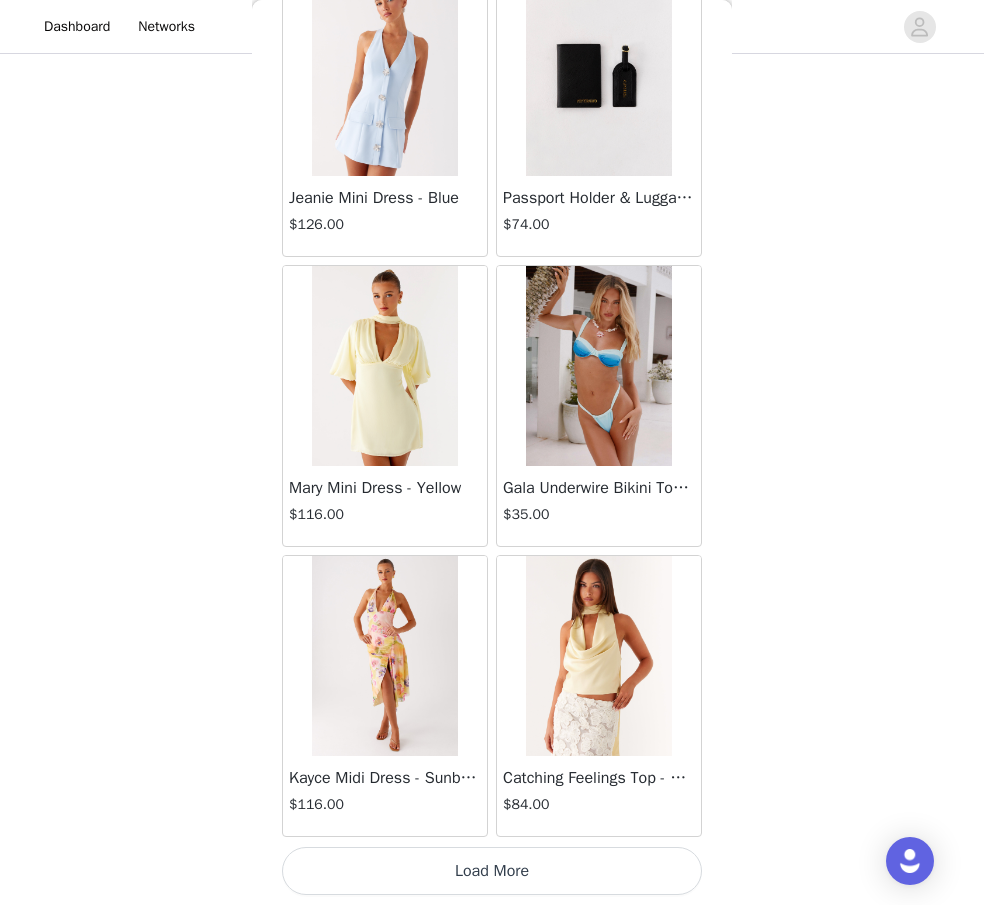 click on "Load More" at bounding box center [492, 871] 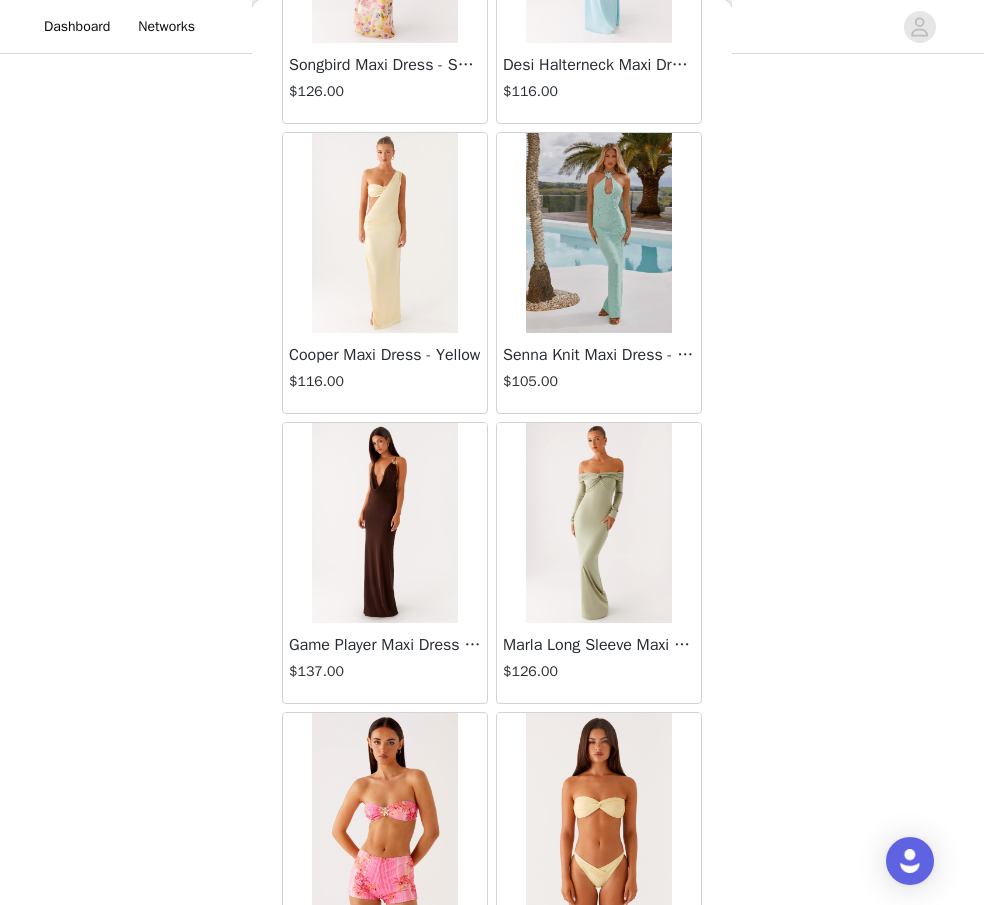 scroll, scrollTop: 74655, scrollLeft: 0, axis: vertical 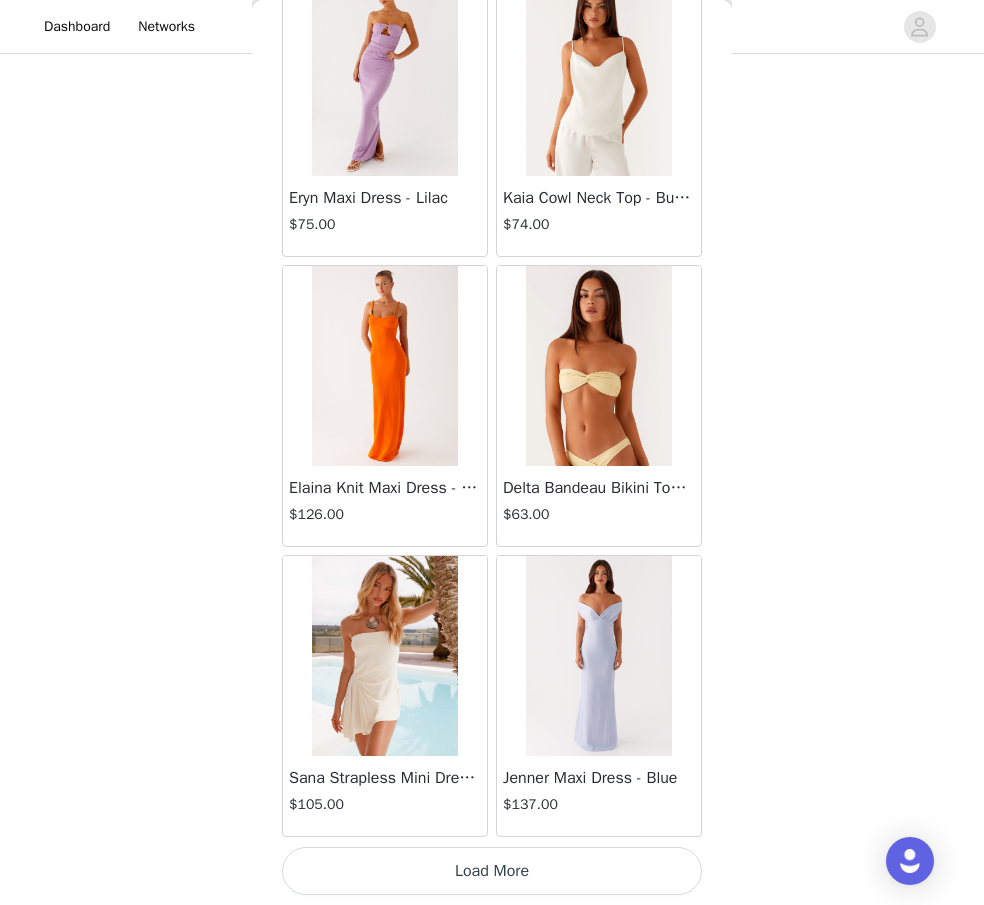 click on "Load More" at bounding box center [492, 871] 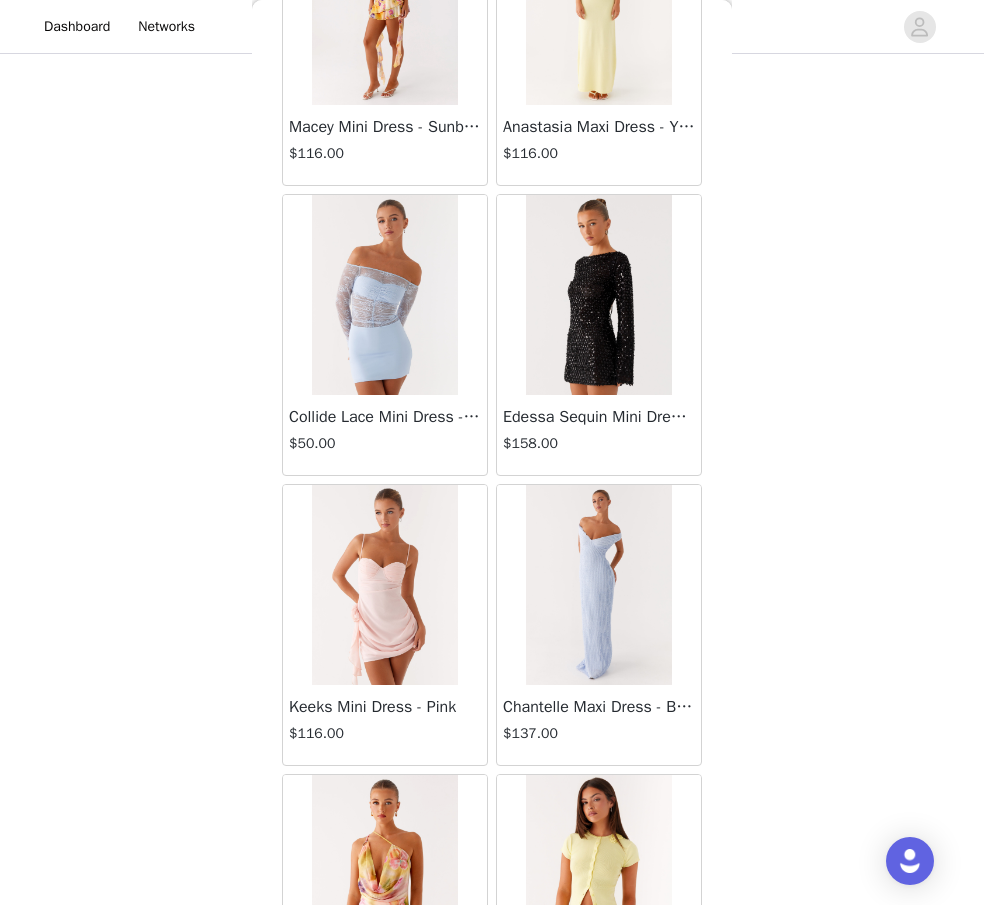 scroll, scrollTop: 77555, scrollLeft: 0, axis: vertical 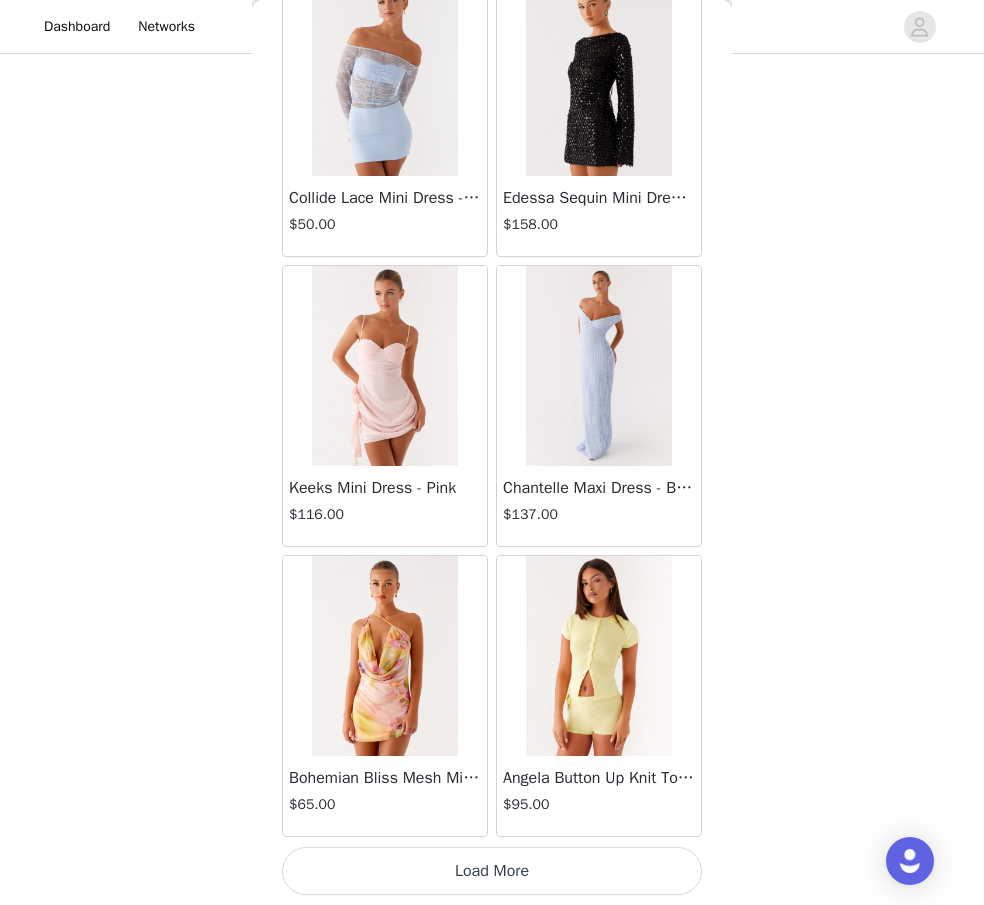 click on "Load More" at bounding box center [492, 871] 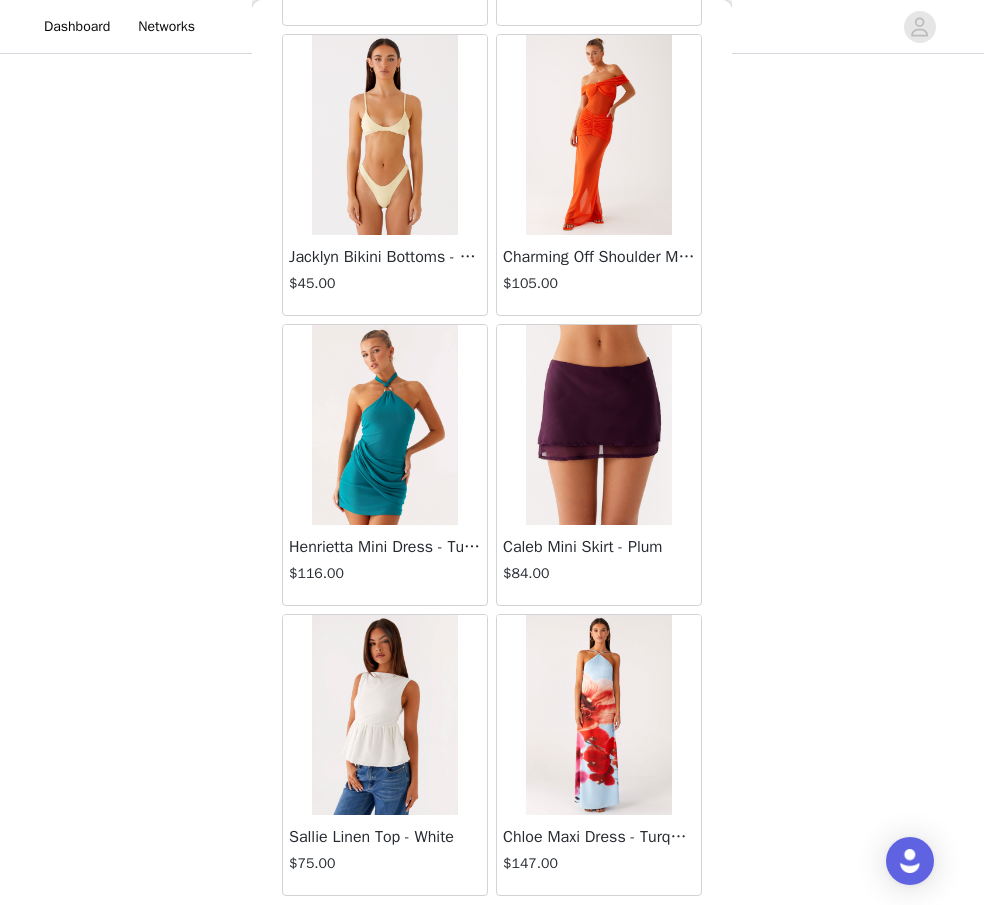 scroll, scrollTop: 80455, scrollLeft: 0, axis: vertical 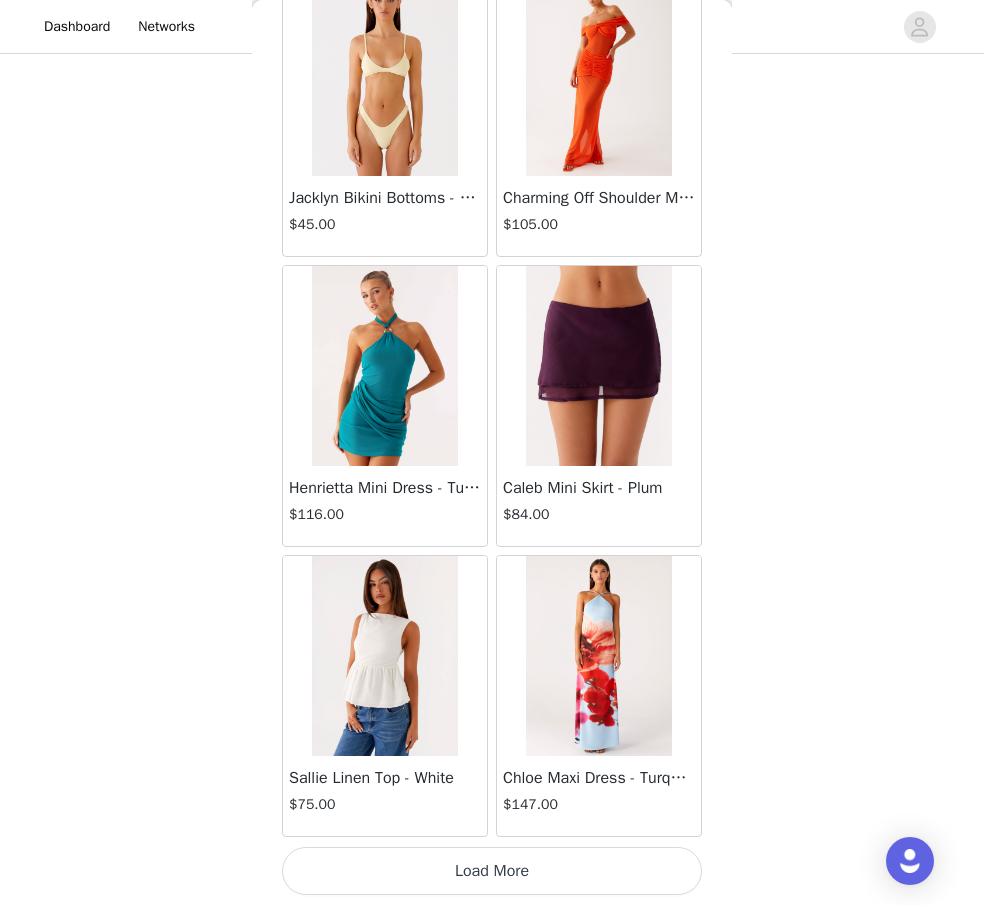 click on "Load More" at bounding box center (492, 871) 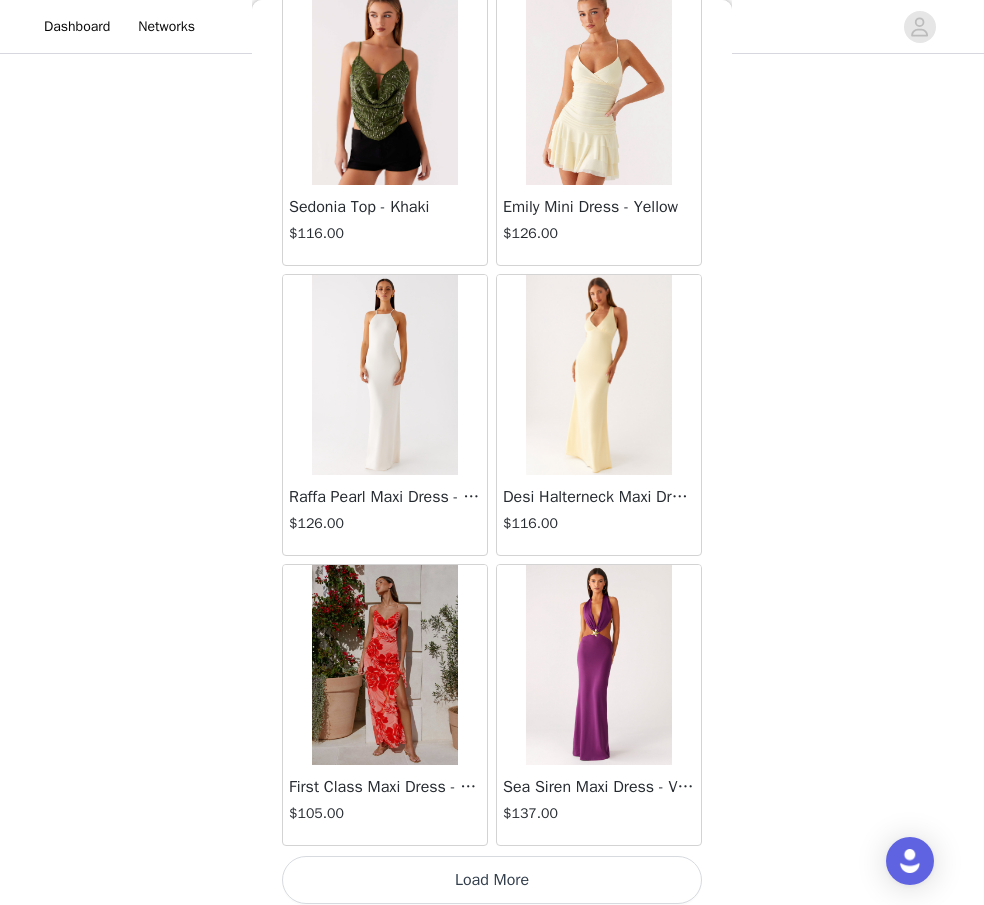 scroll, scrollTop: 83351, scrollLeft: 0, axis: vertical 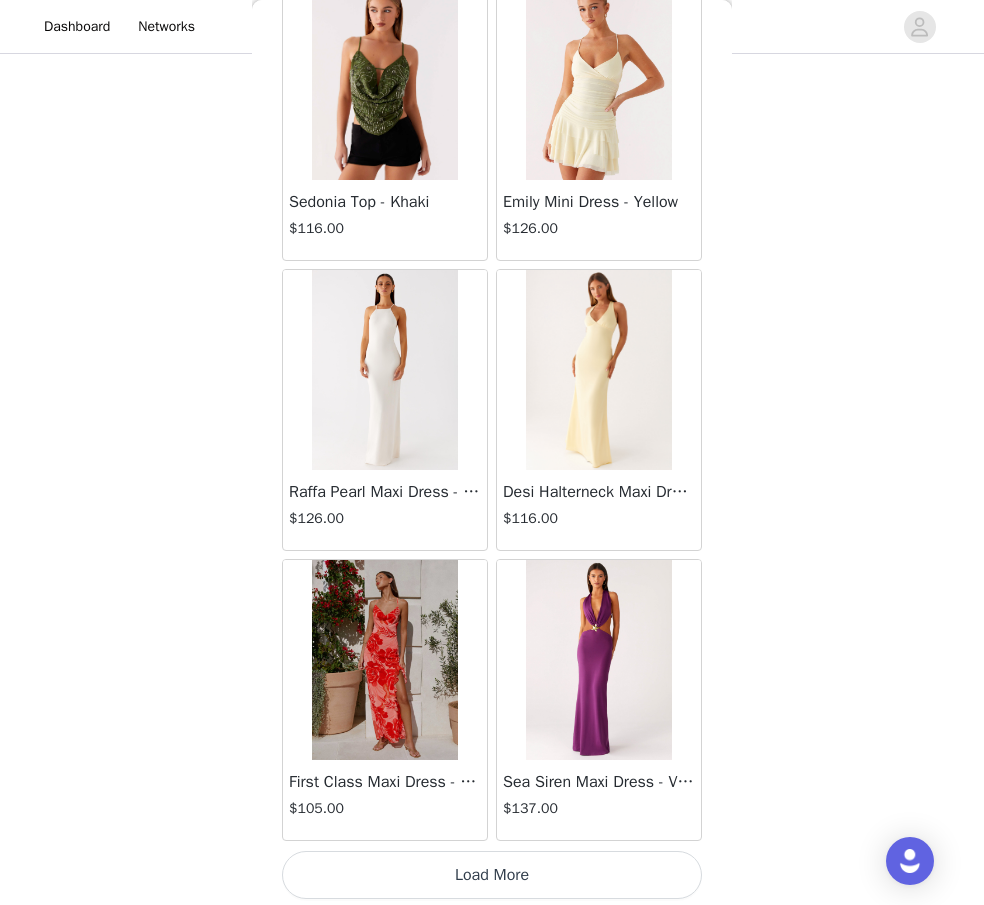 click on "Load More" at bounding box center (492, 875) 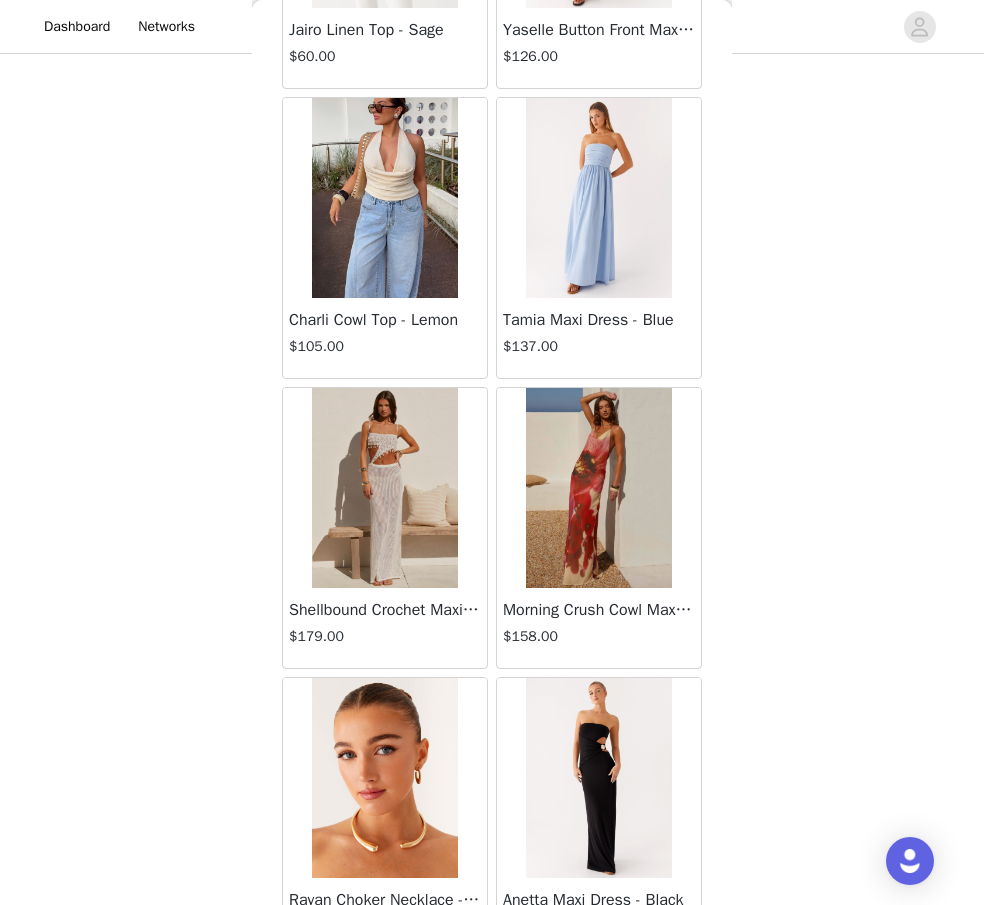 scroll, scrollTop: 86255, scrollLeft: 0, axis: vertical 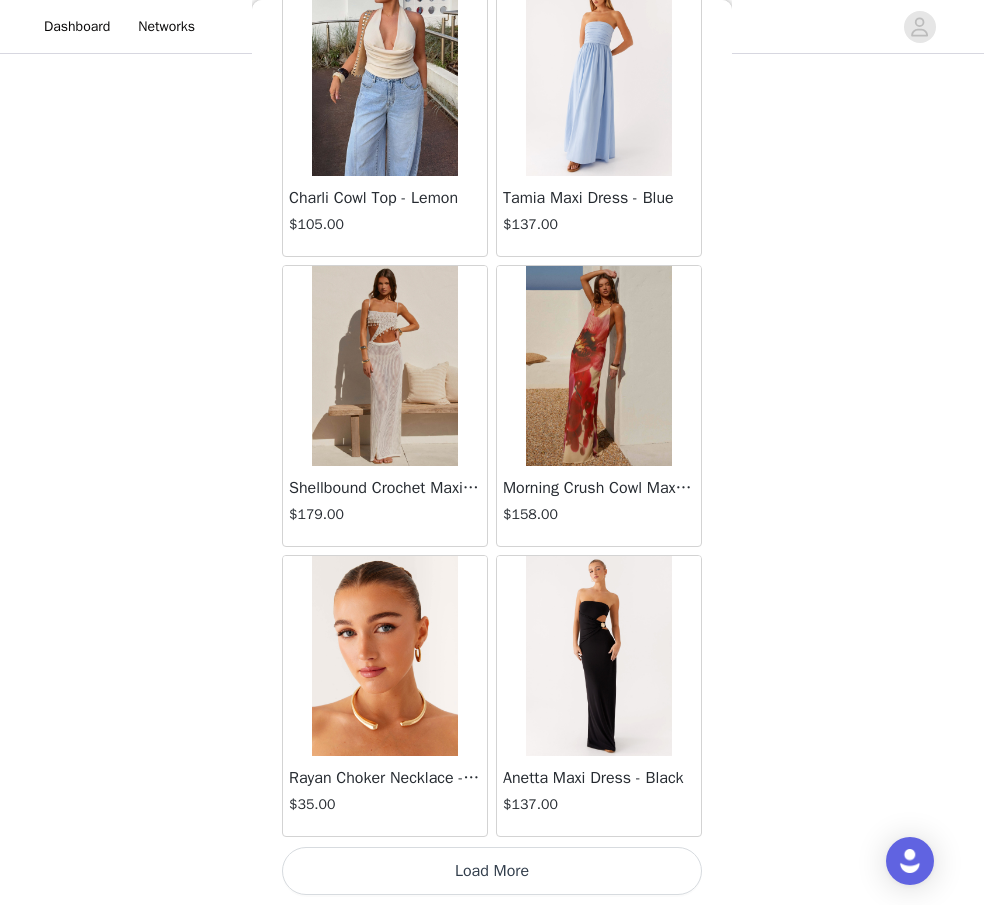 click on "Load More" at bounding box center (492, 871) 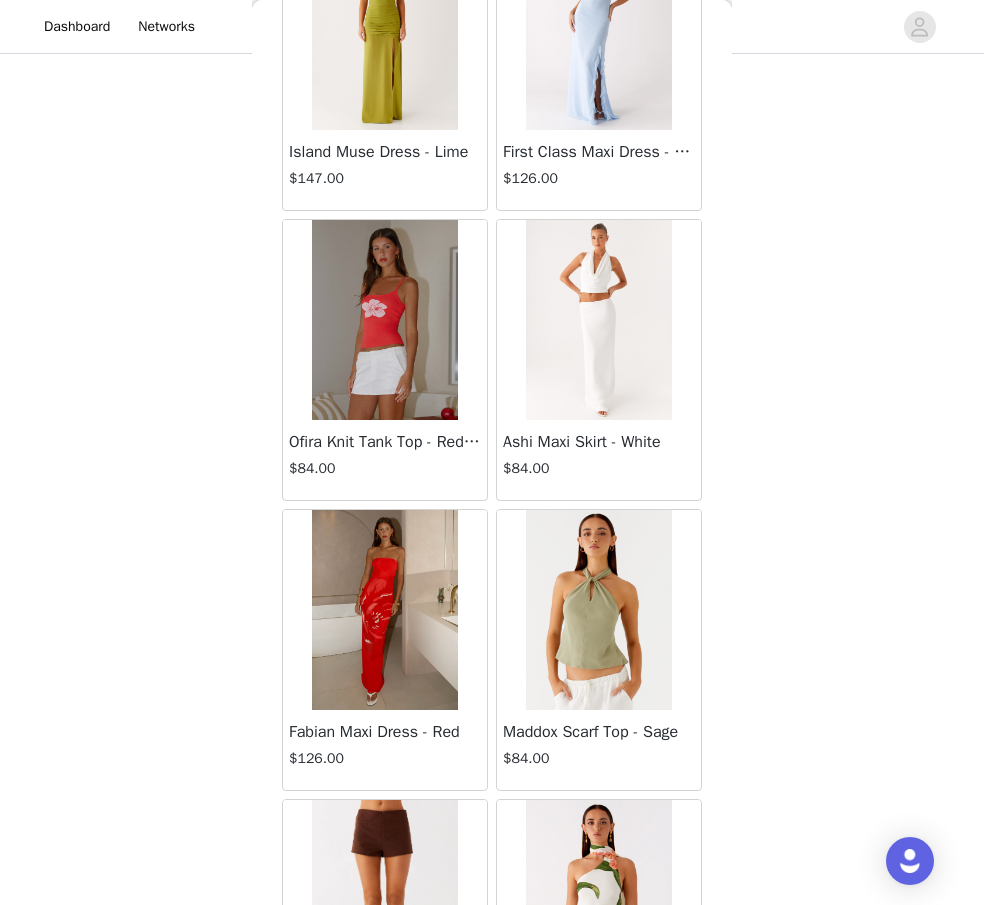 scroll, scrollTop: 88924, scrollLeft: 0, axis: vertical 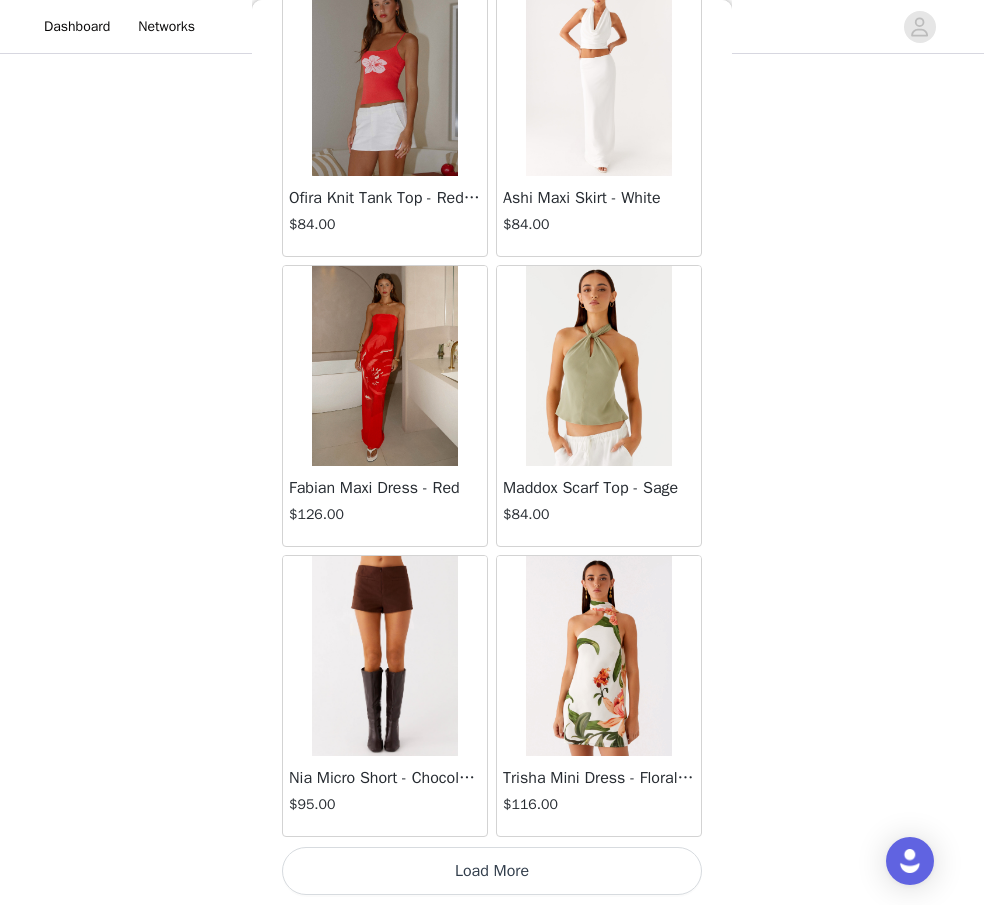 click on "Load More" at bounding box center [492, 871] 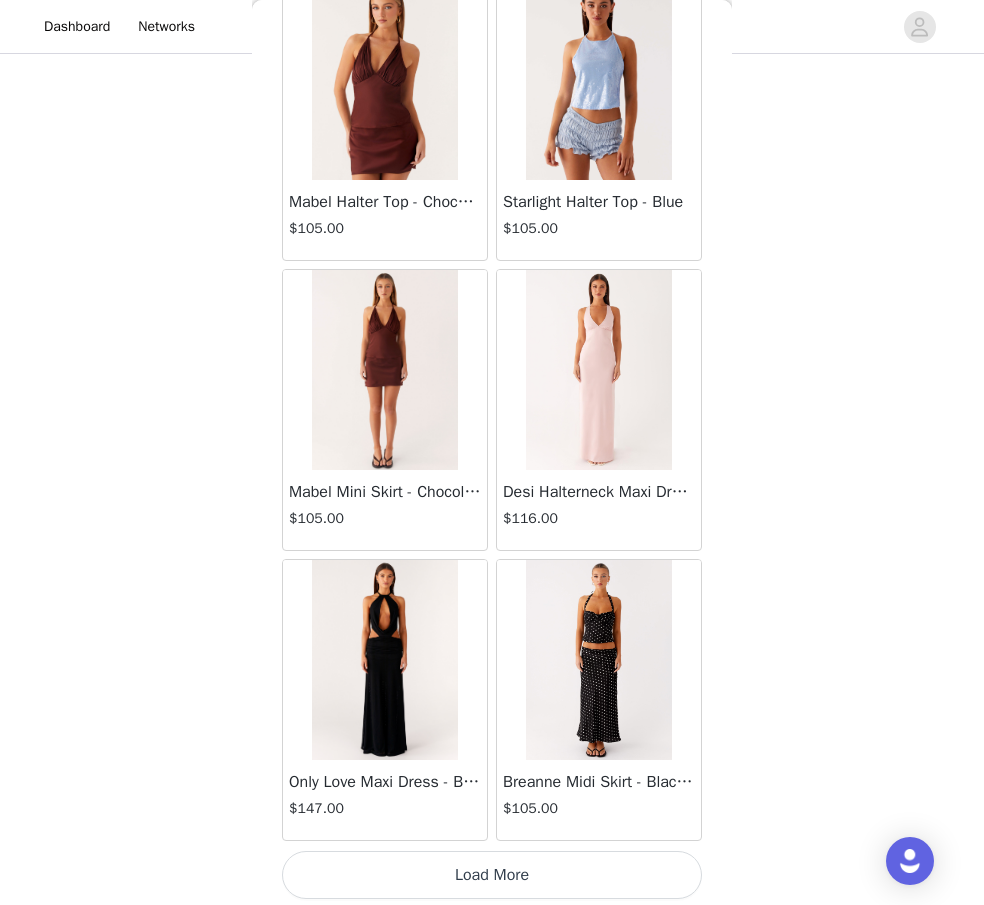 scroll, scrollTop: 92055, scrollLeft: 0, axis: vertical 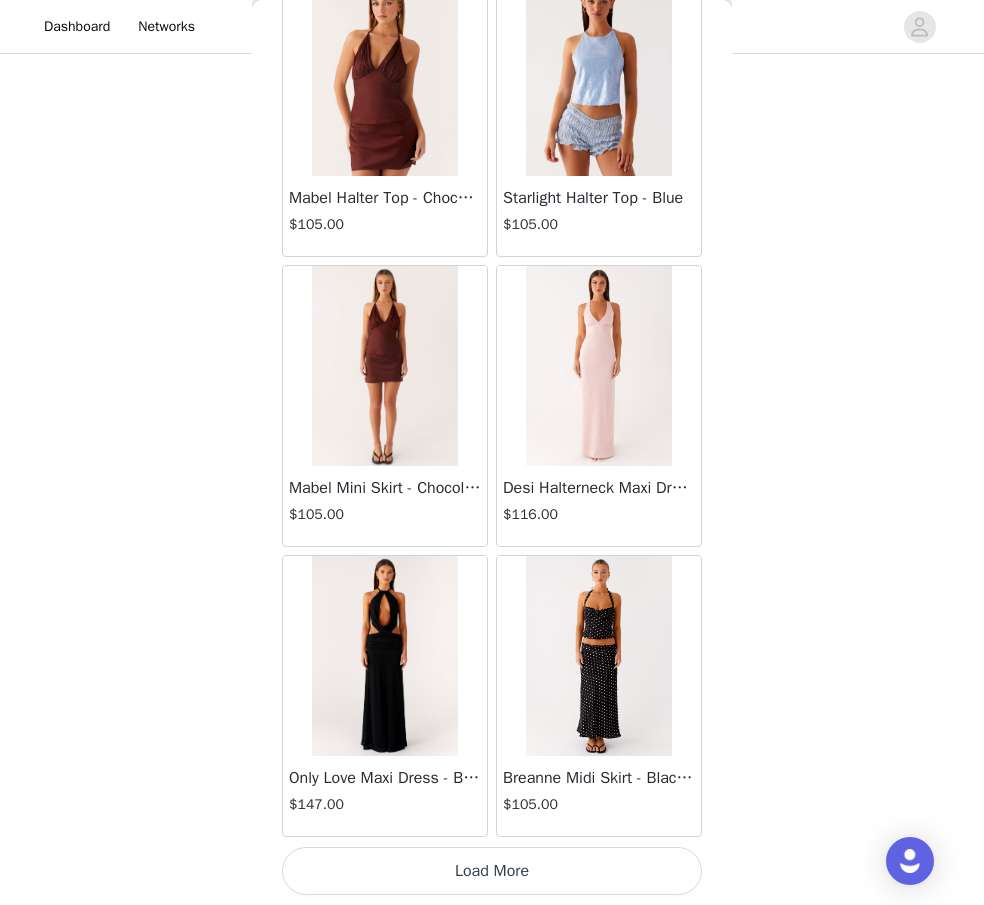 click at bounding box center (598, 656) 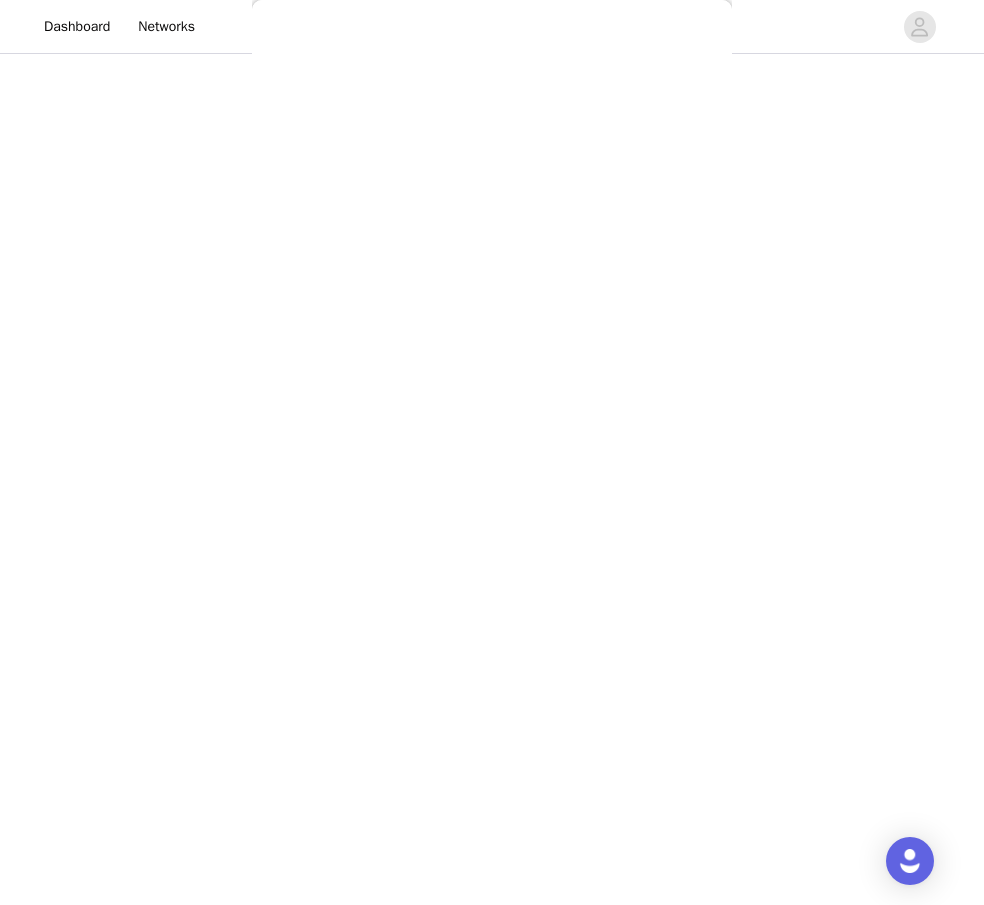 scroll, scrollTop: 0, scrollLeft: 0, axis: both 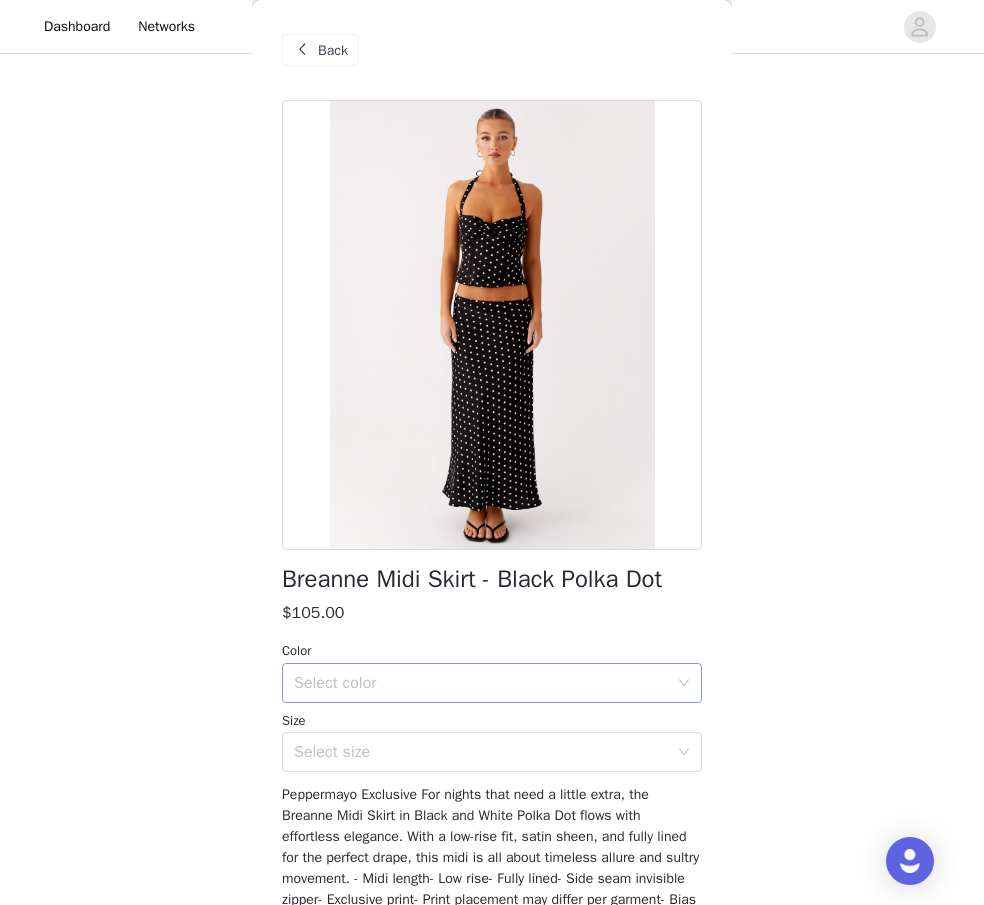click on "Select color" at bounding box center [481, 683] 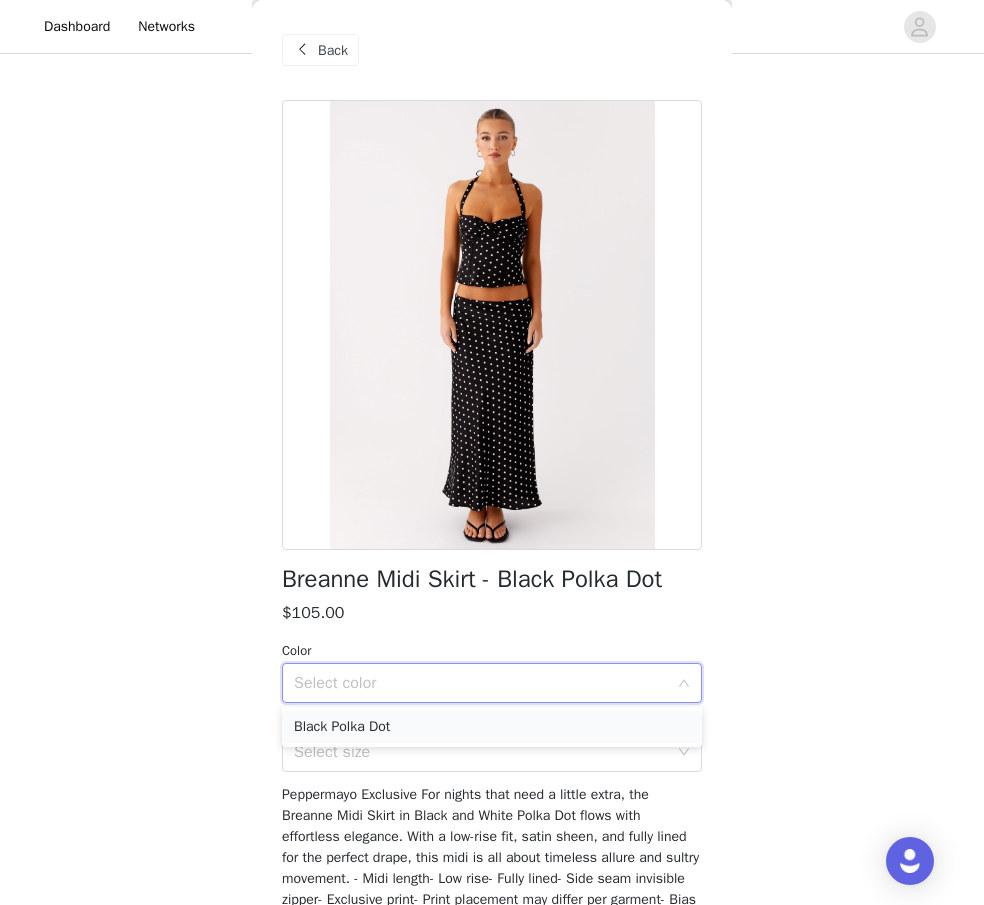 click on "Black Polka Dot" at bounding box center [492, 727] 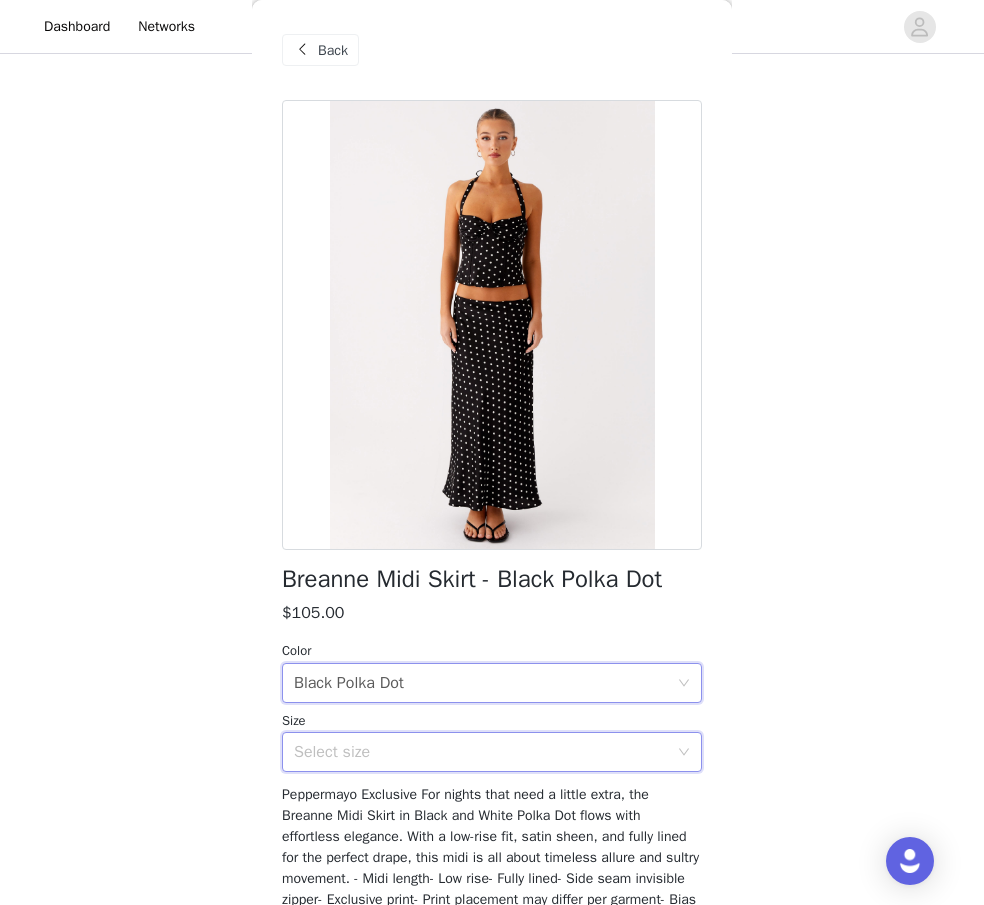click on "Select size" at bounding box center (485, 752) 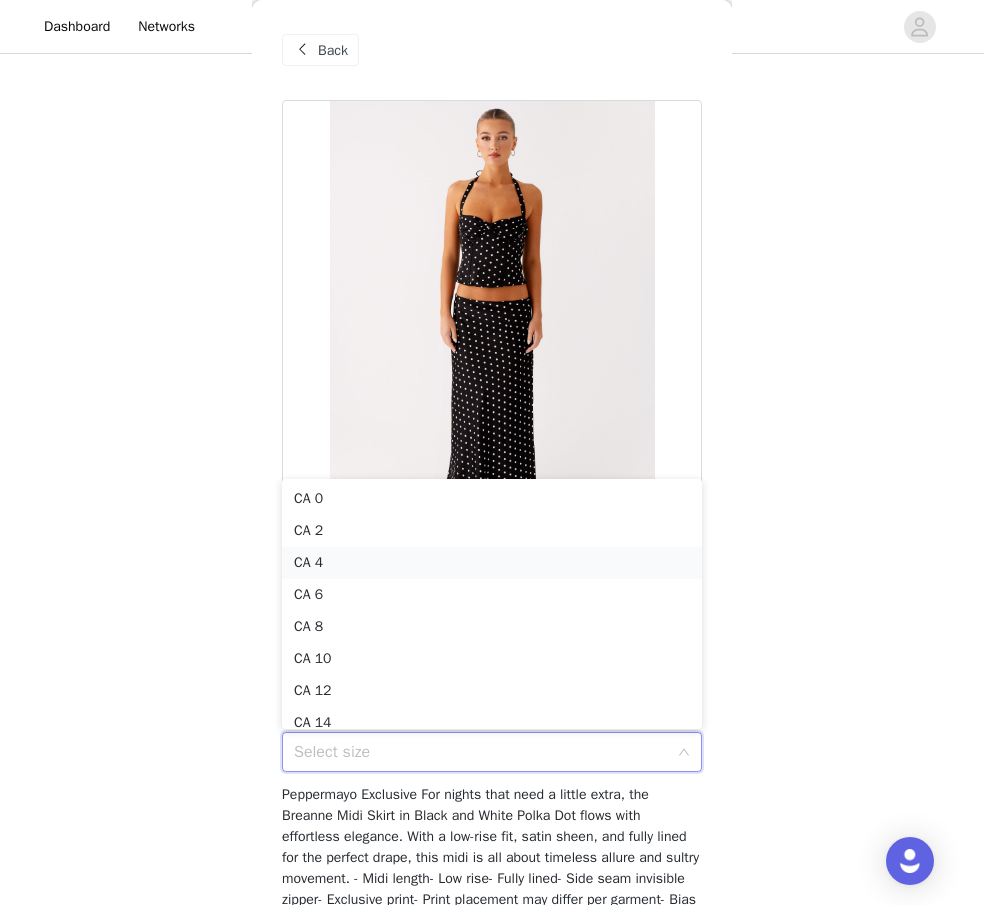 click on "CA 4" at bounding box center [492, 563] 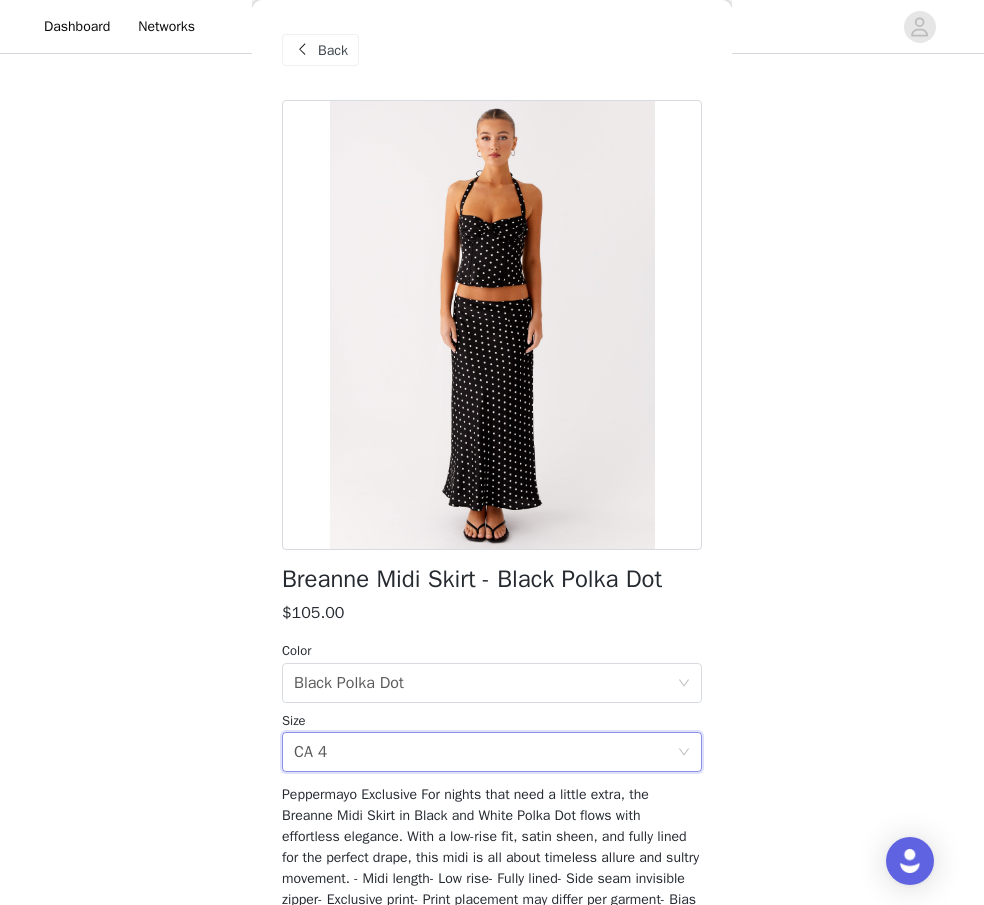 scroll, scrollTop: 194, scrollLeft: 0, axis: vertical 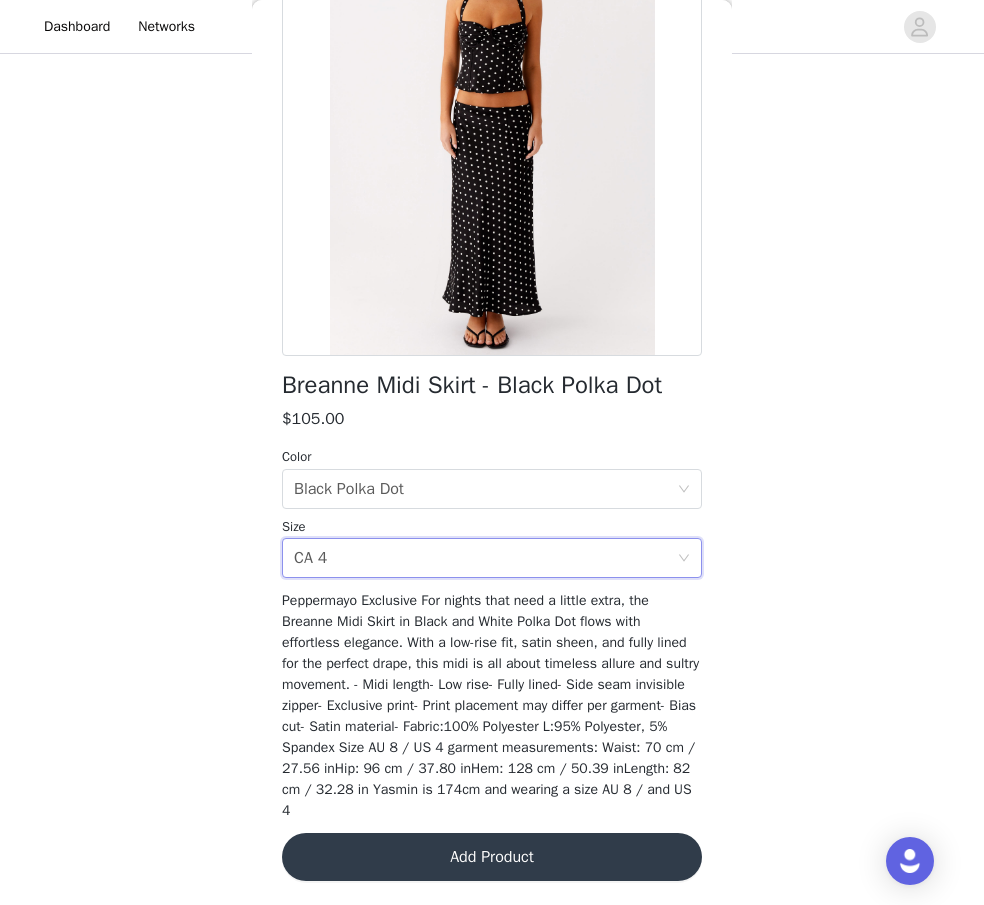click on "Add Product" at bounding box center [492, 857] 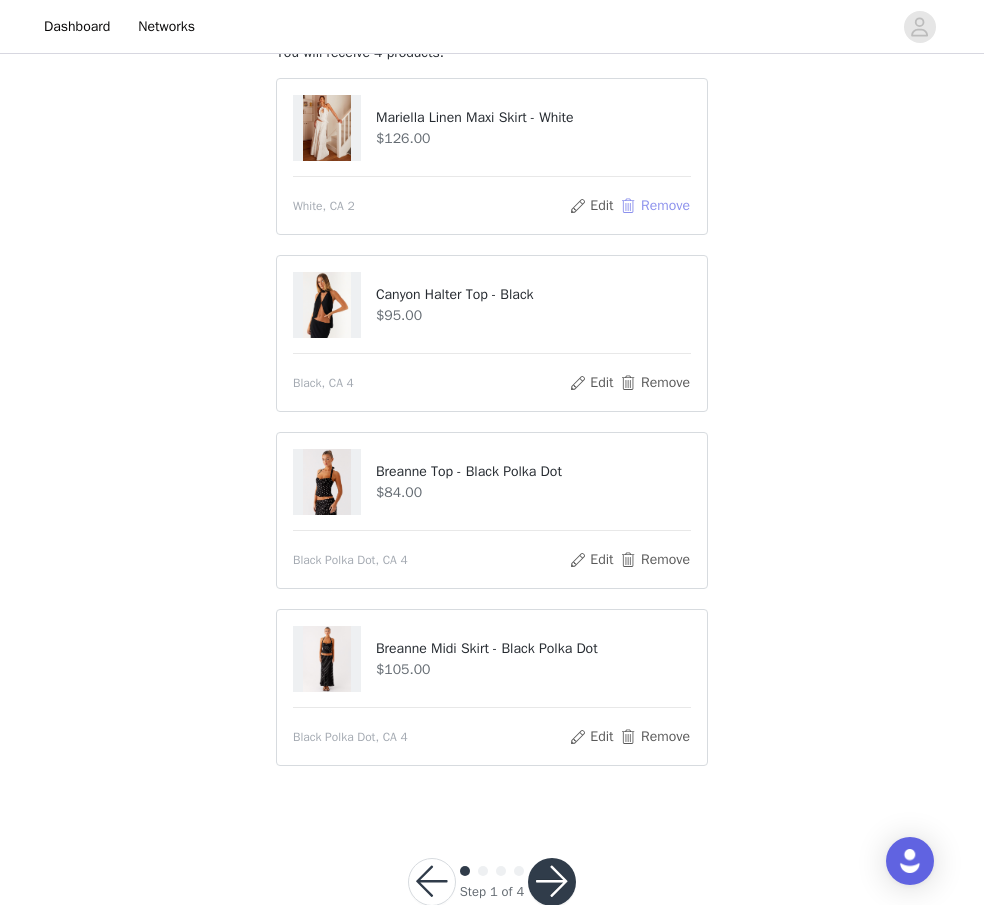 click on "Remove" at bounding box center [655, 206] 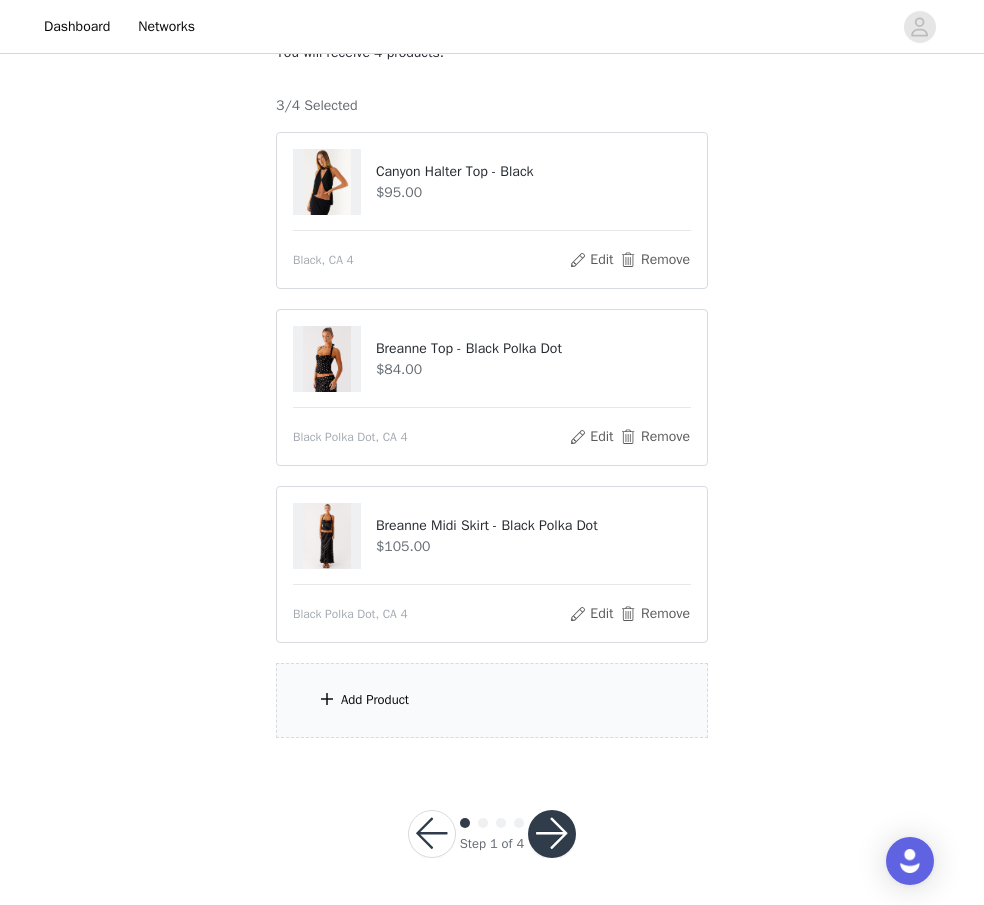 click on "Add Product" at bounding box center [492, 700] 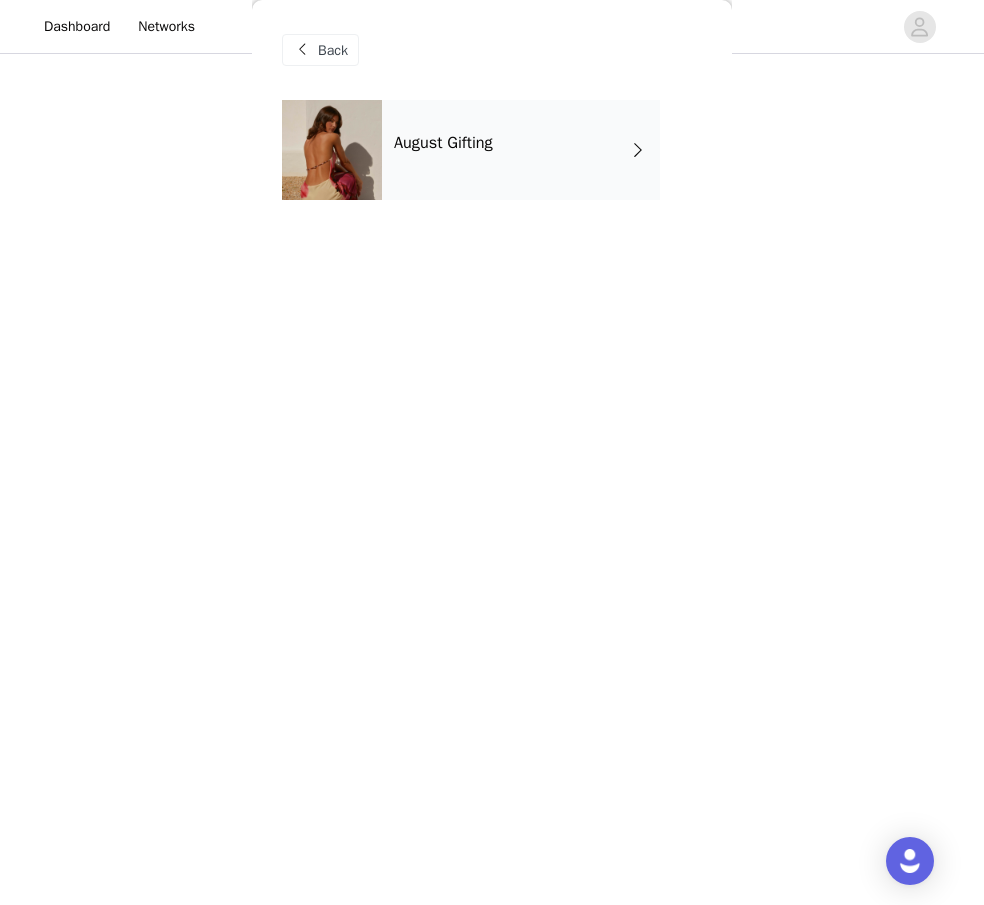 click on "August Gifting" at bounding box center (521, 150) 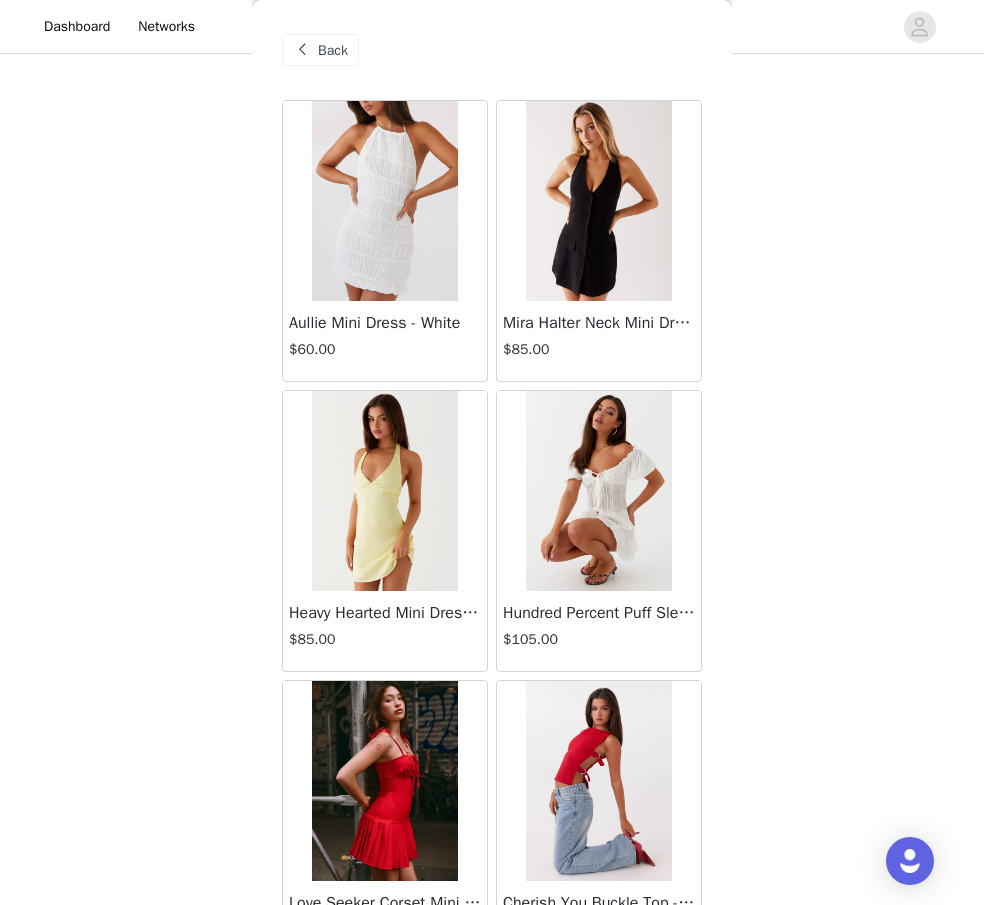 scroll, scrollTop: 2155, scrollLeft: 0, axis: vertical 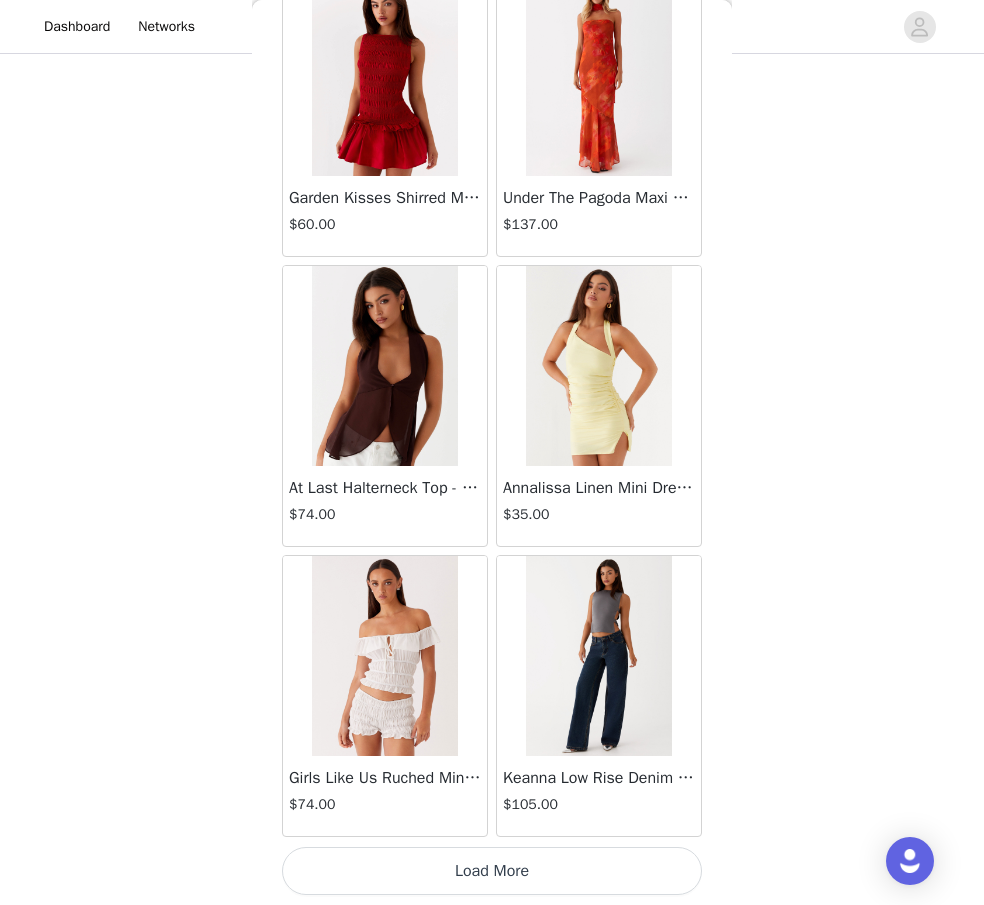 click on "Load More" at bounding box center (492, 871) 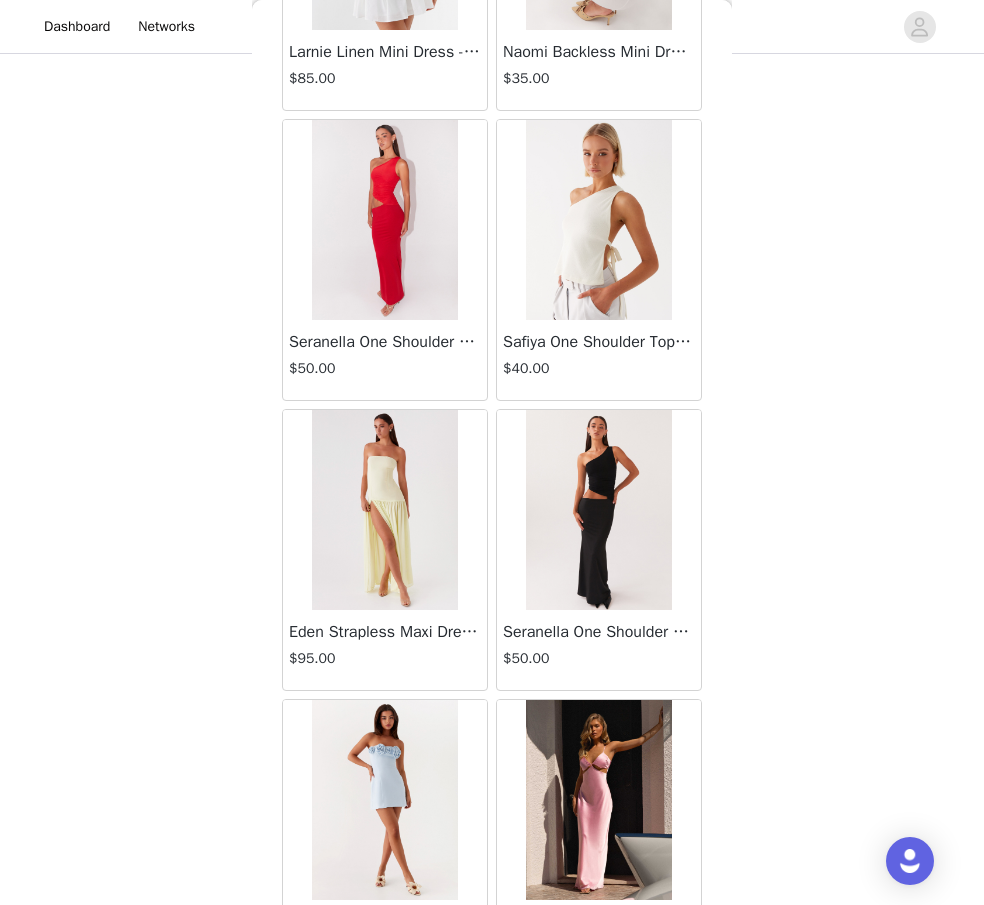 scroll, scrollTop: 5055, scrollLeft: 0, axis: vertical 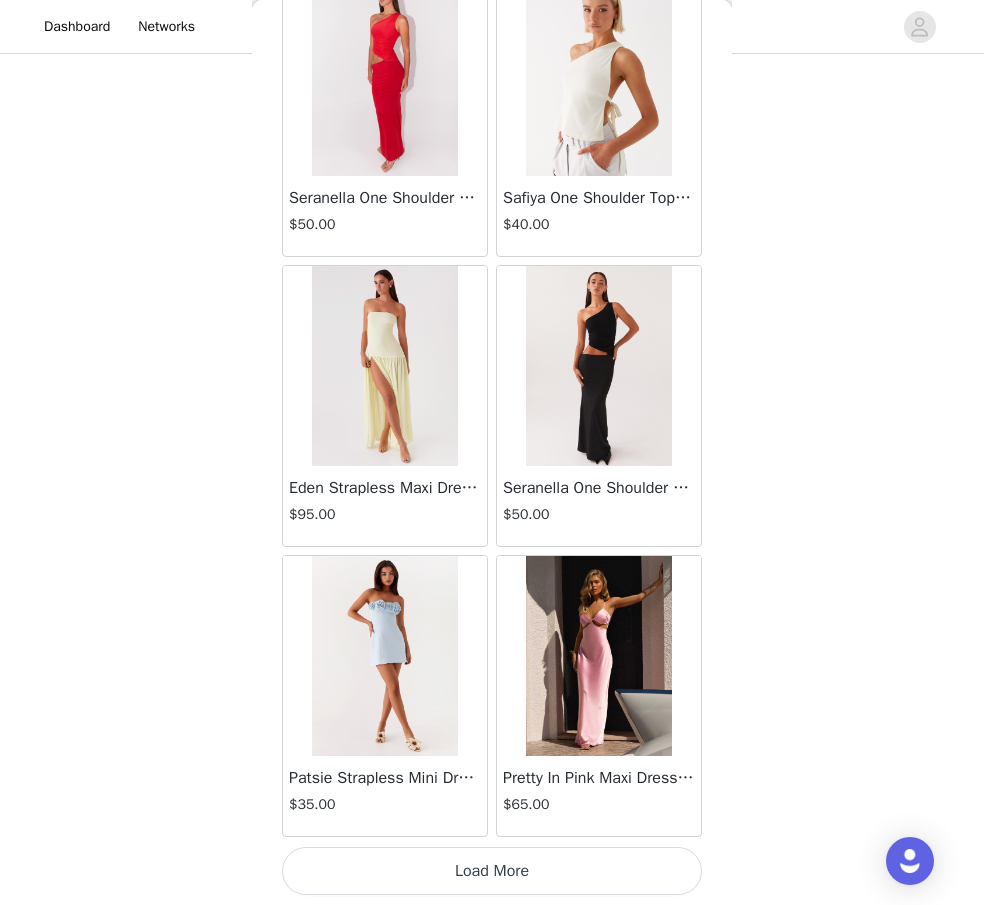 click on "Load More" at bounding box center (492, 871) 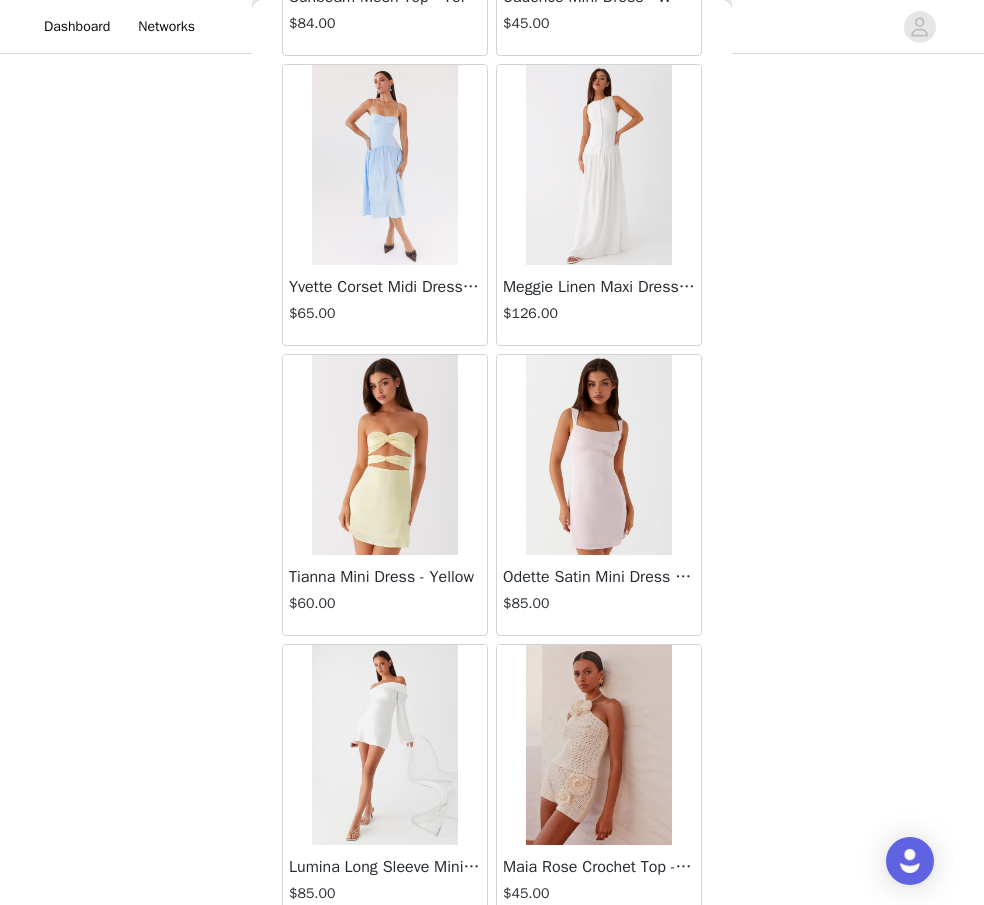 scroll, scrollTop: 7955, scrollLeft: 0, axis: vertical 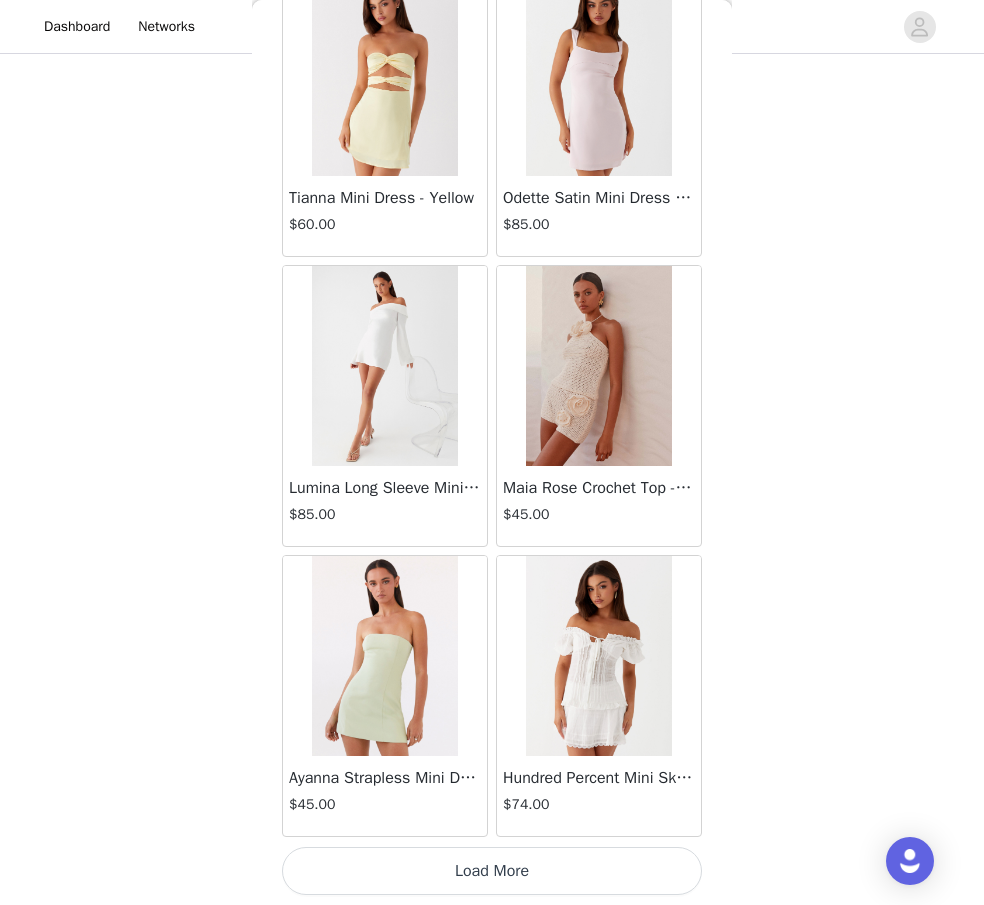 click on "Load More" at bounding box center (492, 871) 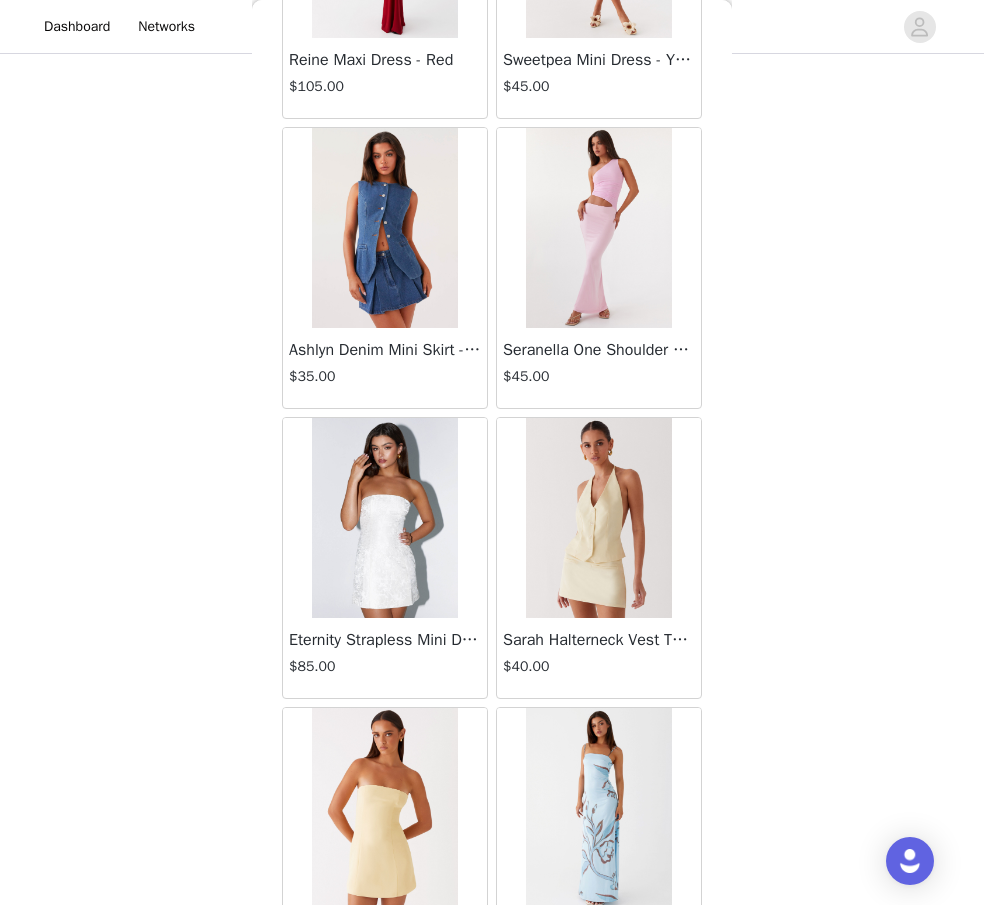 scroll, scrollTop: 10855, scrollLeft: 0, axis: vertical 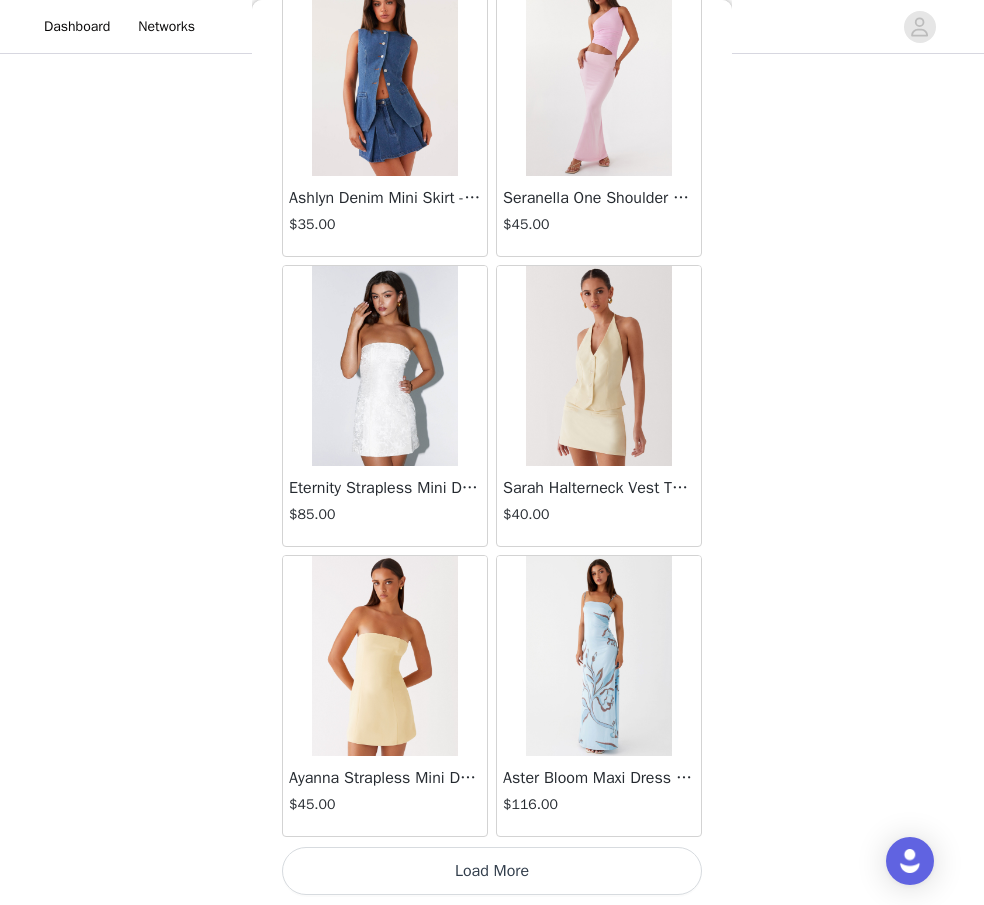 click on "Load More" at bounding box center [492, 871] 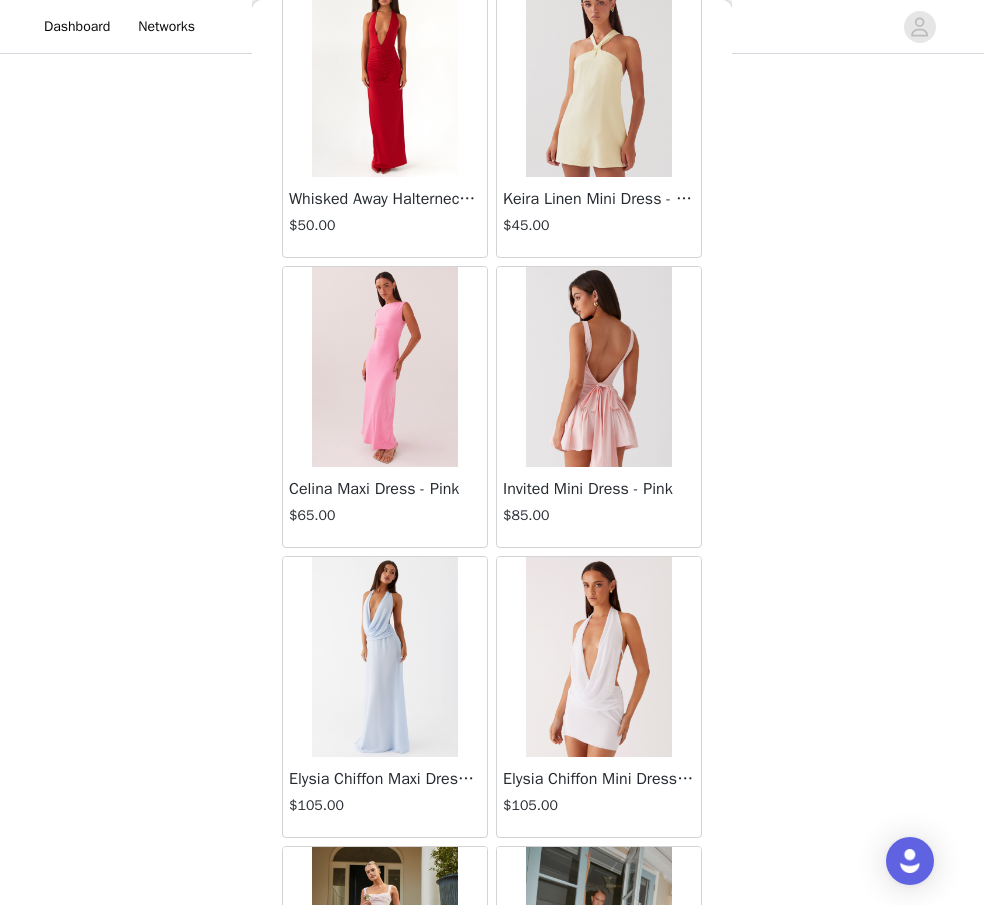 scroll, scrollTop: 13755, scrollLeft: 0, axis: vertical 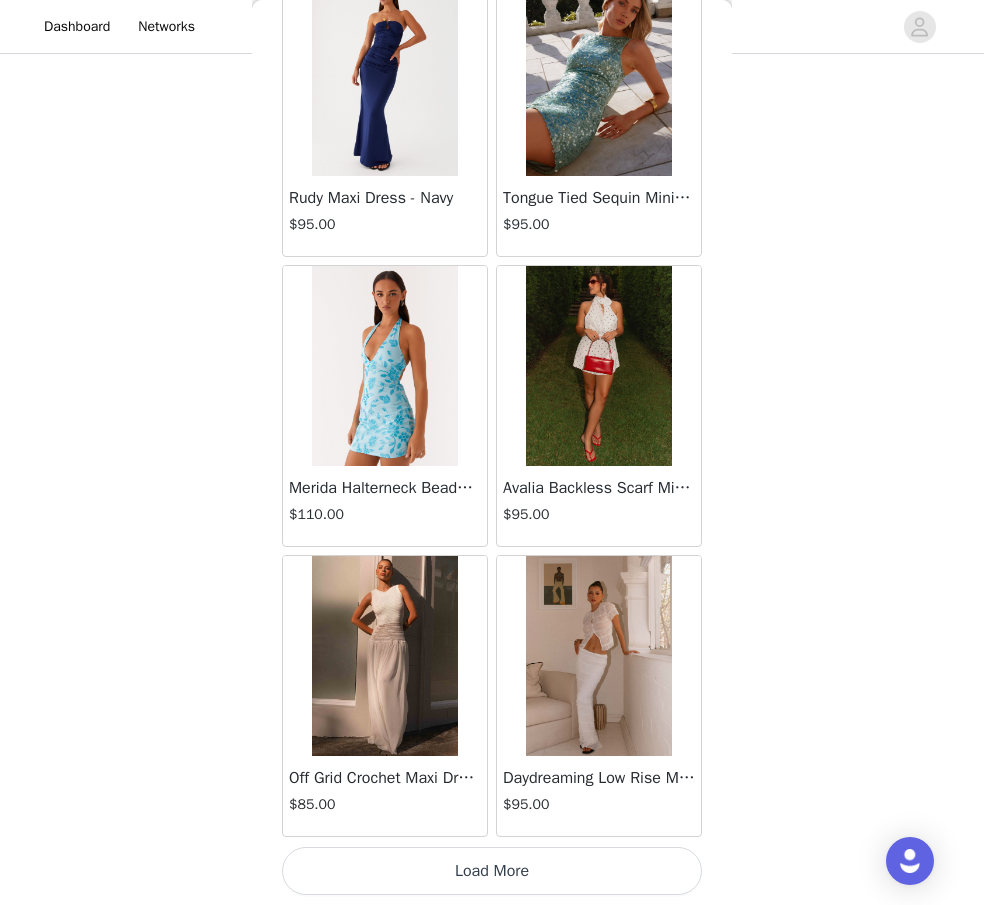 click on "Load More" at bounding box center (492, 871) 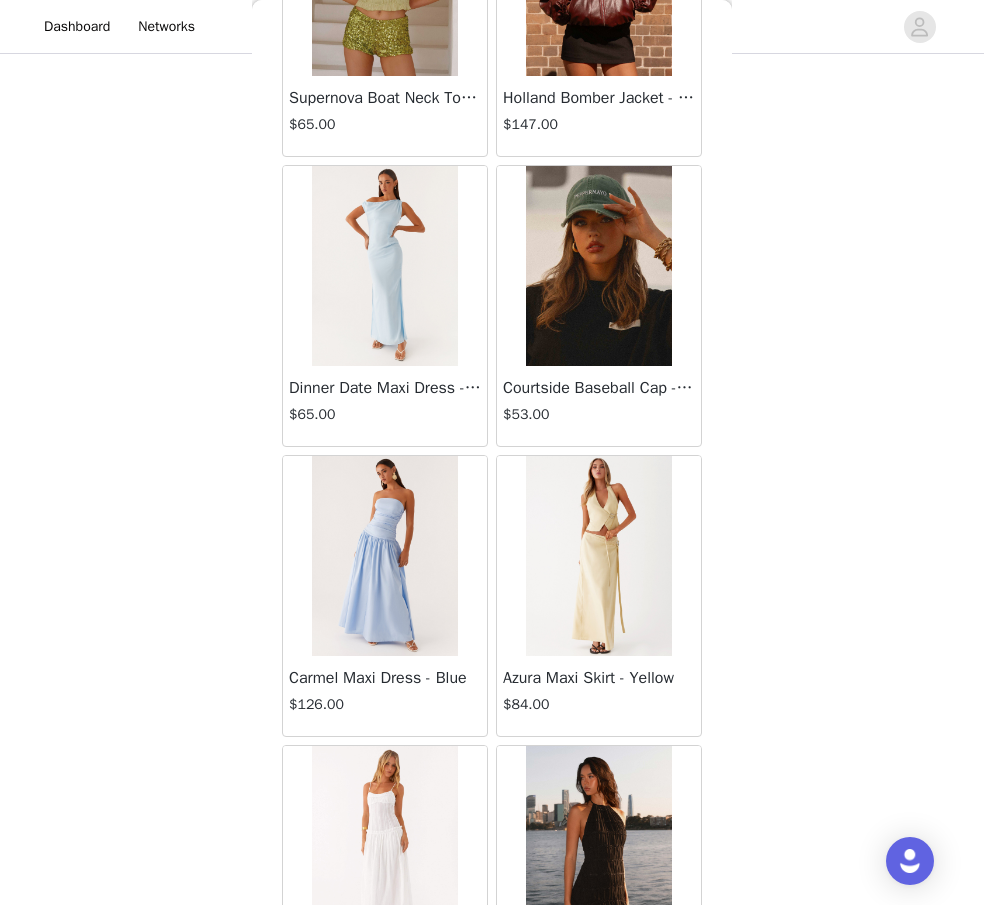 scroll, scrollTop: 16655, scrollLeft: 0, axis: vertical 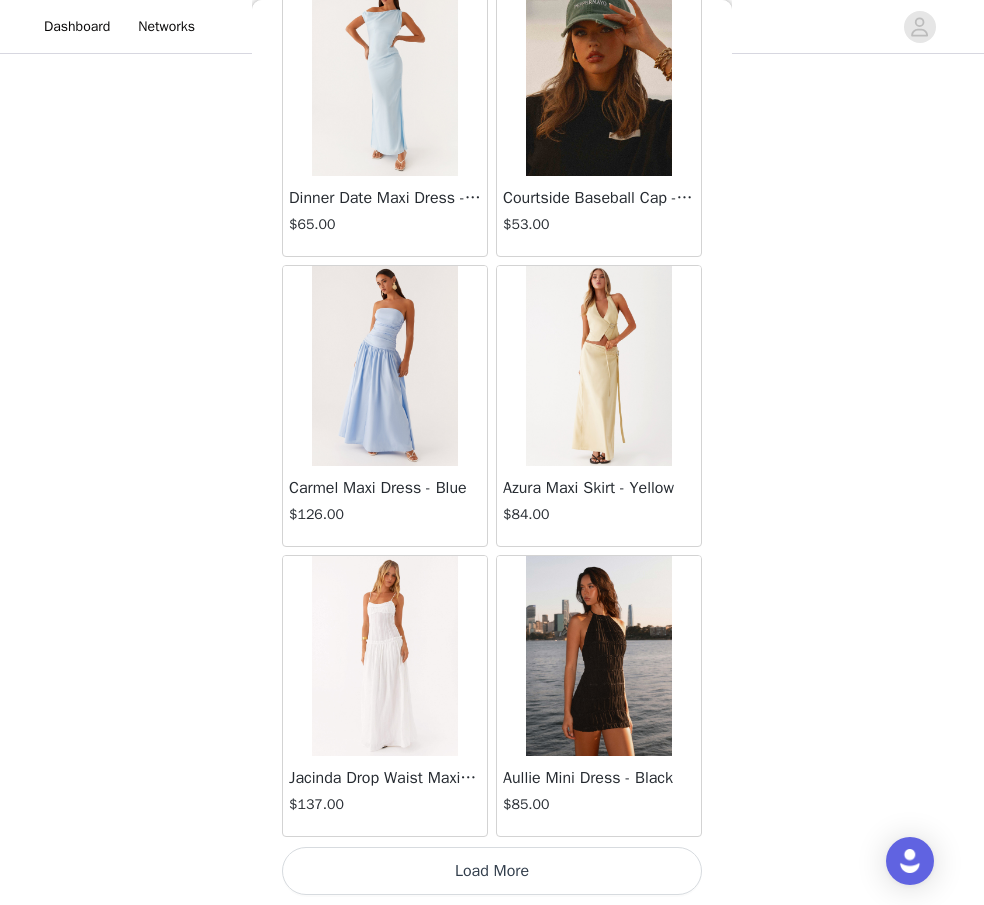 click on "Load More" at bounding box center (492, 871) 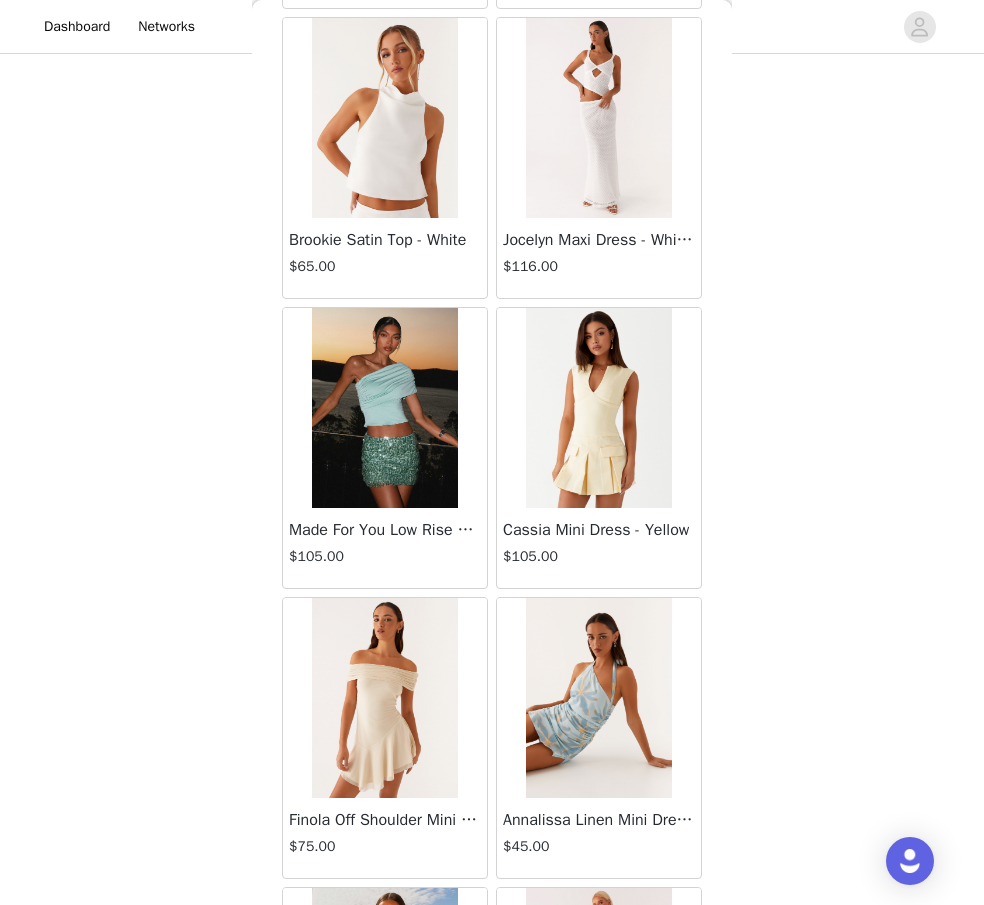 scroll, scrollTop: 19555, scrollLeft: 0, axis: vertical 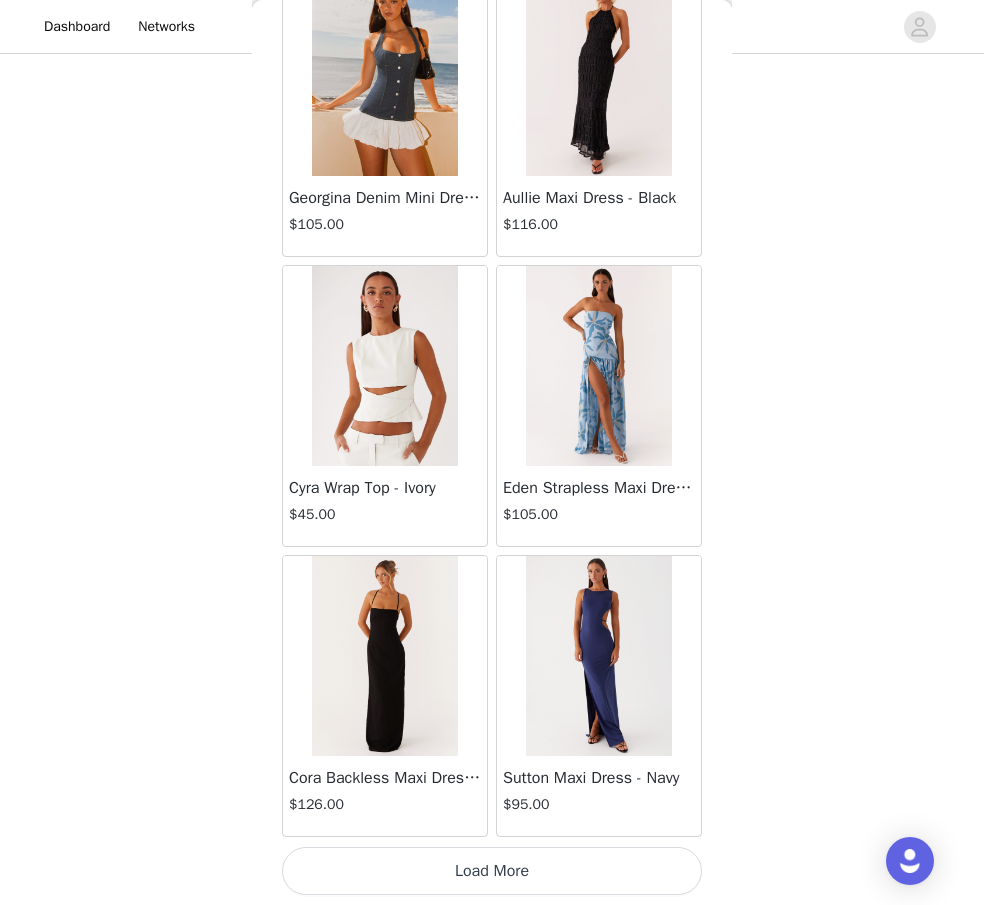 click on "Load More" at bounding box center (492, 871) 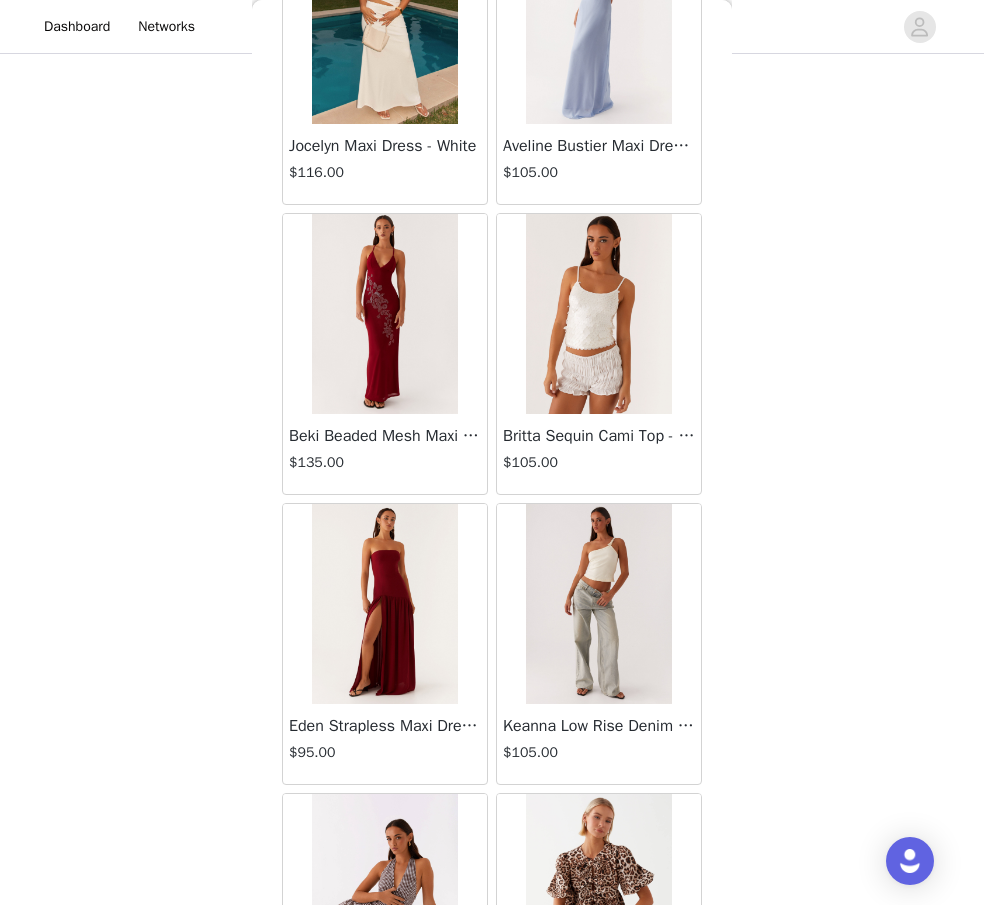 scroll, scrollTop: 22455, scrollLeft: 0, axis: vertical 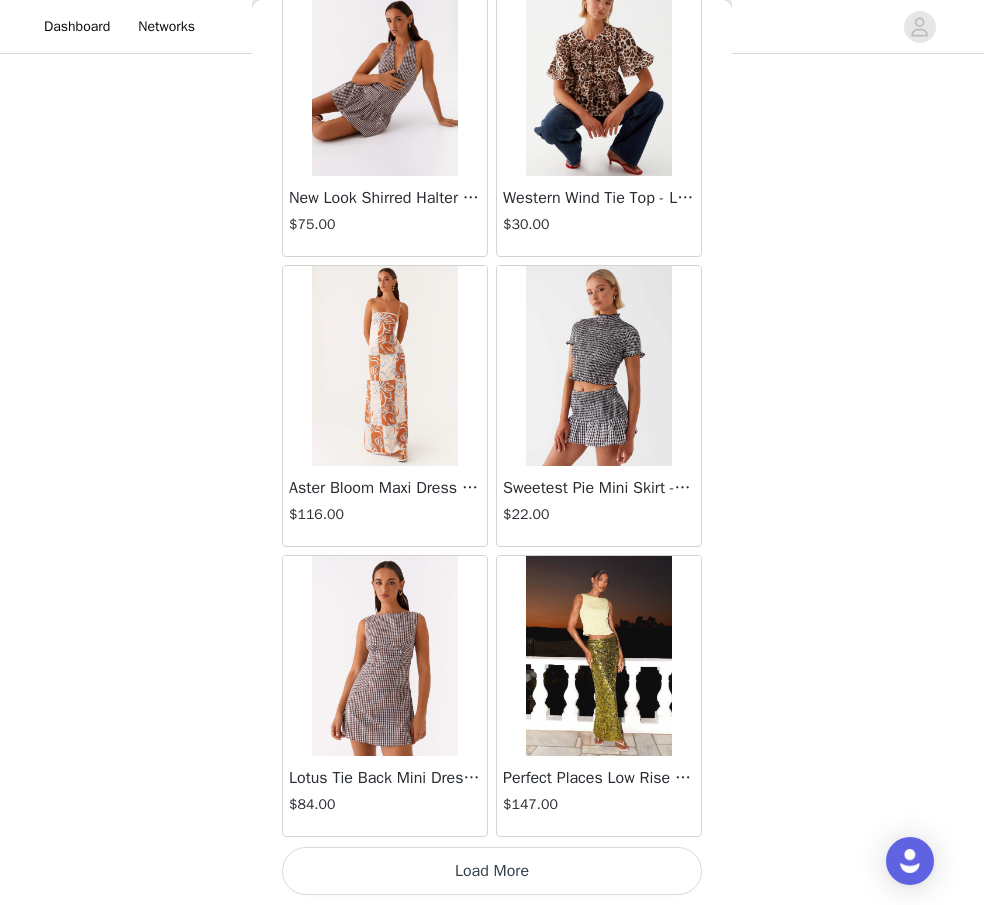 click on "Load More" at bounding box center (492, 871) 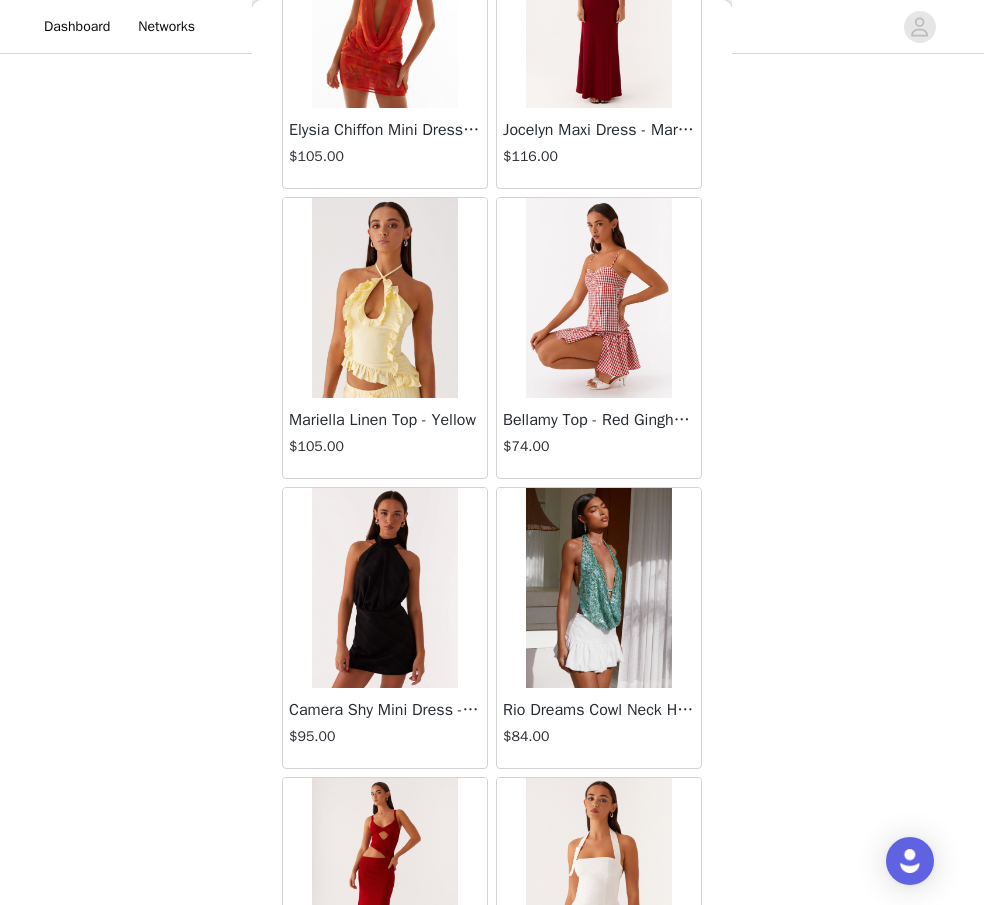 scroll, scrollTop: 25355, scrollLeft: 0, axis: vertical 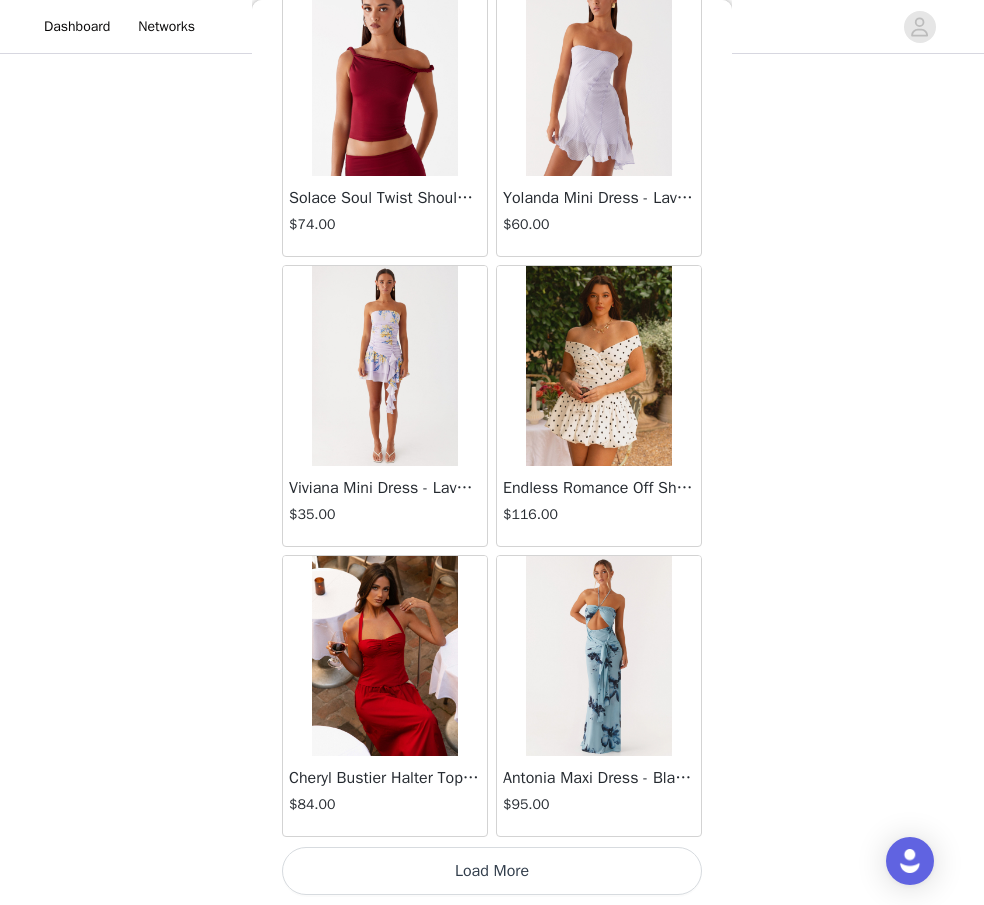 click on "Load More" at bounding box center (492, 871) 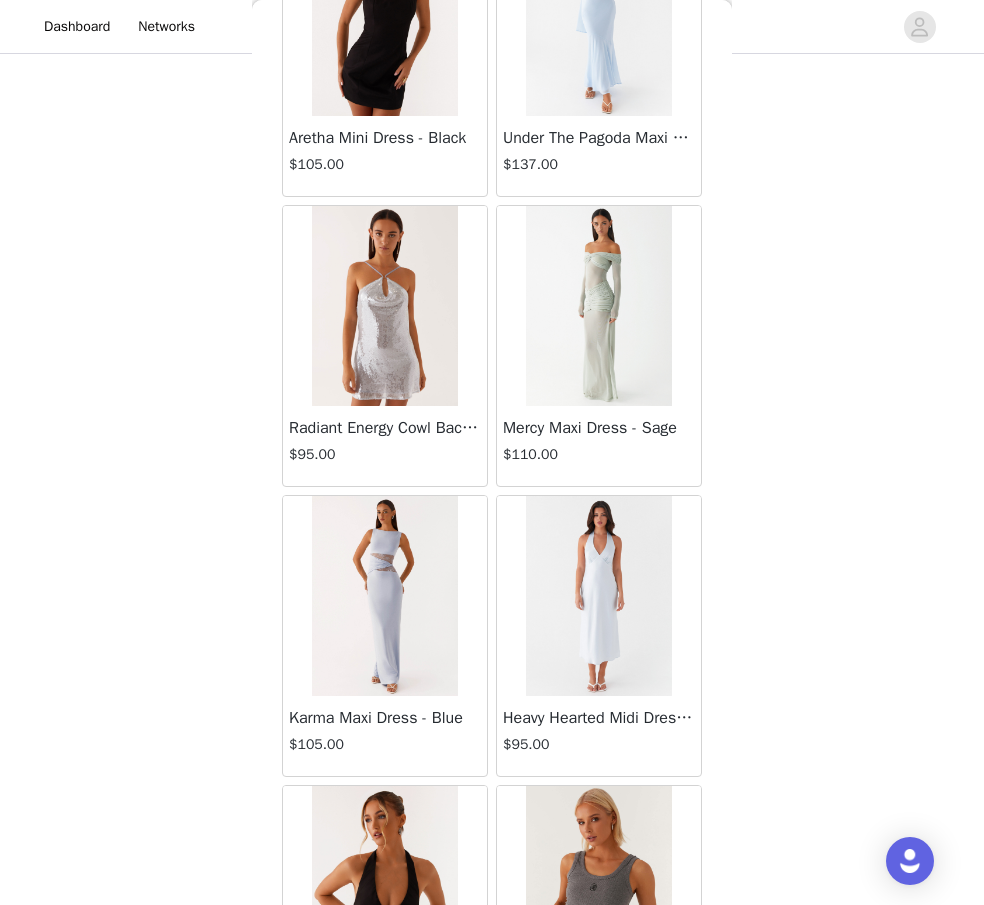 scroll, scrollTop: 28255, scrollLeft: 0, axis: vertical 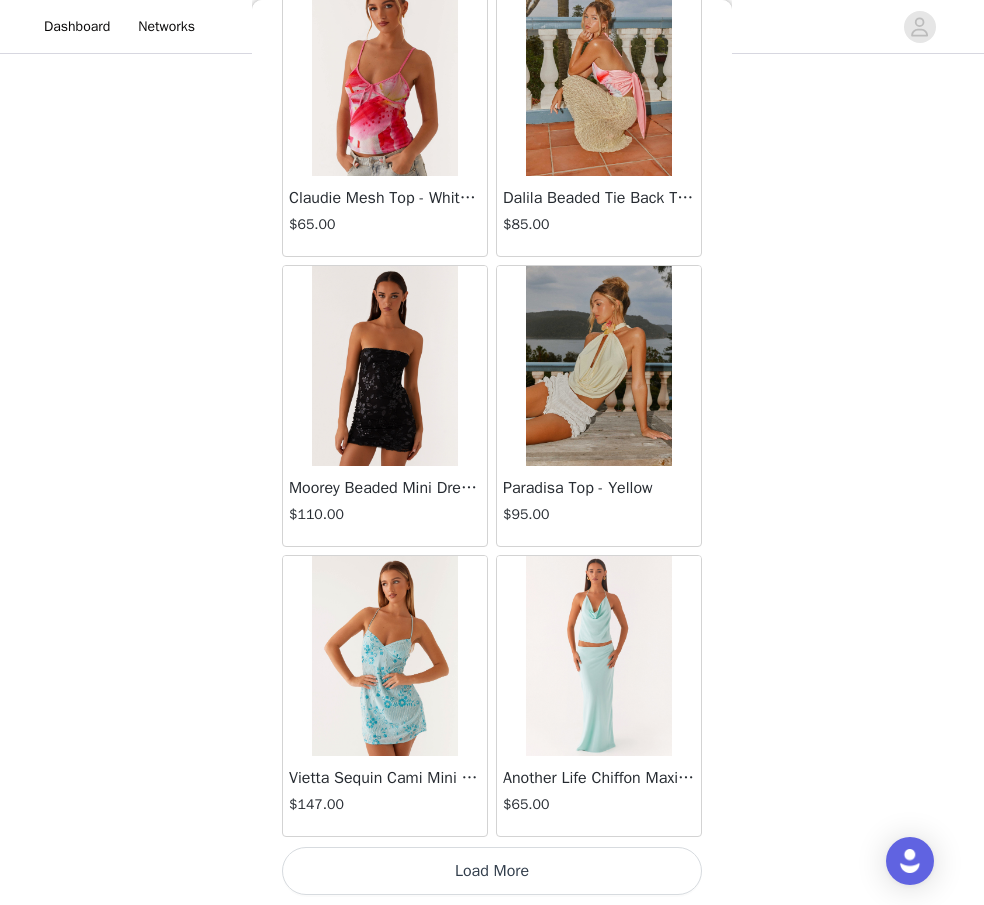 click on "Load More" at bounding box center [492, 871] 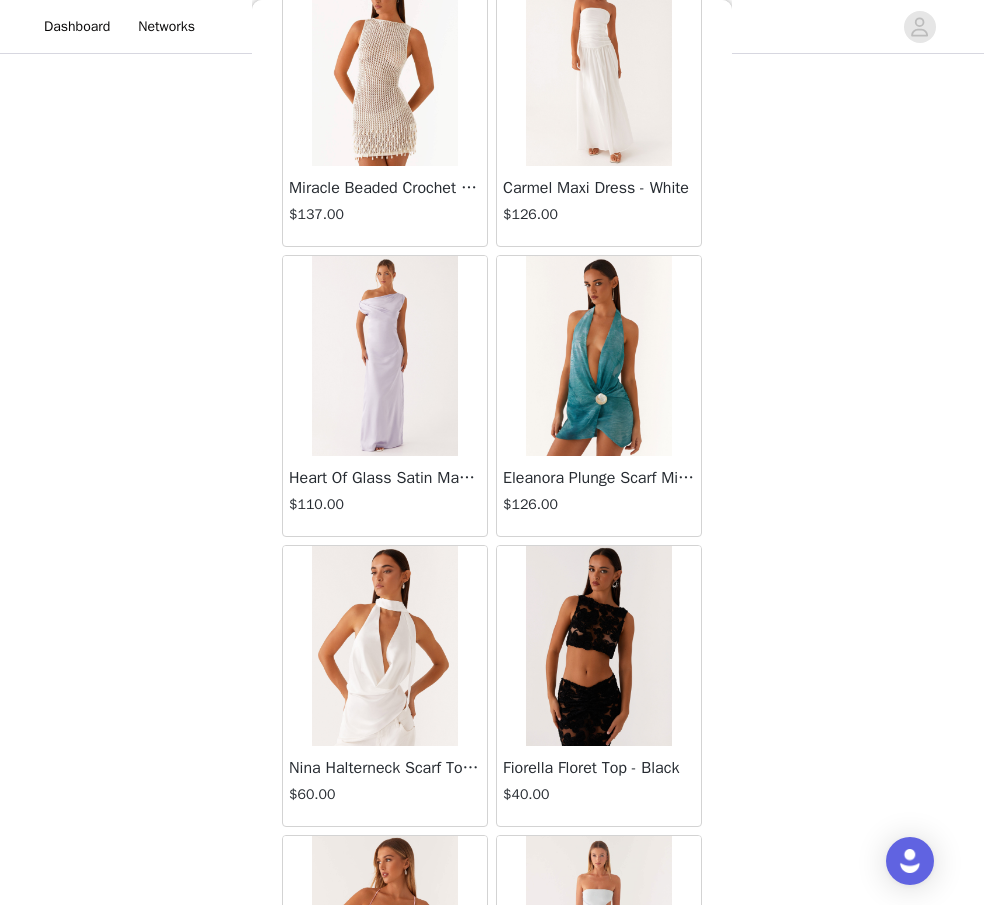 scroll, scrollTop: 31155, scrollLeft: 0, axis: vertical 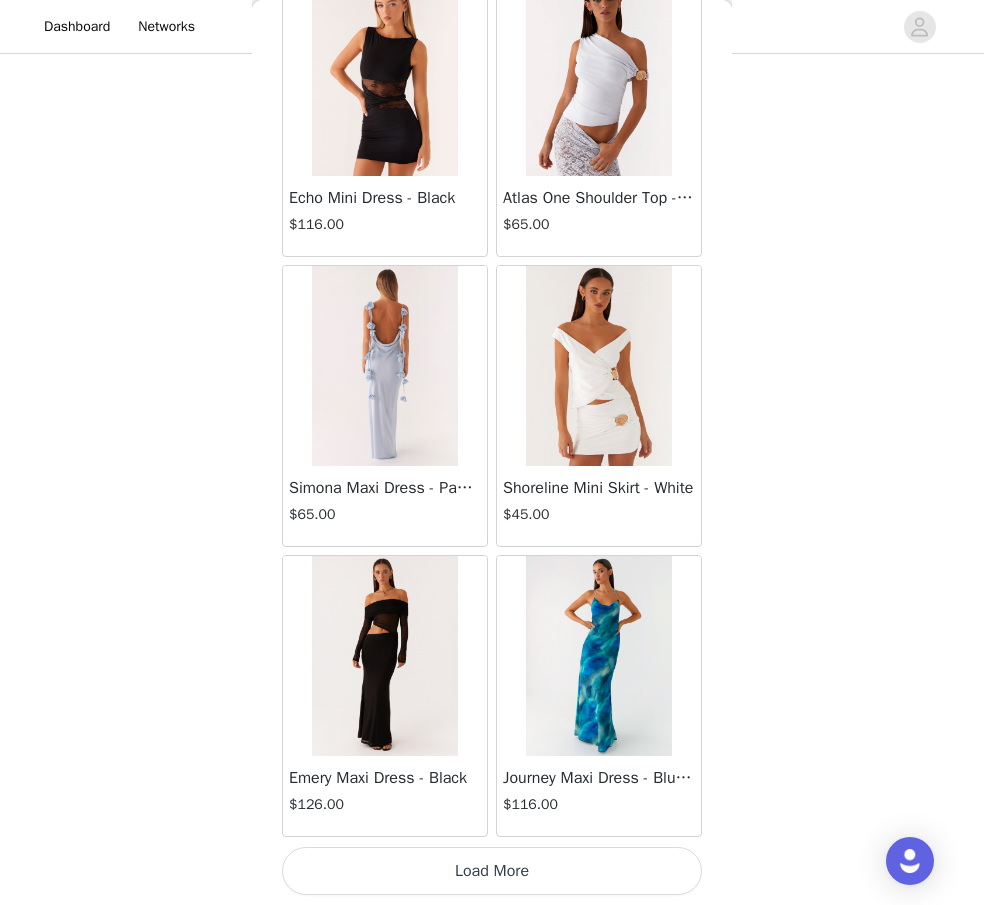click on "Load More" at bounding box center (492, 871) 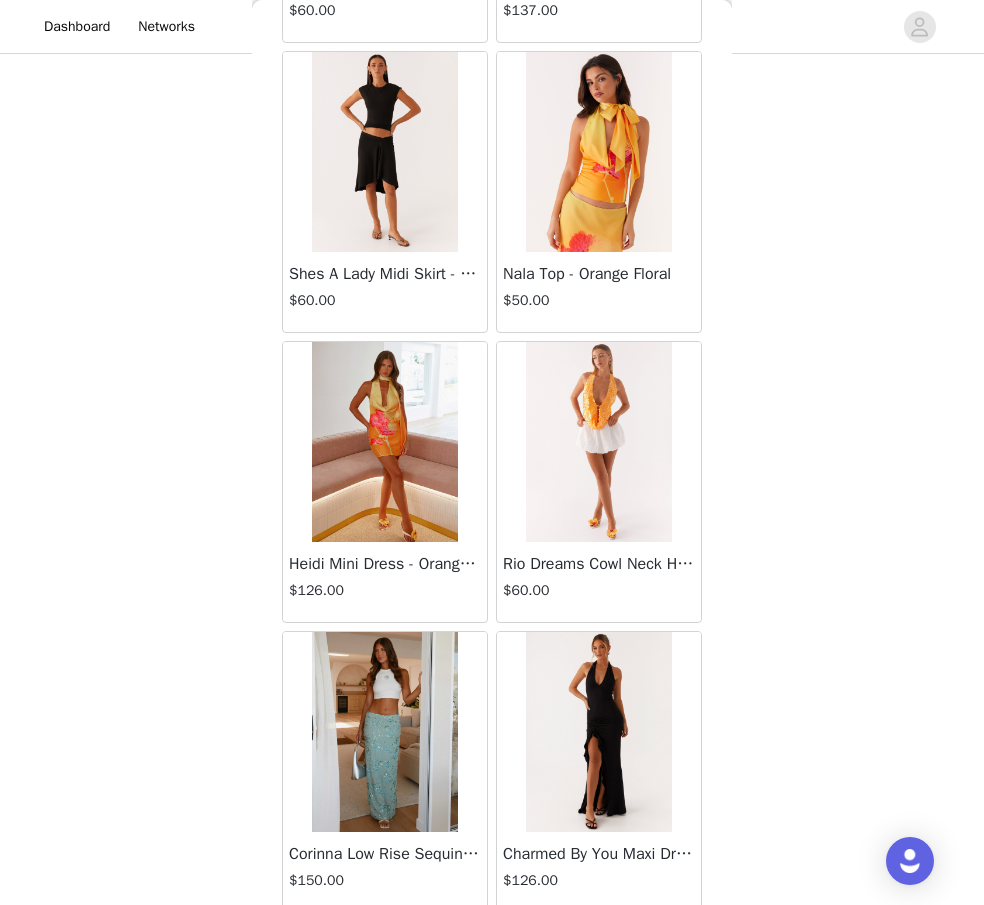 scroll, scrollTop: 34055, scrollLeft: 0, axis: vertical 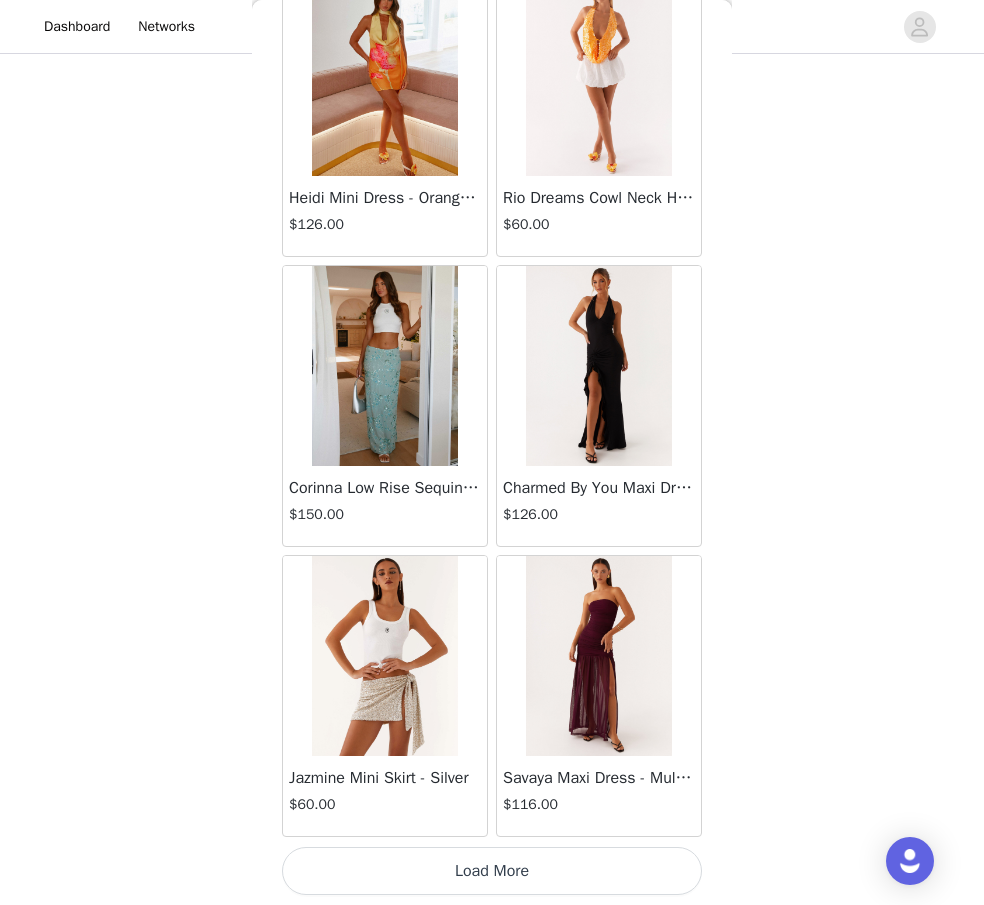 click on "Load More" at bounding box center (492, 871) 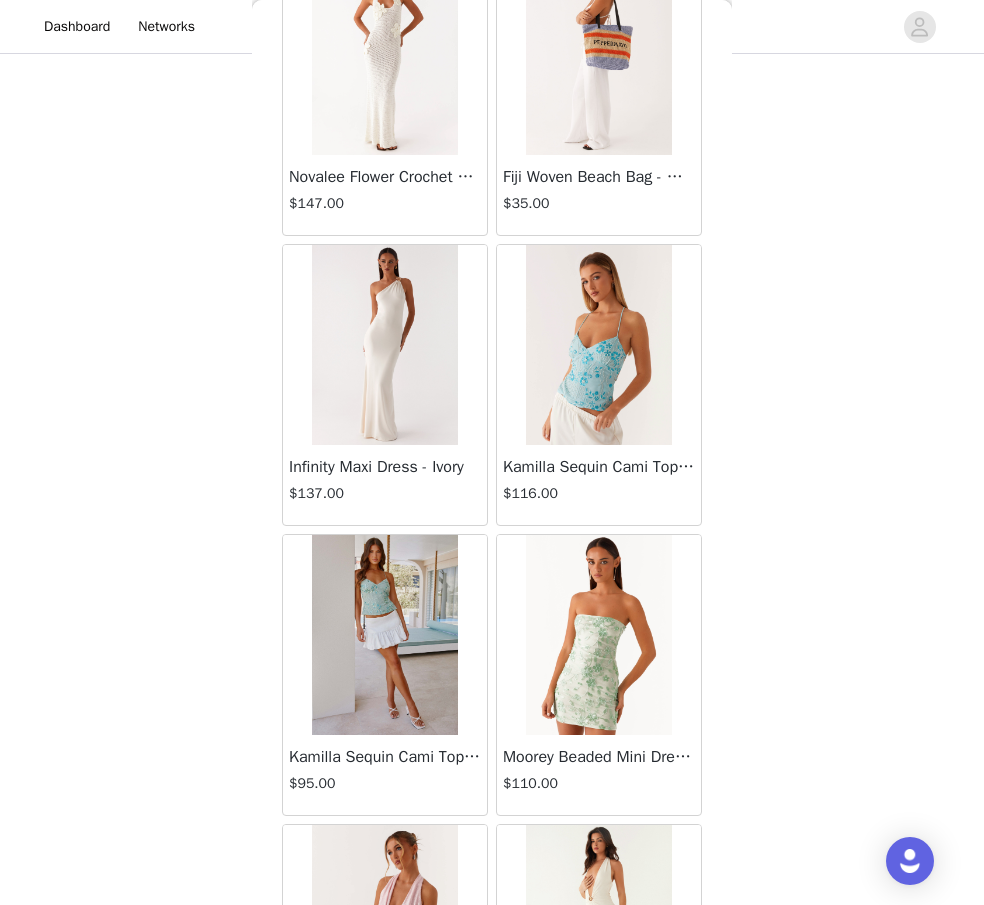 scroll, scrollTop: 36955, scrollLeft: 0, axis: vertical 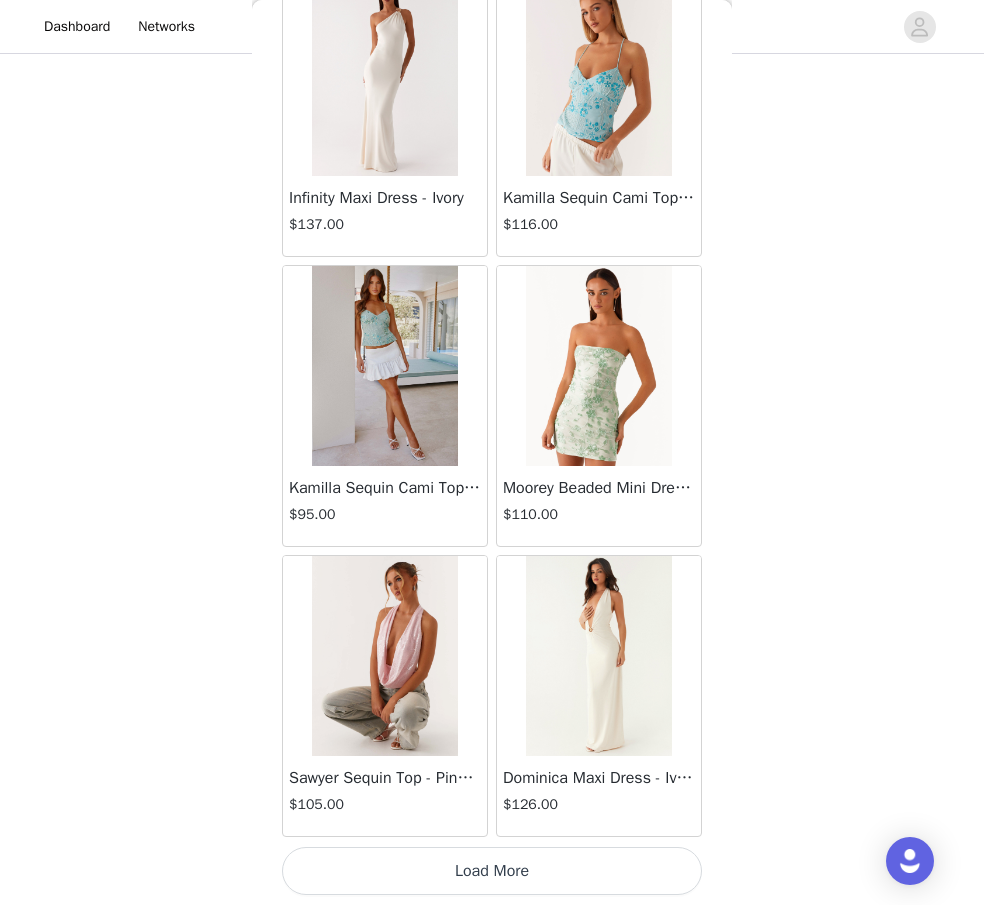 click on "Load More" at bounding box center (492, 871) 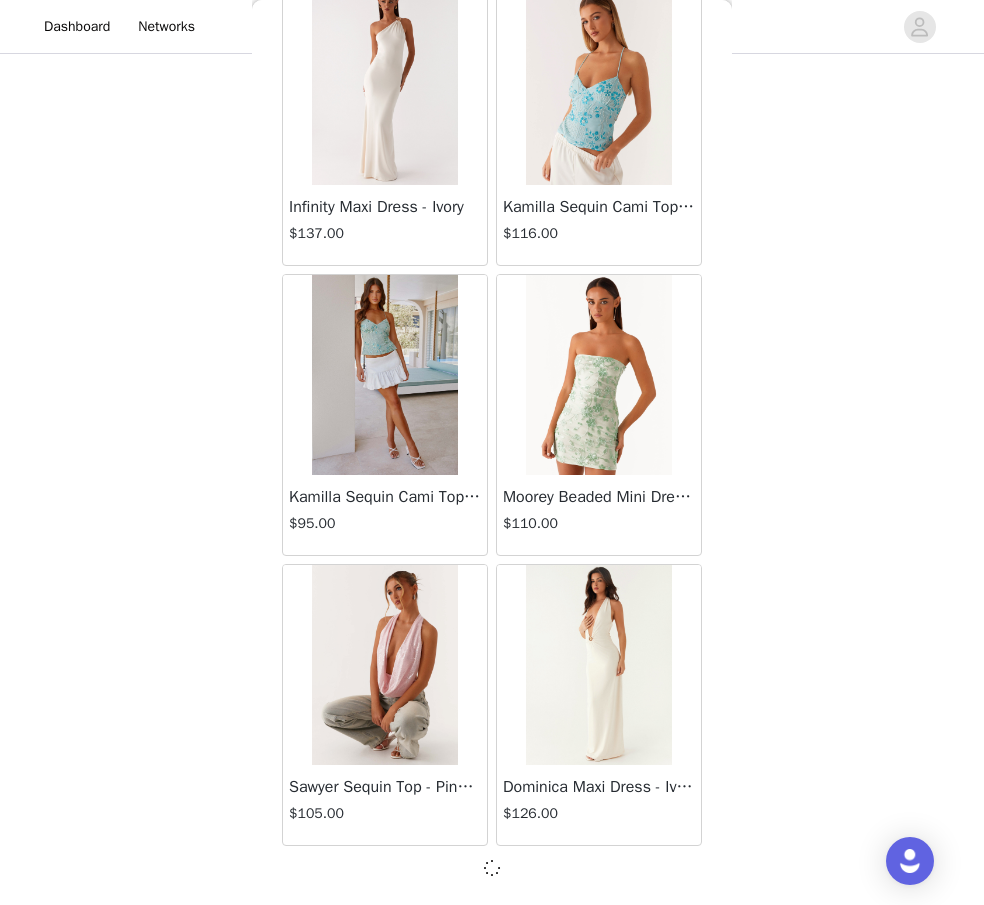 scroll 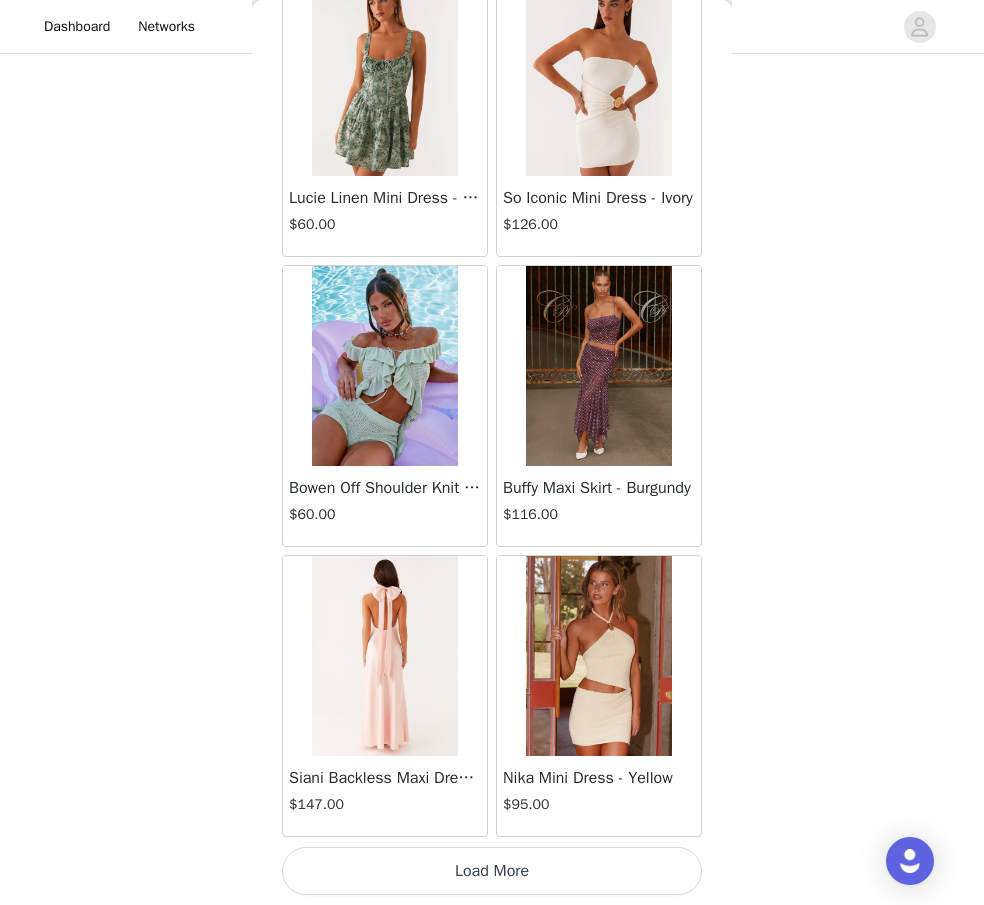click on "Load More" at bounding box center (492, 871) 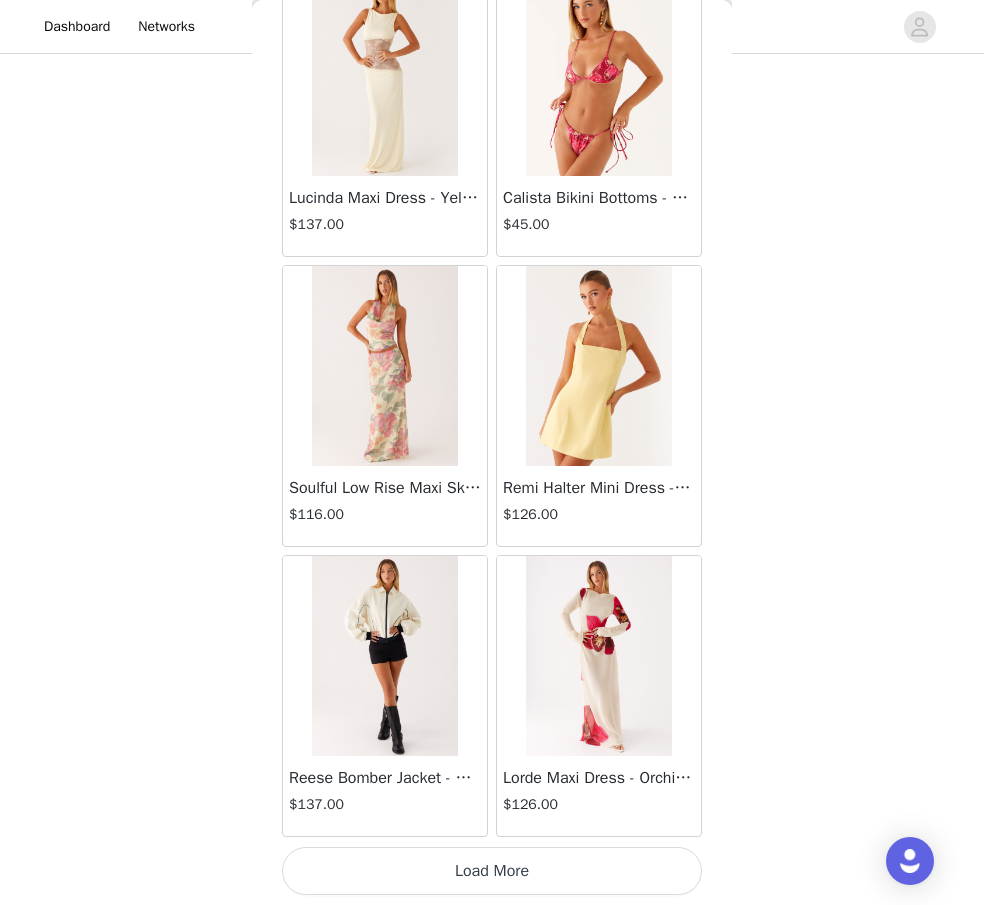 click on "Load More" at bounding box center (492, 871) 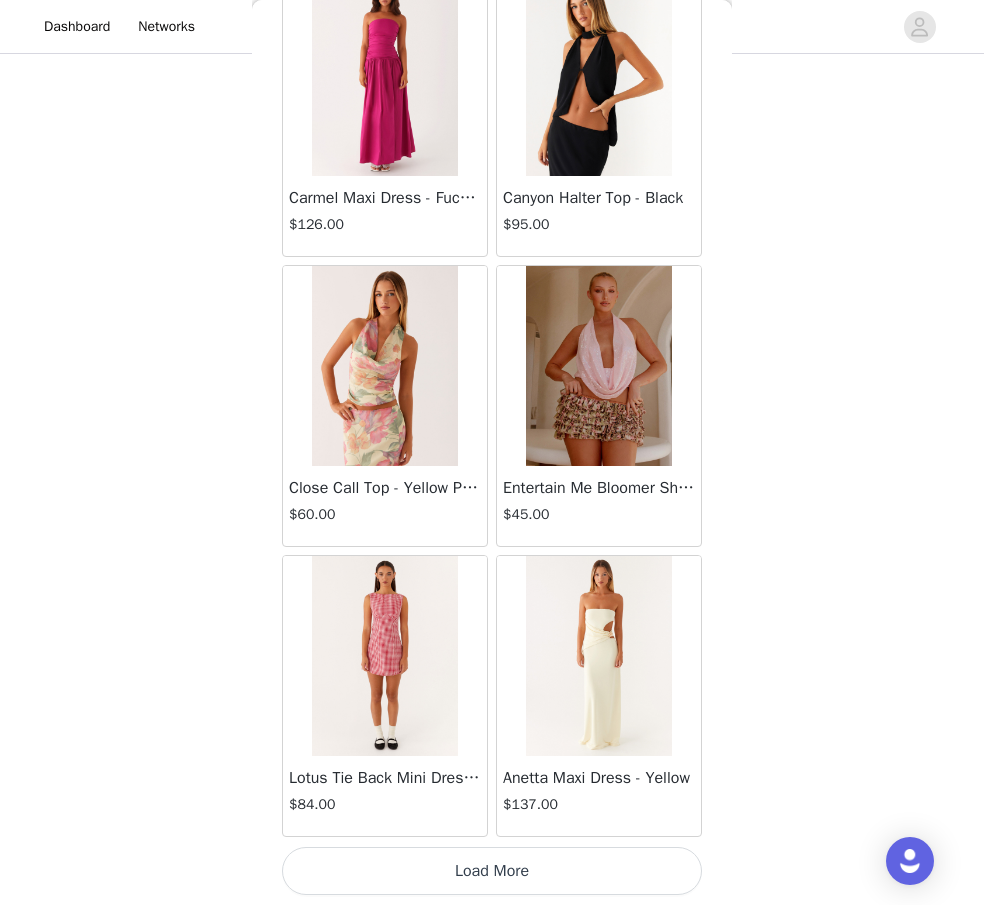 click on "Load More" at bounding box center (492, 871) 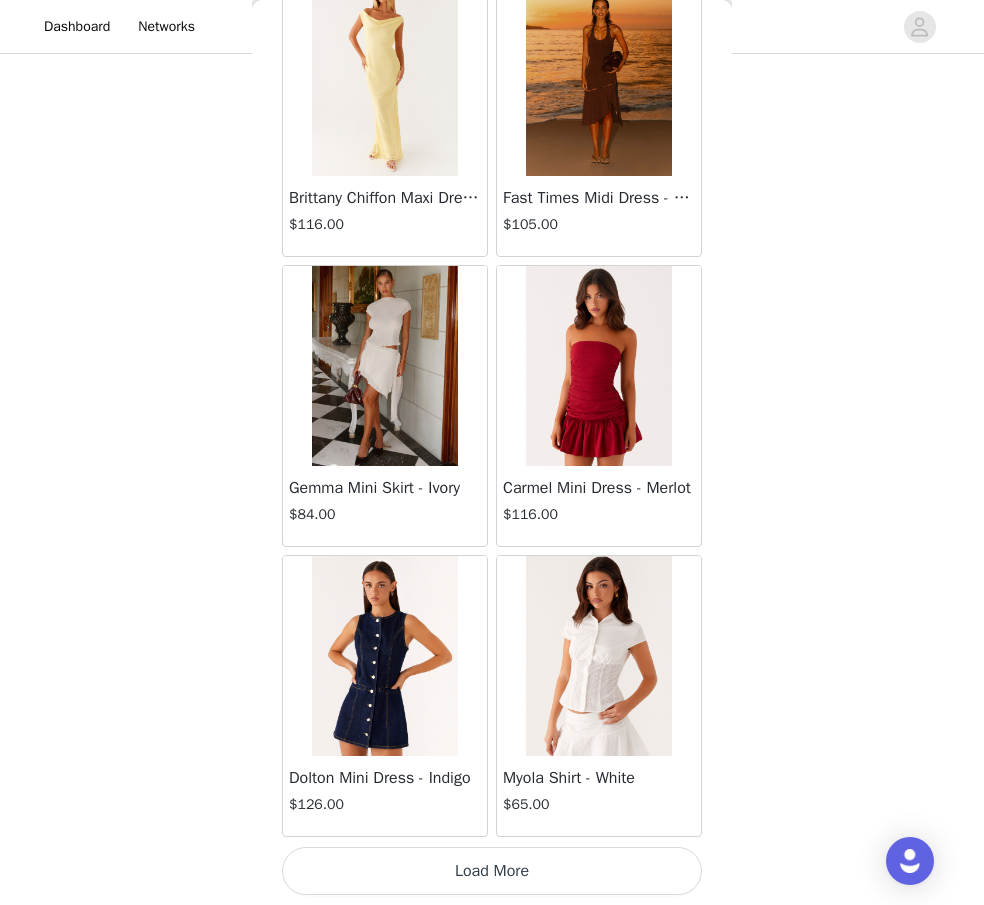 click on "Load More" at bounding box center (492, 871) 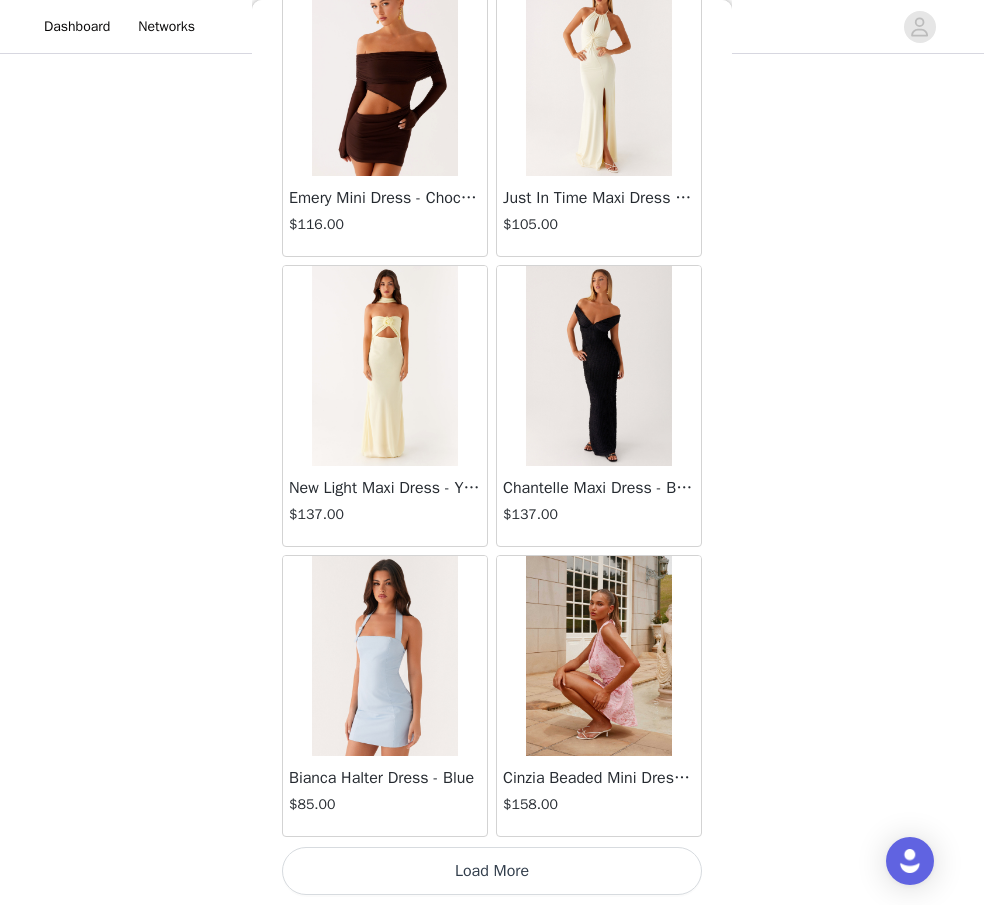 click on "Load More" at bounding box center (492, 871) 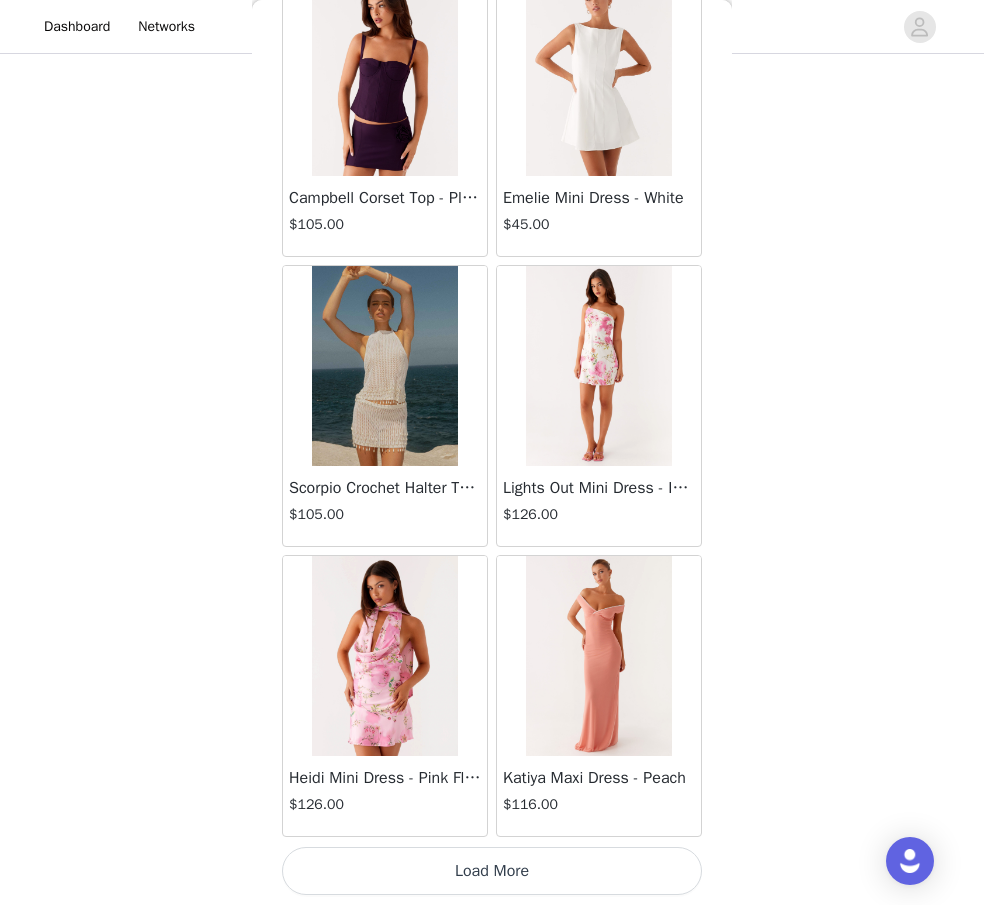 click on "Load More" at bounding box center [492, 871] 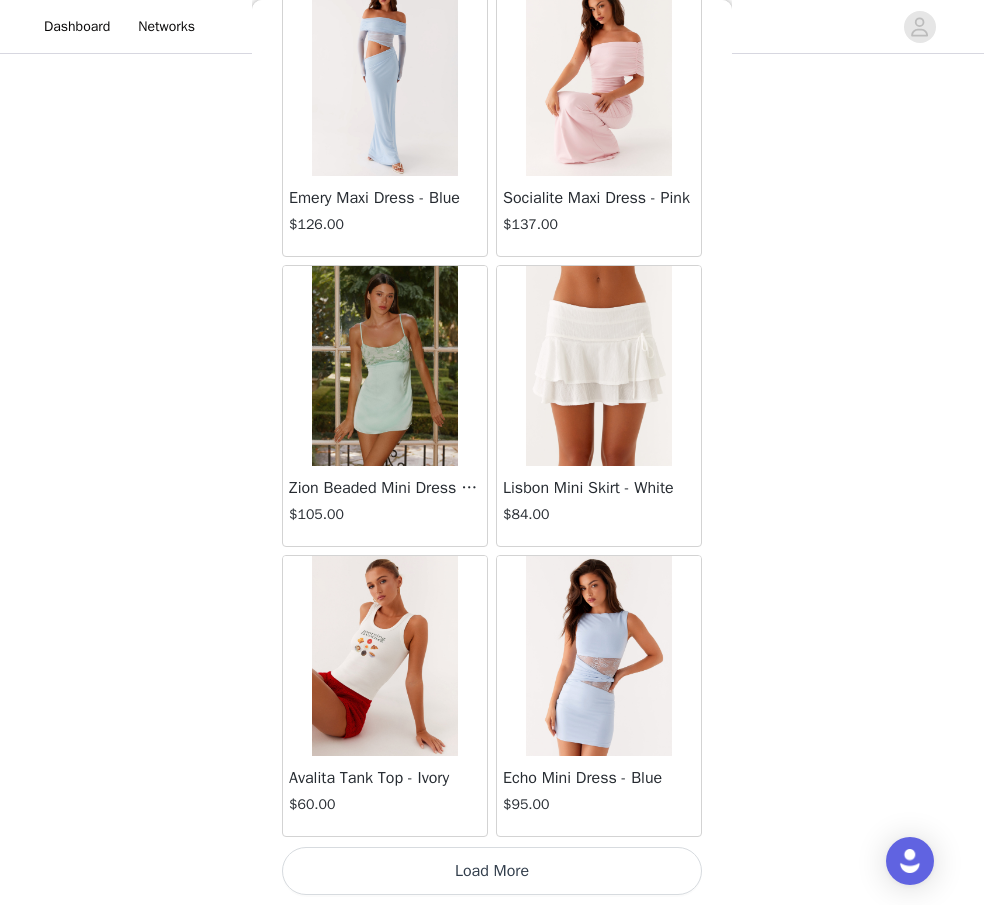 click on "Load More" at bounding box center (492, 871) 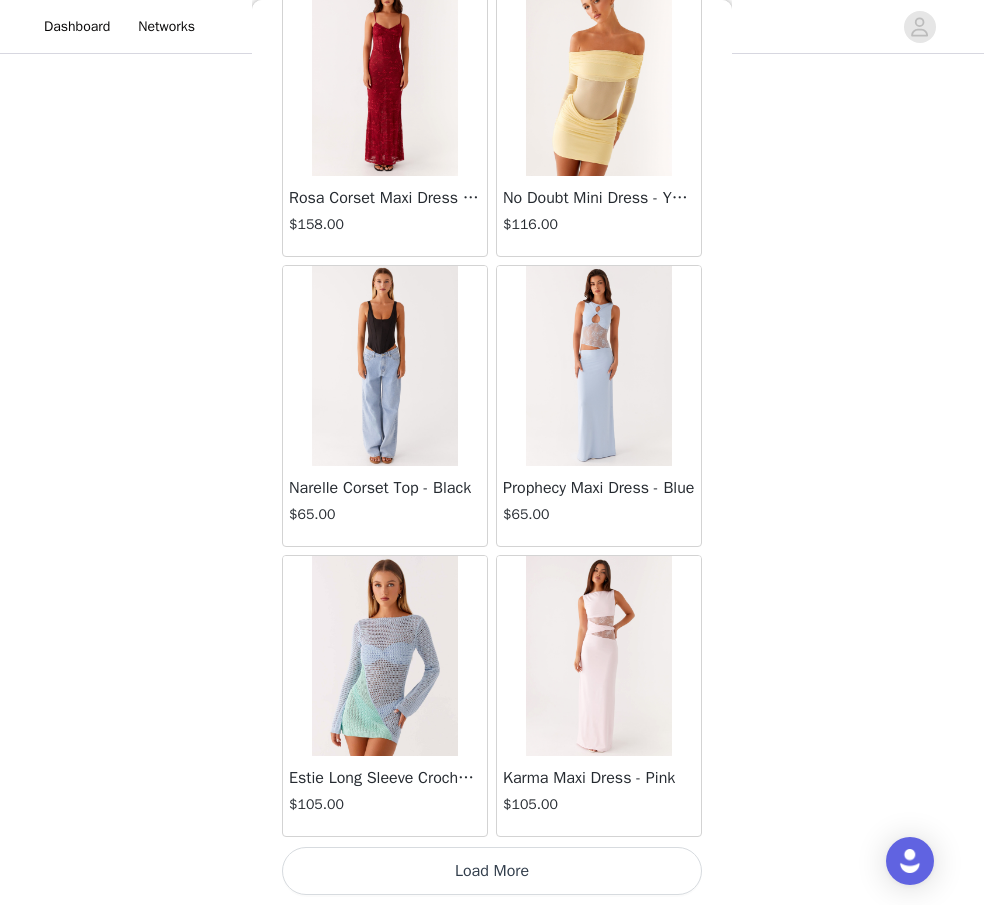click on "Load More" at bounding box center [492, 871] 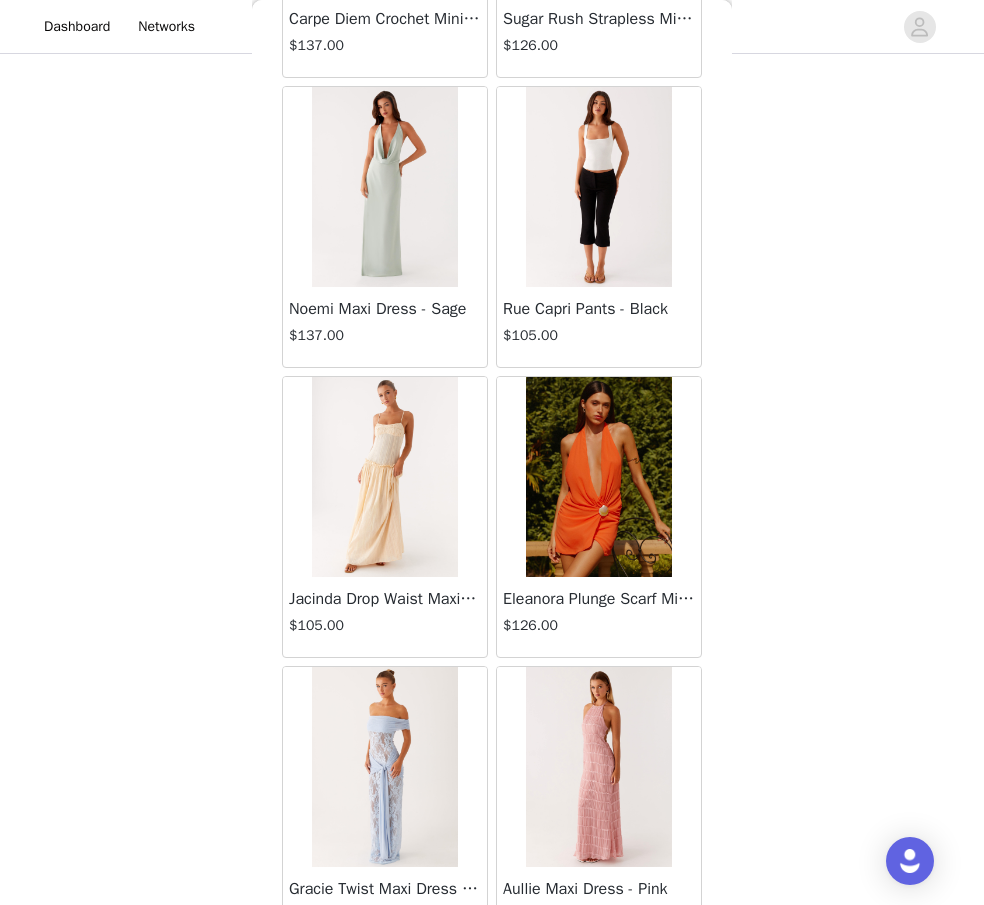scroll, scrollTop: 63055, scrollLeft: 0, axis: vertical 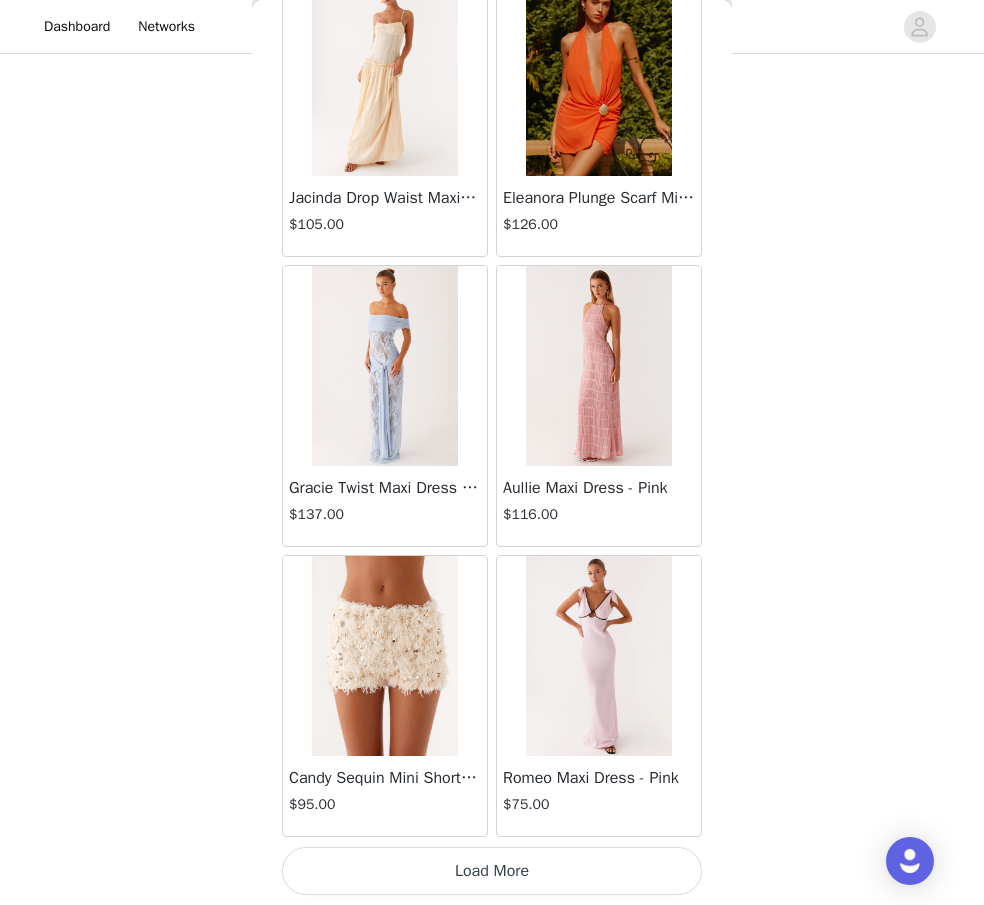 click on "Load More" at bounding box center (492, 871) 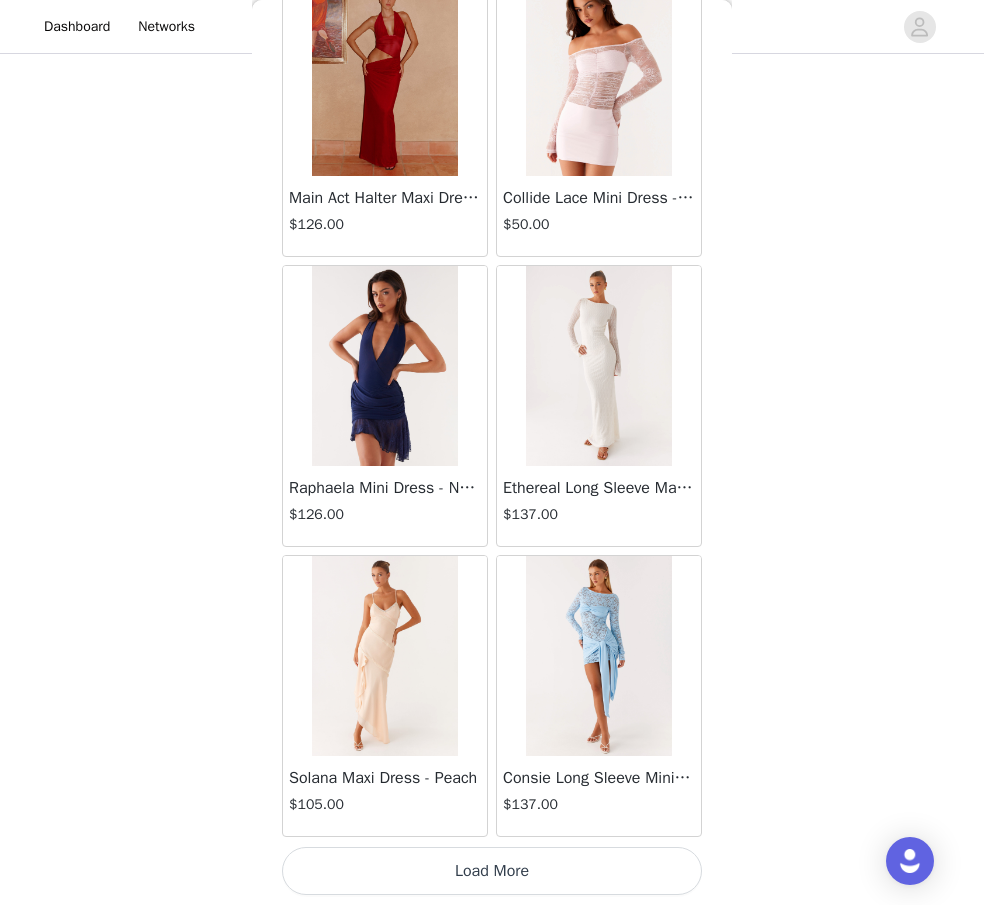 click on "Load More" at bounding box center [492, 871] 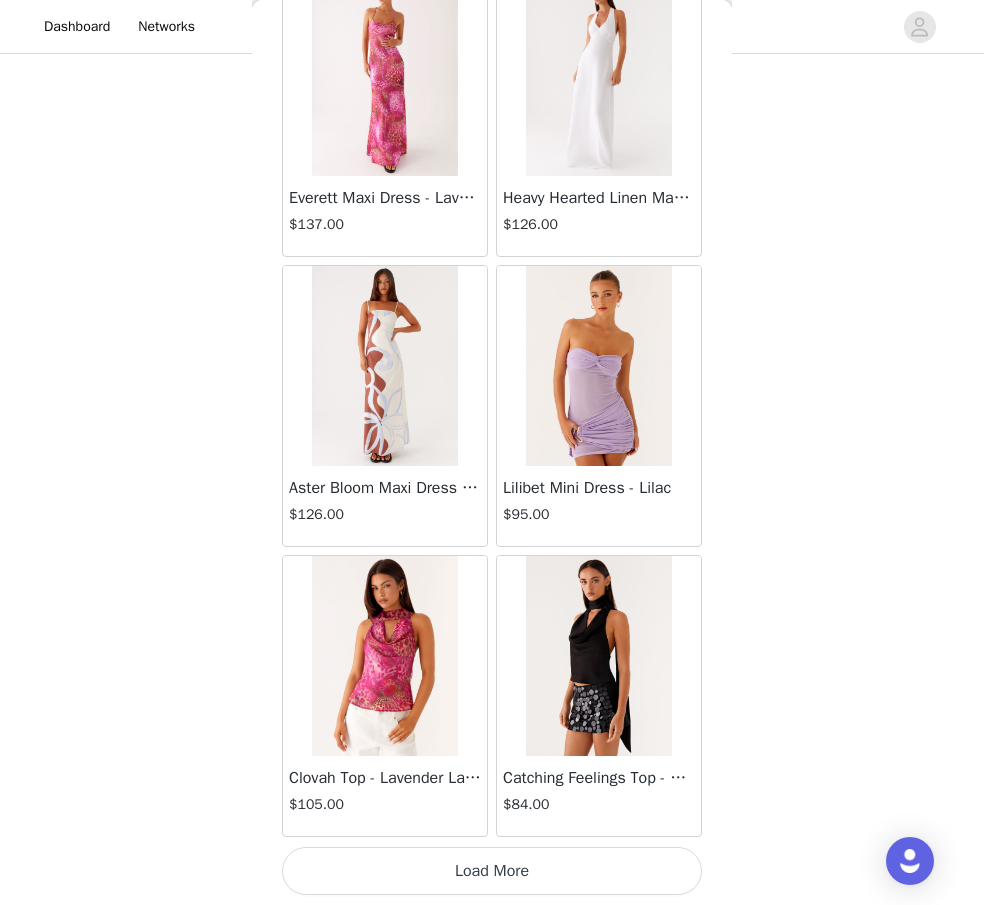 click on "Load More" at bounding box center [492, 871] 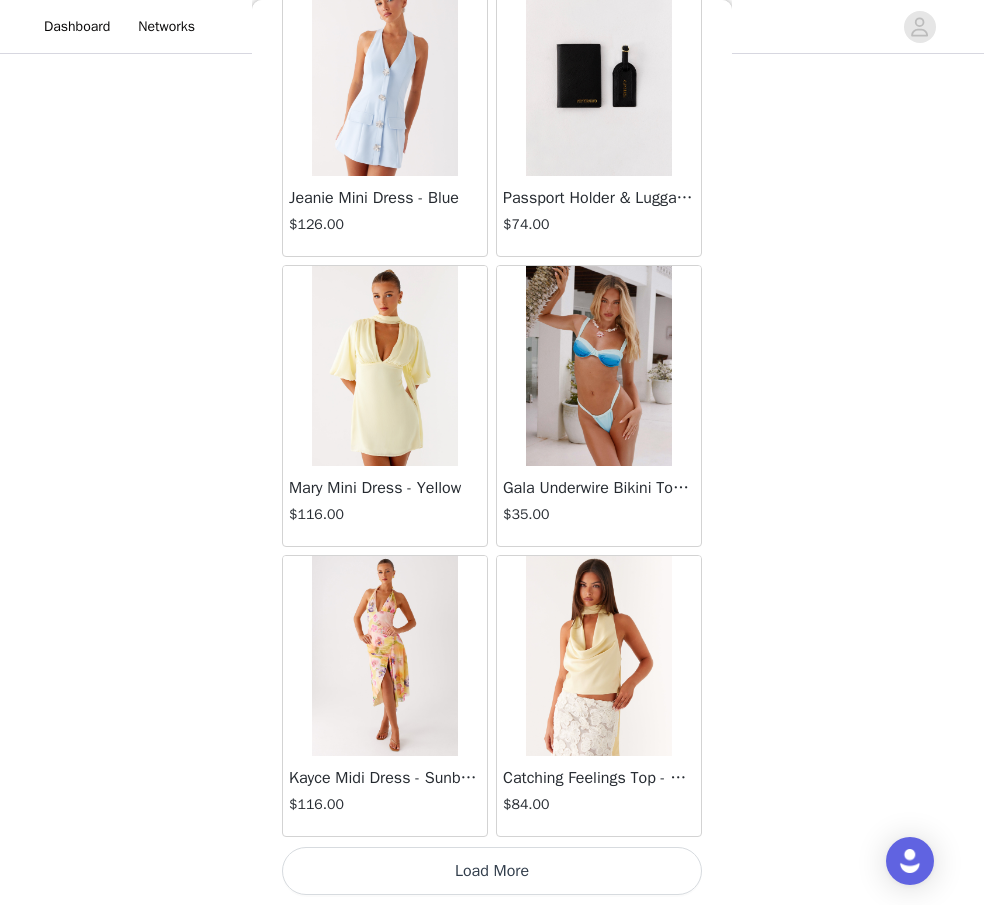 click on "Load More" at bounding box center (492, 871) 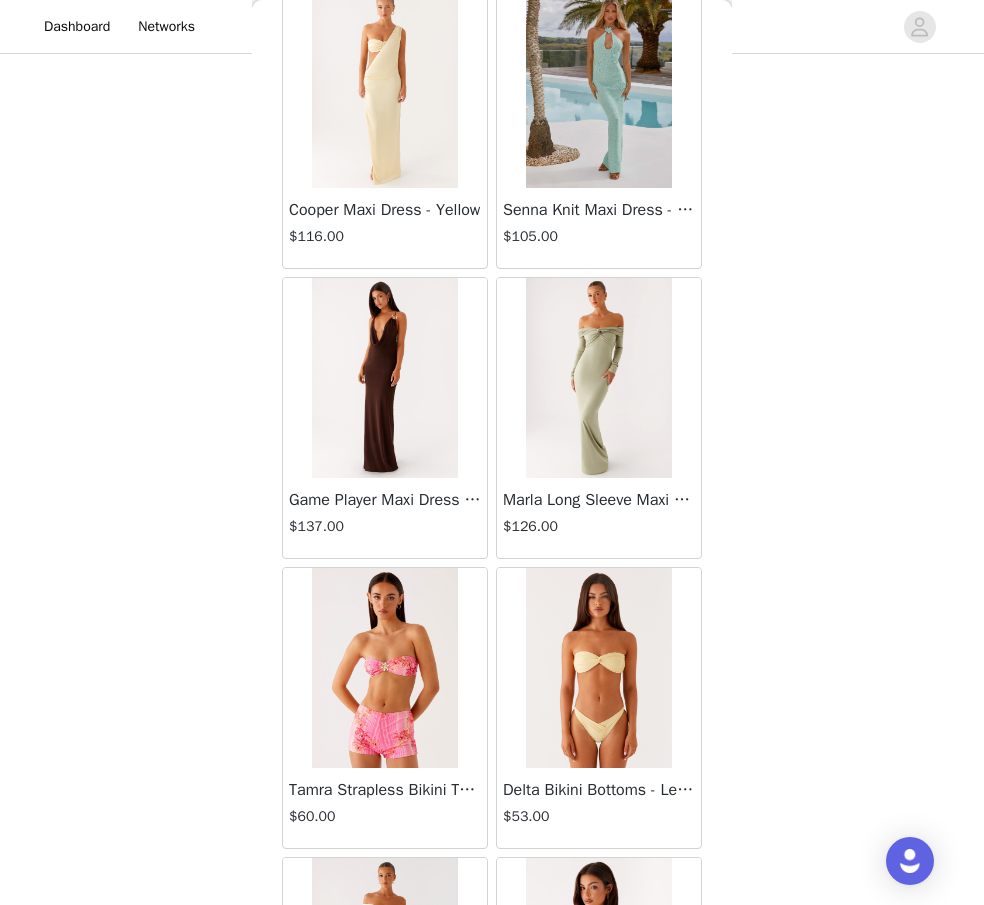 scroll, scrollTop: 74655, scrollLeft: 0, axis: vertical 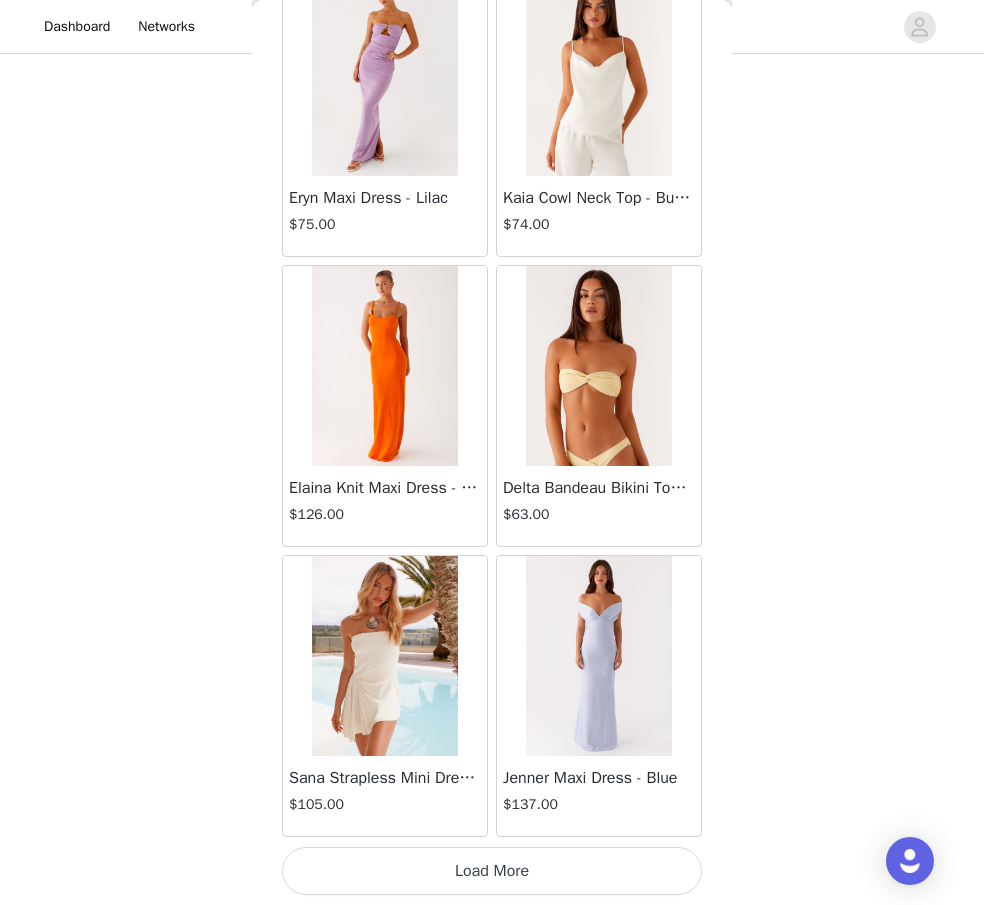 click on "Load More" at bounding box center (492, 871) 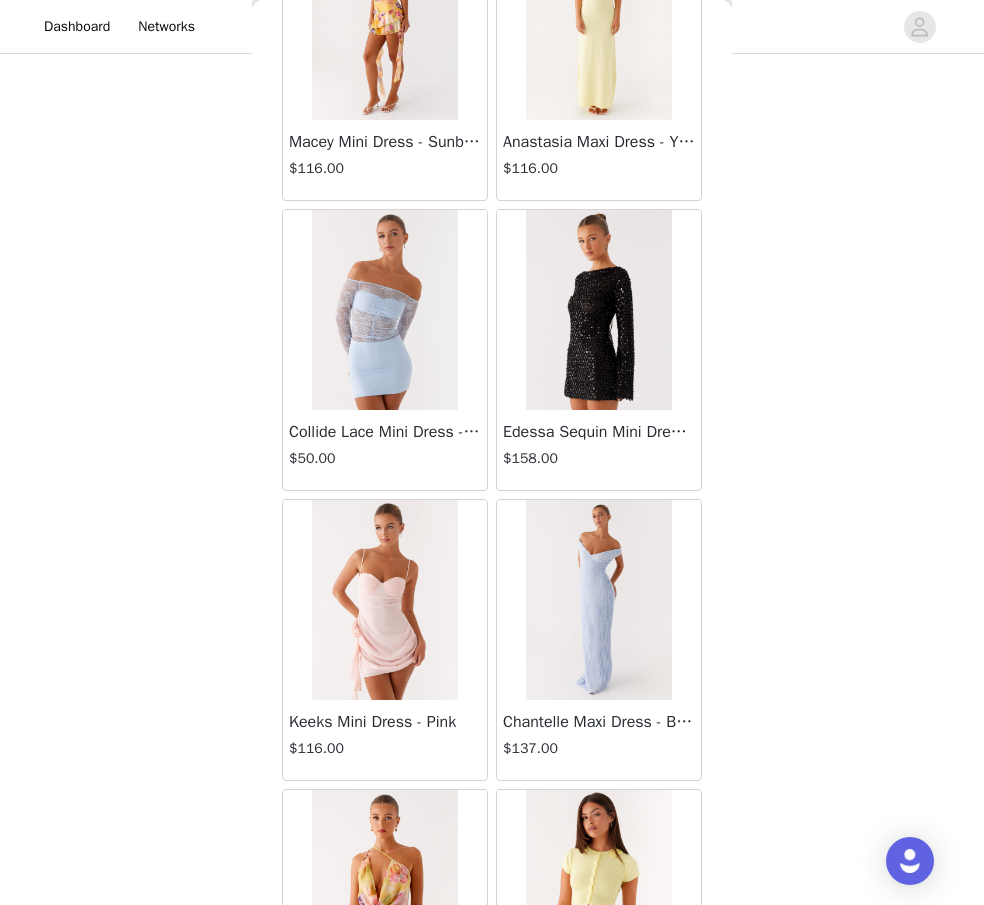 scroll, scrollTop: 77555, scrollLeft: 0, axis: vertical 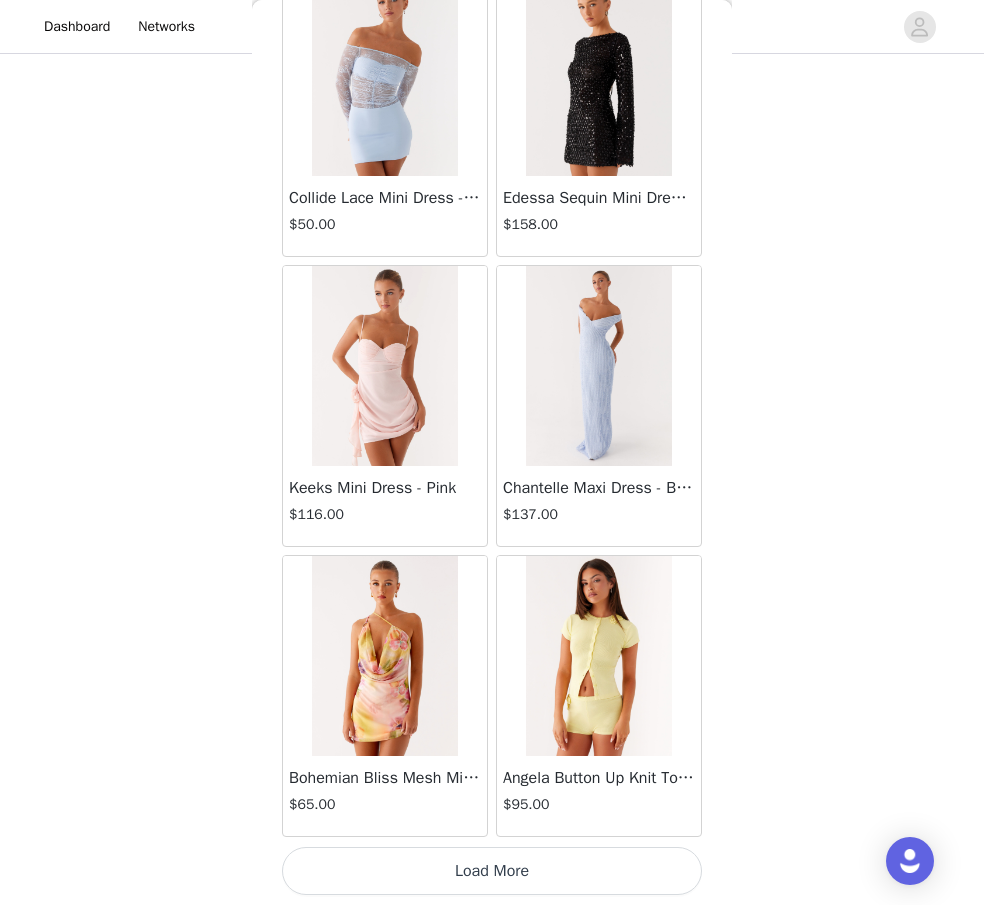 click on "Load More" at bounding box center [492, 871] 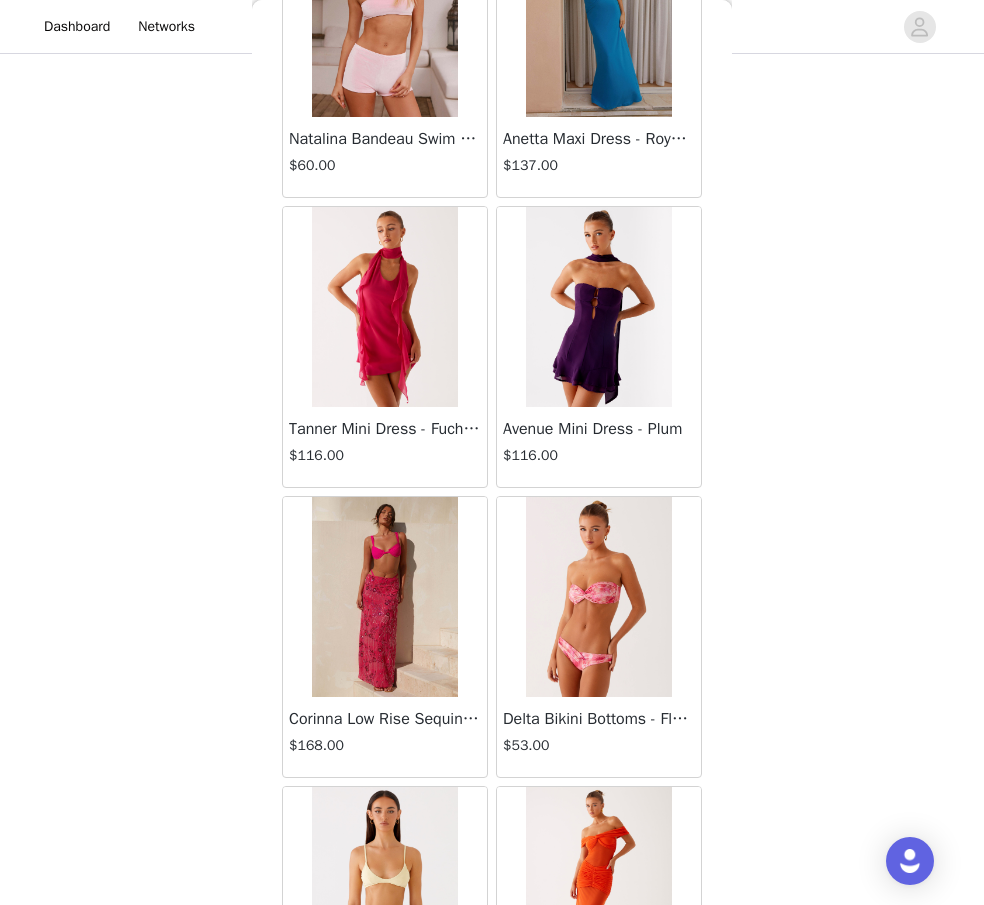 scroll, scrollTop: 80455, scrollLeft: 0, axis: vertical 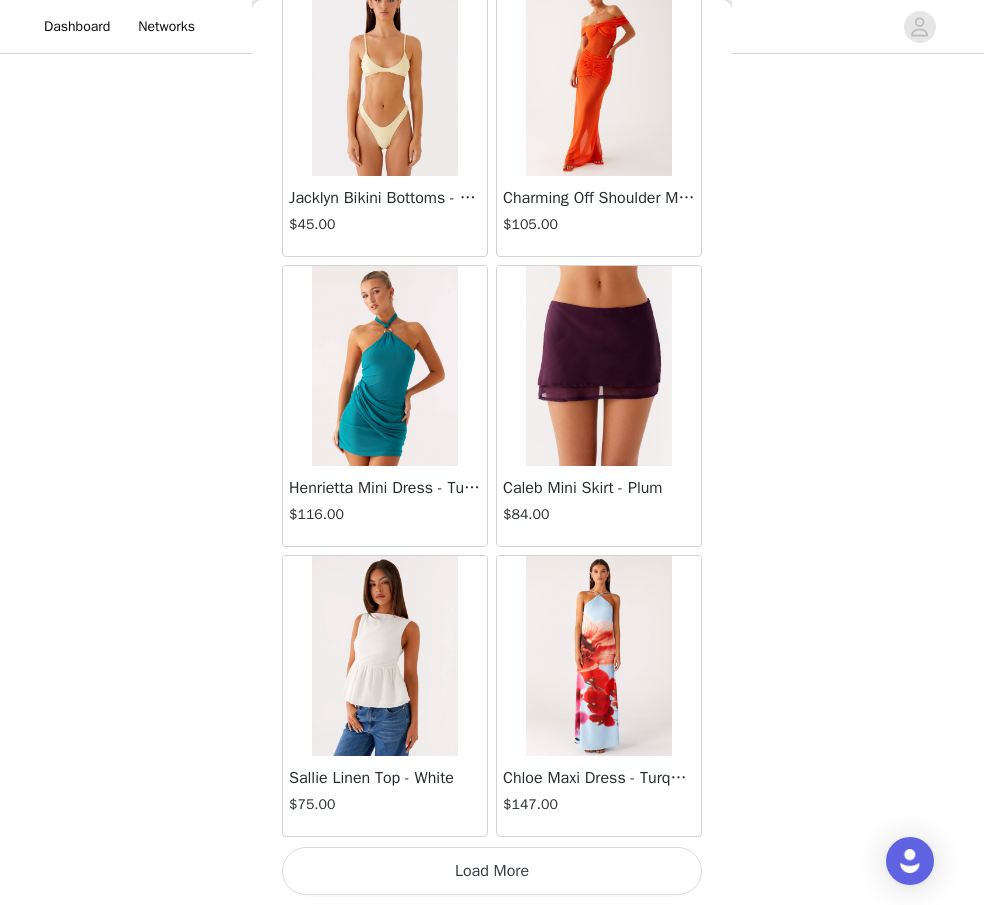 click on "Load More" at bounding box center [492, 871] 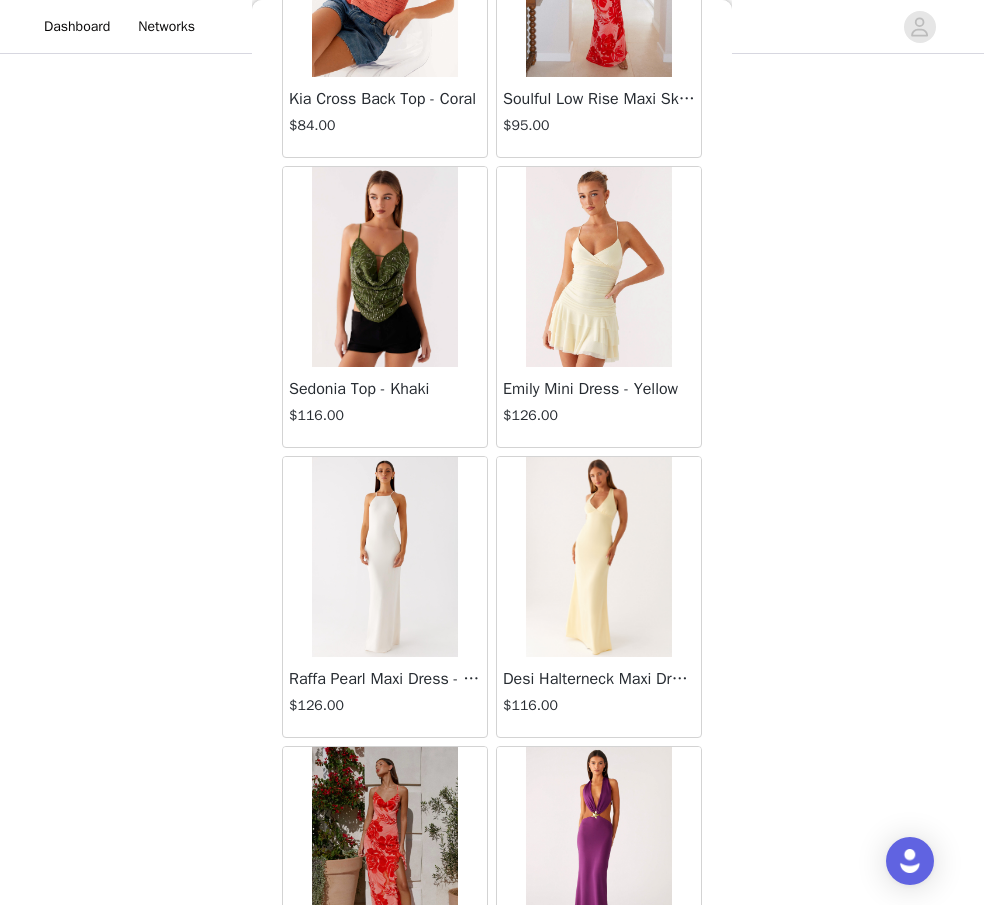 scroll, scrollTop: 83355, scrollLeft: 0, axis: vertical 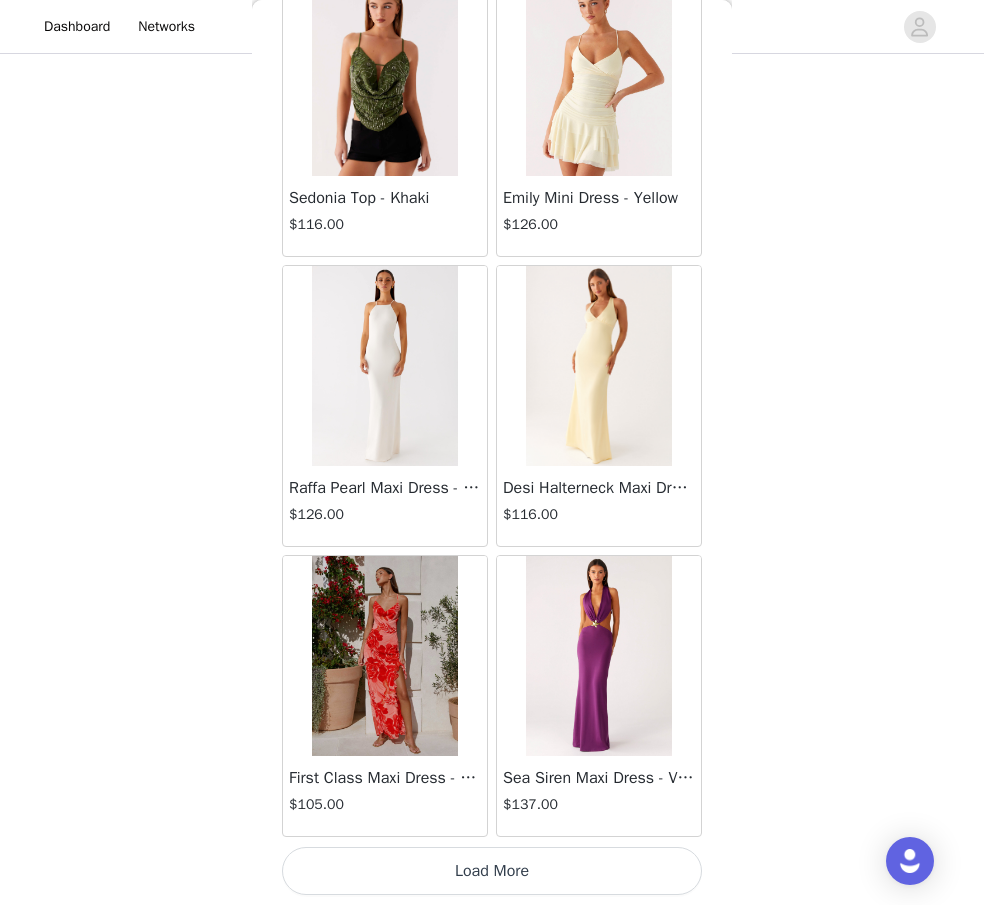 click on "Load More" at bounding box center [492, 871] 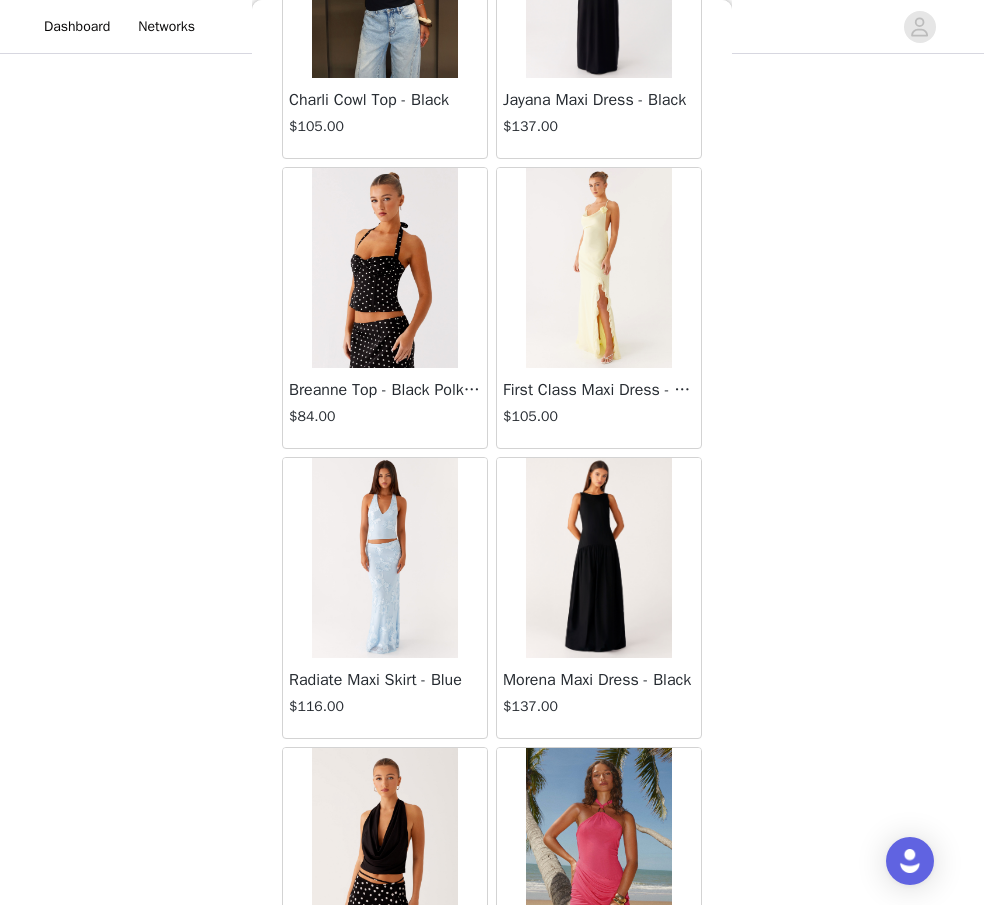 scroll, scrollTop: 86255, scrollLeft: 0, axis: vertical 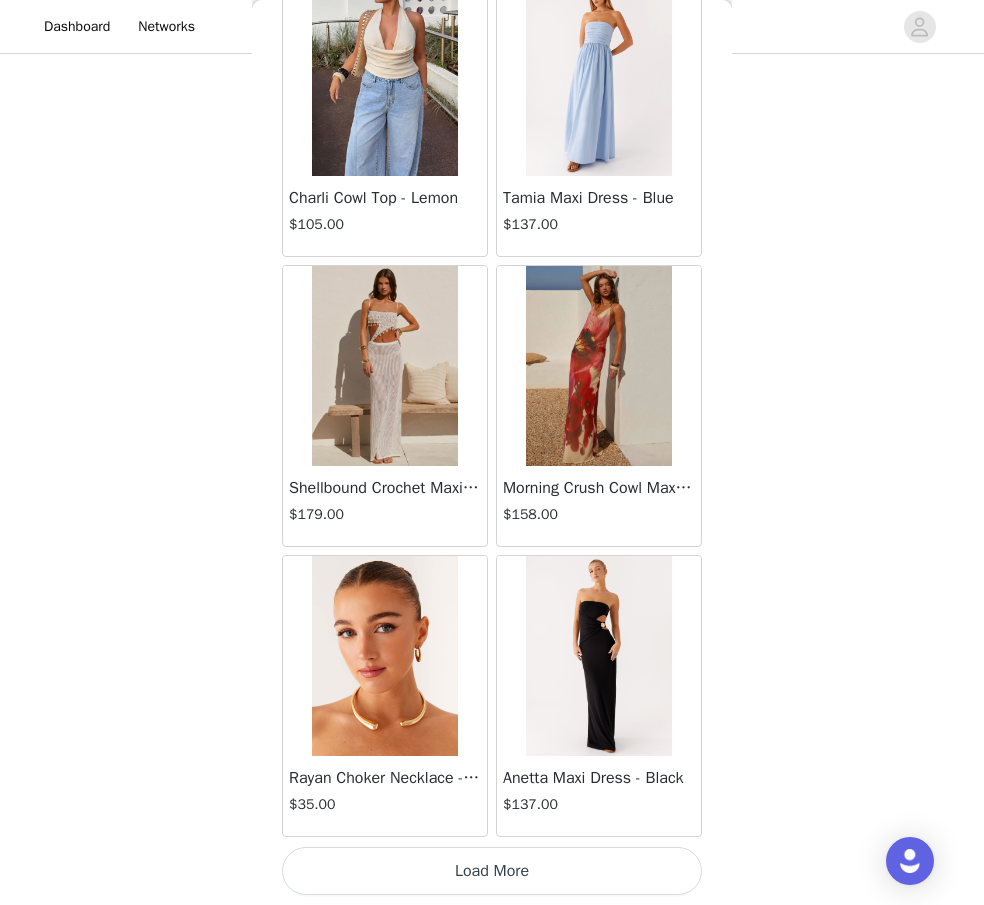 click on "Load More" at bounding box center (492, 871) 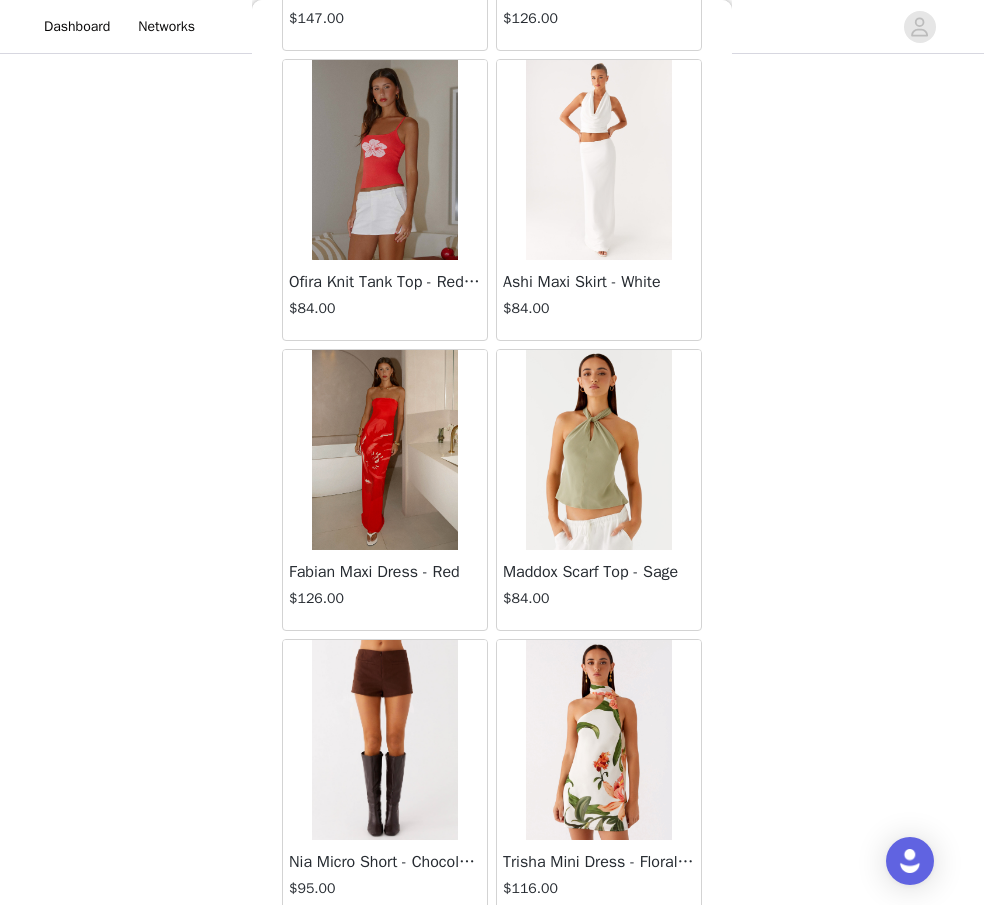 scroll, scrollTop: 89155, scrollLeft: 0, axis: vertical 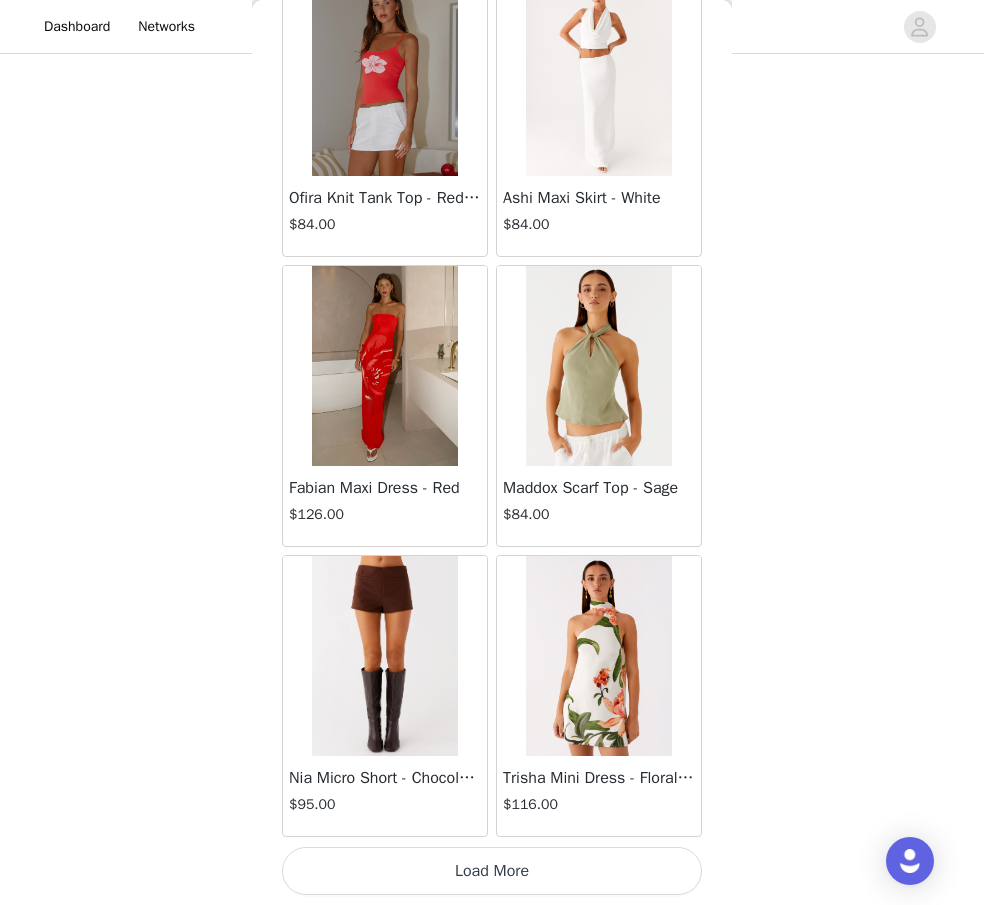 click on "Load More" at bounding box center (492, 871) 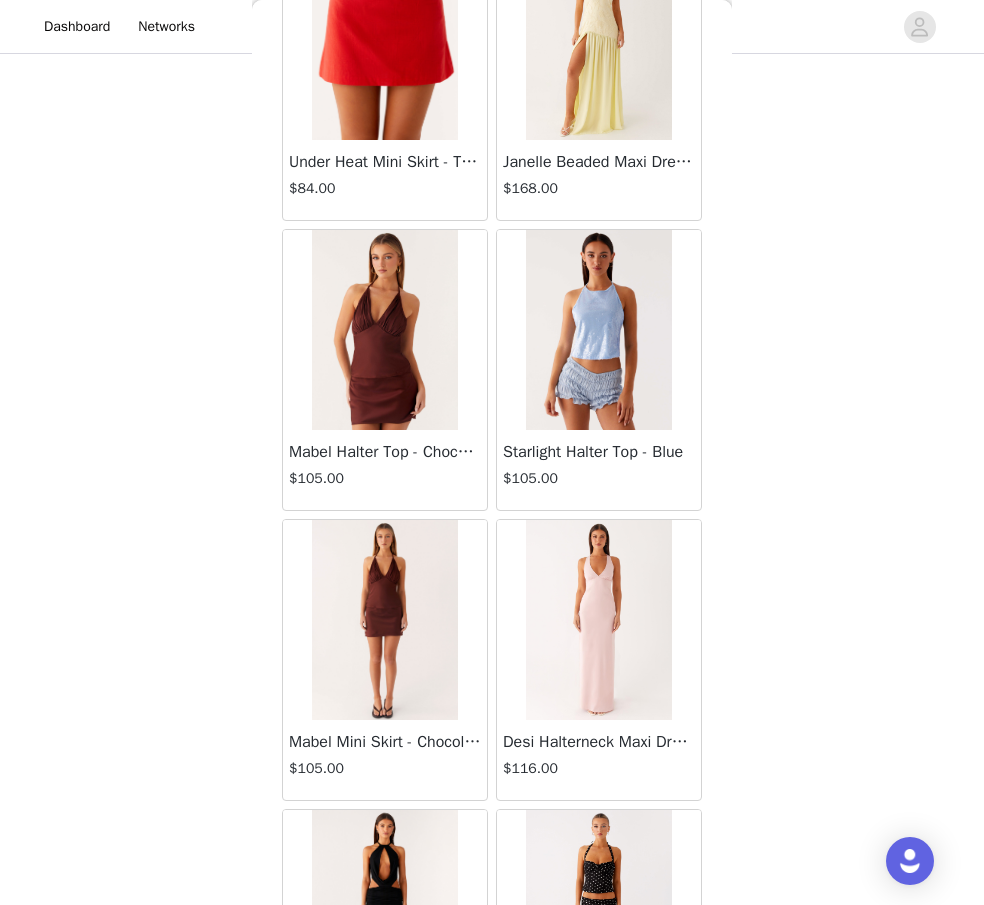 scroll, scrollTop: 92055, scrollLeft: 0, axis: vertical 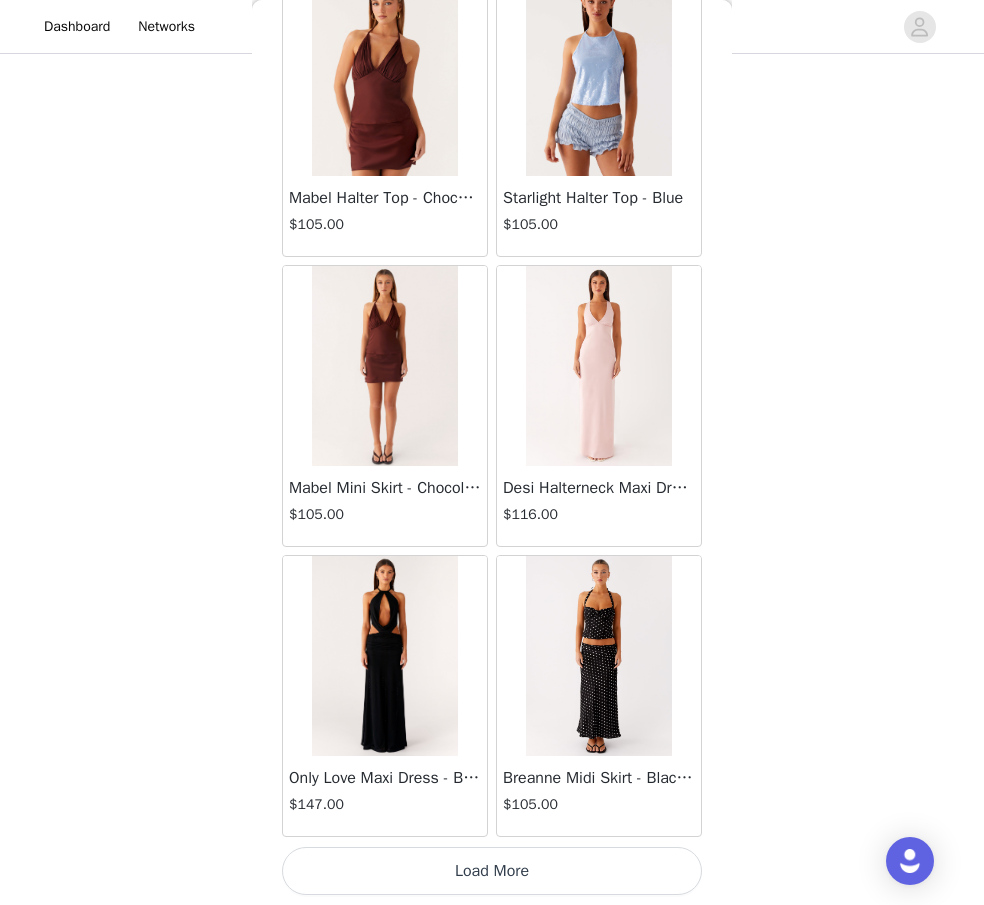 click on "Load More" at bounding box center (492, 871) 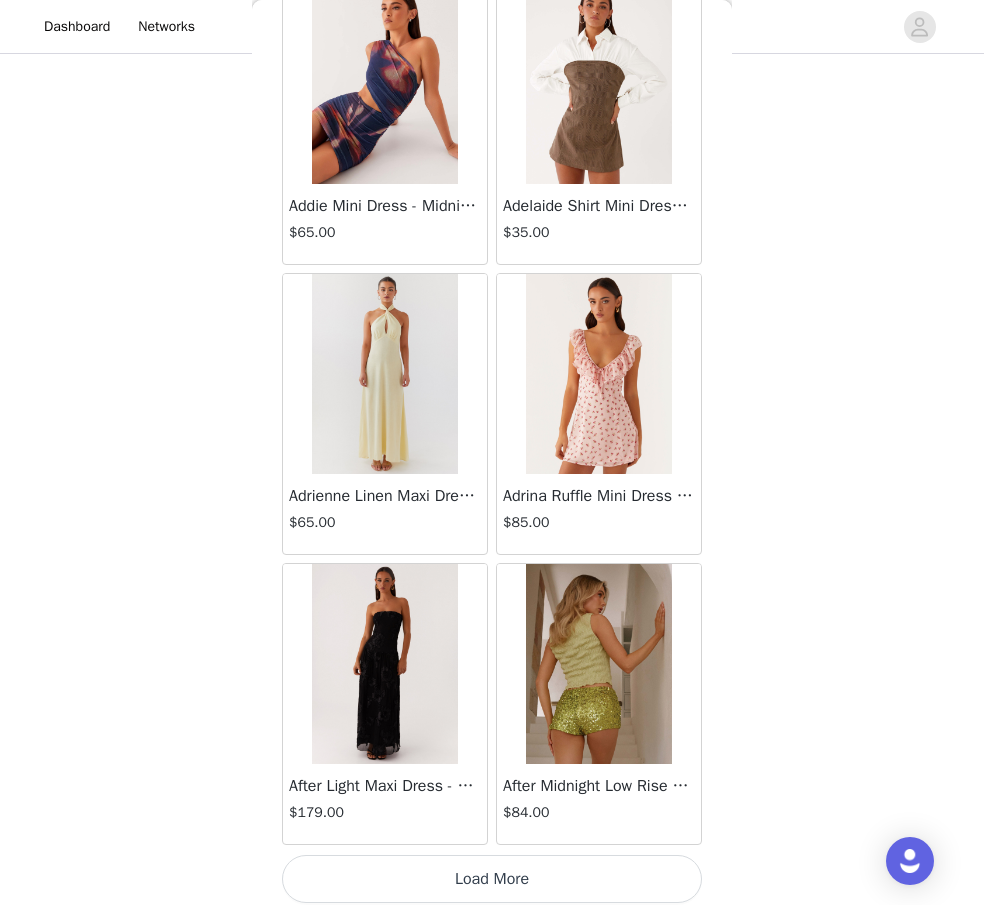 scroll, scrollTop: 94955, scrollLeft: 0, axis: vertical 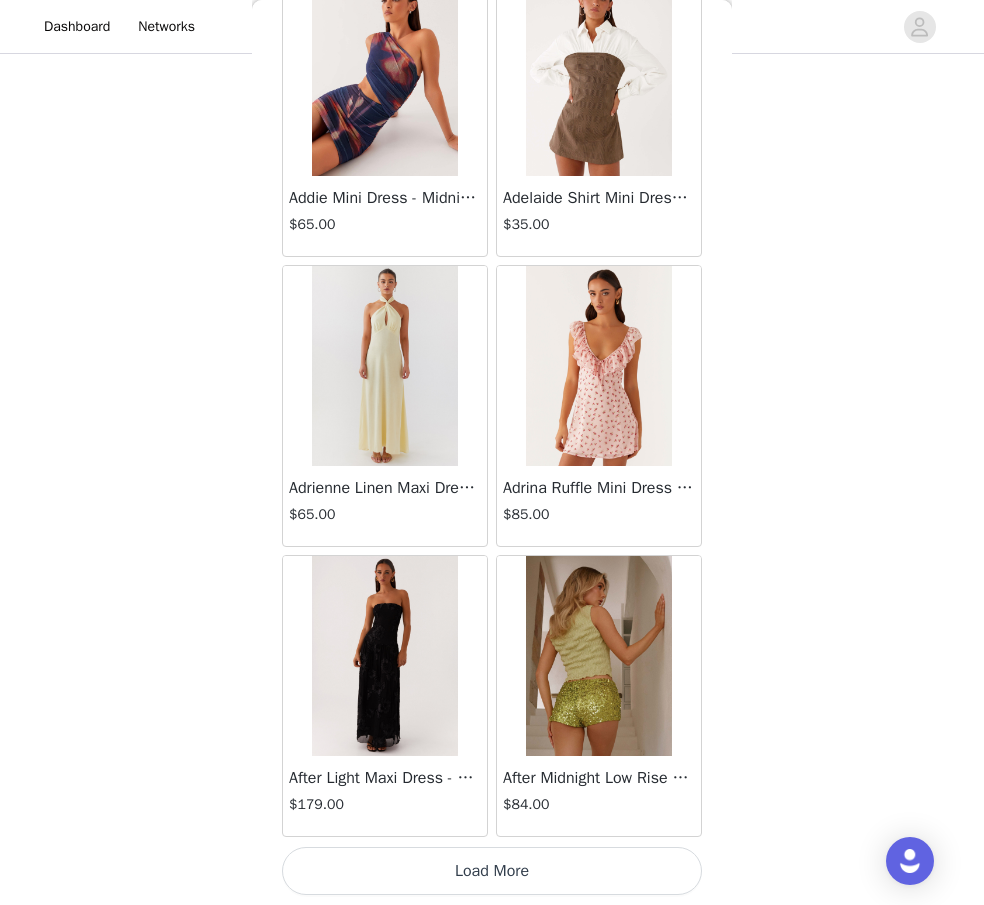 click on "Load More" at bounding box center [492, 871] 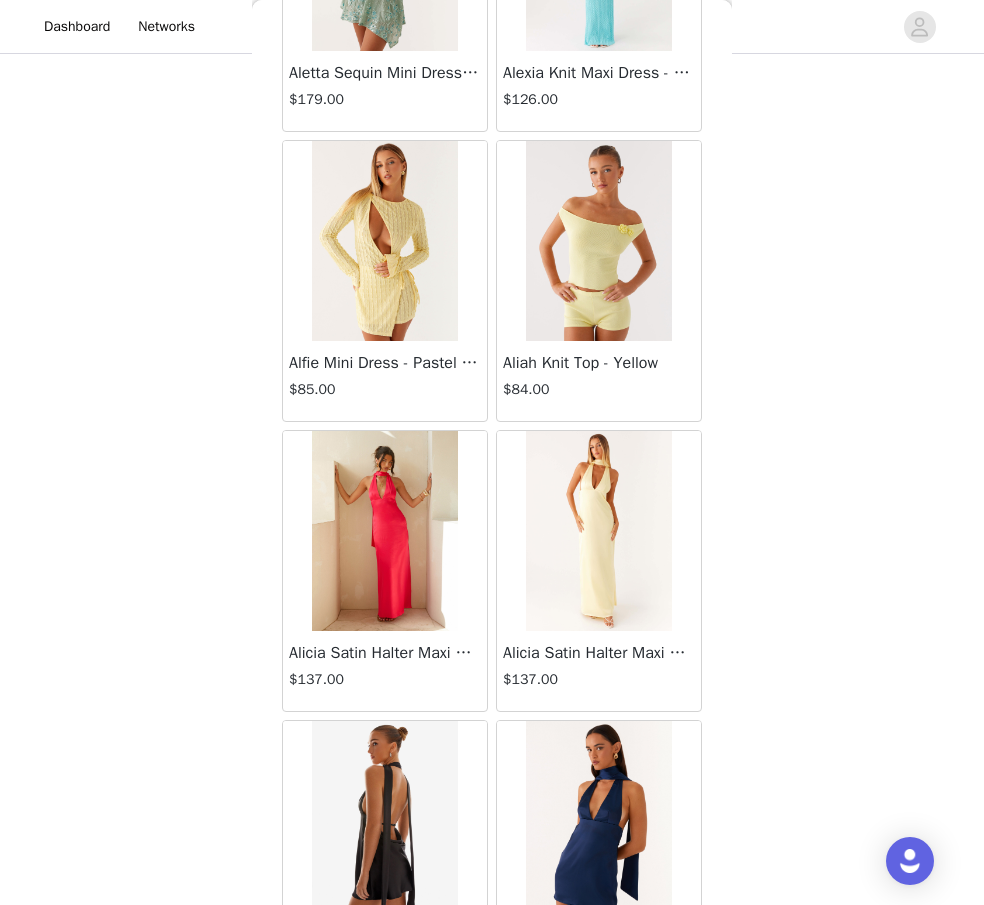 scroll, scrollTop: 97855, scrollLeft: 0, axis: vertical 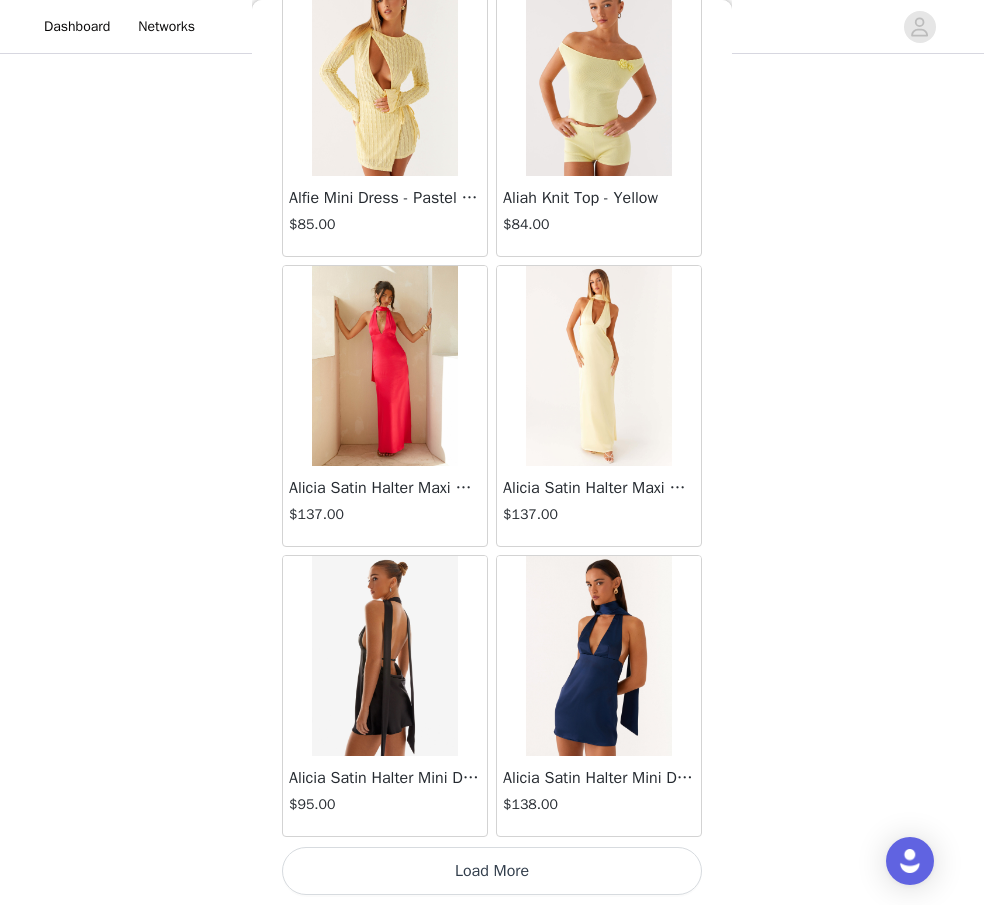 click on "Load More" at bounding box center [492, 871] 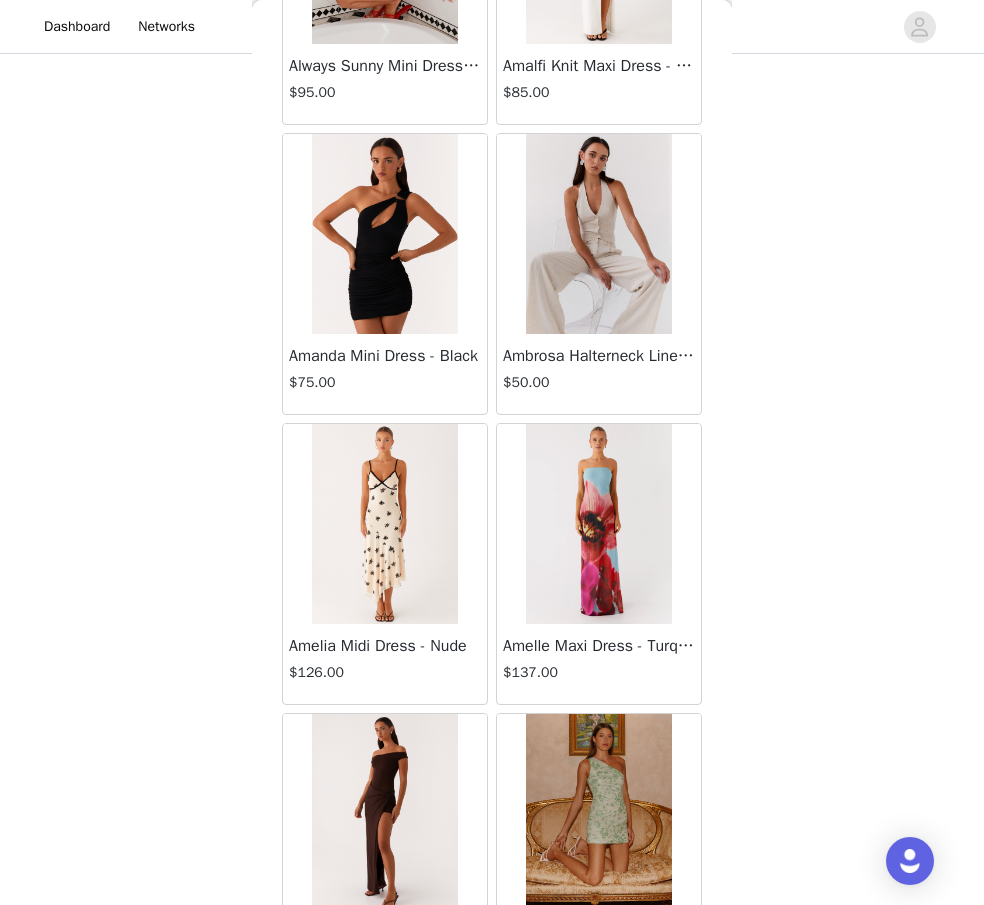 scroll, scrollTop: 100755, scrollLeft: 0, axis: vertical 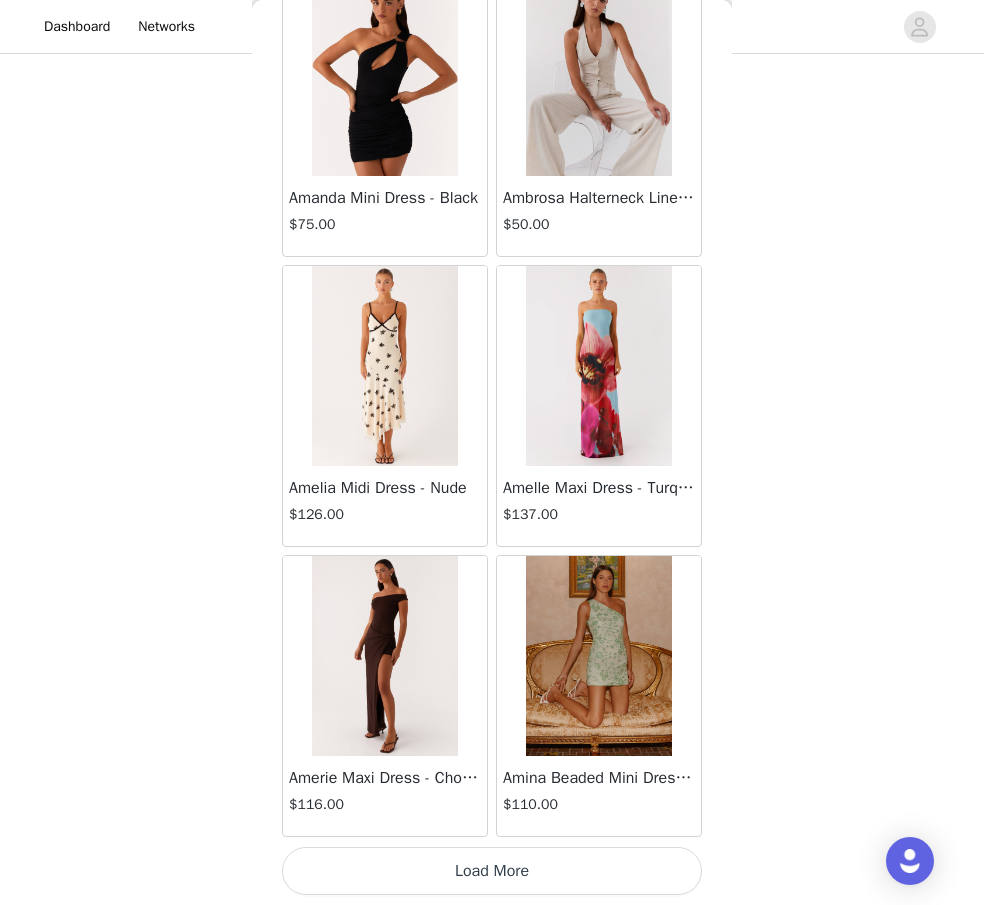 click on "Load More" at bounding box center [492, 871] 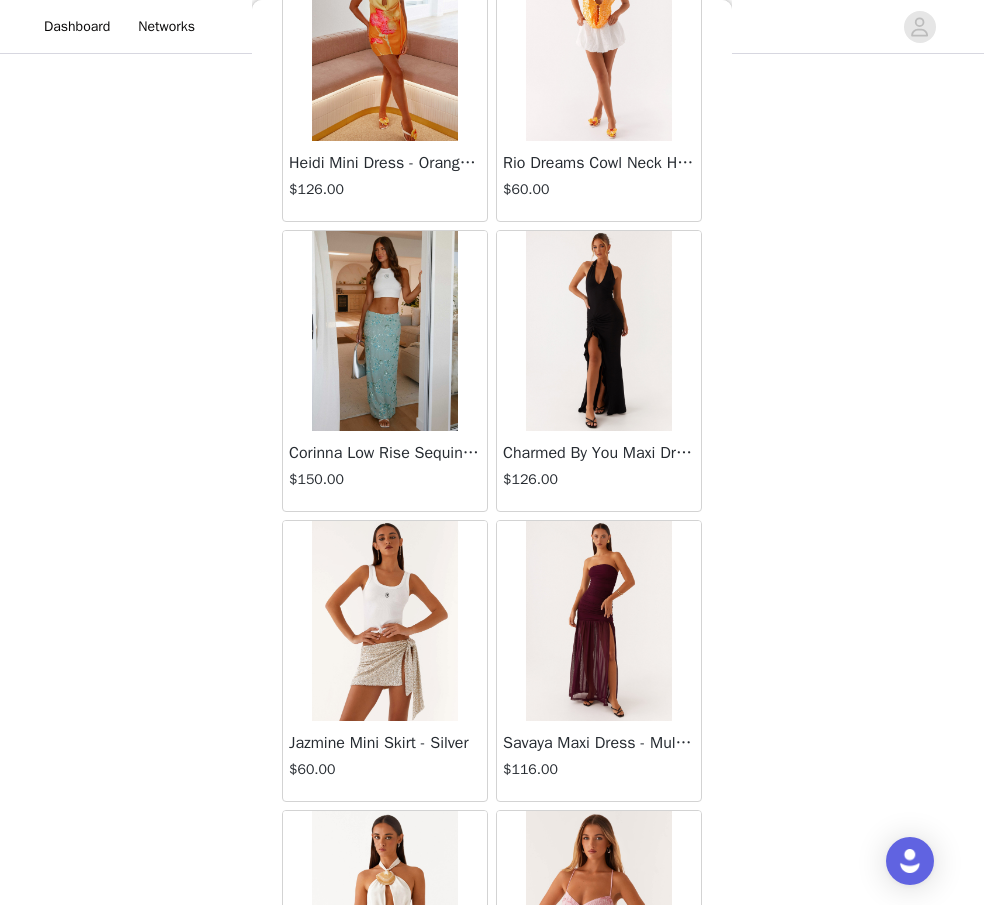 scroll, scrollTop: 33510, scrollLeft: 0, axis: vertical 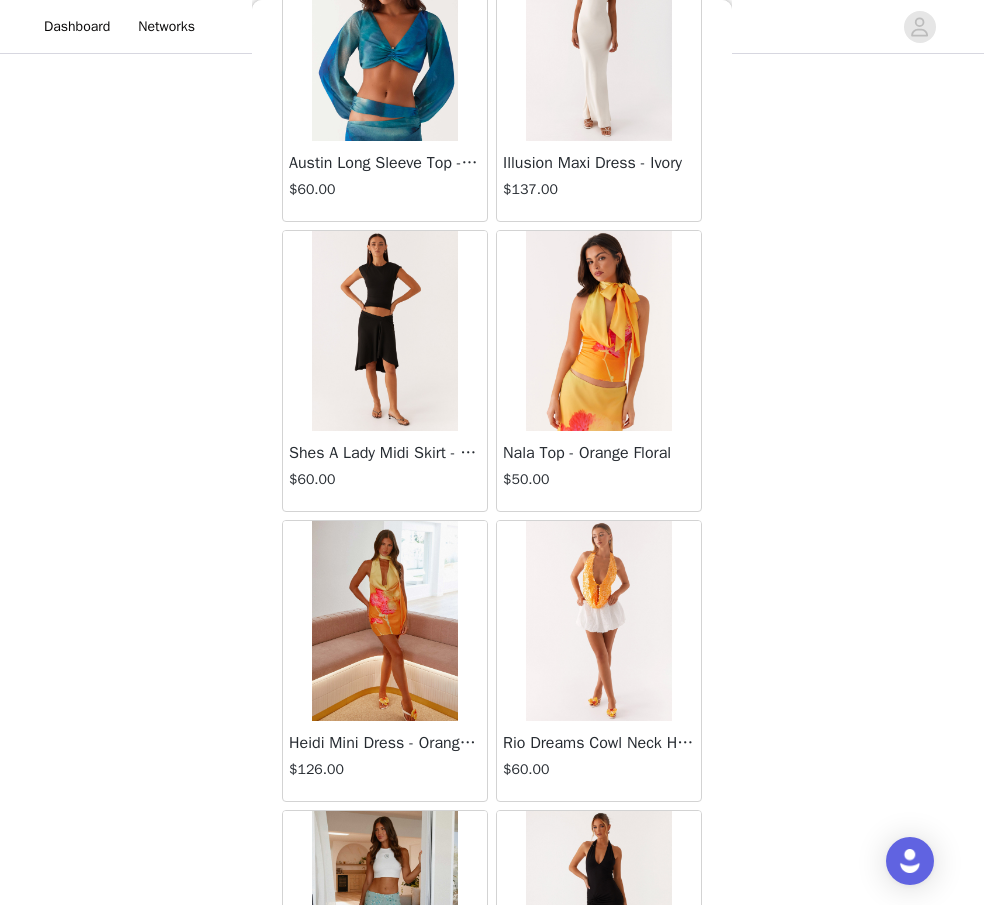 click on "Shes A Lady Midi Skirt - Black" at bounding box center (385, 453) 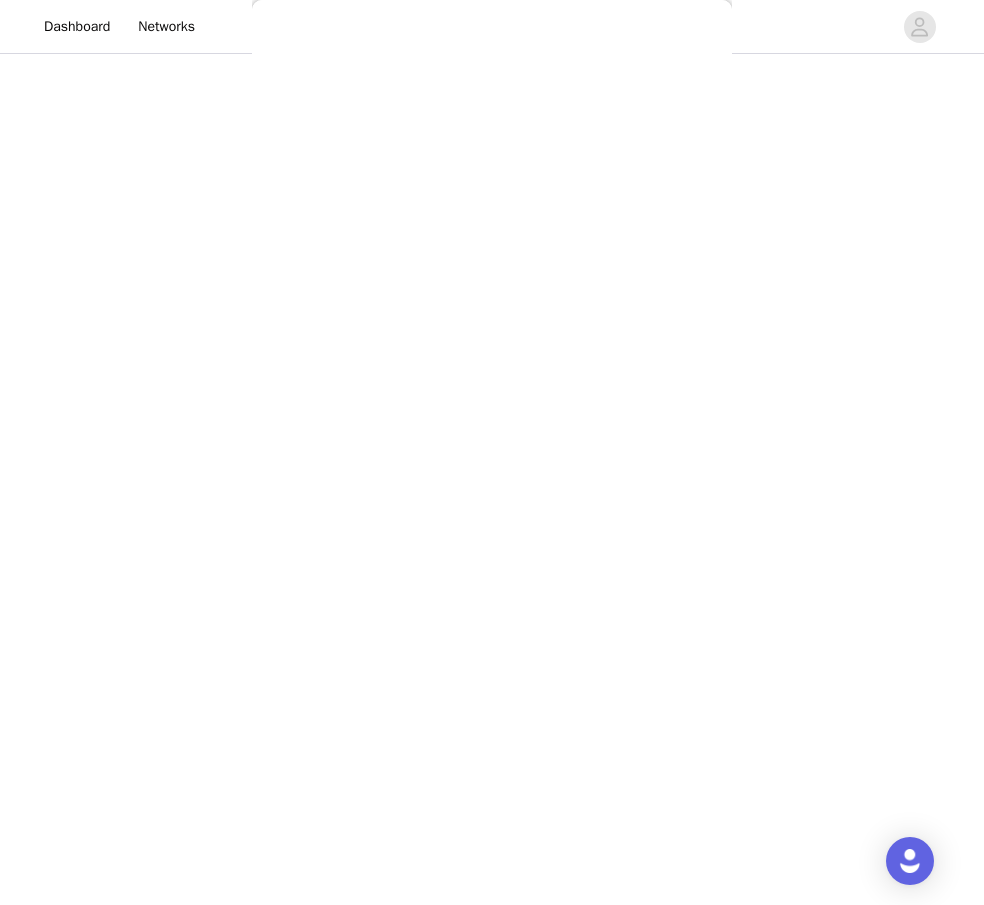 scroll, scrollTop: 0, scrollLeft: 0, axis: both 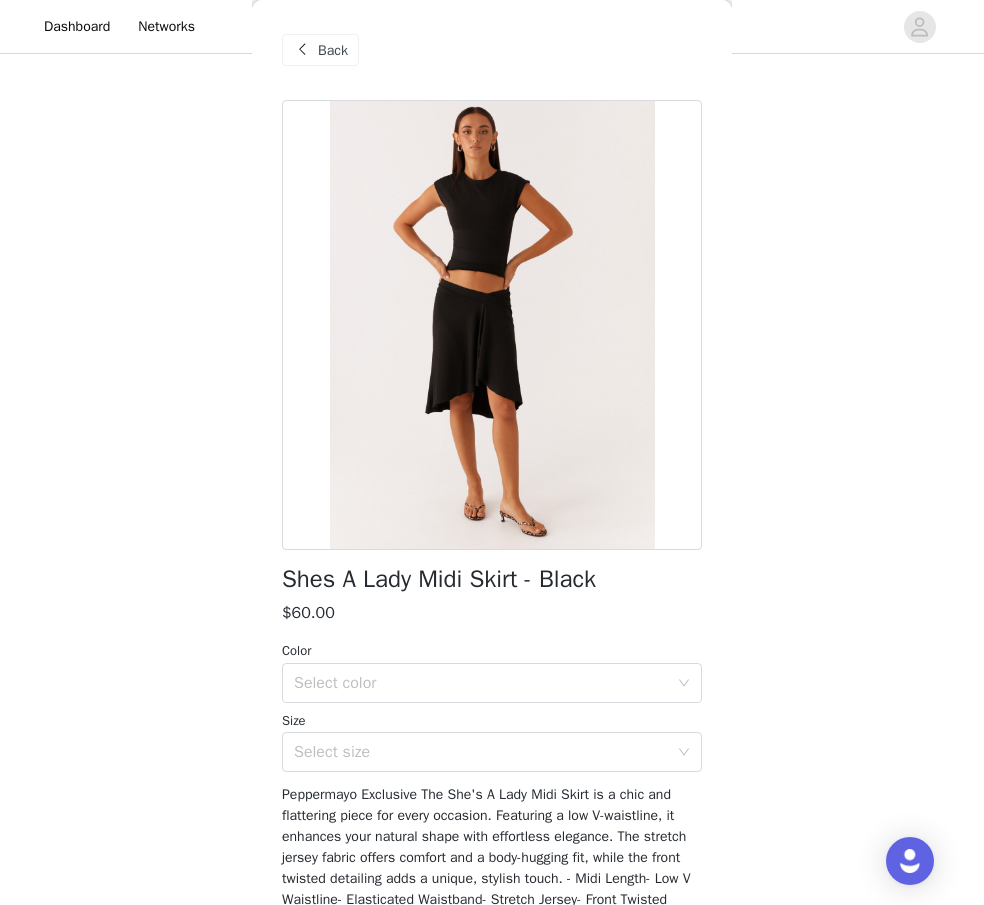 click on "Back" at bounding box center (333, 50) 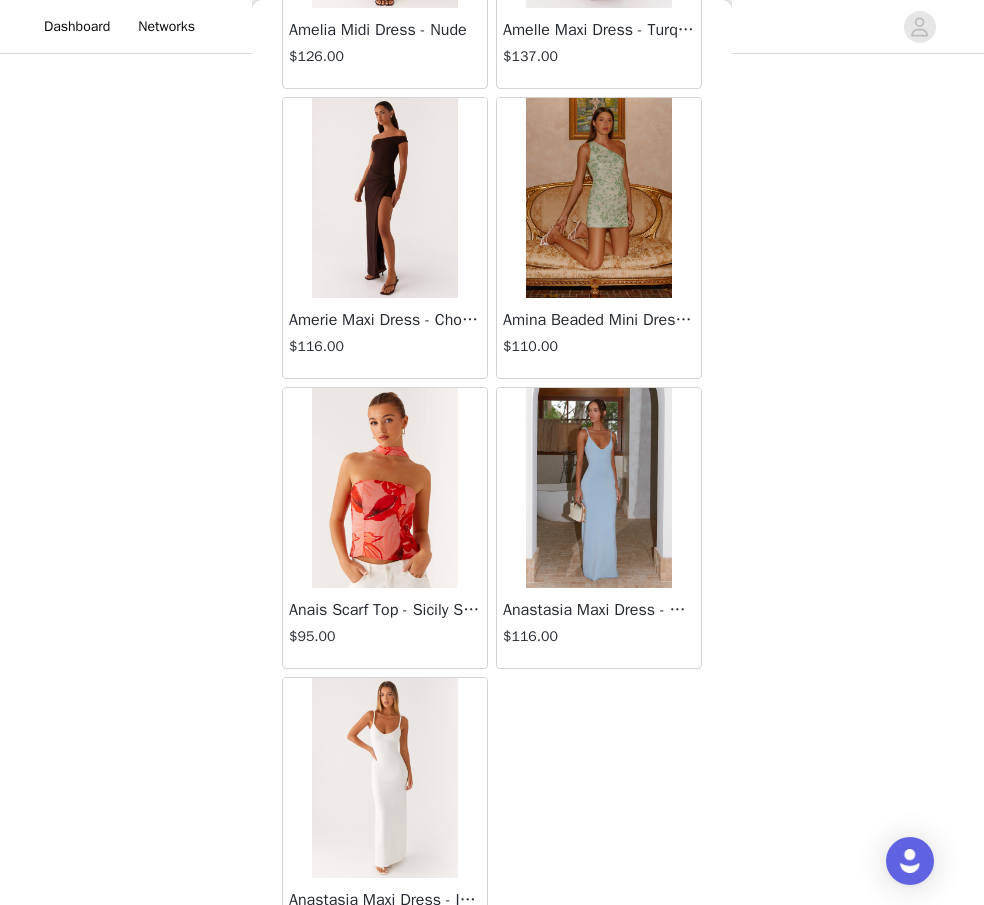 scroll, scrollTop: 101271, scrollLeft: 0, axis: vertical 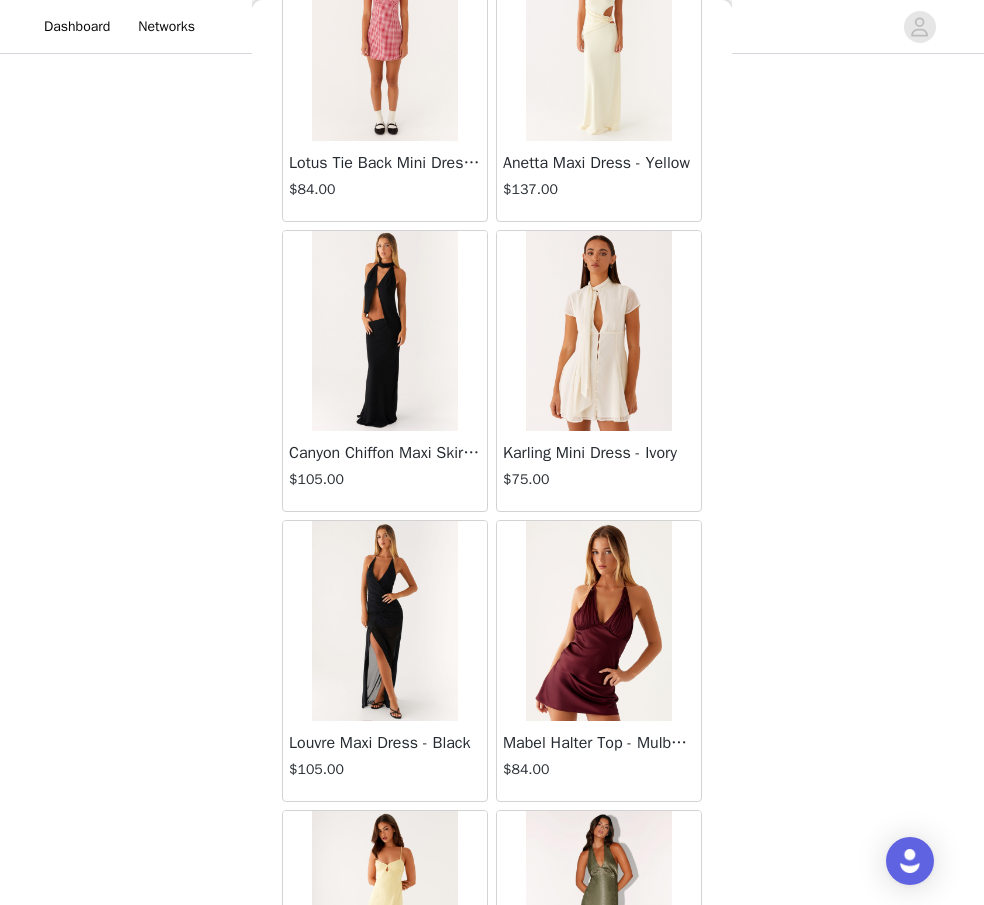 click on "Canyon Chiffon Maxi Skirt - Black" at bounding box center [385, 453] 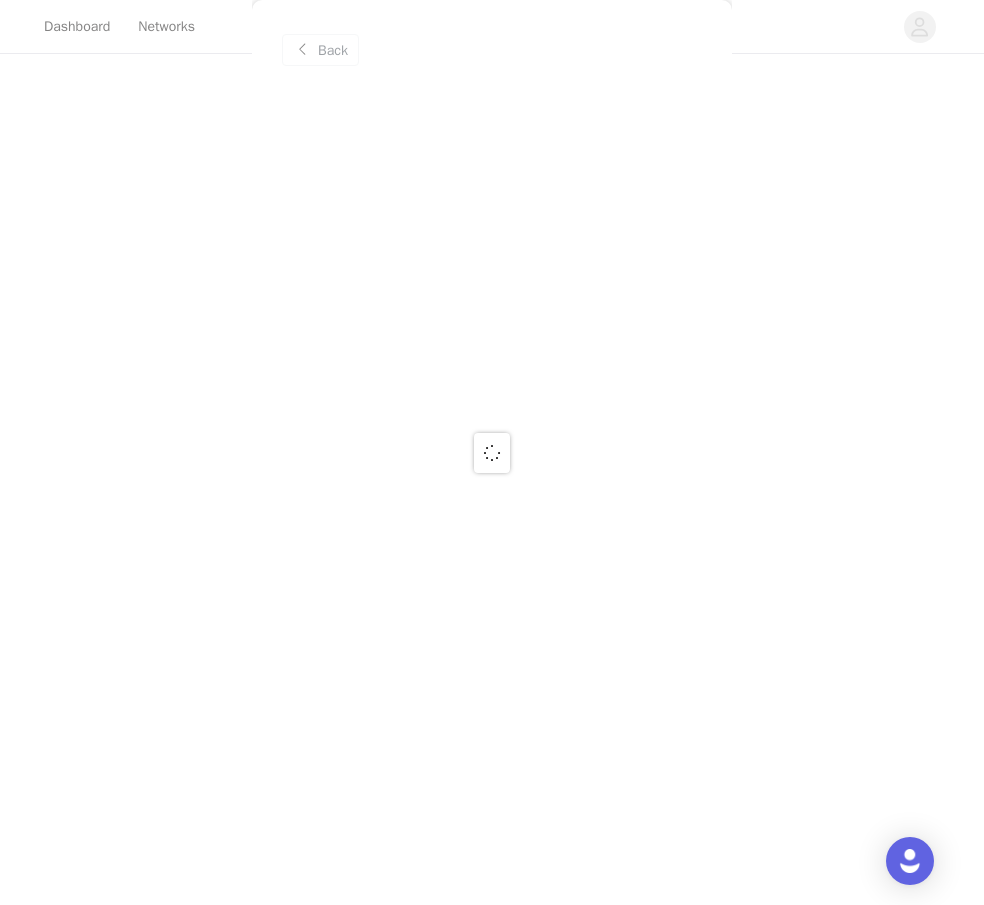 scroll, scrollTop: 0, scrollLeft: 0, axis: both 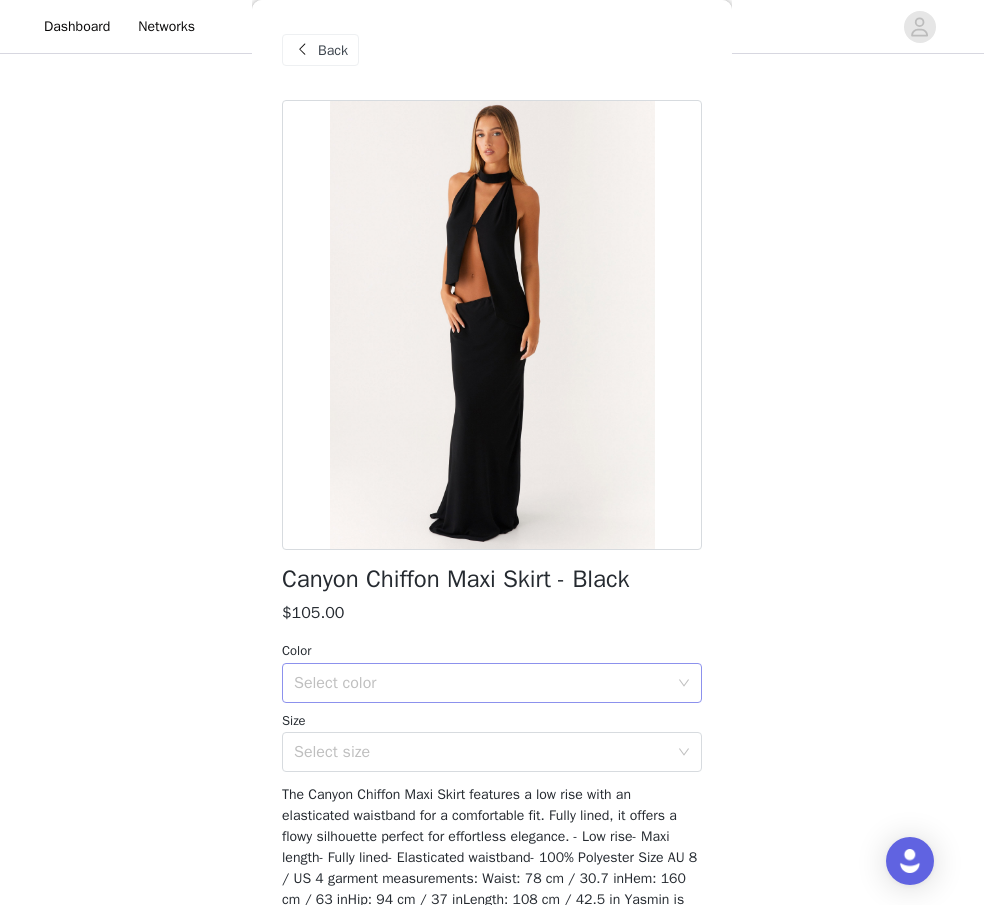 click on "Select color" at bounding box center [485, 683] 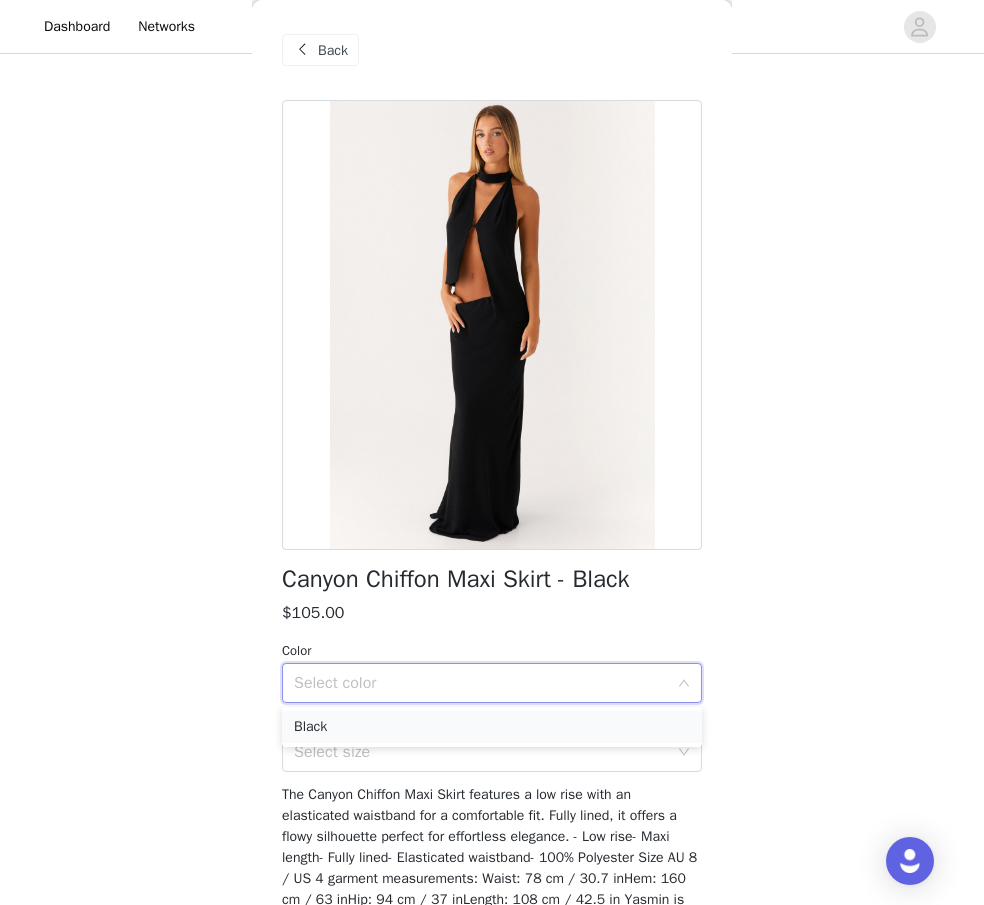 click on "Black" at bounding box center (492, 727) 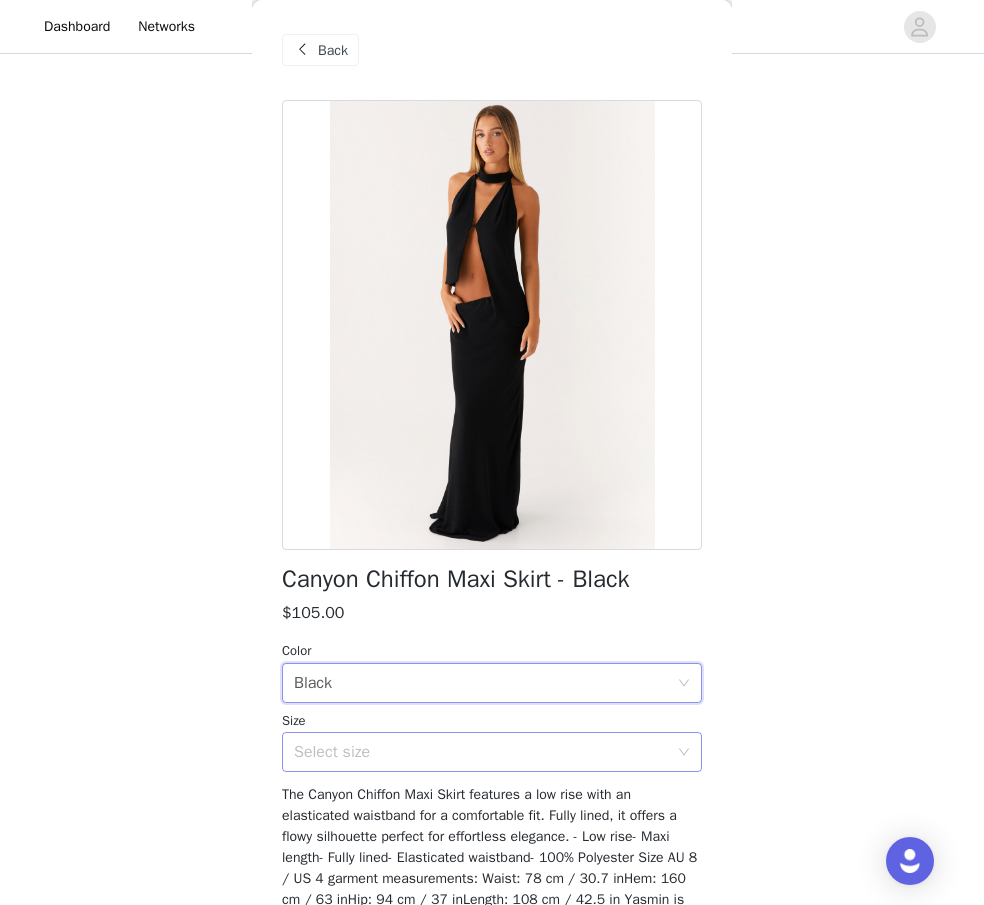click on "Select size" at bounding box center [481, 752] 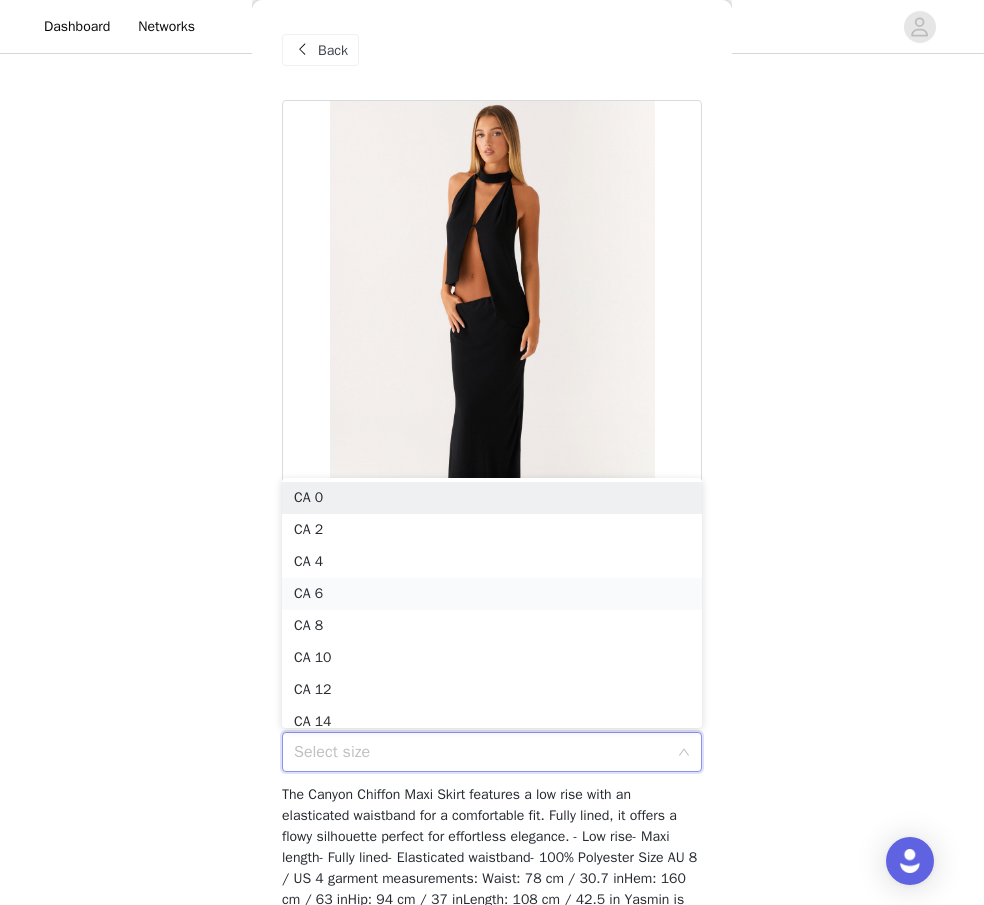 scroll, scrollTop: 10, scrollLeft: 0, axis: vertical 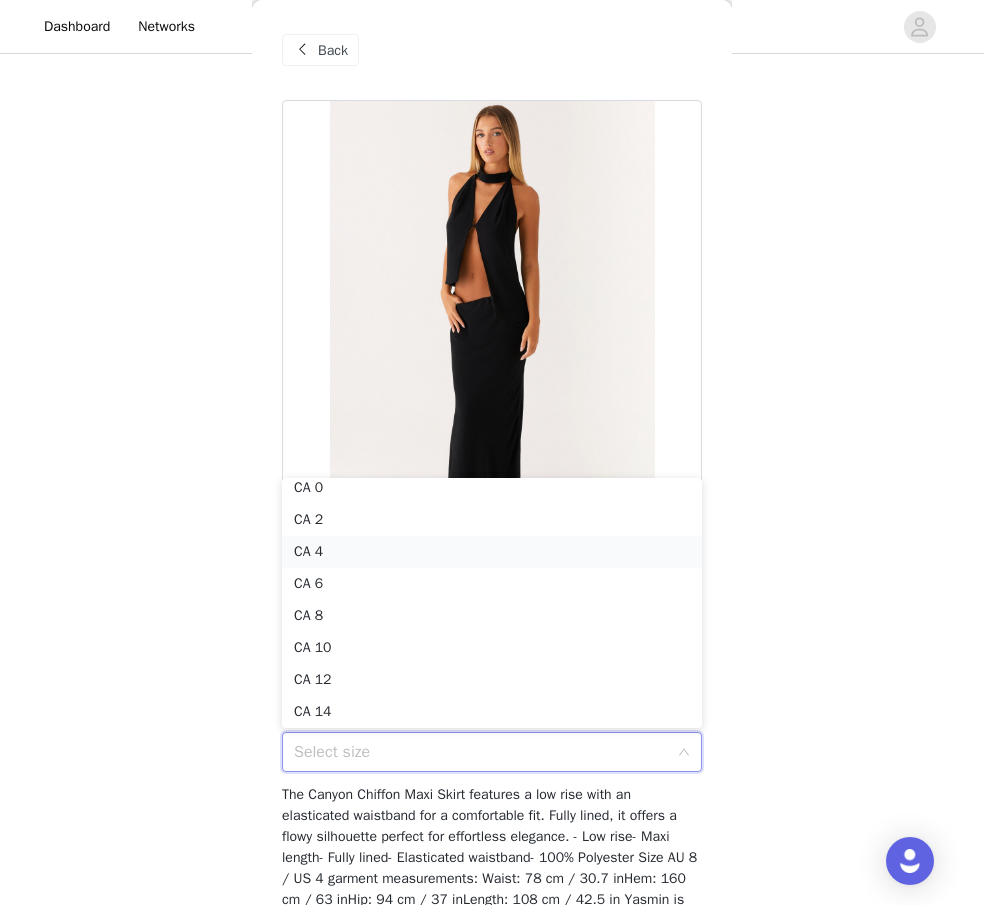 click on "CA 4" at bounding box center (492, 552) 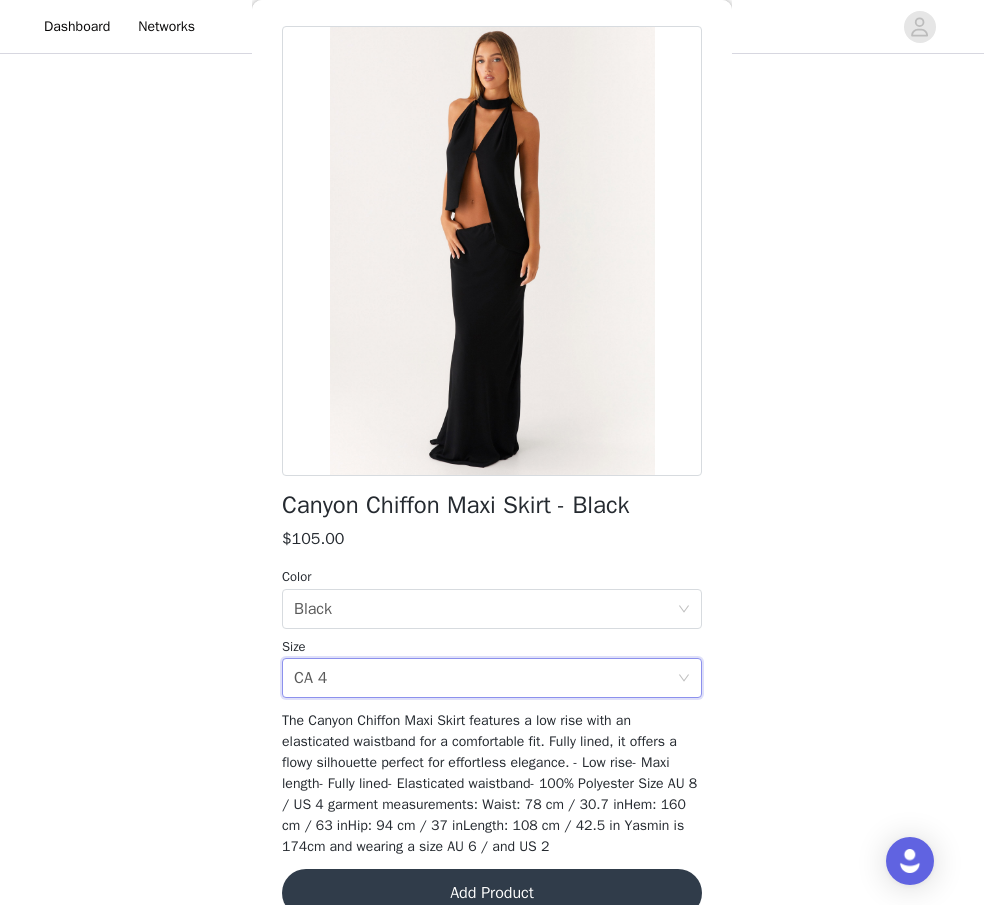 scroll, scrollTop: 110, scrollLeft: 0, axis: vertical 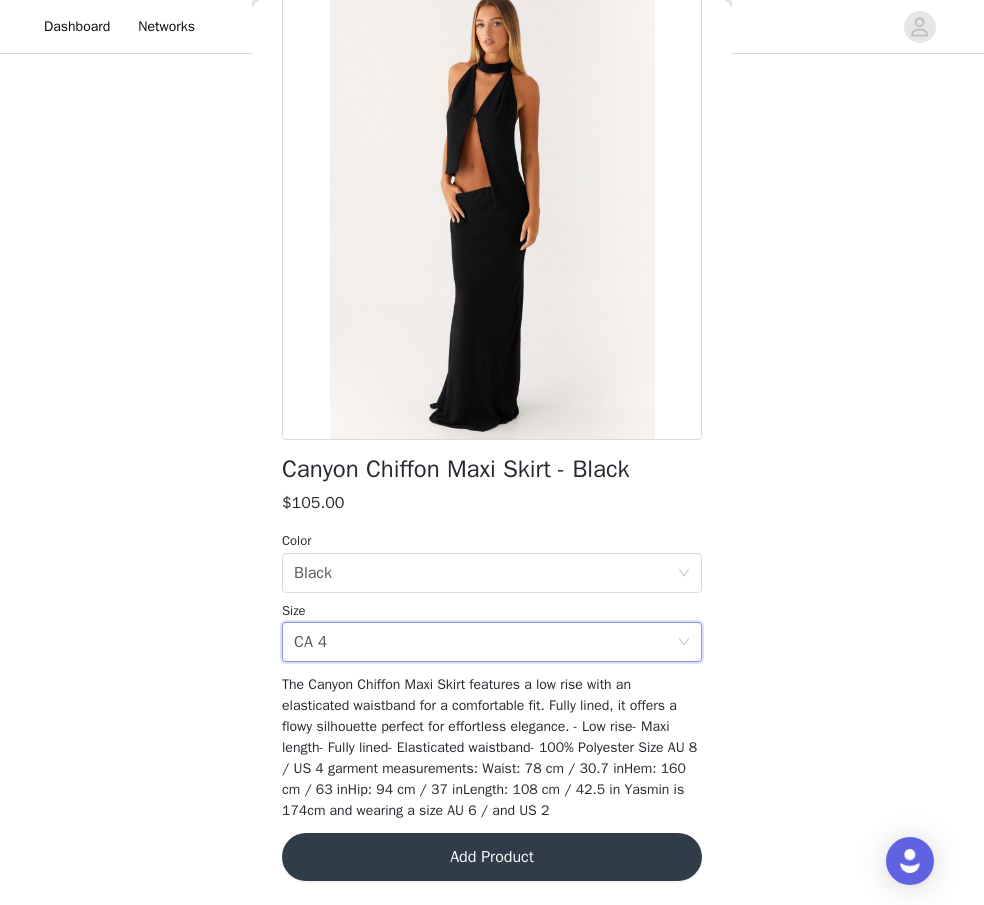 click on "Add Product" at bounding box center [492, 857] 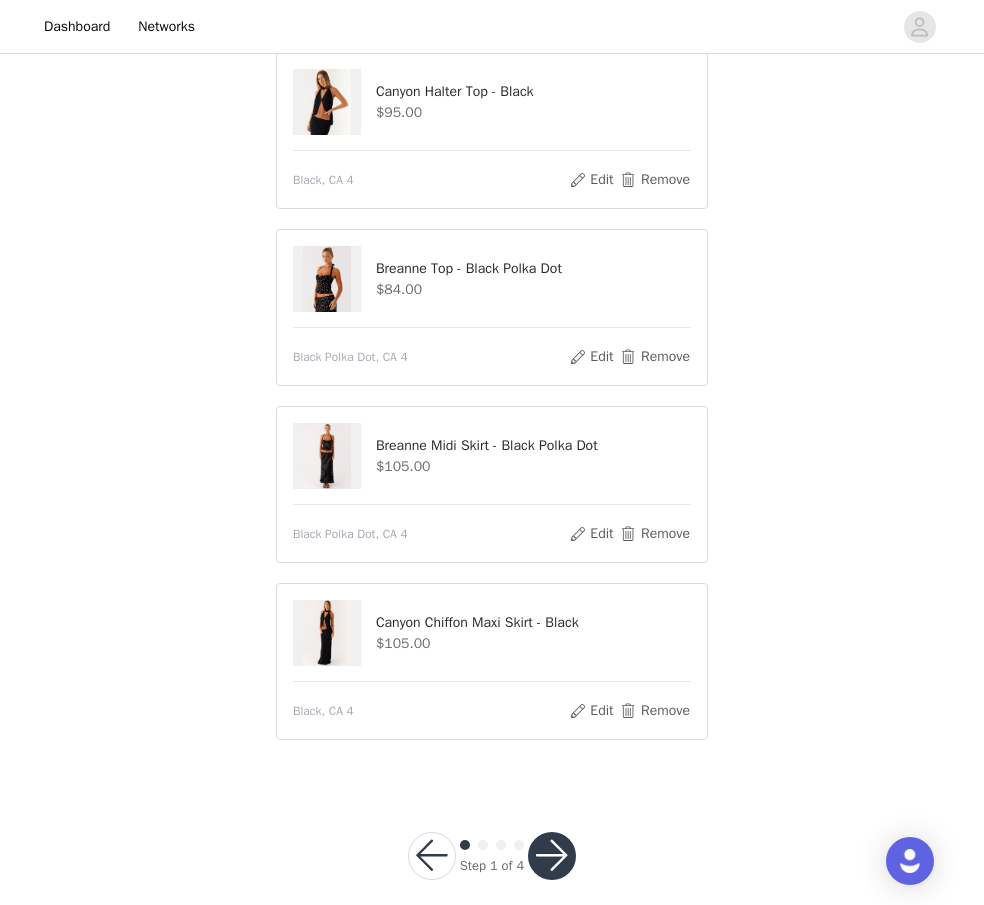 scroll, scrollTop: 172, scrollLeft: 0, axis: vertical 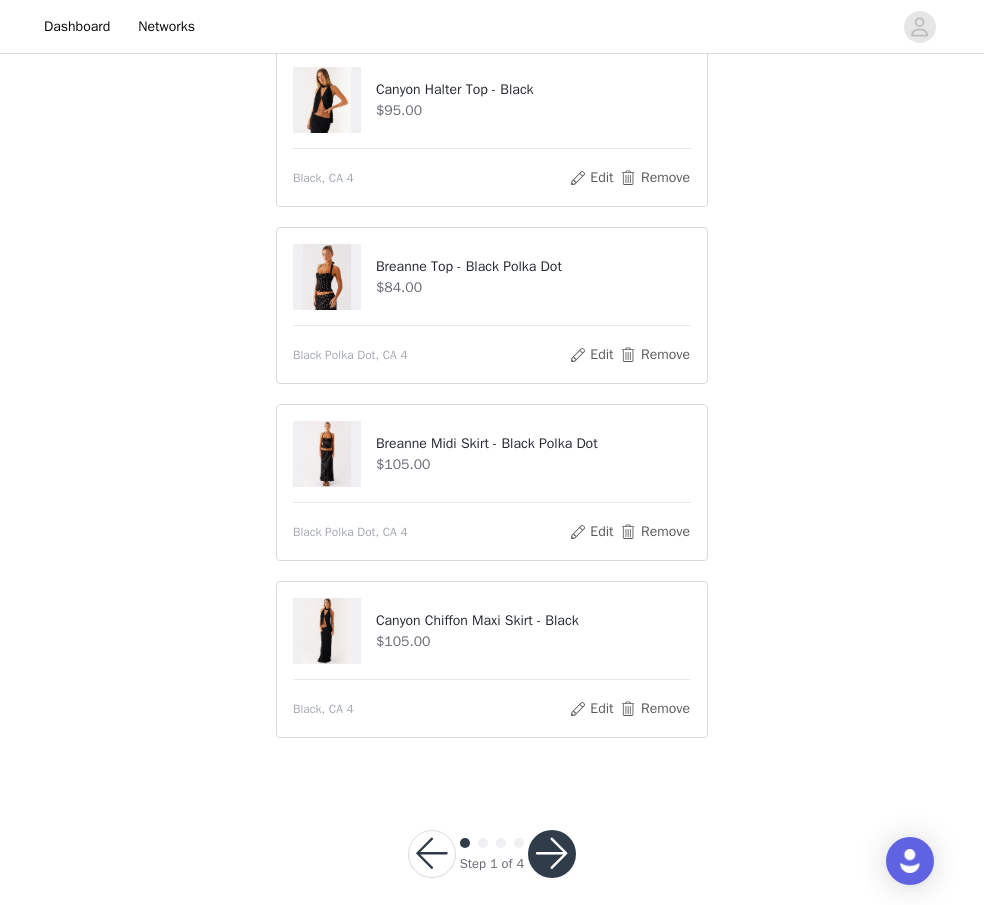 click at bounding box center [552, 854] 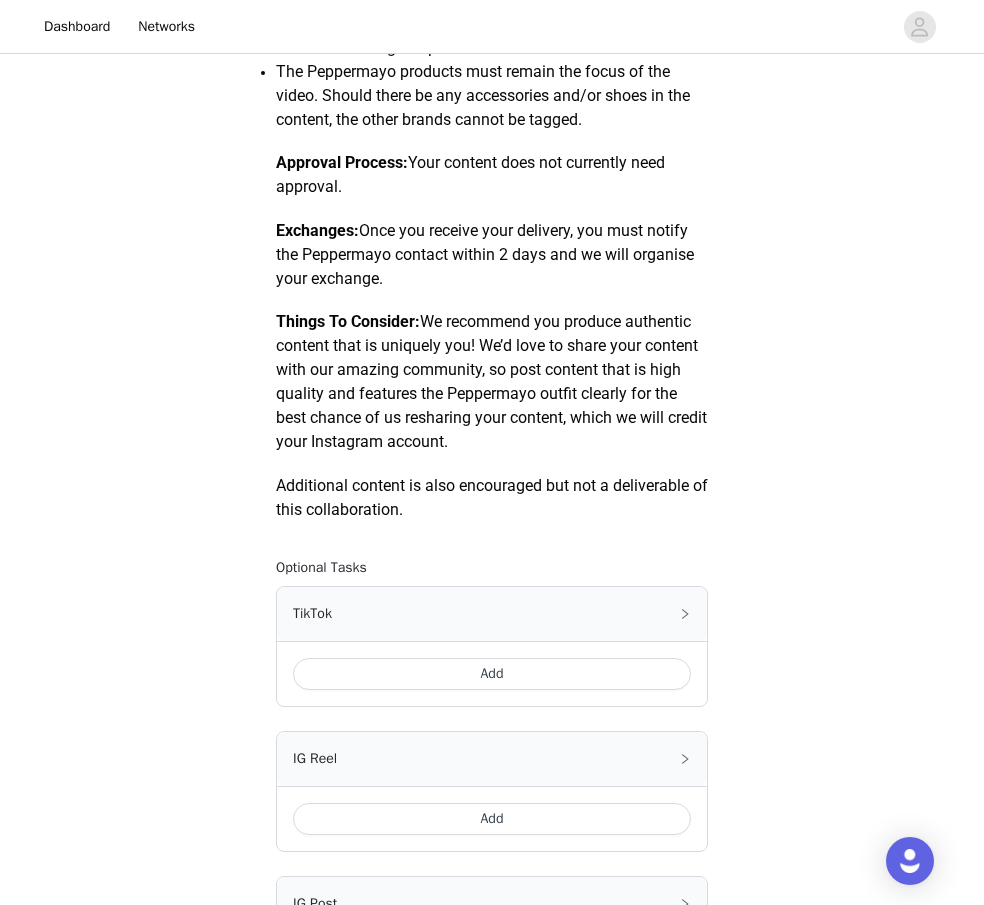 scroll, scrollTop: 1043, scrollLeft: 0, axis: vertical 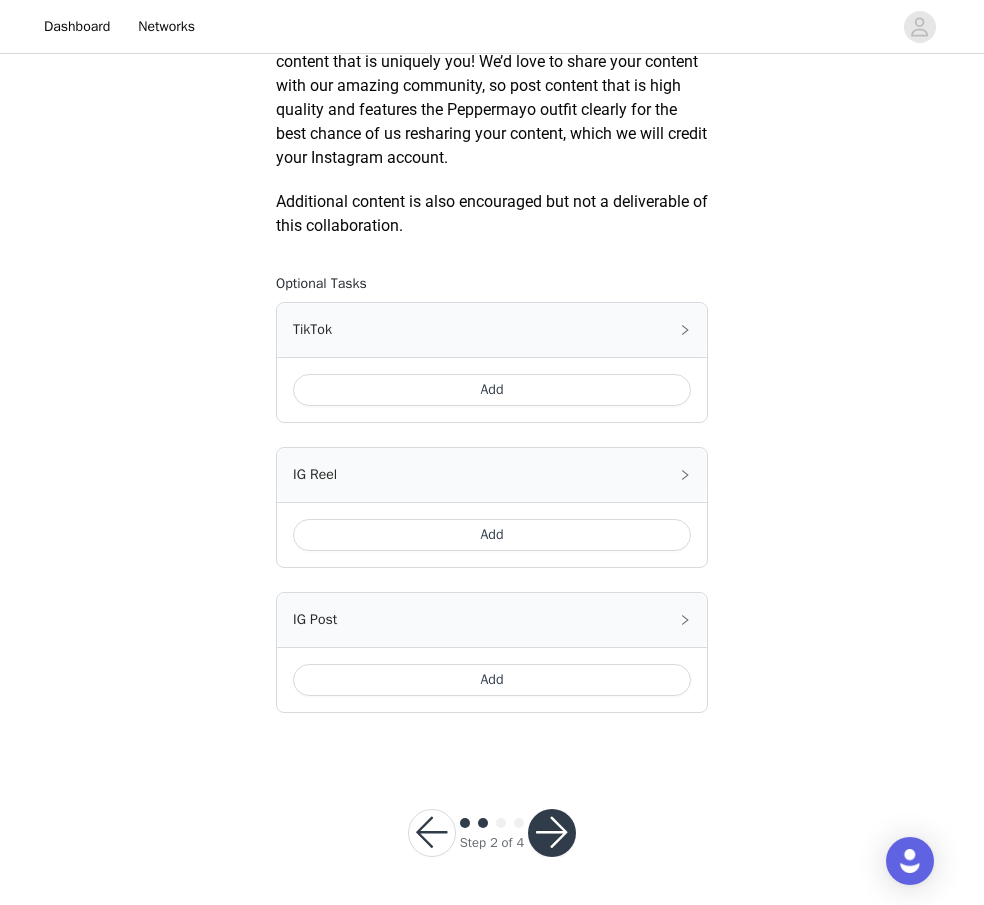 click on "Add" at bounding box center [492, 390] 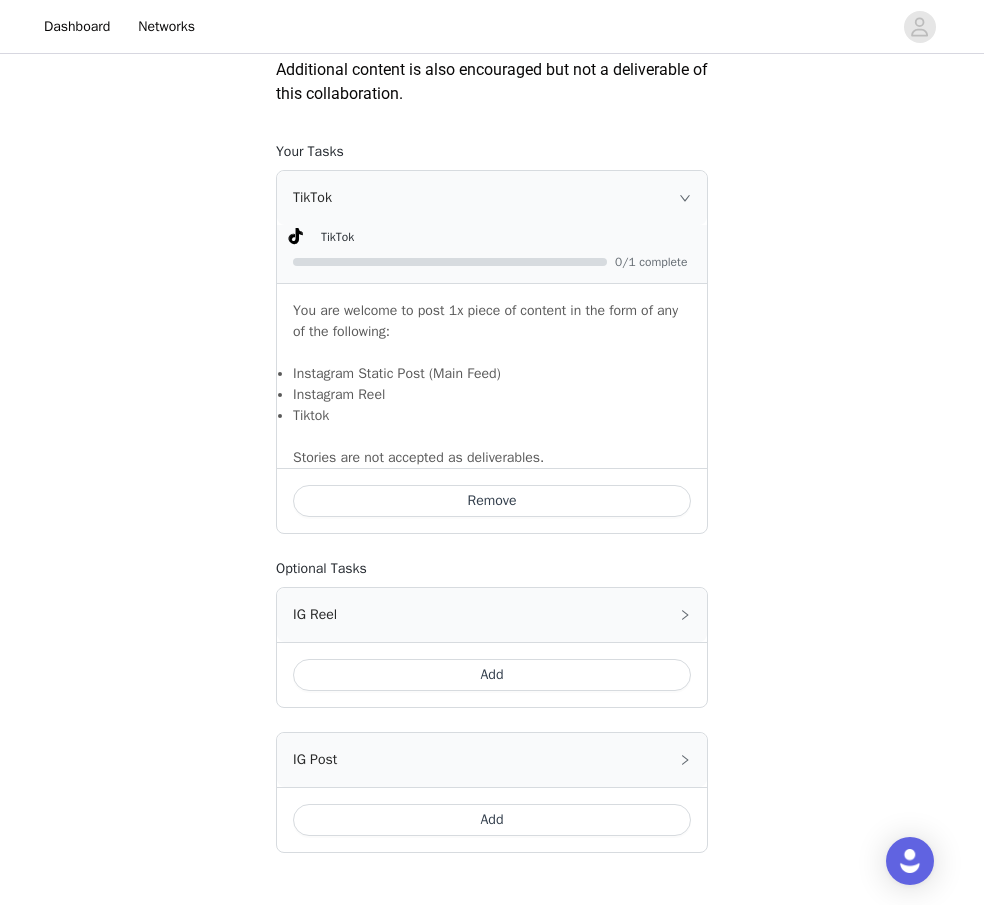 scroll, scrollTop: 1315, scrollLeft: 0, axis: vertical 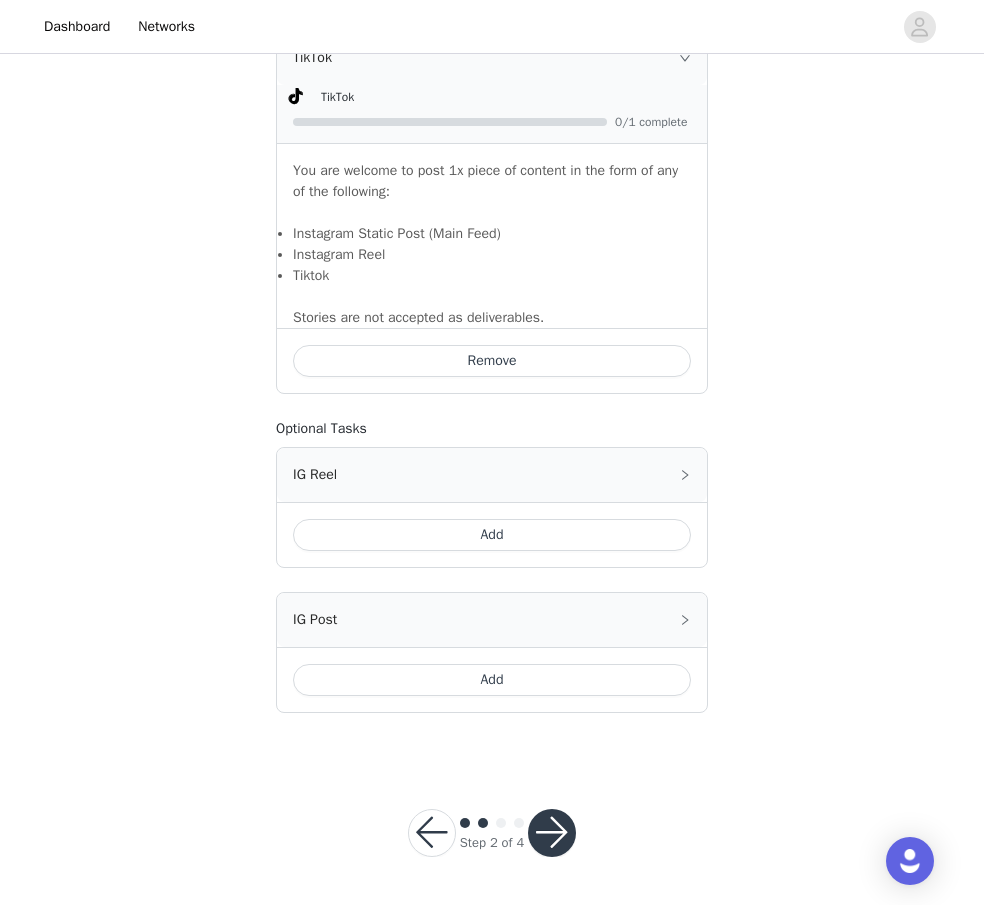 click at bounding box center (552, 833) 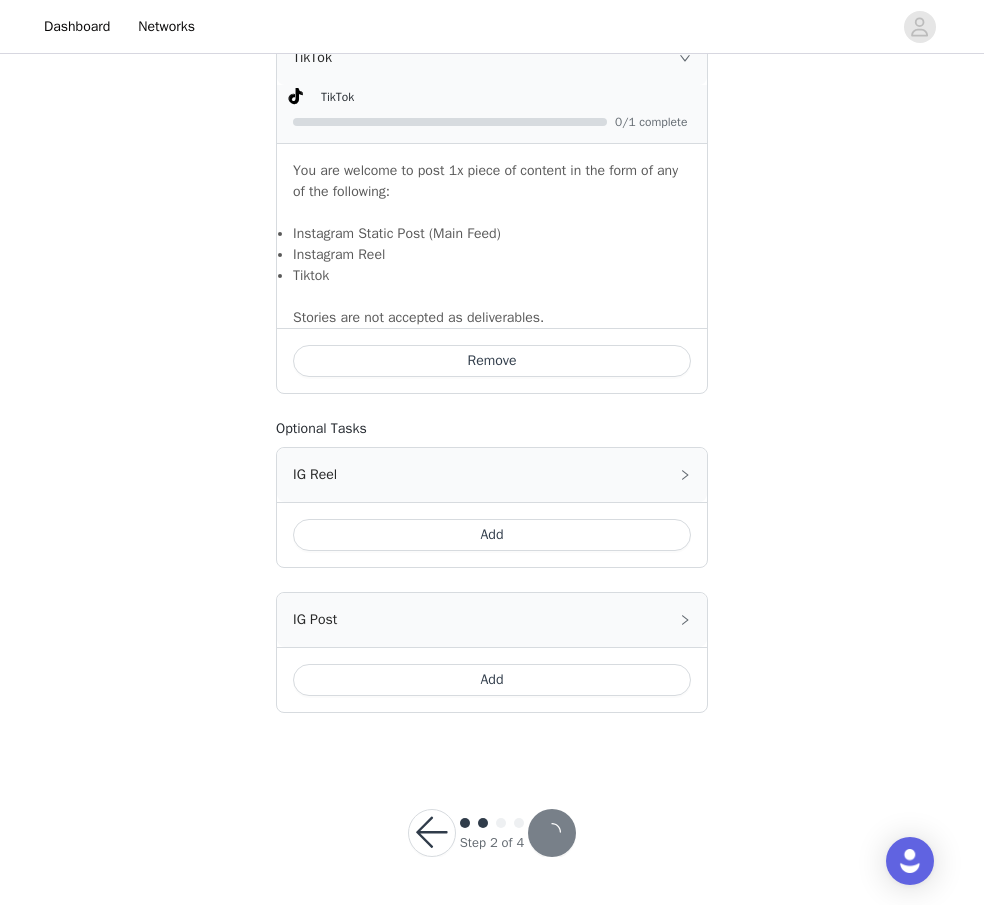 scroll, scrollTop: 0, scrollLeft: 0, axis: both 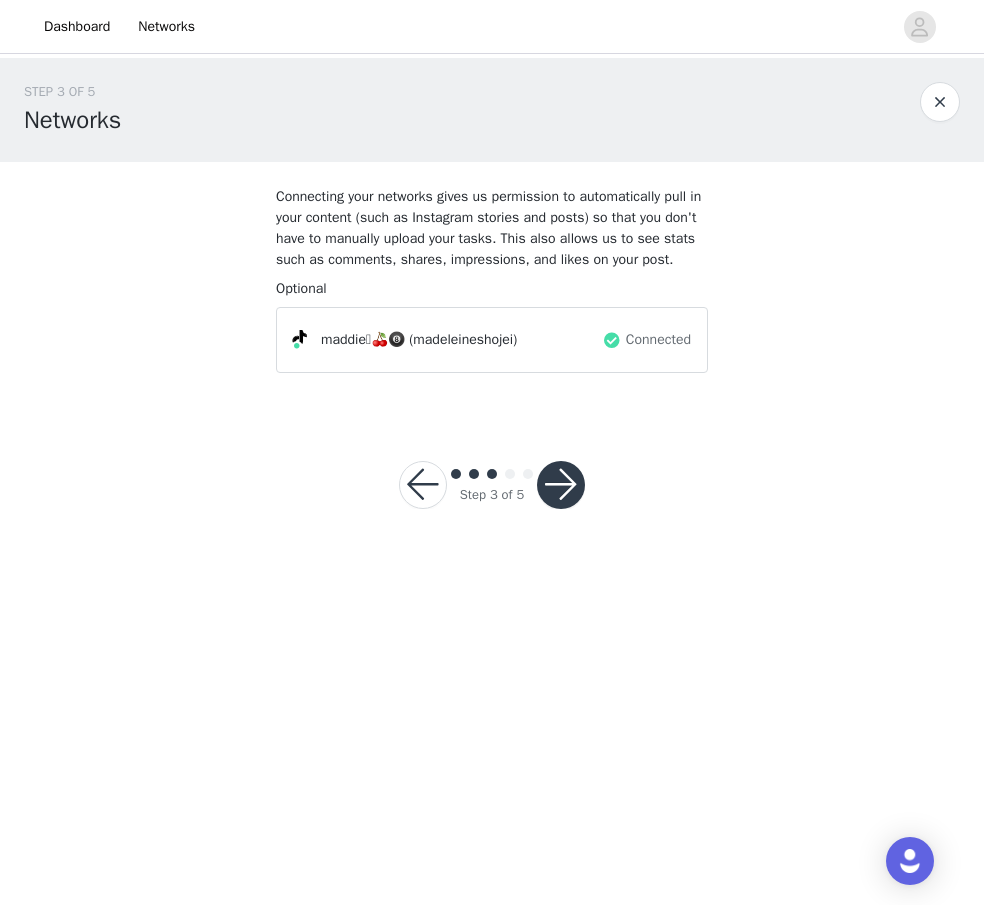 click at bounding box center [561, 485] 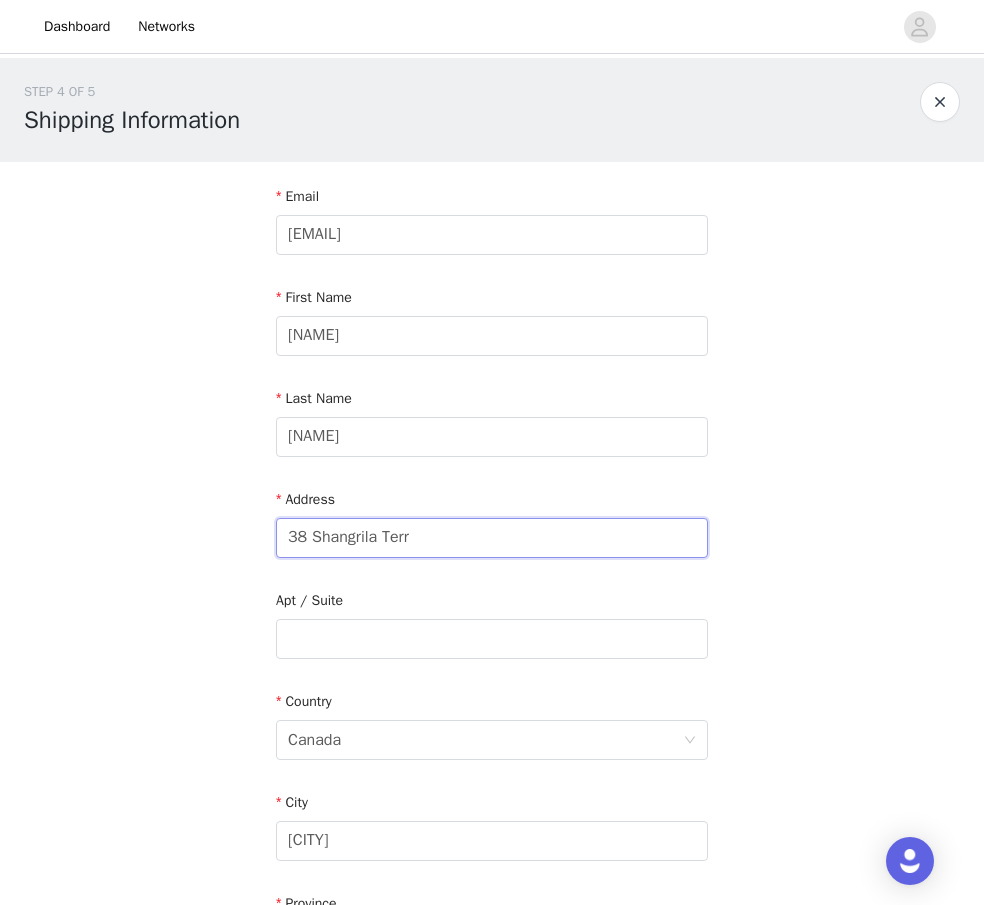 drag, startPoint x: 427, startPoint y: 536, endPoint x: 255, endPoint y: 534, distance: 172.01163 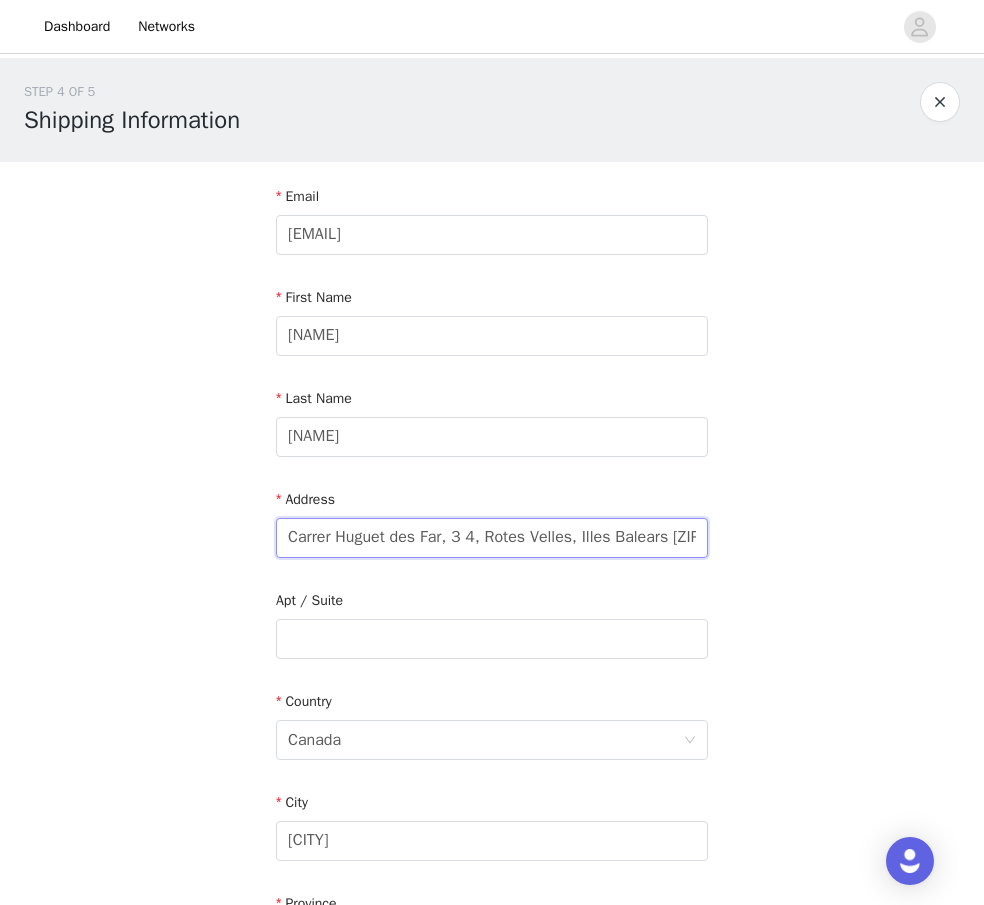 scroll, scrollTop: 0, scrollLeft: 77, axis: horizontal 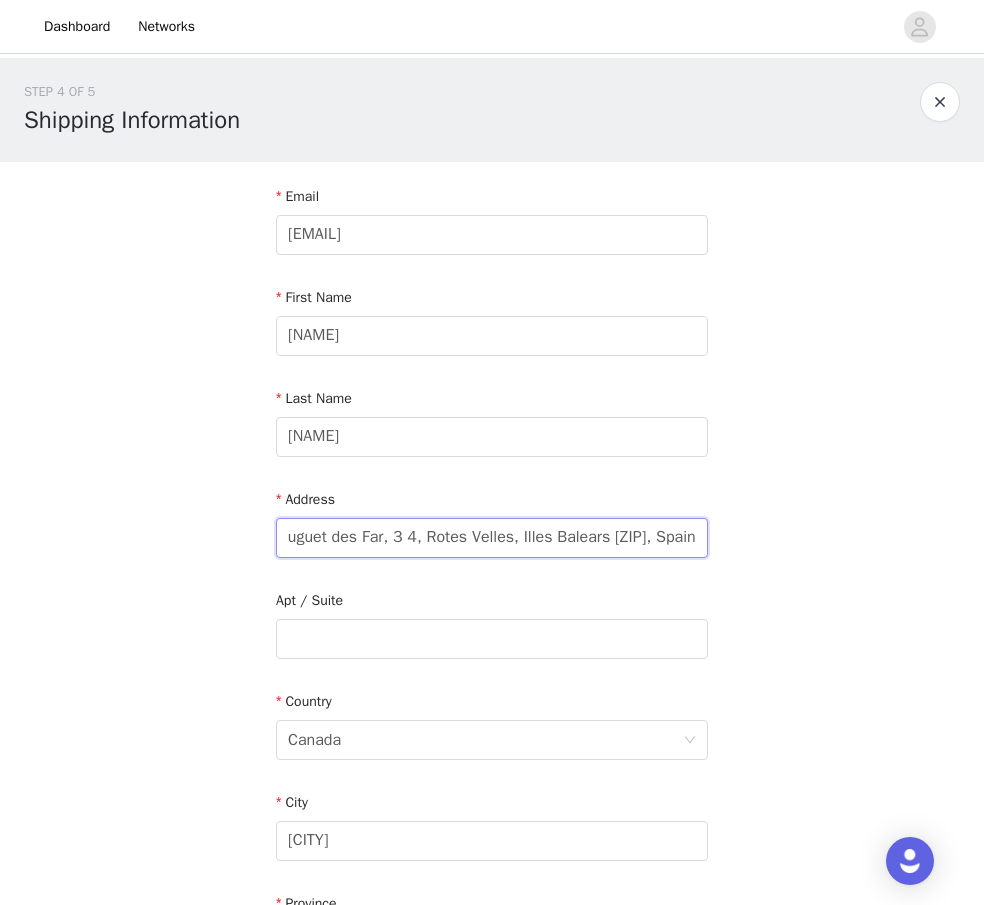 drag, startPoint x: 391, startPoint y: 540, endPoint x: 787, endPoint y: 556, distance: 396.3231 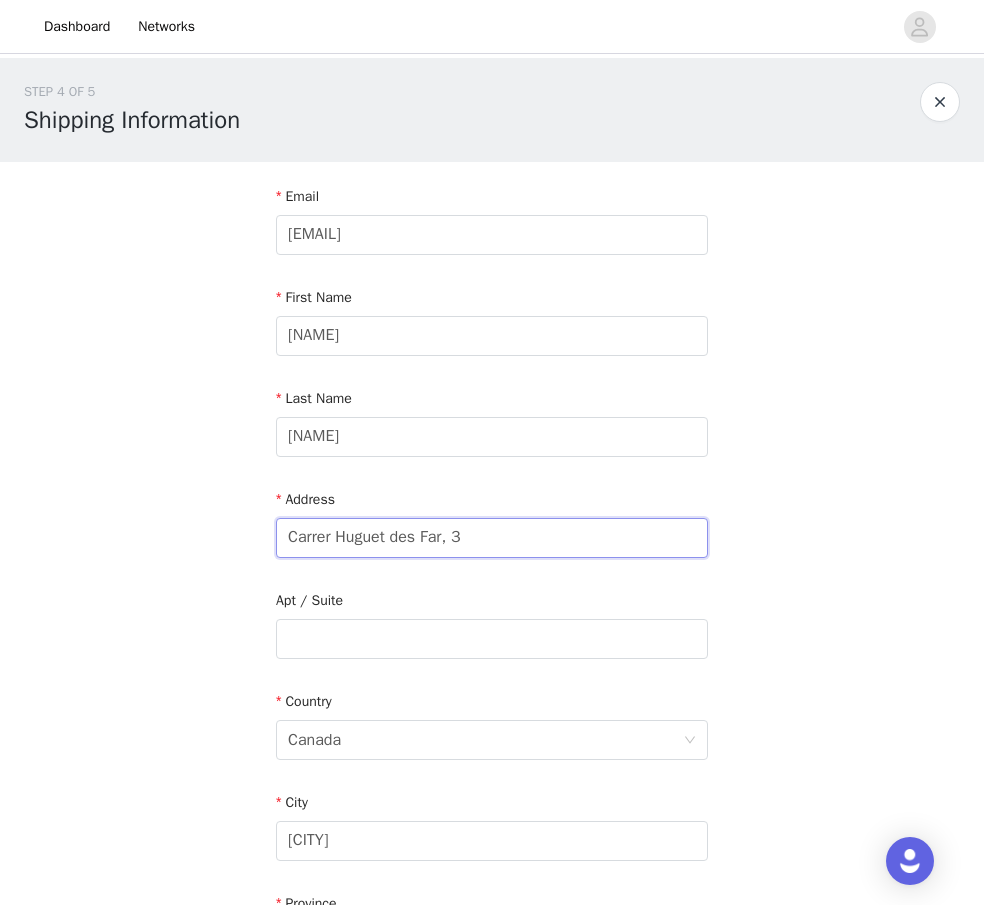 scroll, scrollTop: 0, scrollLeft: 0, axis: both 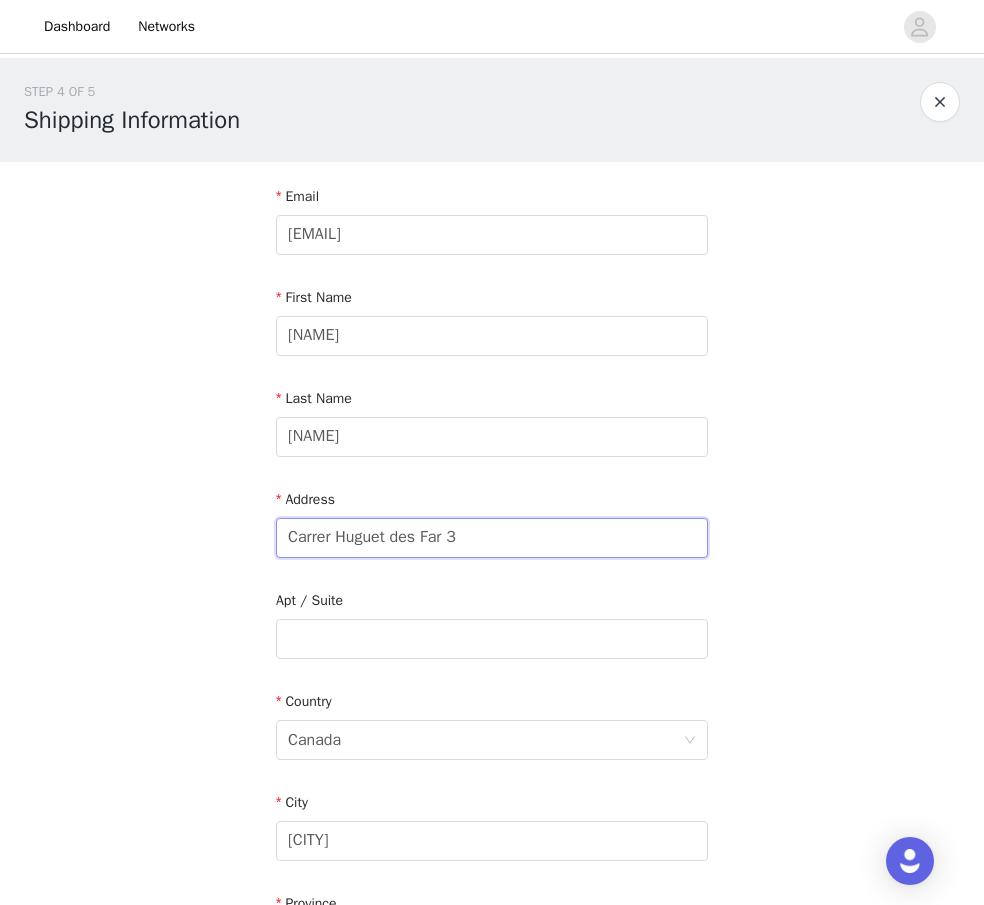 type on "Carrer Huguet des Far 3" 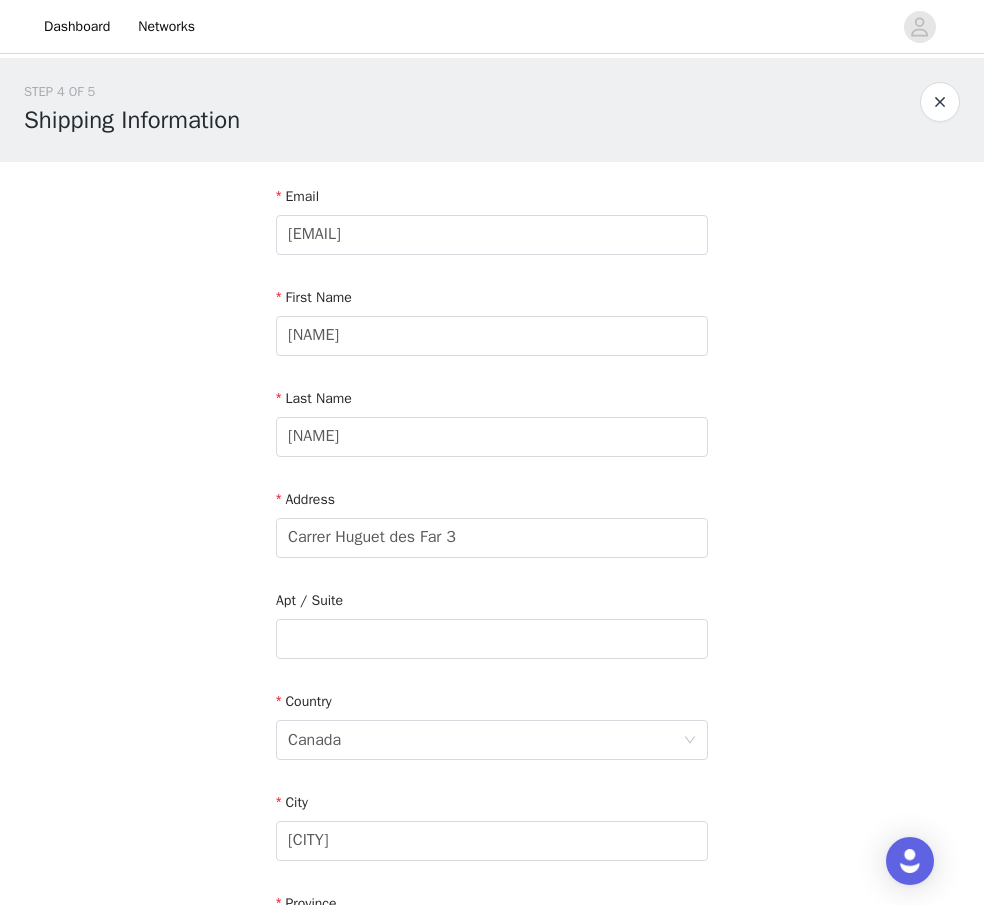 click on "Apt / Suite" at bounding box center [492, 628] 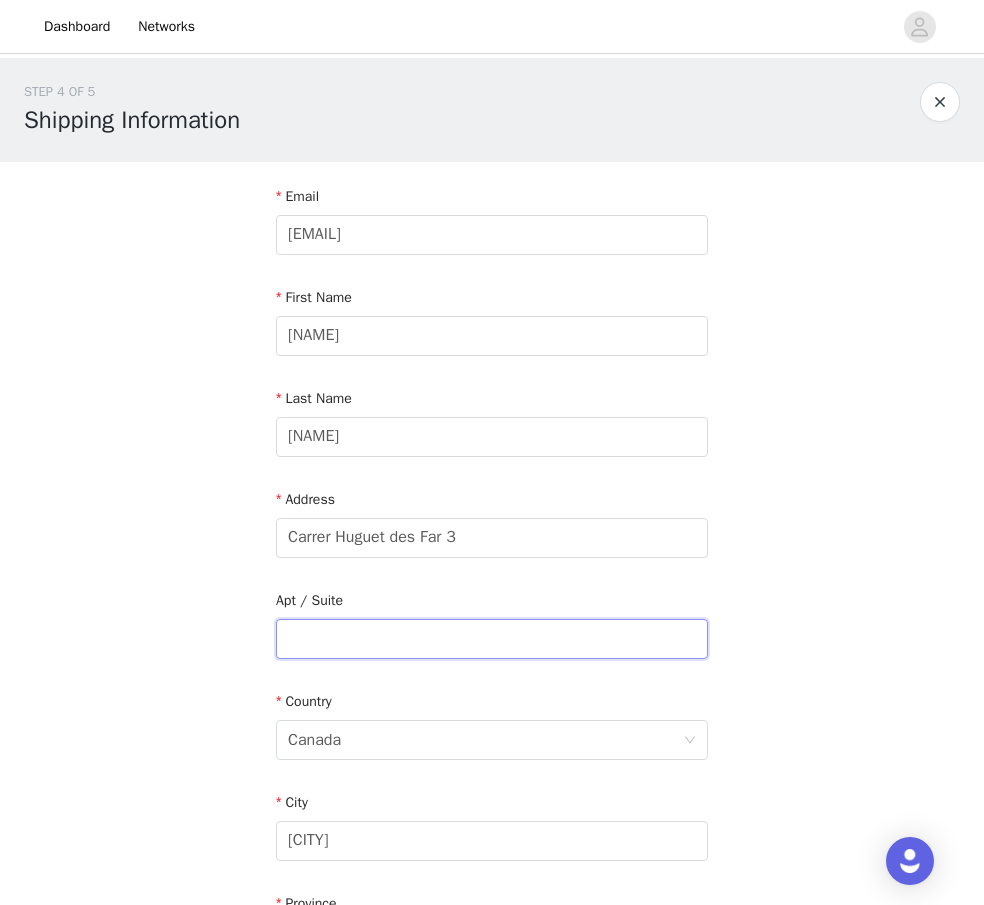 click at bounding box center (492, 639) 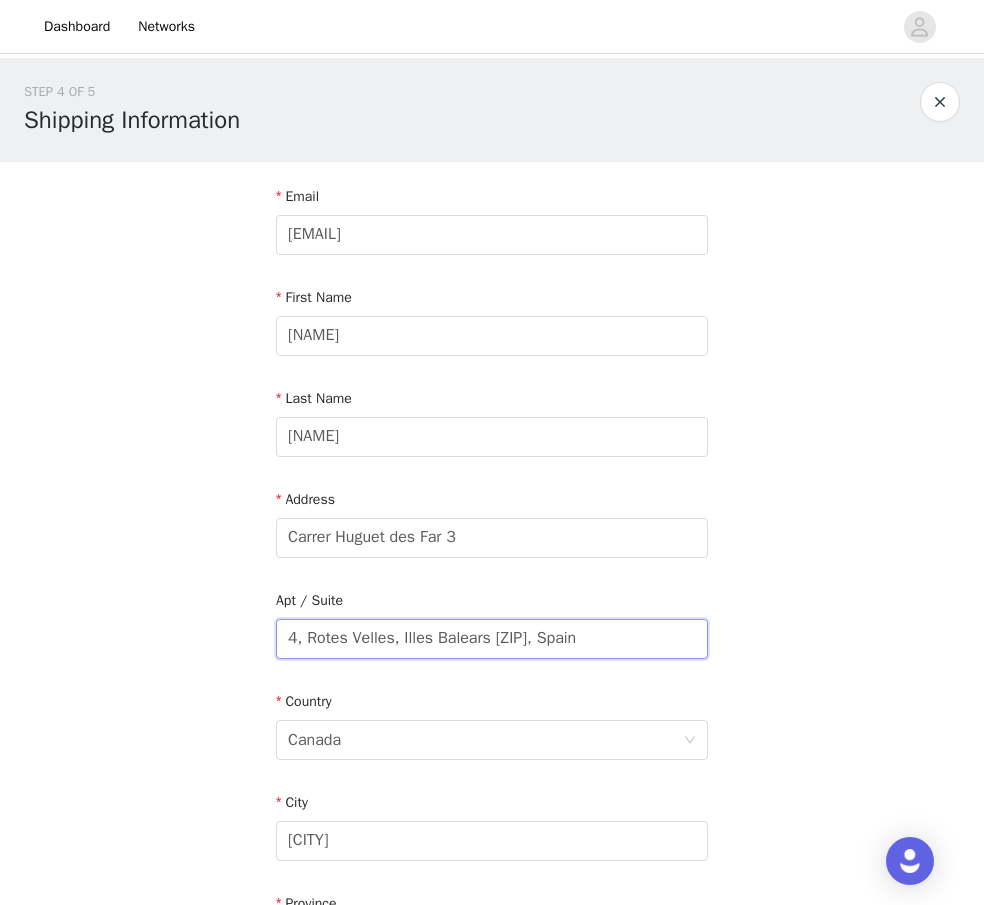 drag, startPoint x: 305, startPoint y: 638, endPoint x: 749, endPoint y: 677, distance: 445.70953 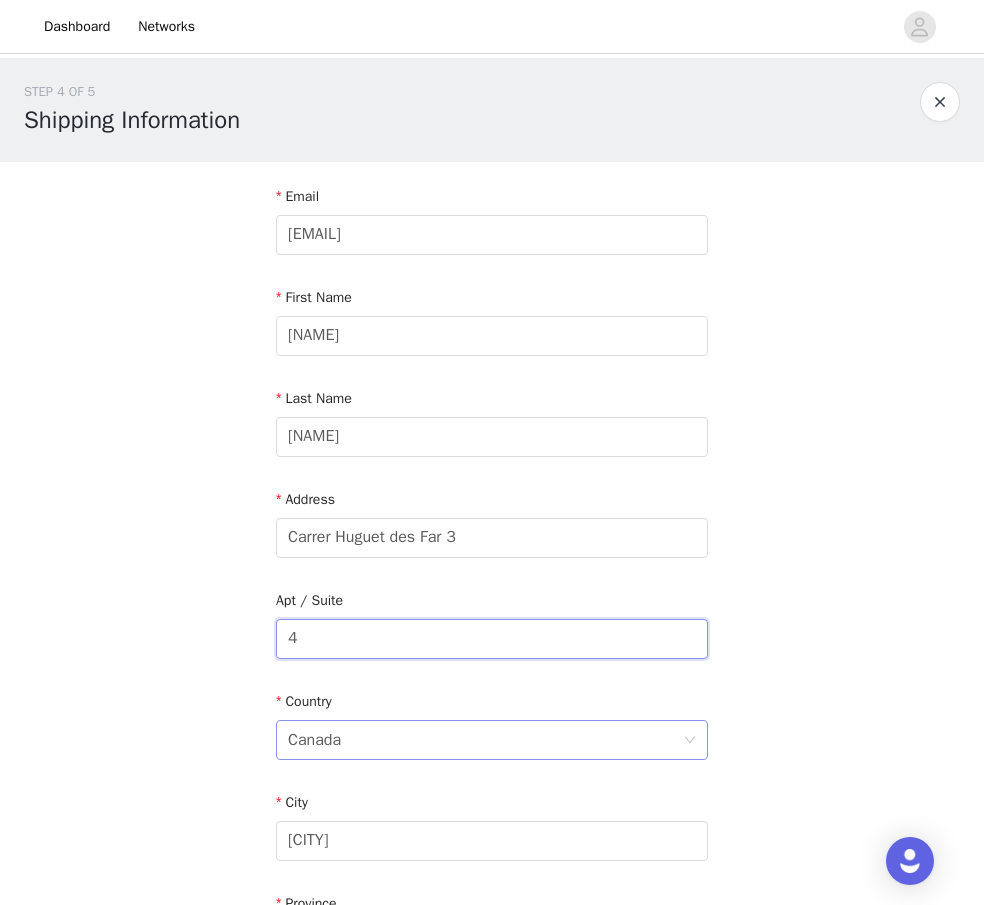 type on "4" 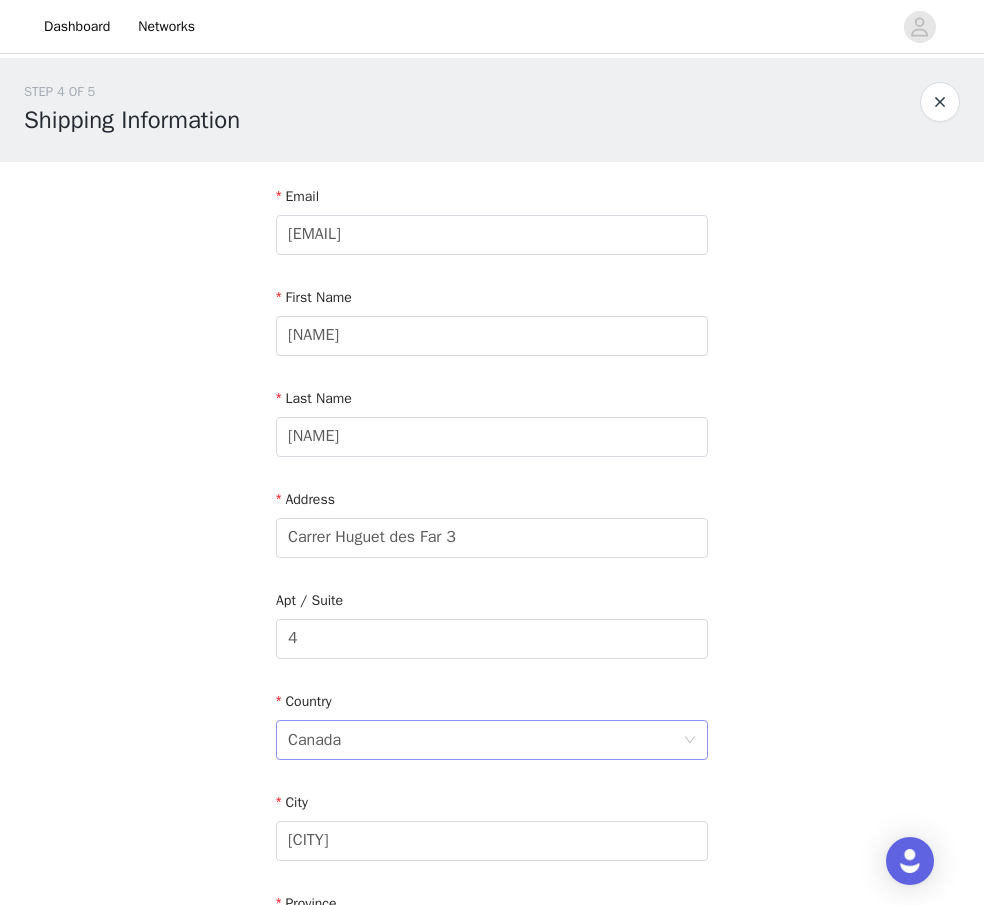 click on "Canada" at bounding box center (485, 740) 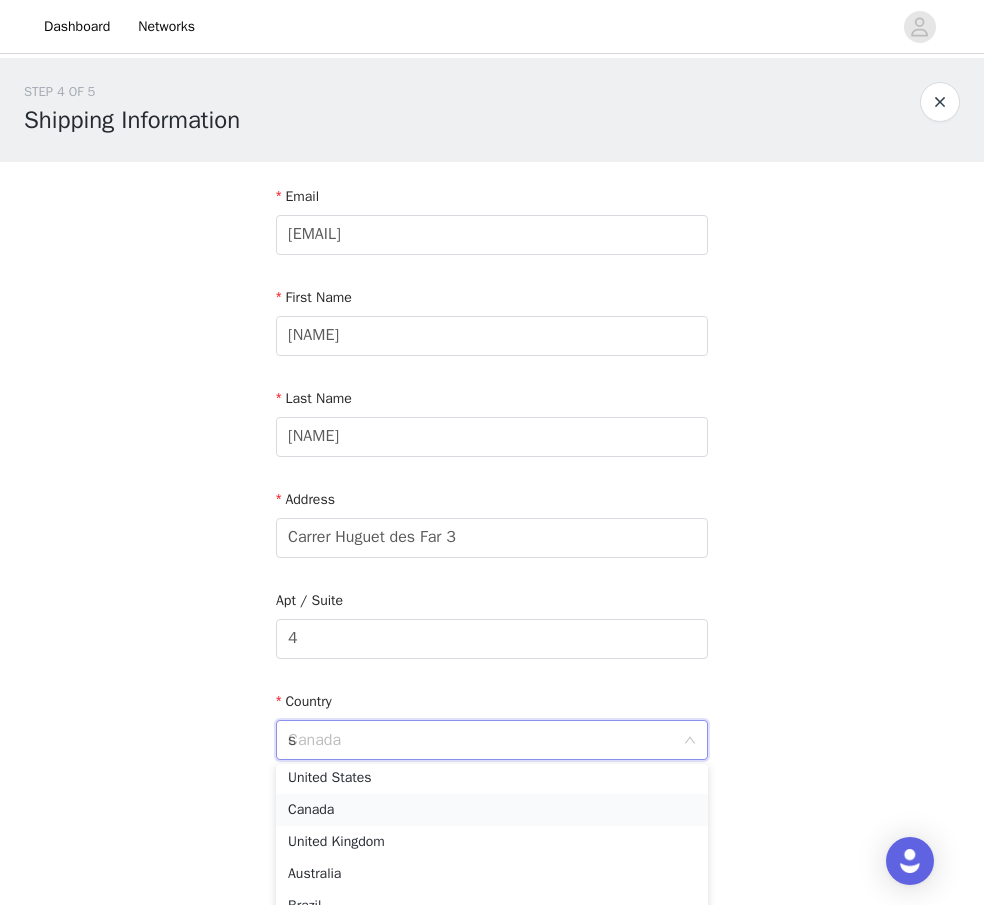 scroll, scrollTop: 0, scrollLeft: 0, axis: both 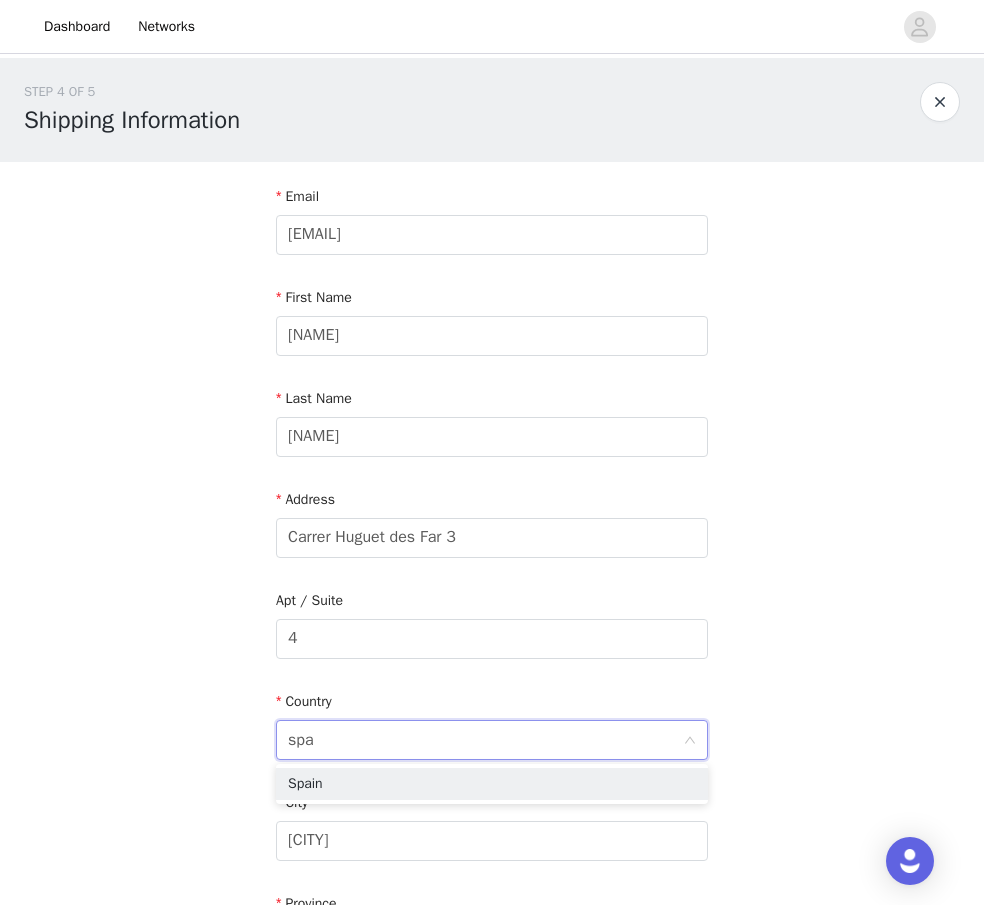 type on "spai" 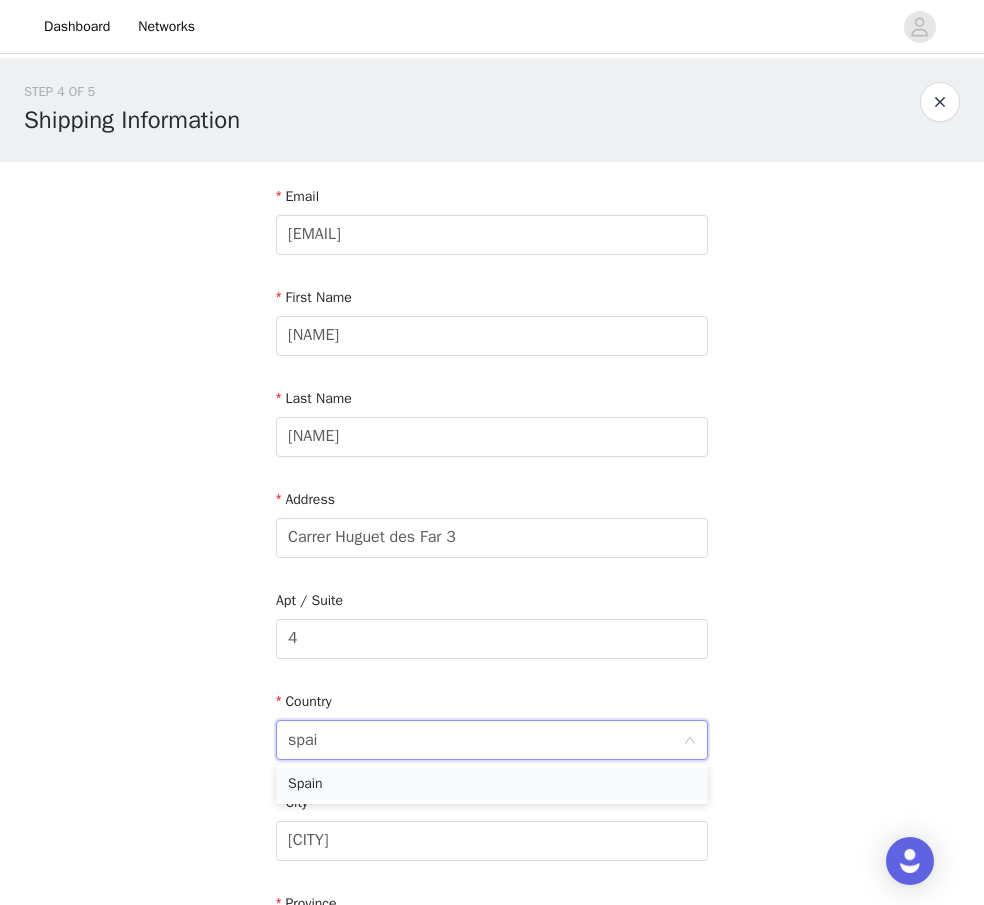click on "Spain" at bounding box center (492, 784) 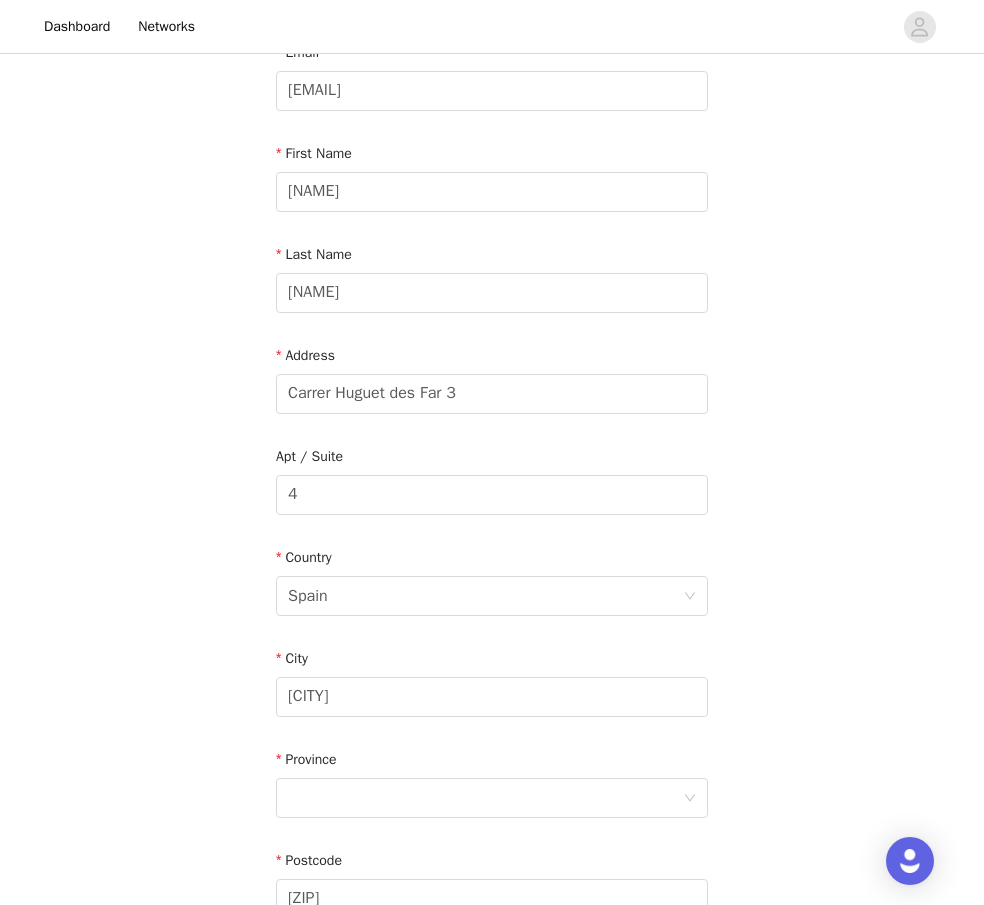 scroll, scrollTop: 151, scrollLeft: 0, axis: vertical 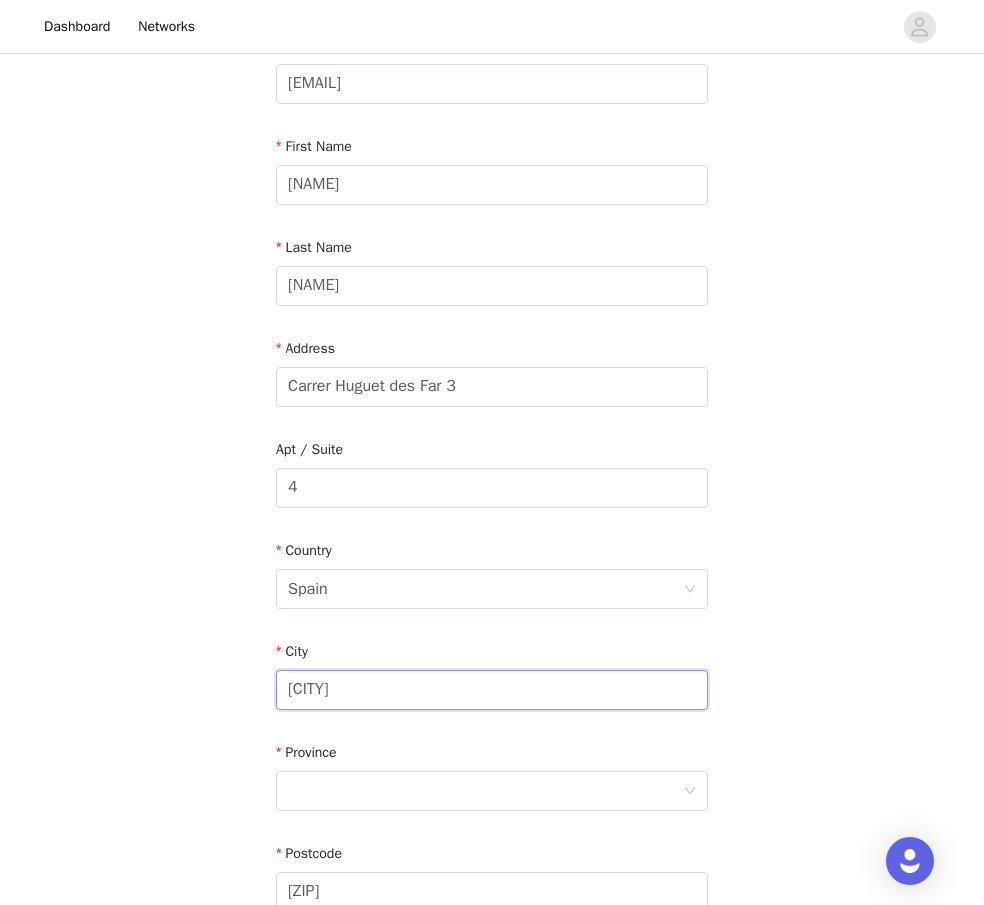 drag, startPoint x: 359, startPoint y: 686, endPoint x: 264, endPoint y: 687, distance: 95.005264 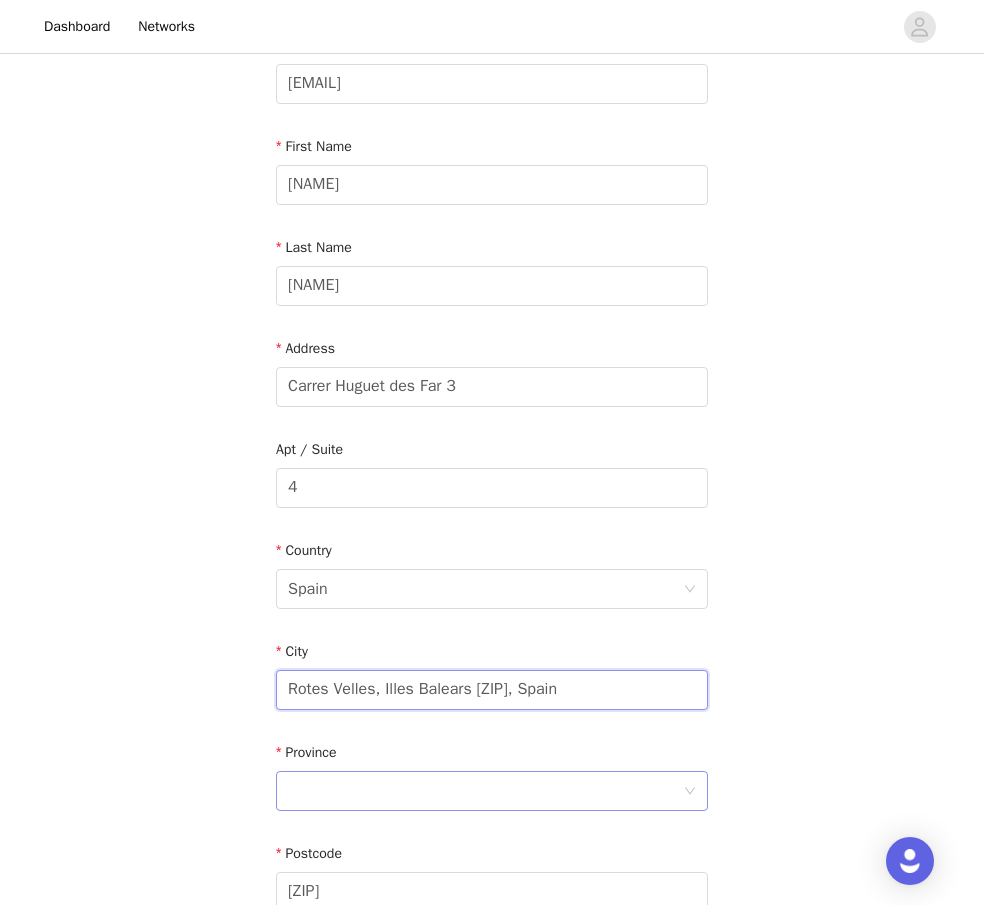 type on "Rotes Velles, Illes Balears [ZIP], Spain" 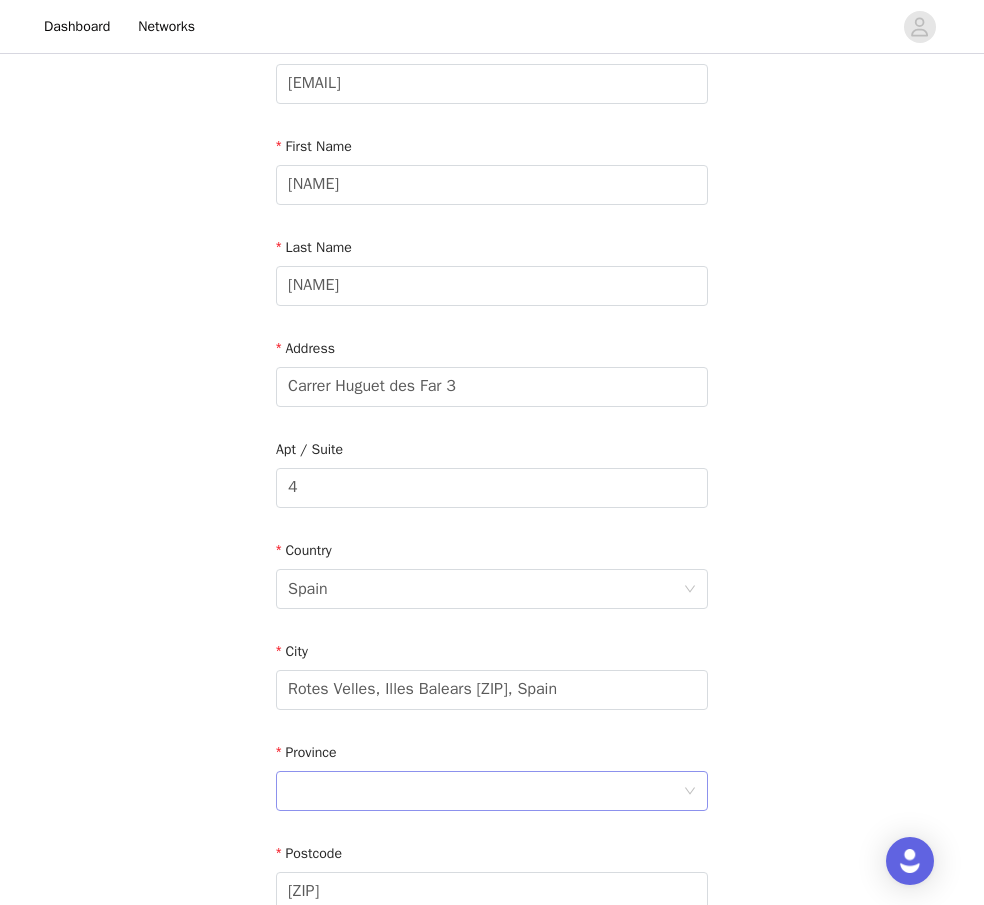 click at bounding box center (485, 791) 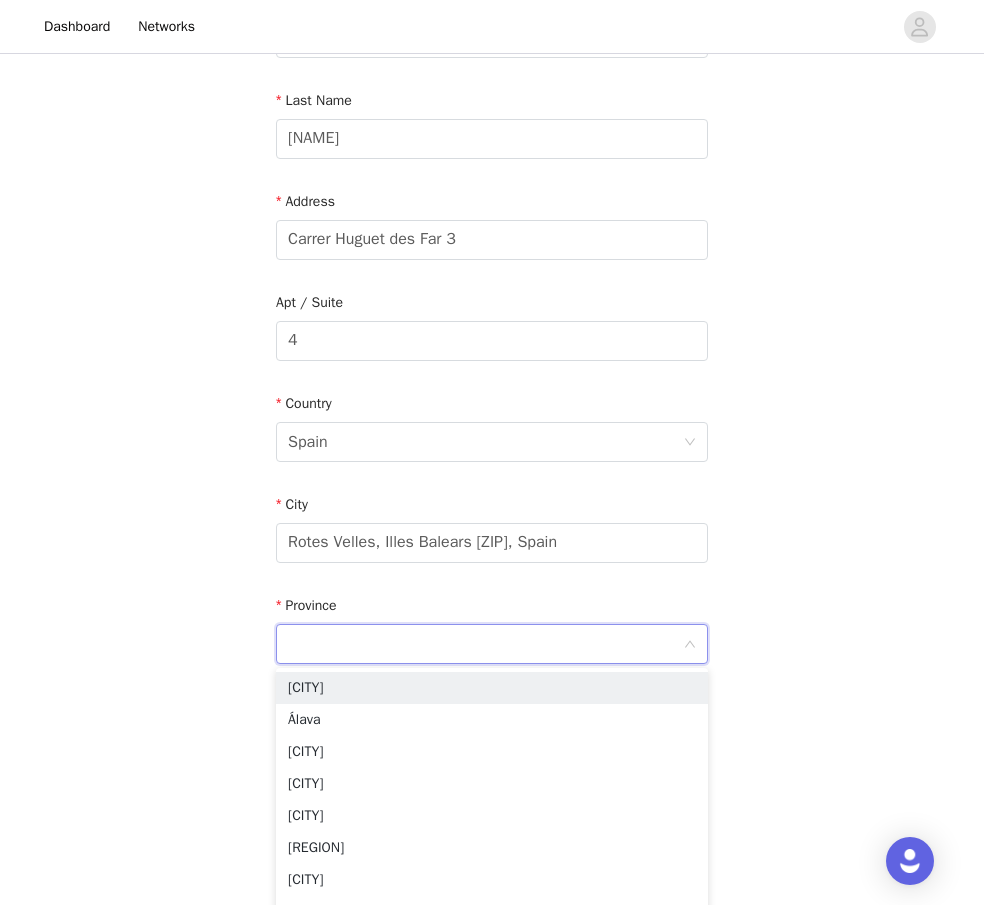 scroll, scrollTop: 311, scrollLeft: 0, axis: vertical 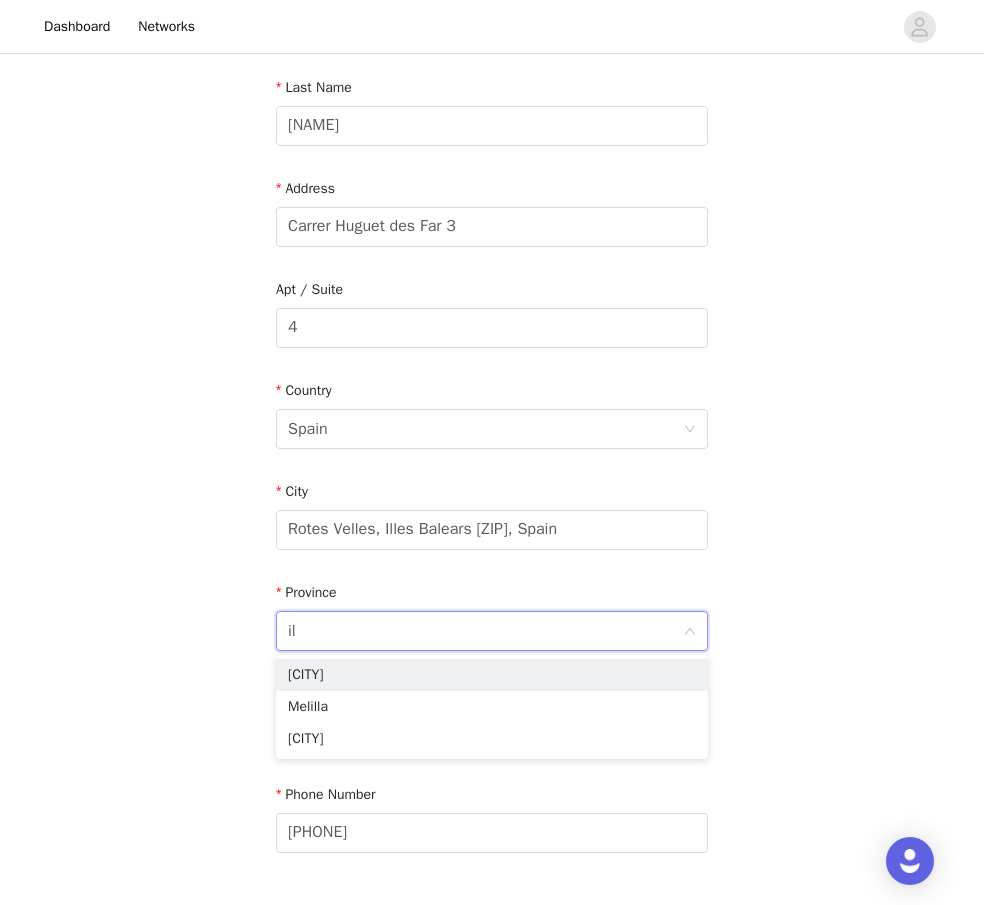 type on "i" 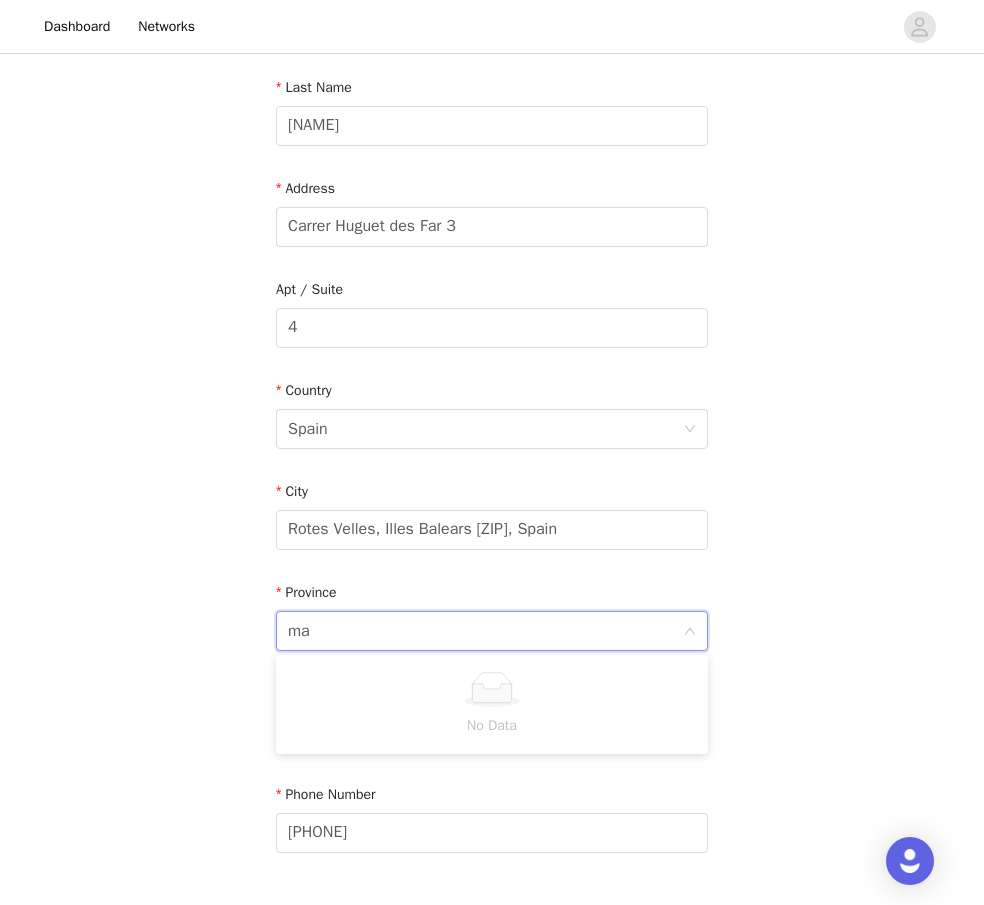 type on "m" 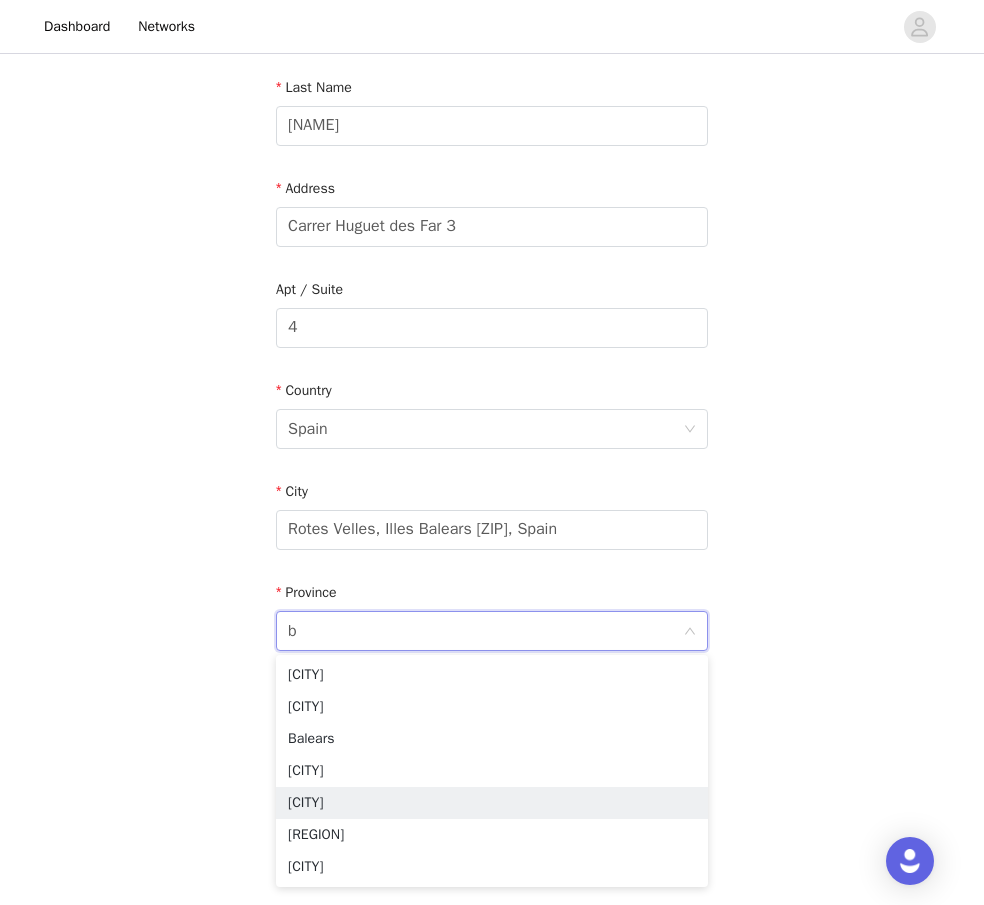 type on "ba" 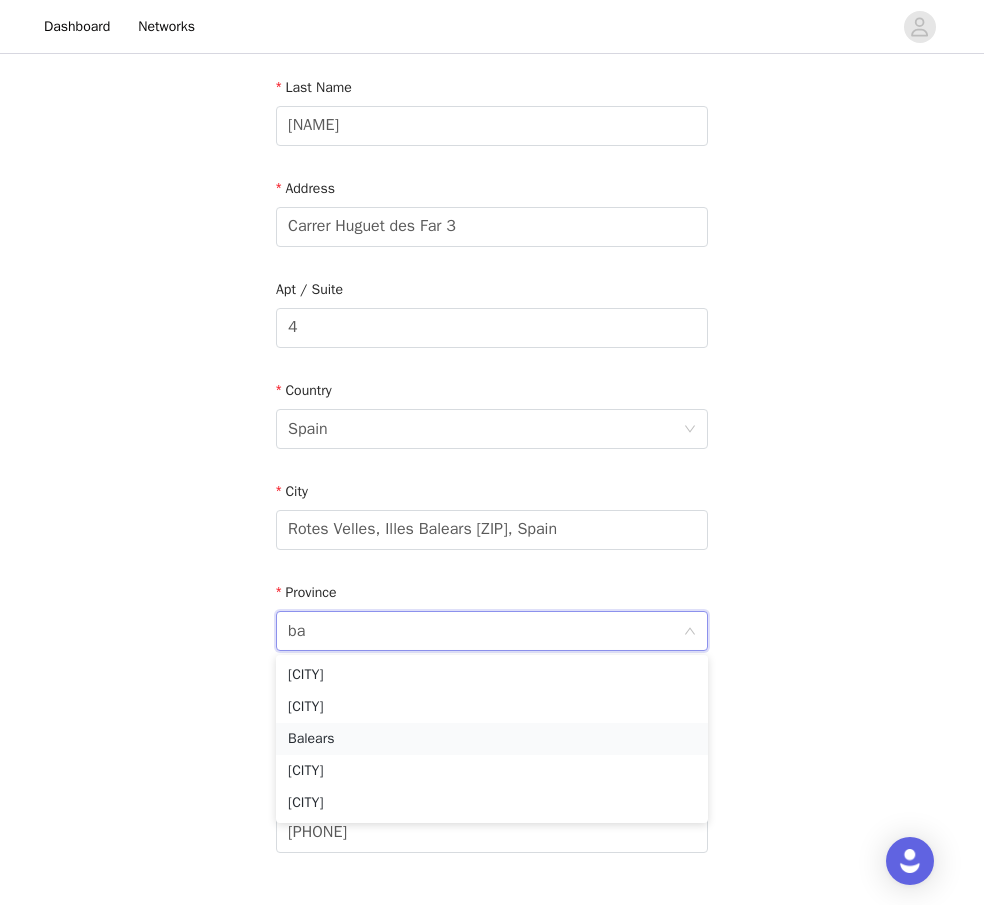 click on "Balears" at bounding box center [492, 739] 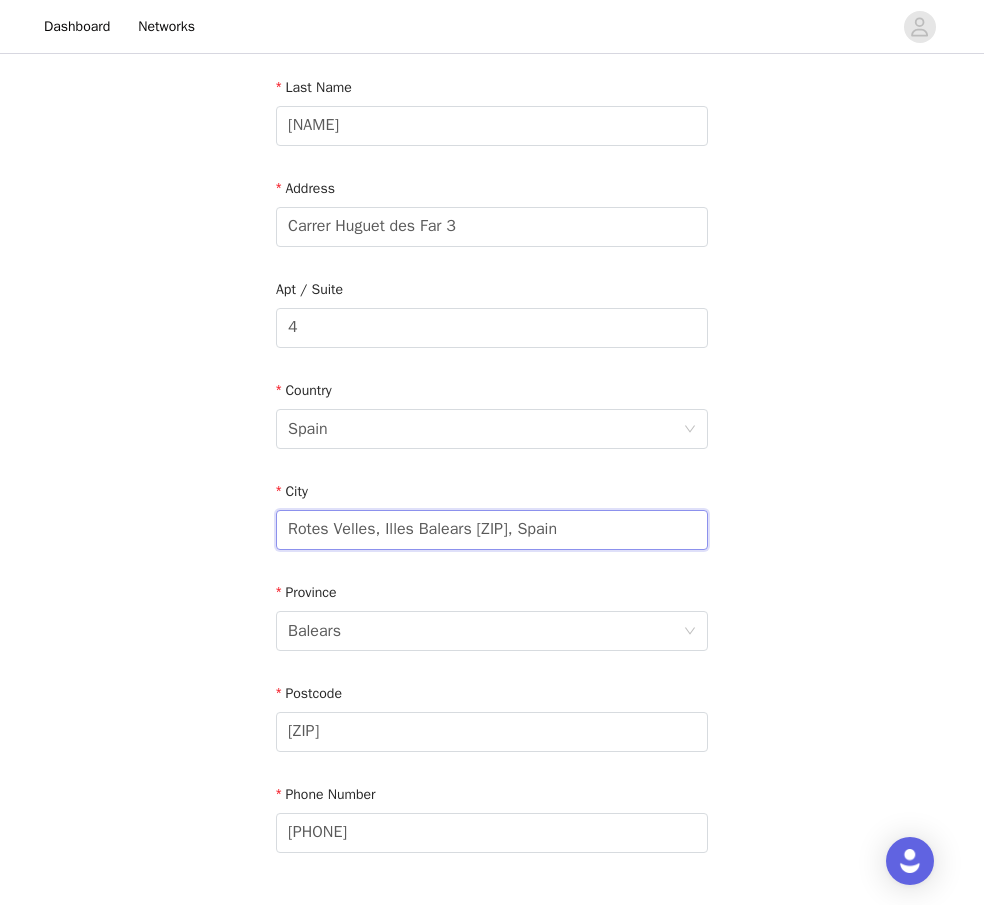 drag, startPoint x: 376, startPoint y: 532, endPoint x: 471, endPoint y: 533, distance: 95.005264 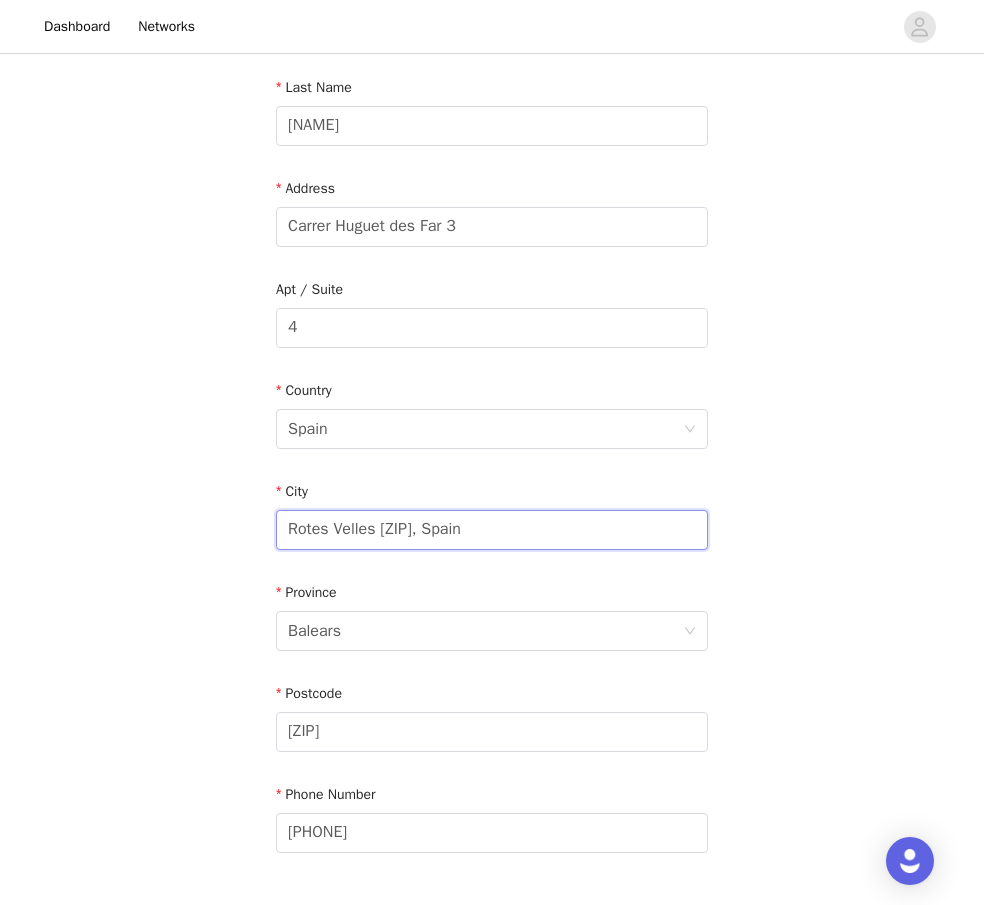 drag, startPoint x: 378, startPoint y: 530, endPoint x: 511, endPoint y: 544, distance: 133.73482 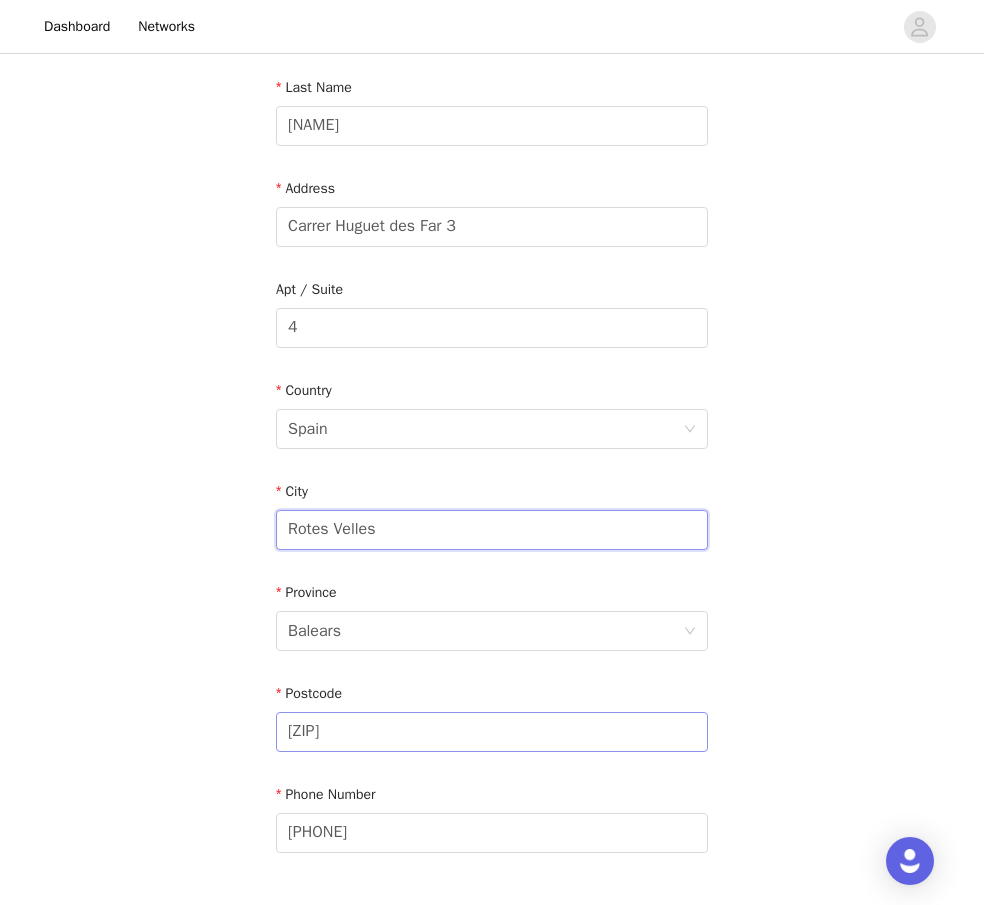type on "Rotes Velles" 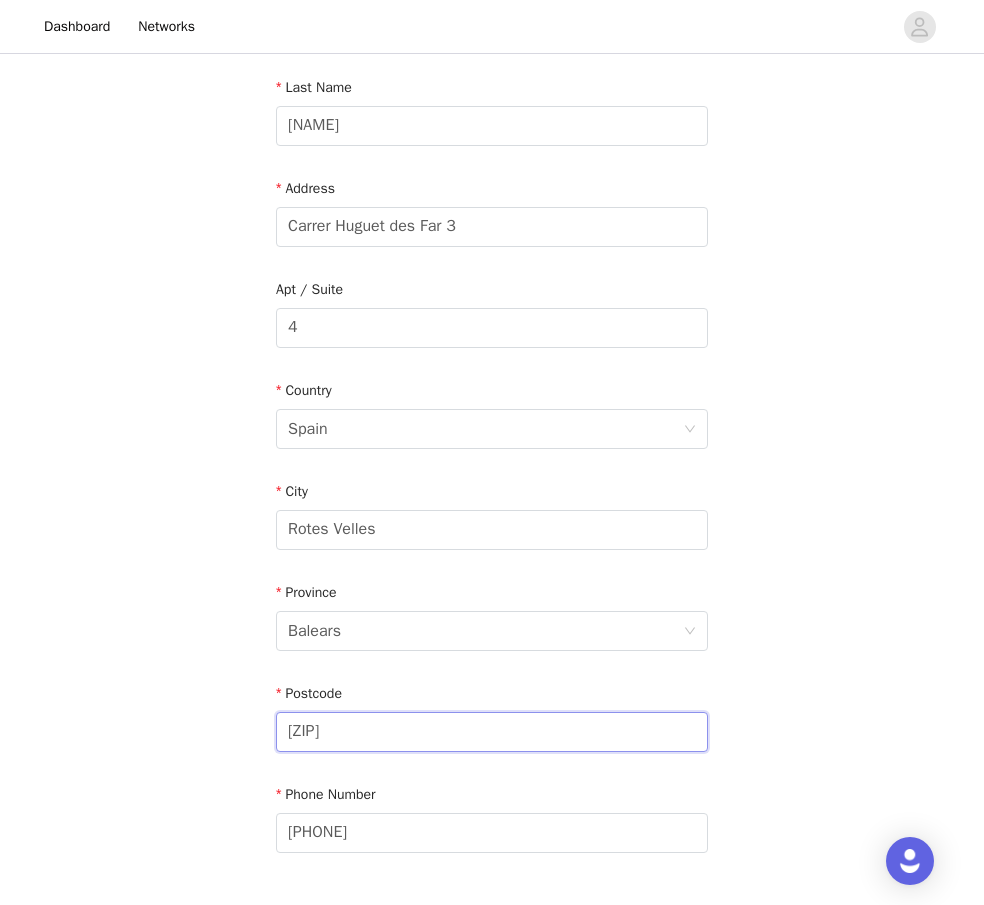 drag, startPoint x: 382, startPoint y: 732, endPoint x: 256, endPoint y: 700, distance: 130 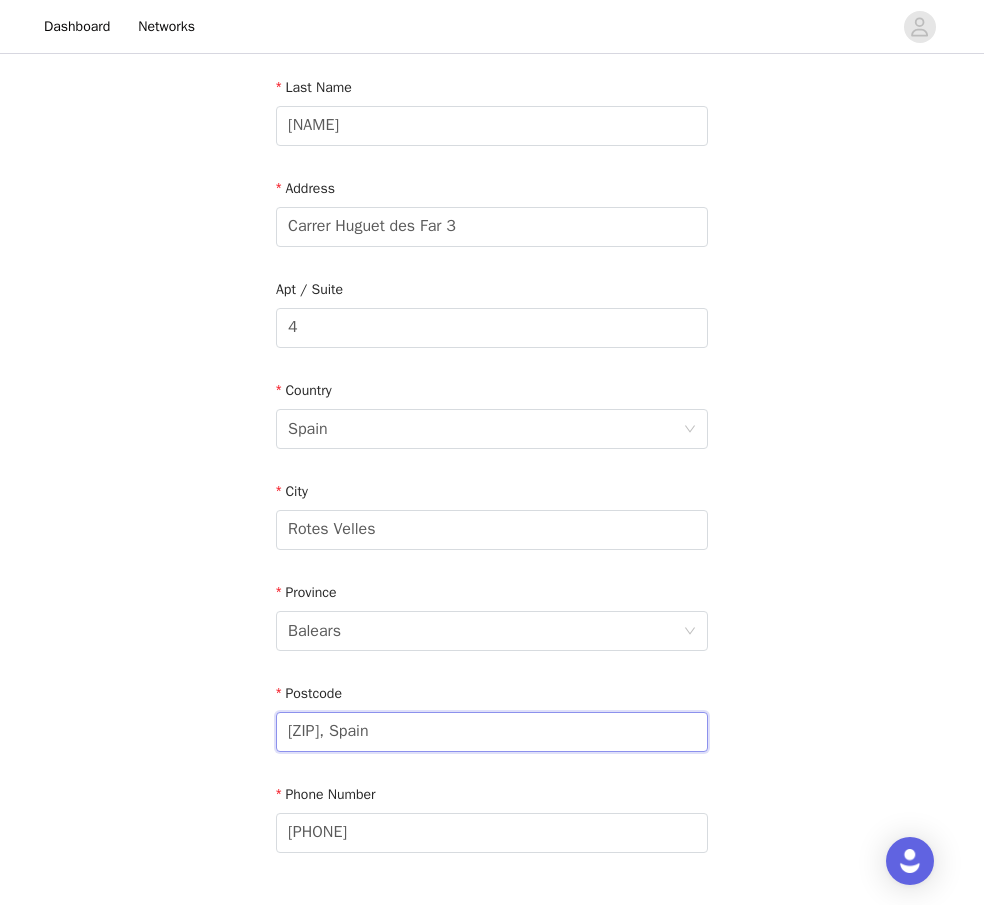drag, startPoint x: 399, startPoint y: 737, endPoint x: 341, endPoint y: 736, distance: 58.00862 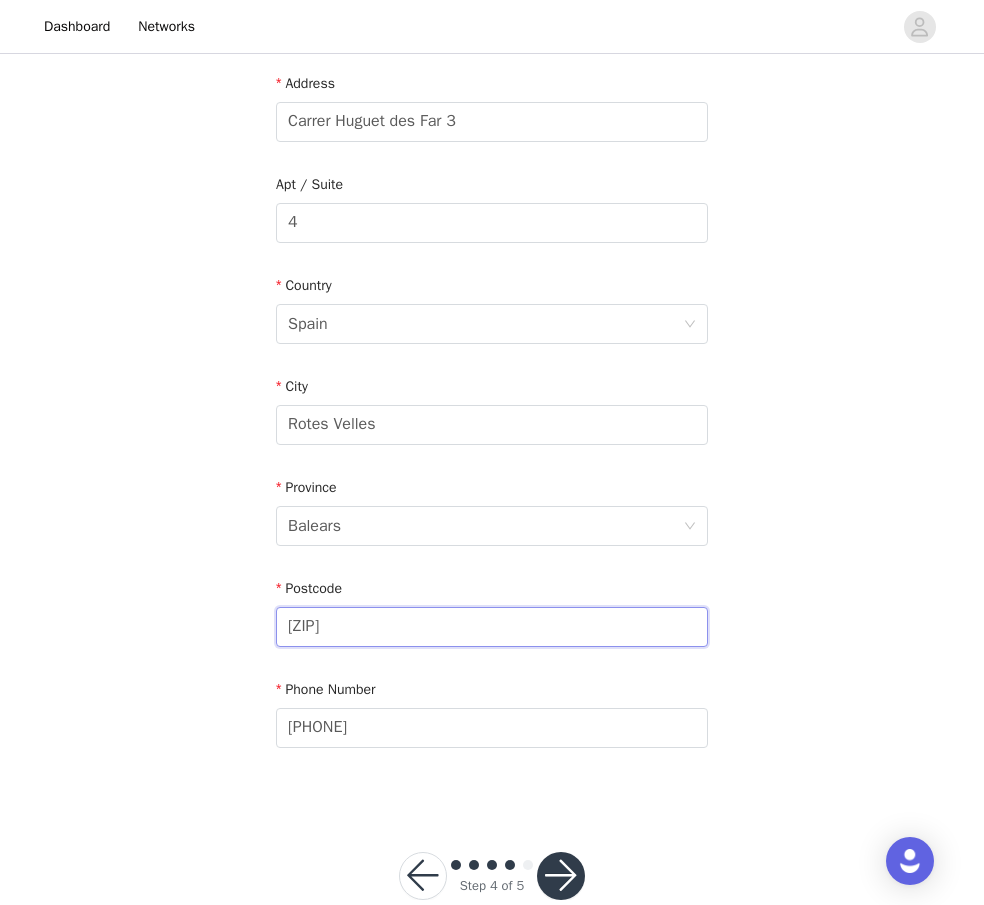 scroll, scrollTop: 458, scrollLeft: 0, axis: vertical 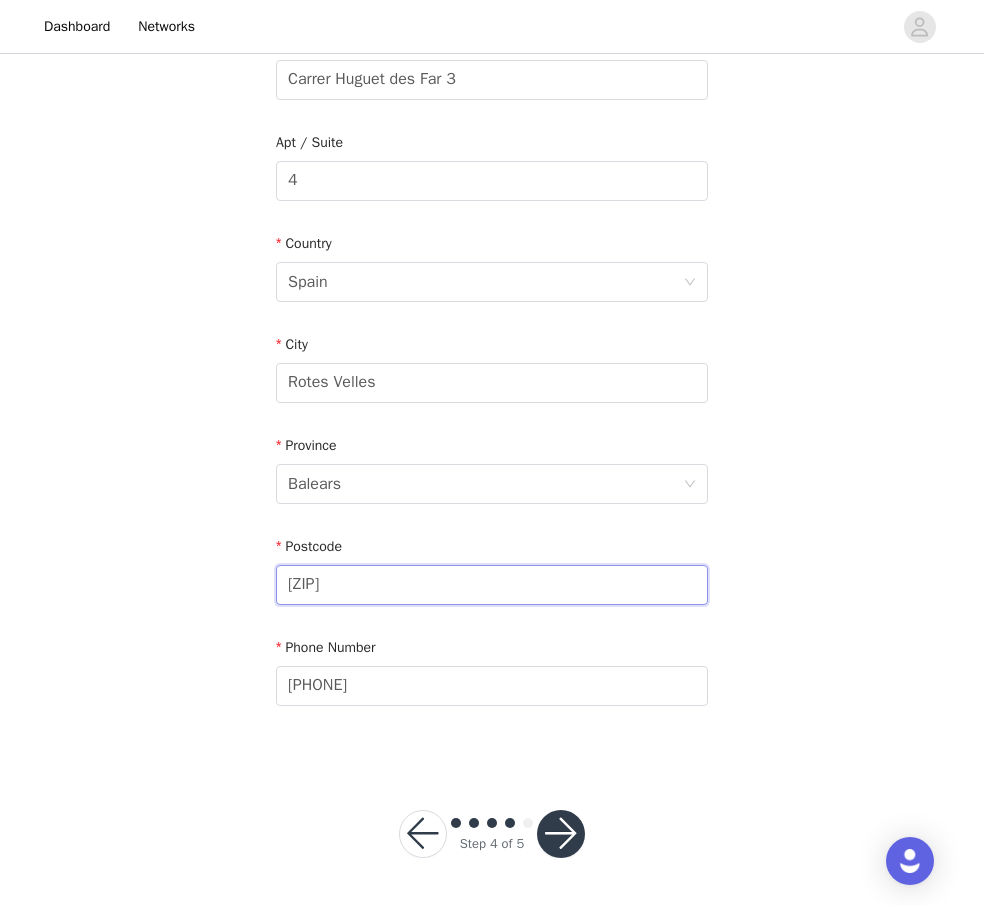 type on "[ZIP]" 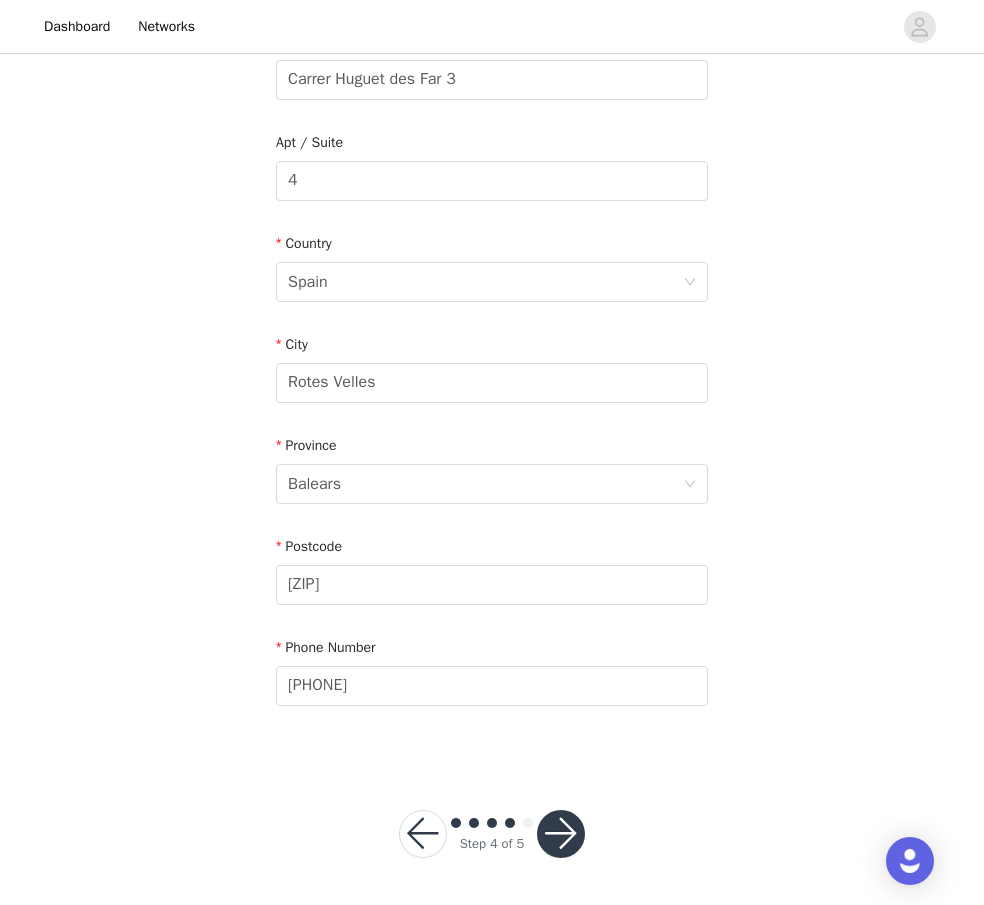 click at bounding box center [561, 834] 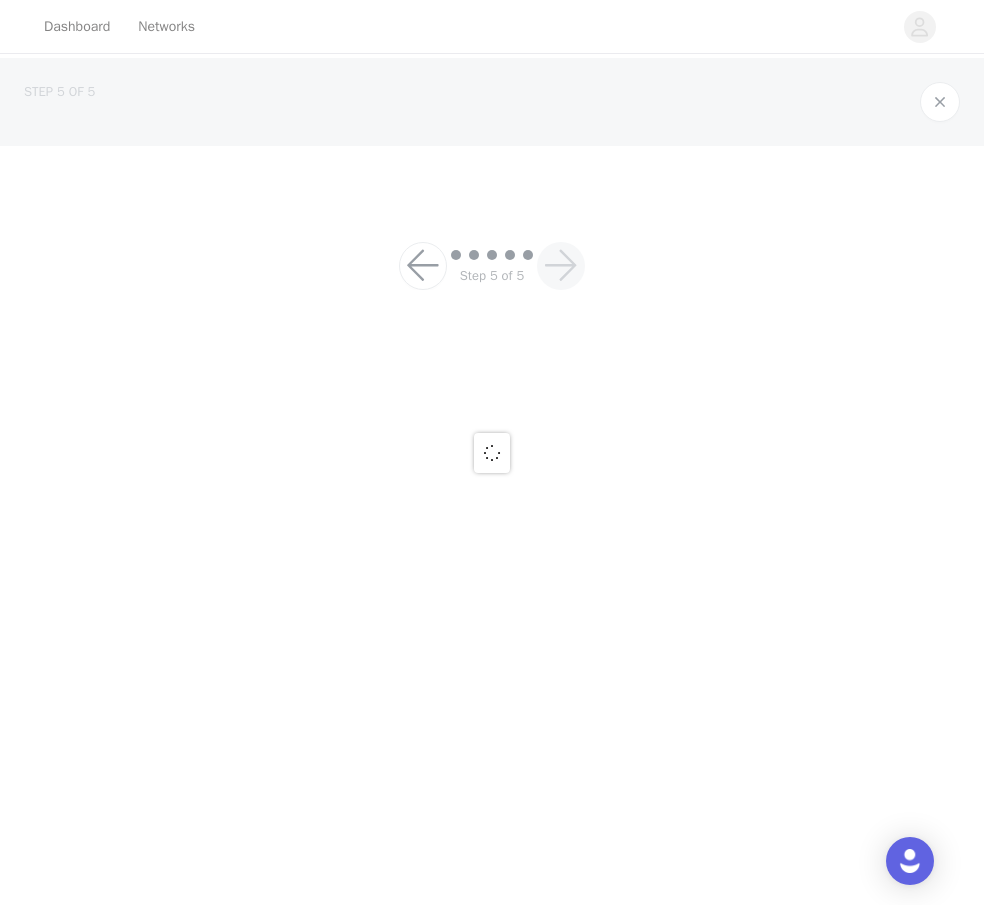 scroll, scrollTop: 0, scrollLeft: 0, axis: both 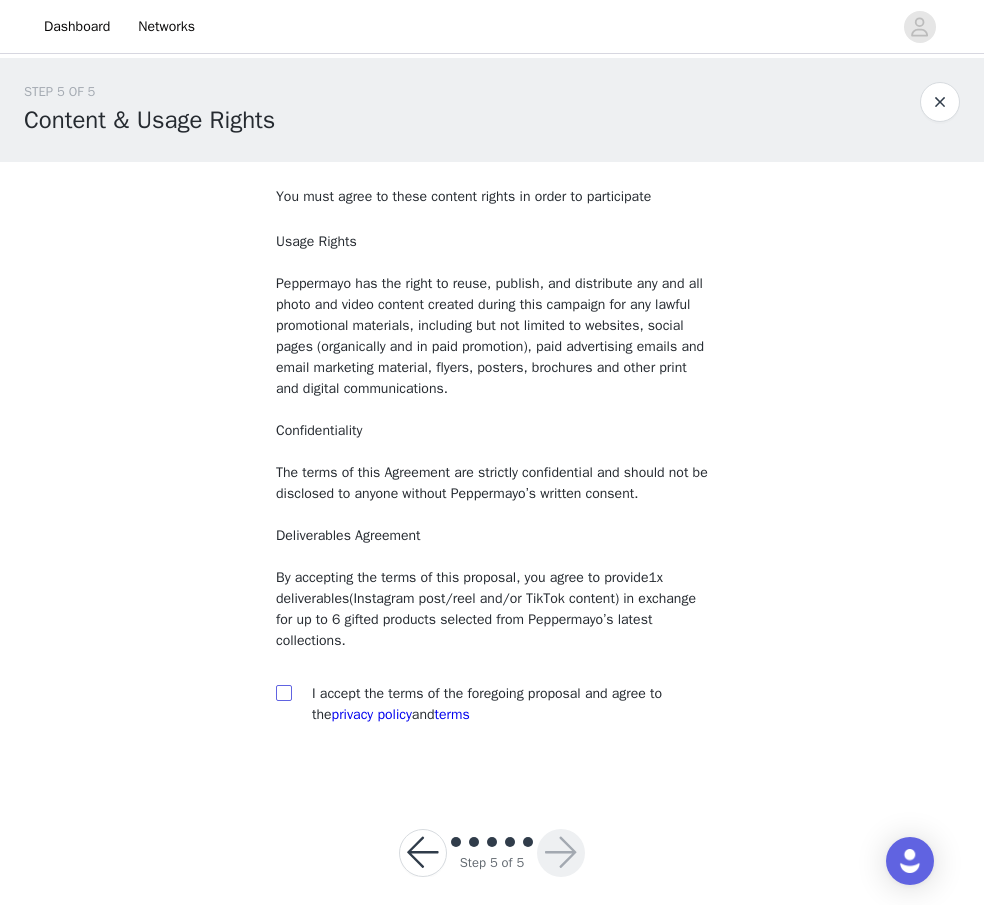 click at bounding box center [283, 692] 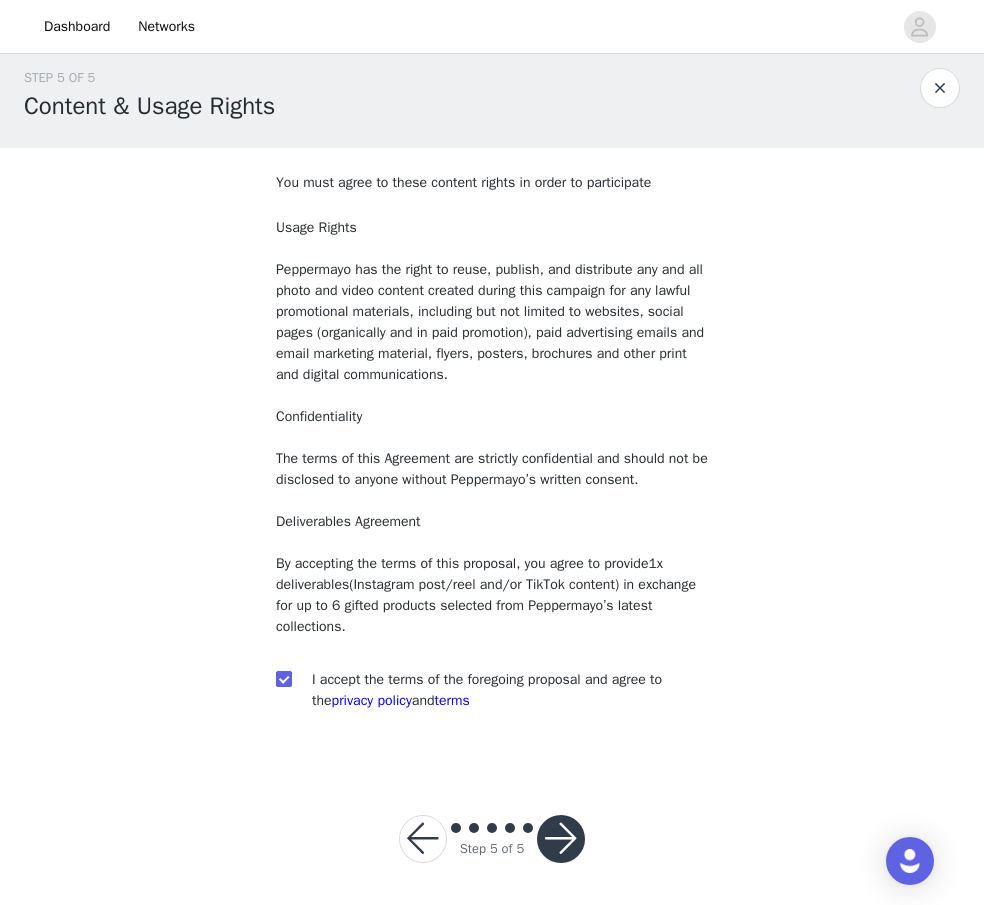 scroll, scrollTop: 15, scrollLeft: 0, axis: vertical 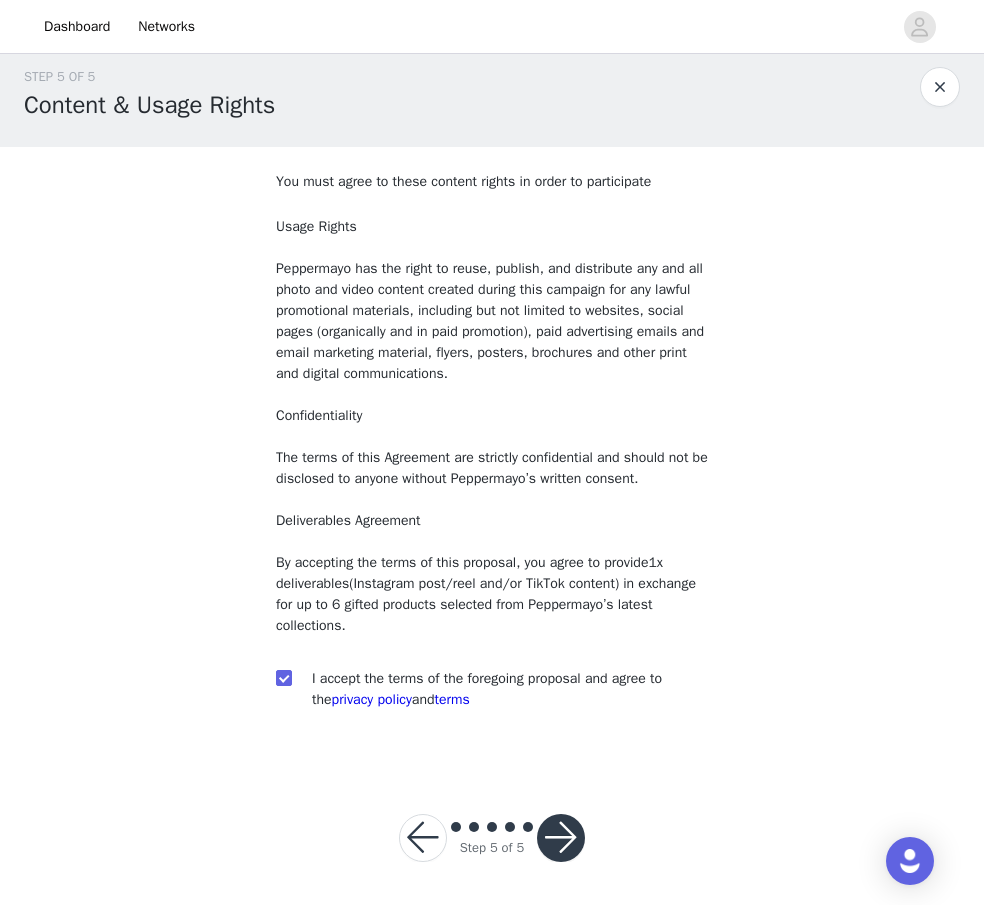click at bounding box center (561, 838) 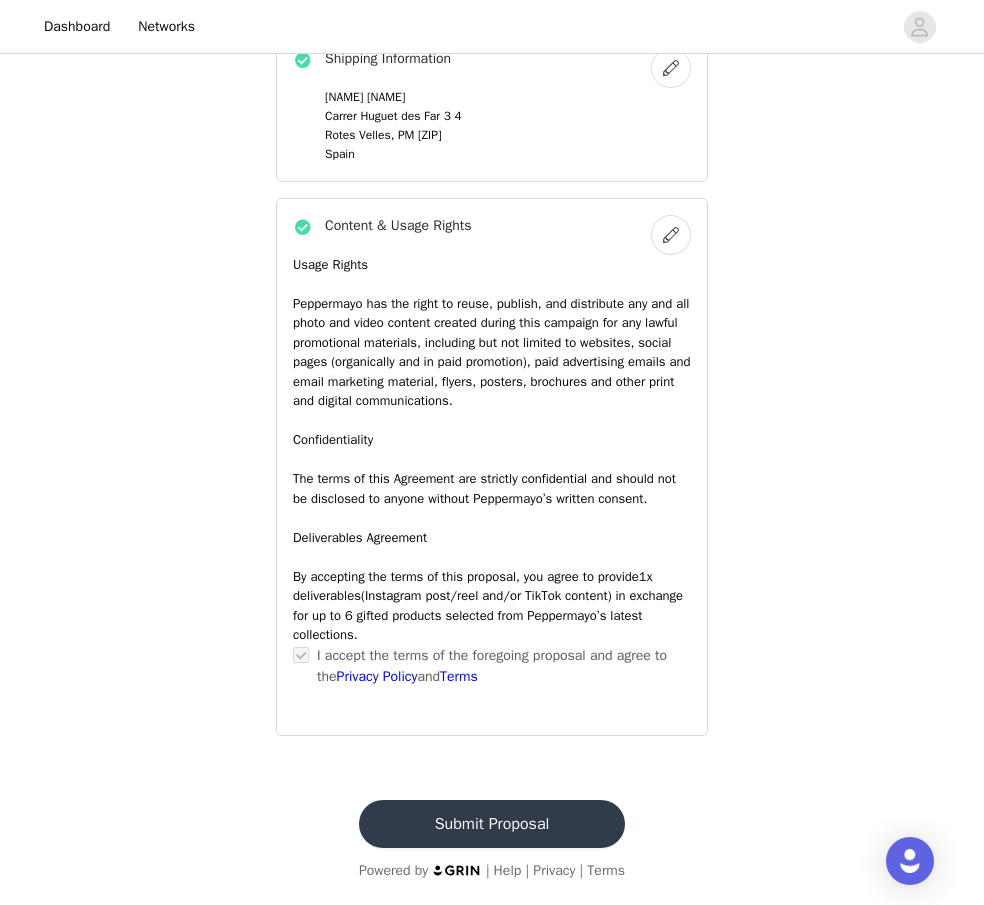 scroll, scrollTop: 1575, scrollLeft: 0, axis: vertical 